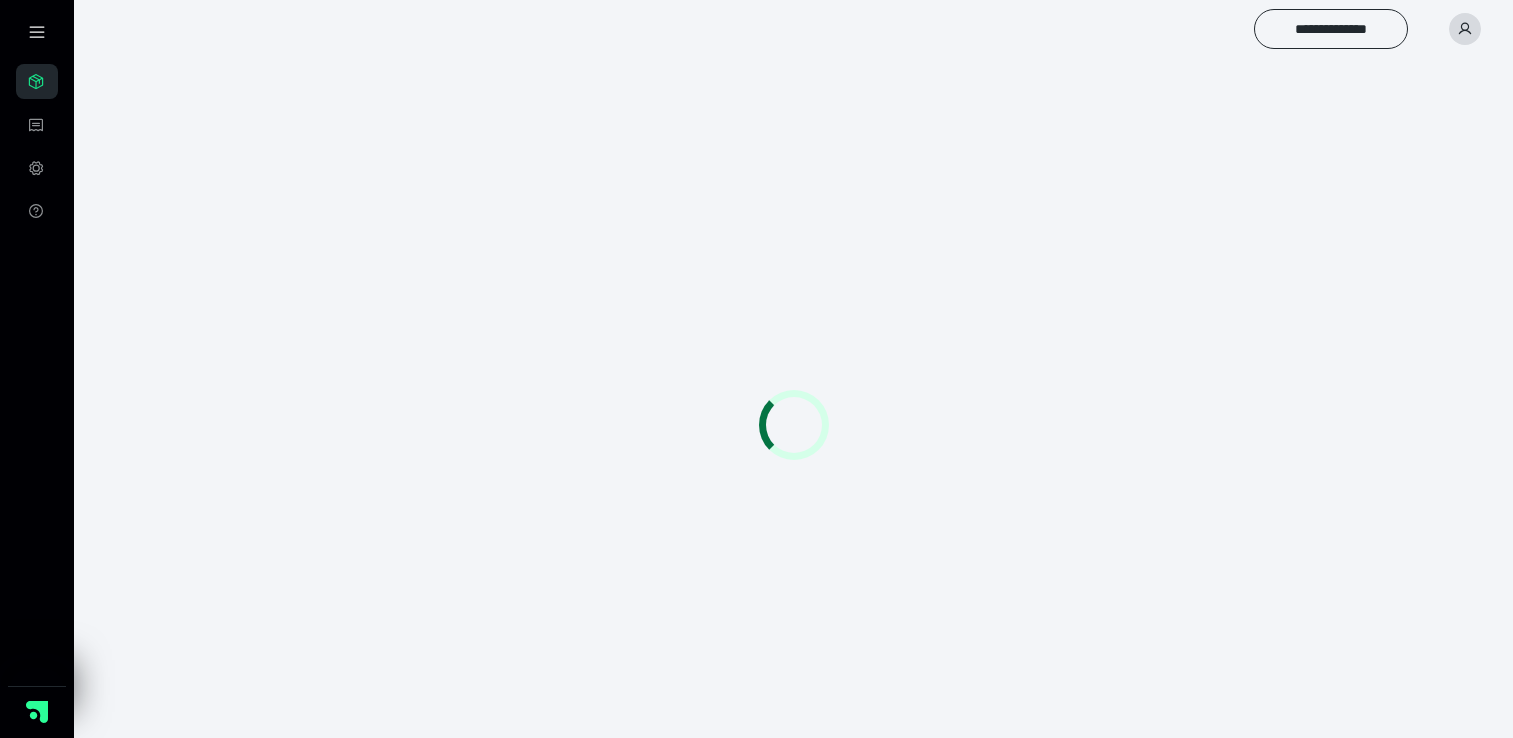 scroll, scrollTop: 0, scrollLeft: 0, axis: both 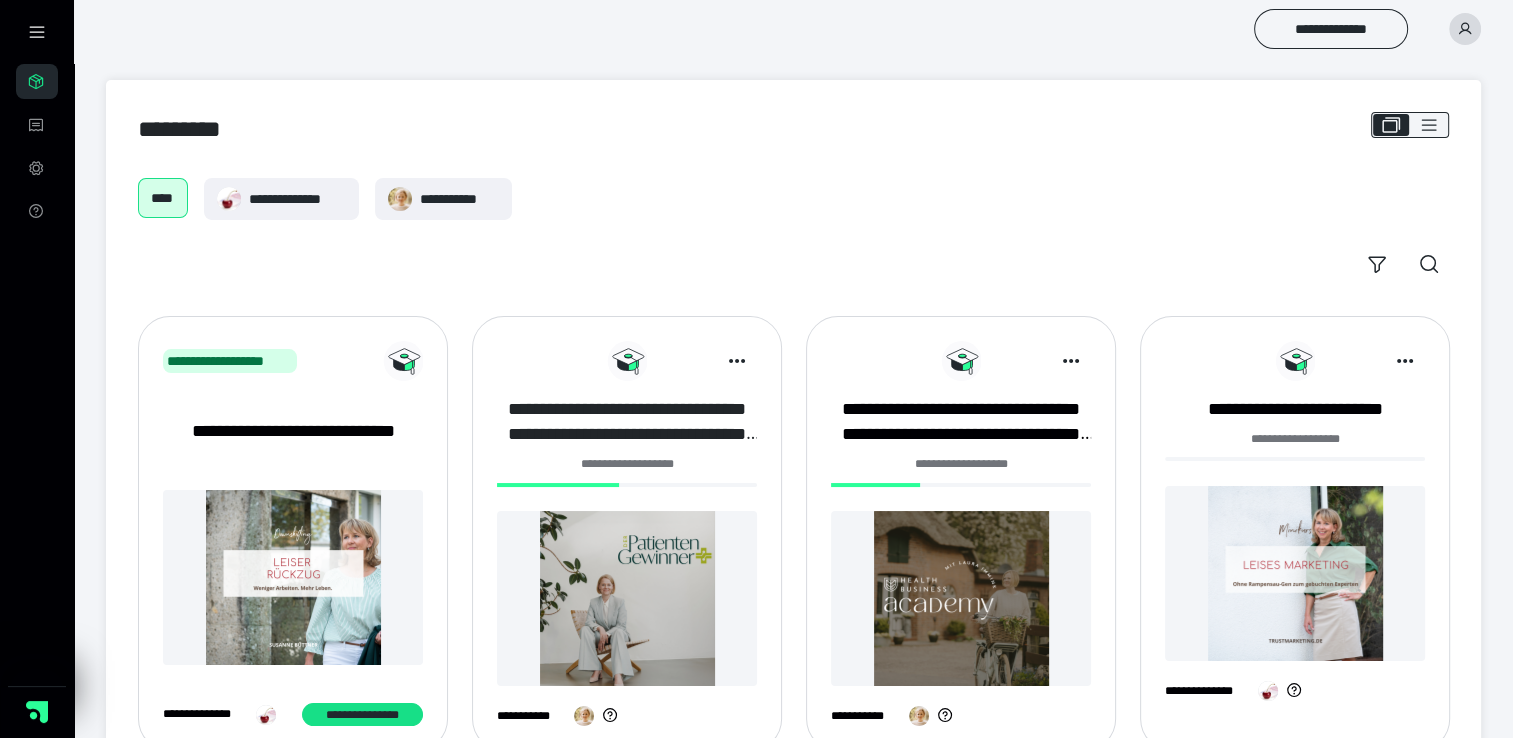 click on "**********" at bounding box center [627, 422] 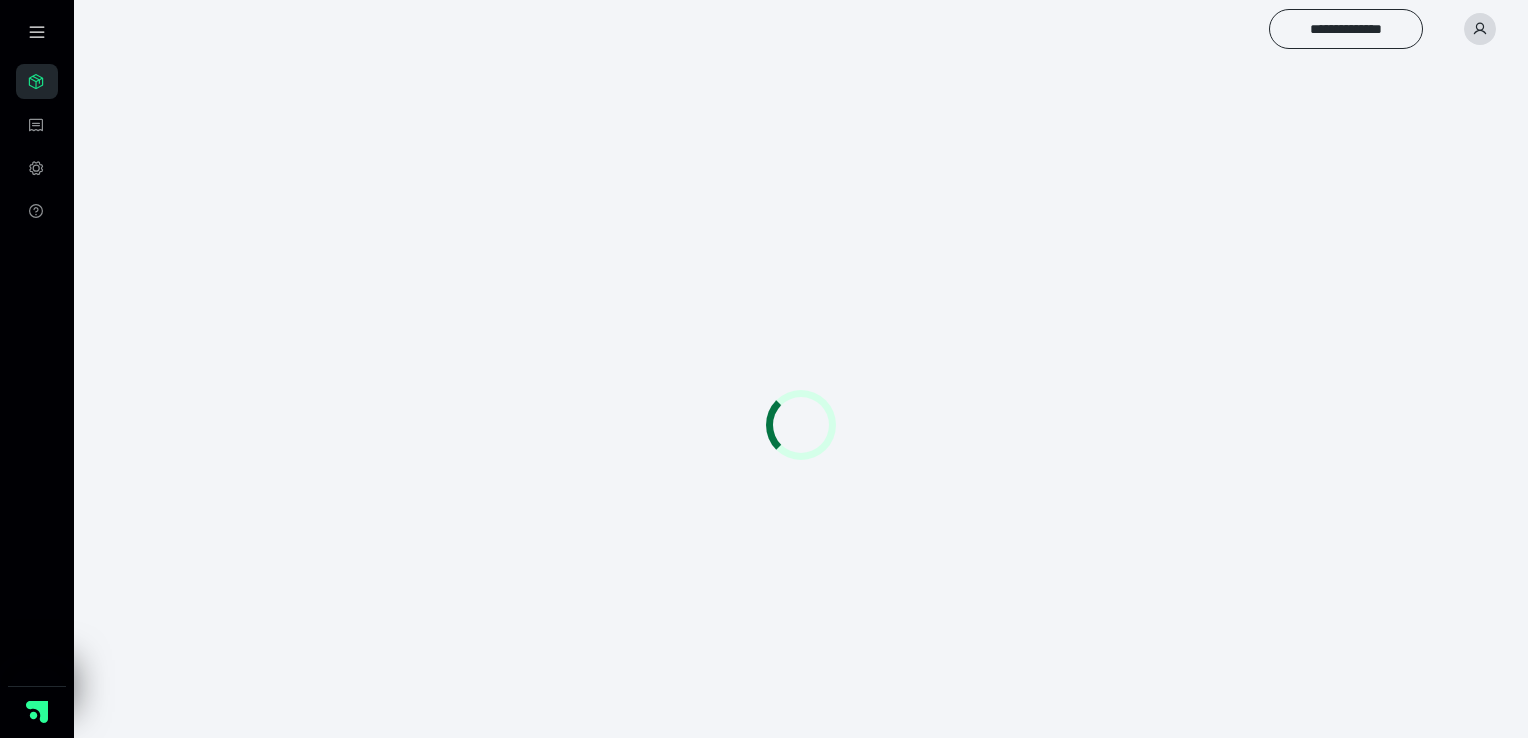 scroll, scrollTop: 0, scrollLeft: 0, axis: both 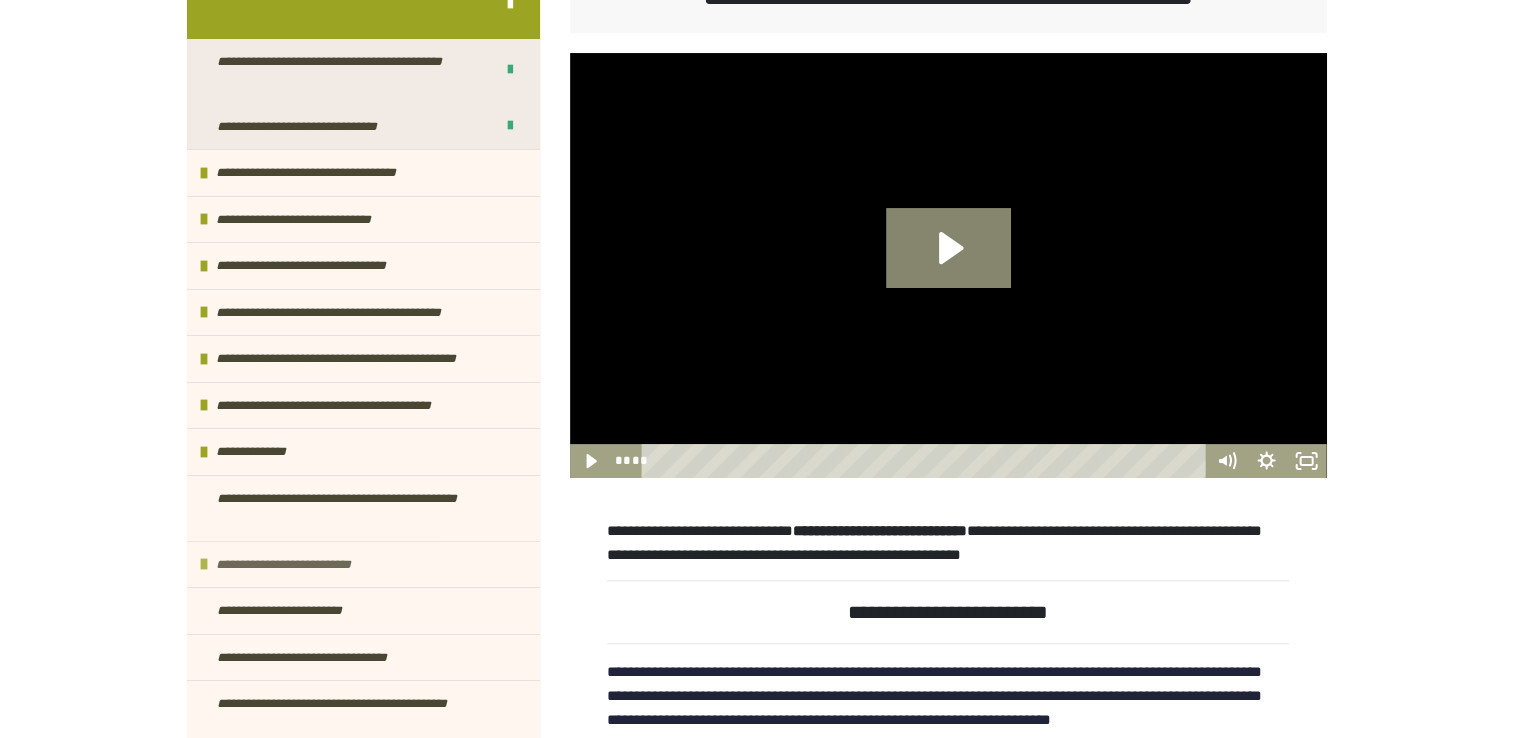 click on "**********" at bounding box center (307, 565) 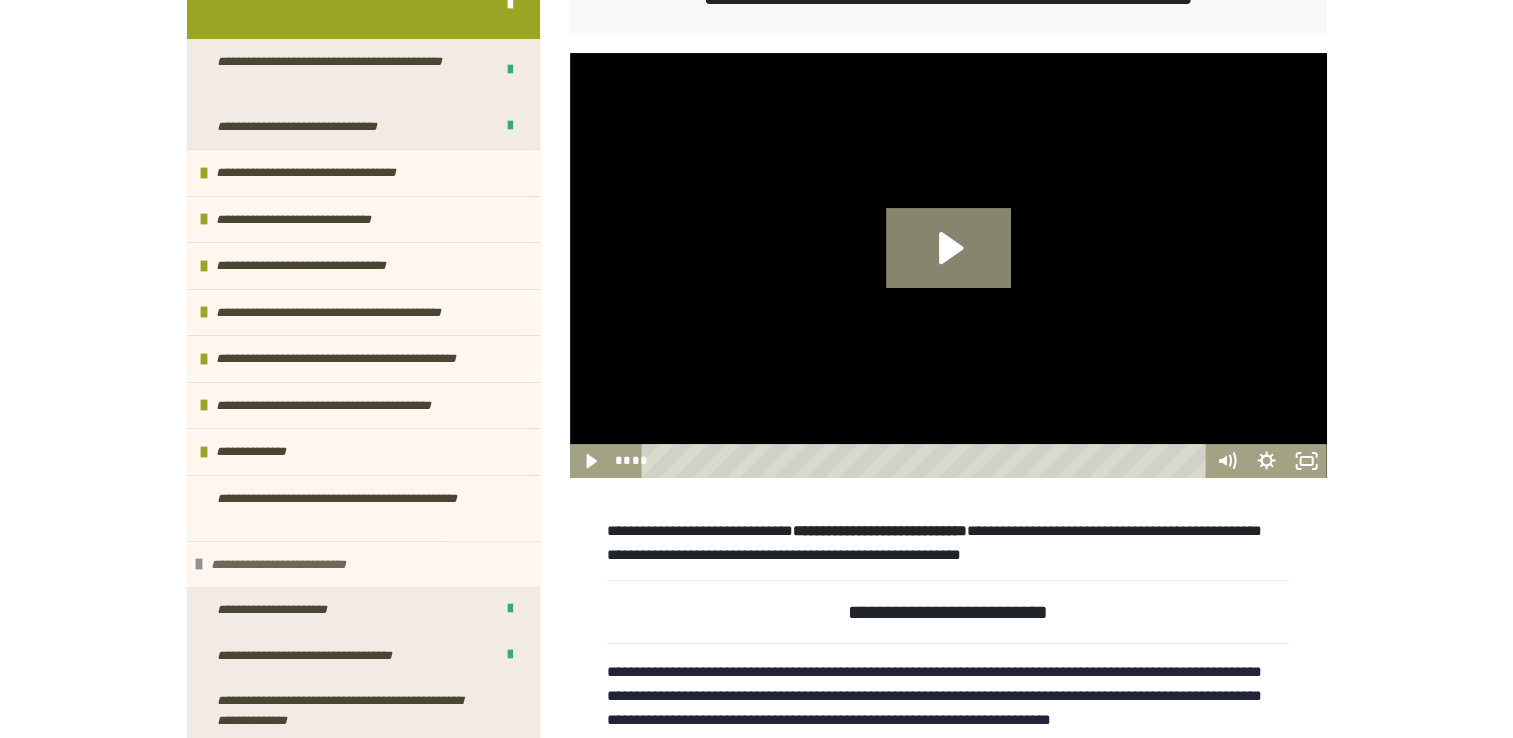 scroll, scrollTop: 273, scrollLeft: 0, axis: vertical 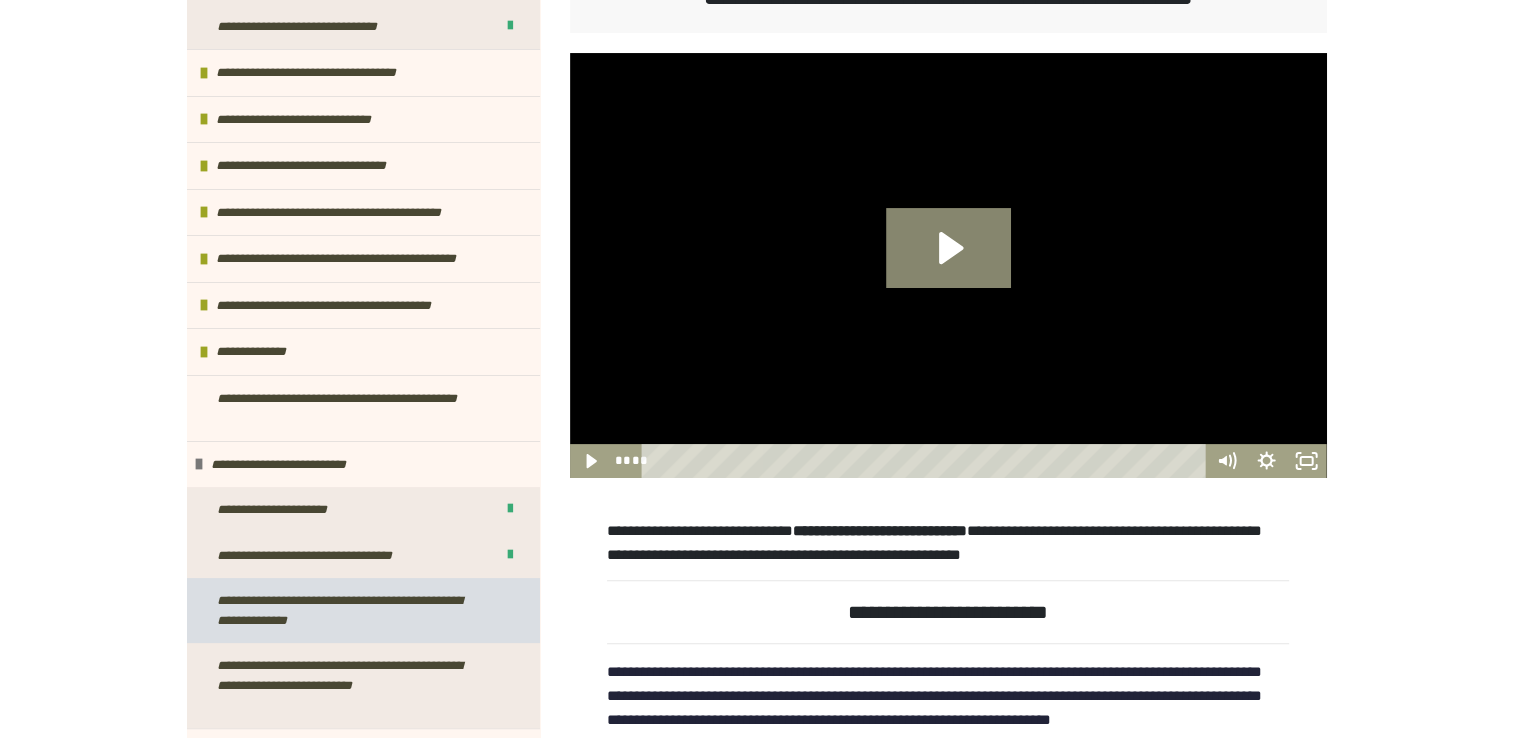 click on "**********" at bounding box center (348, 610) 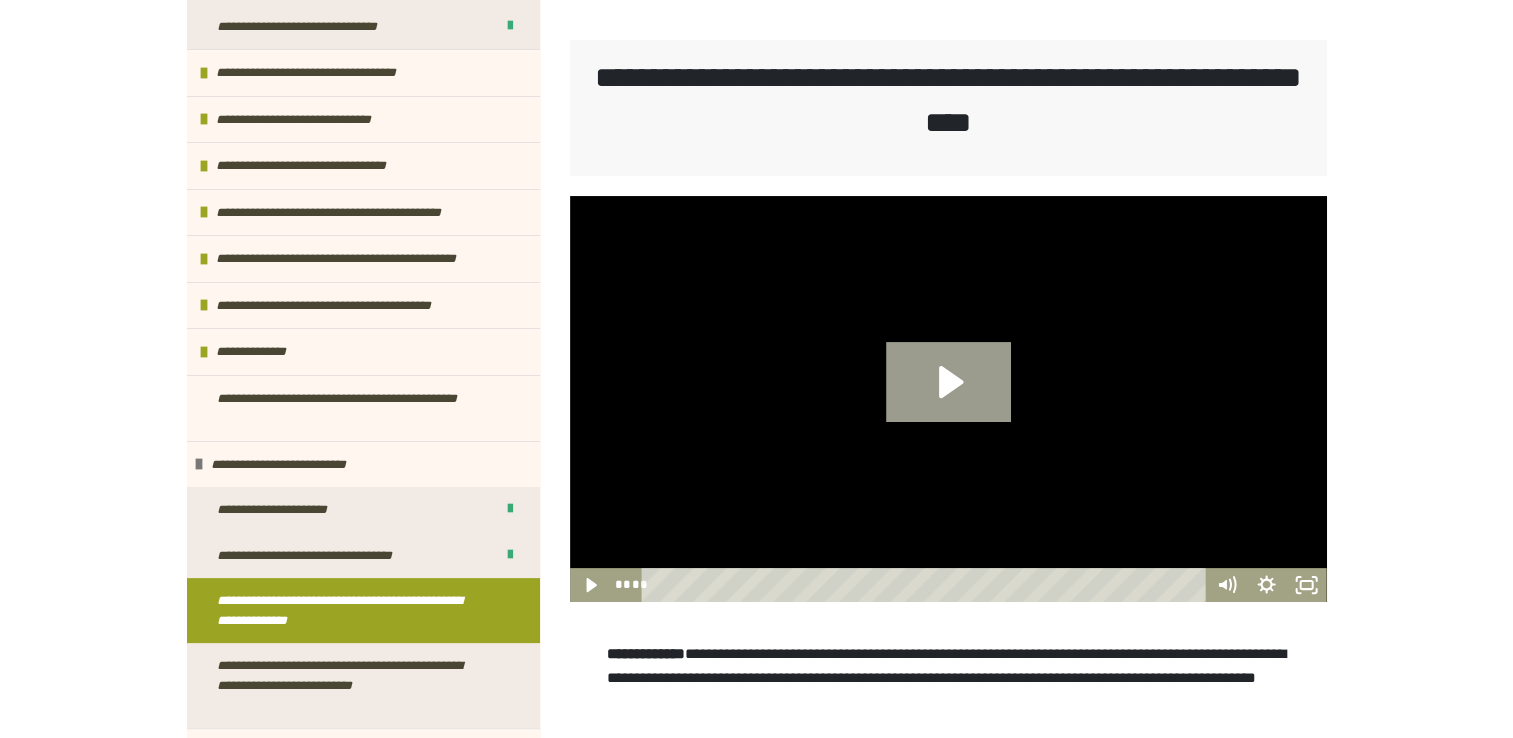 click 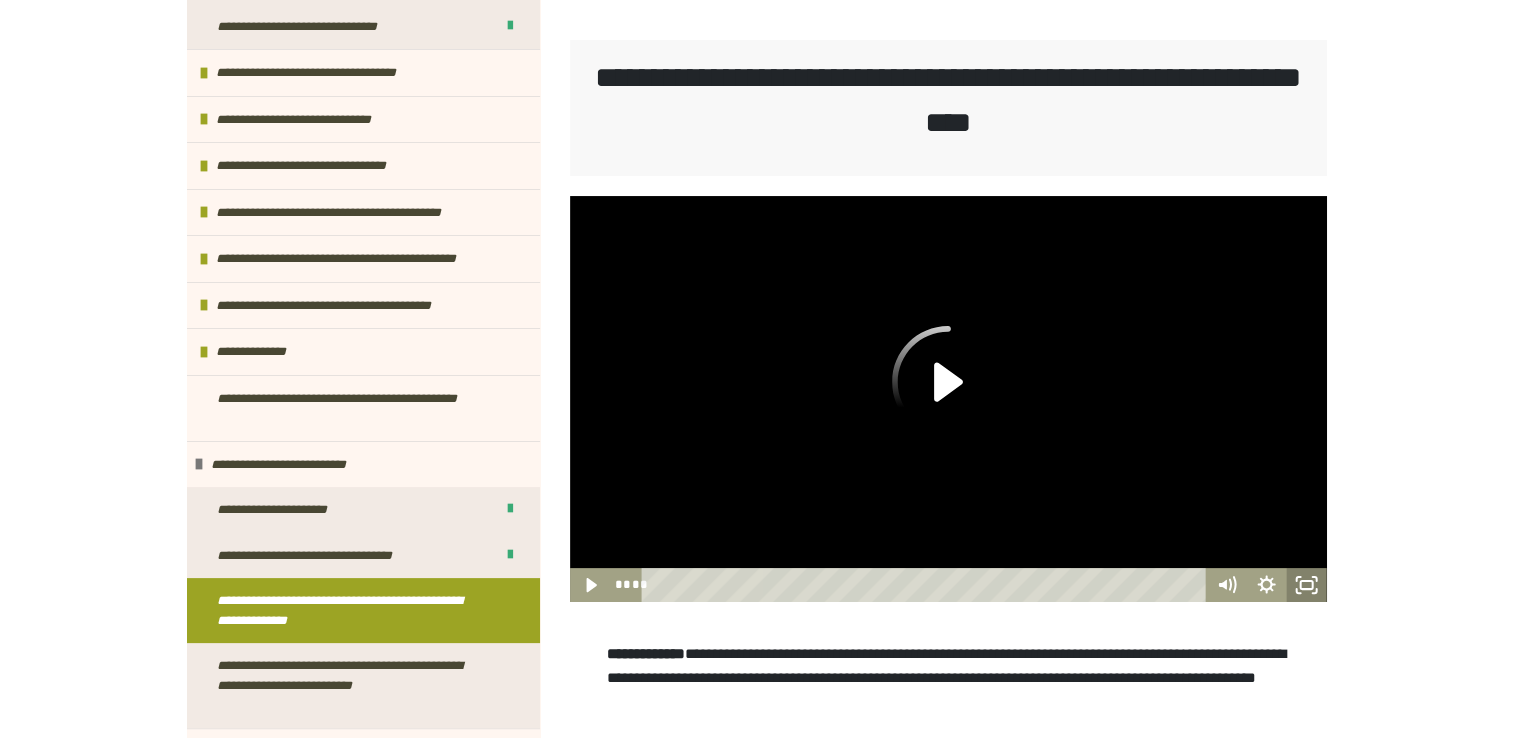 click 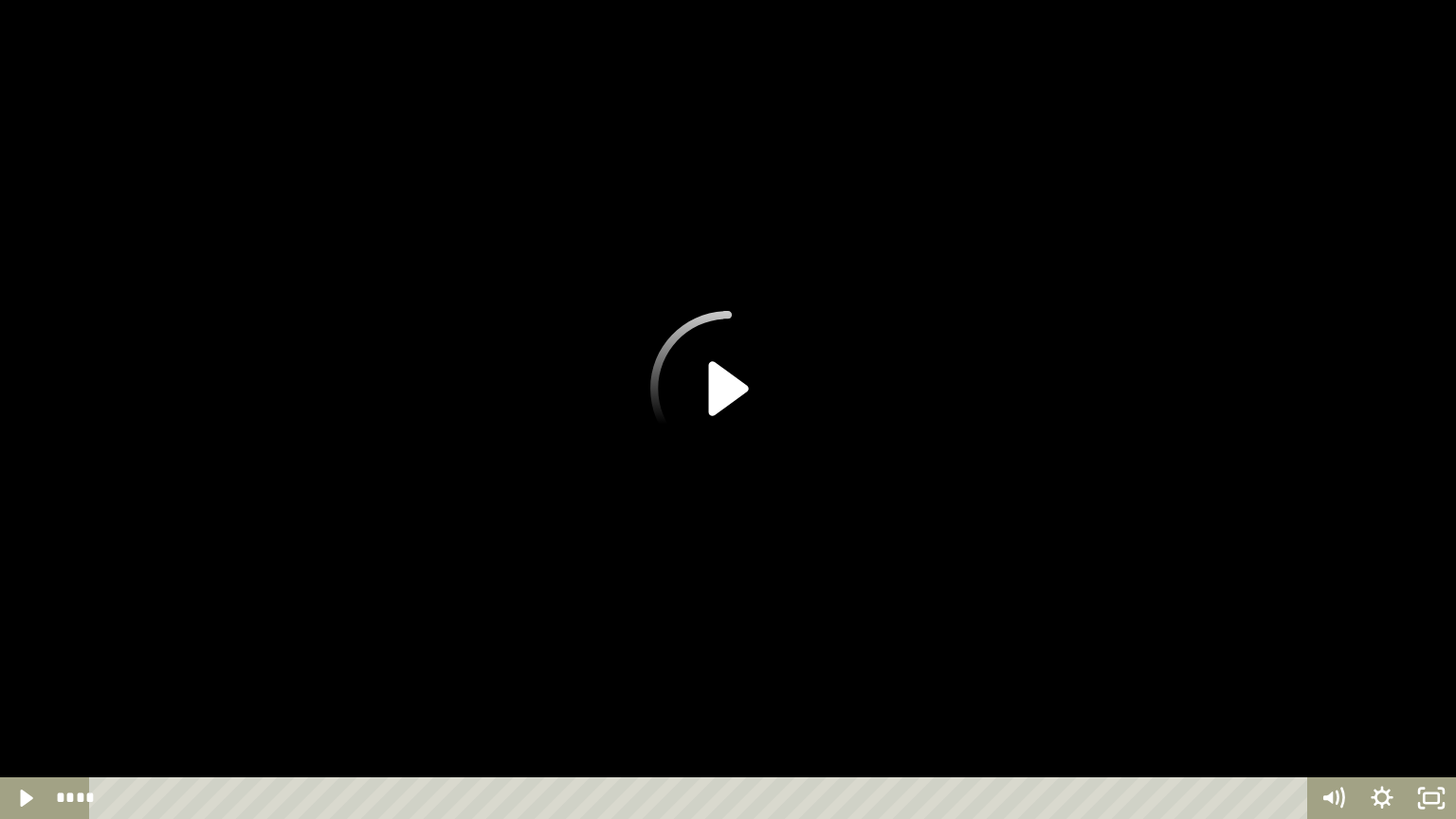click 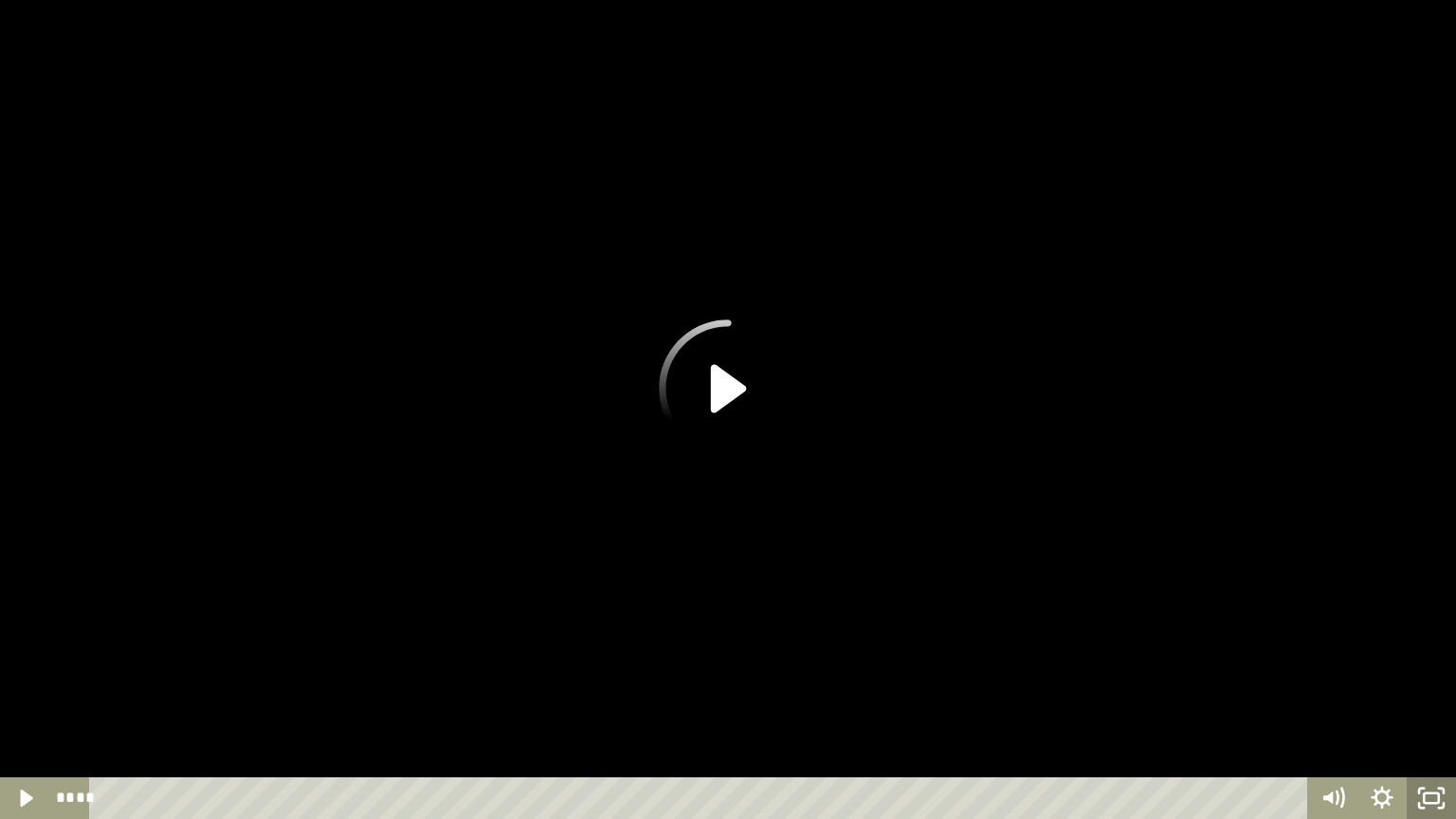 click 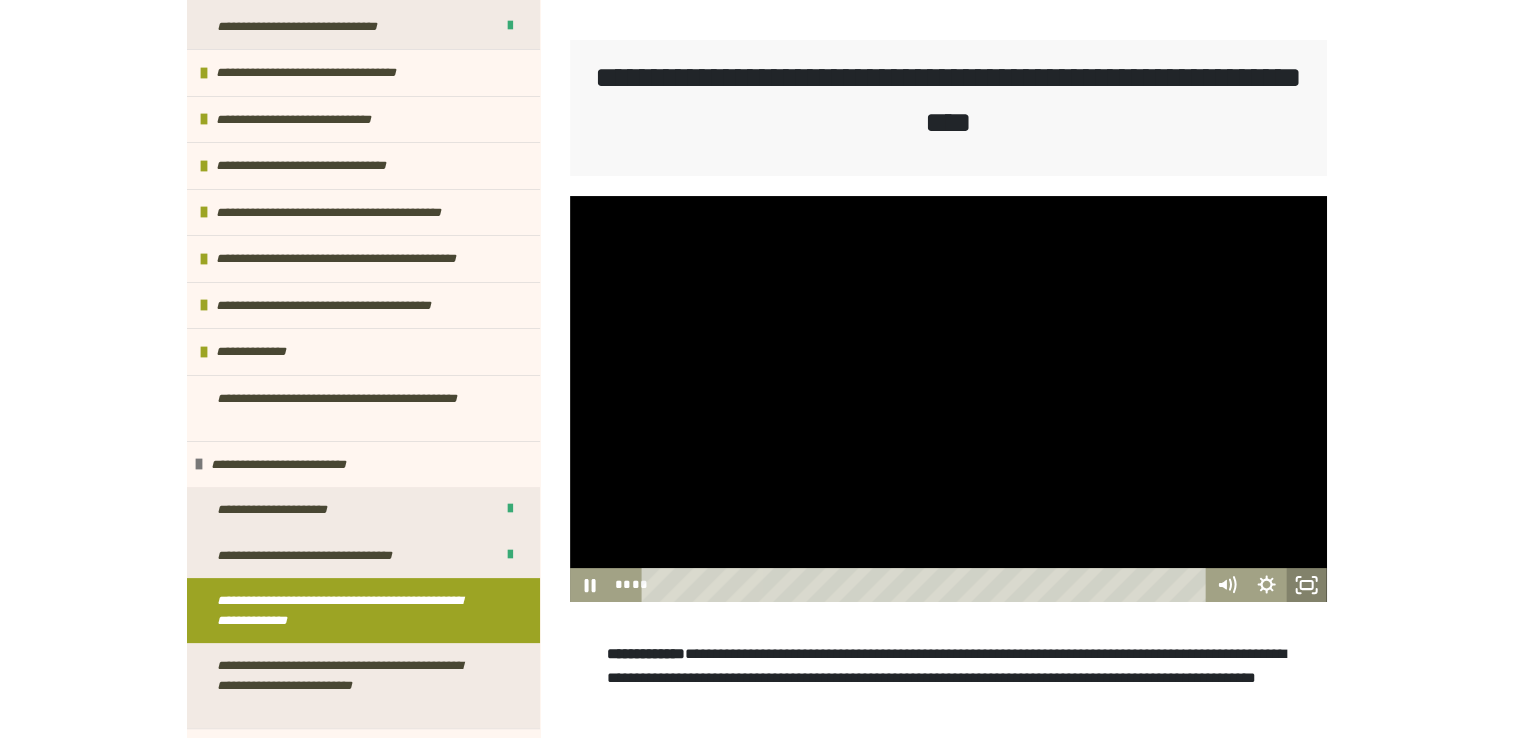 click 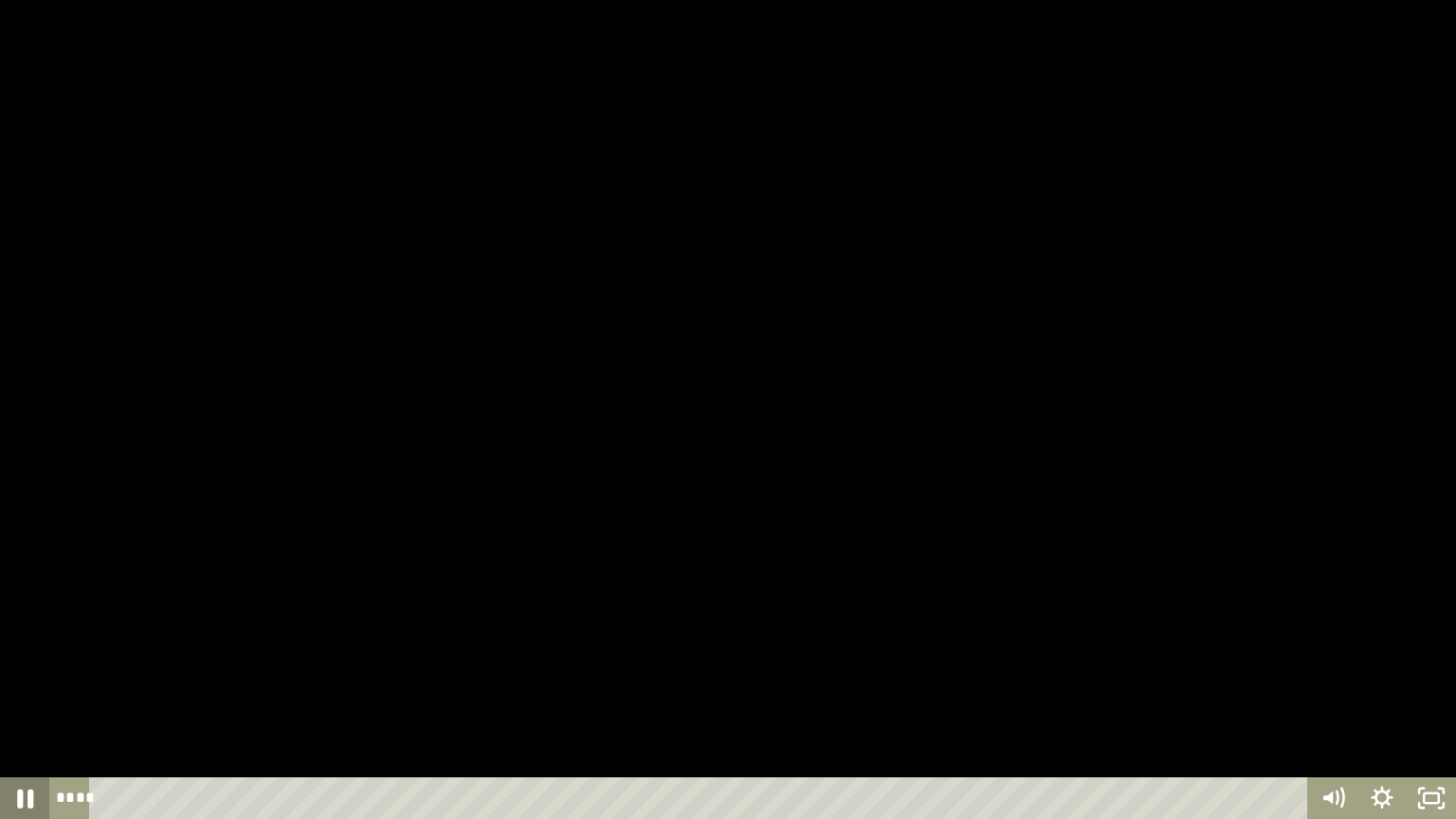 click 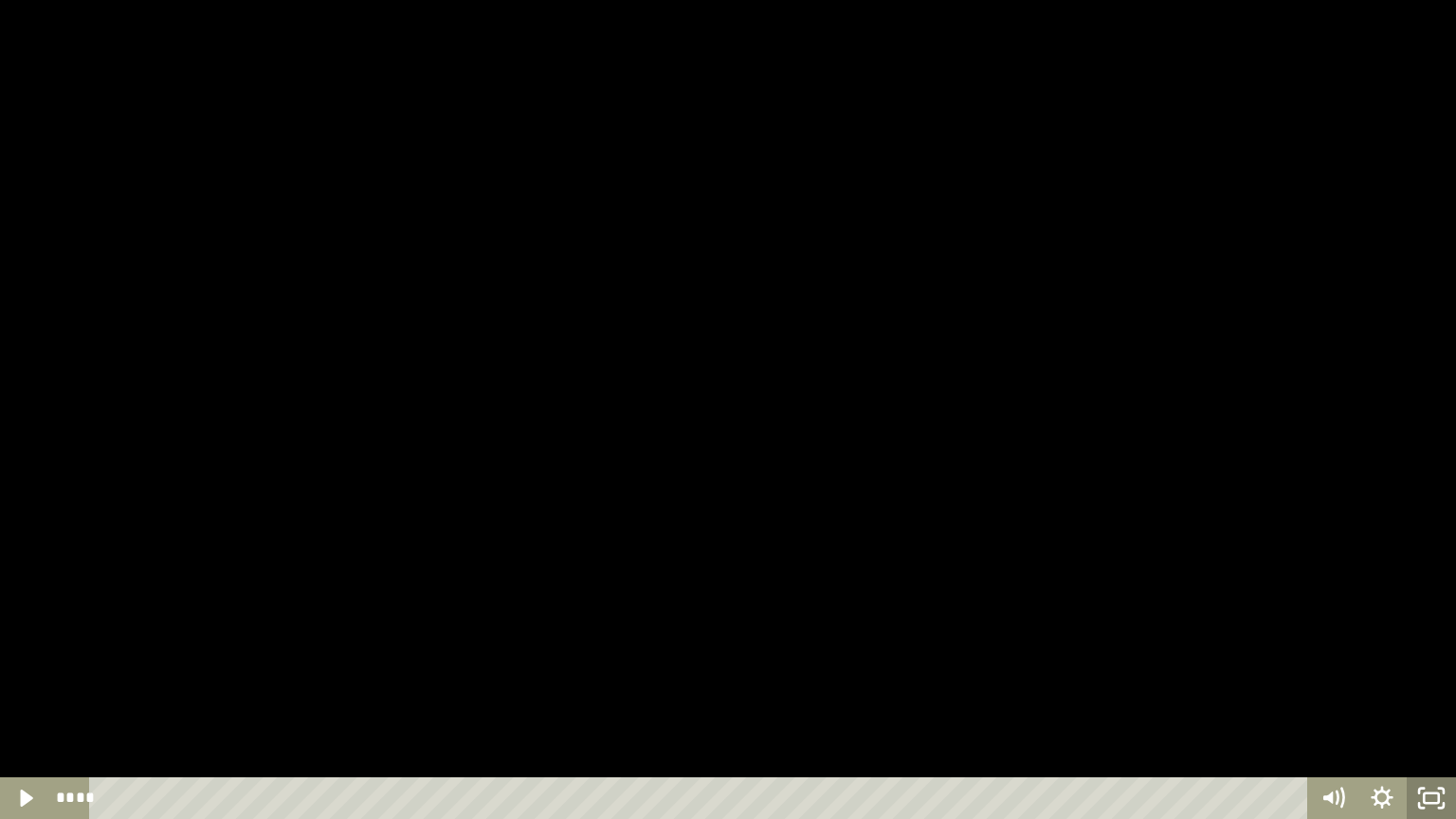 click 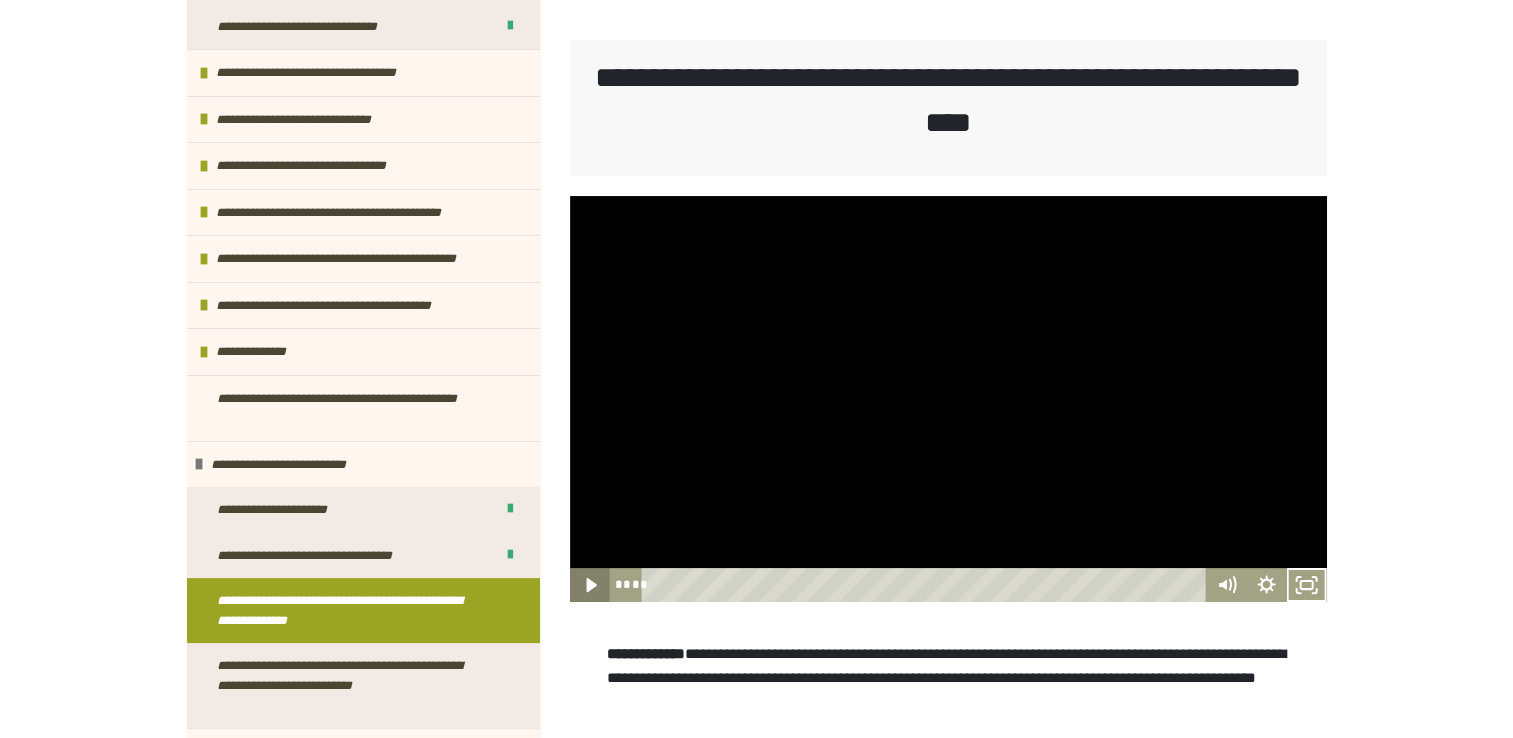 click 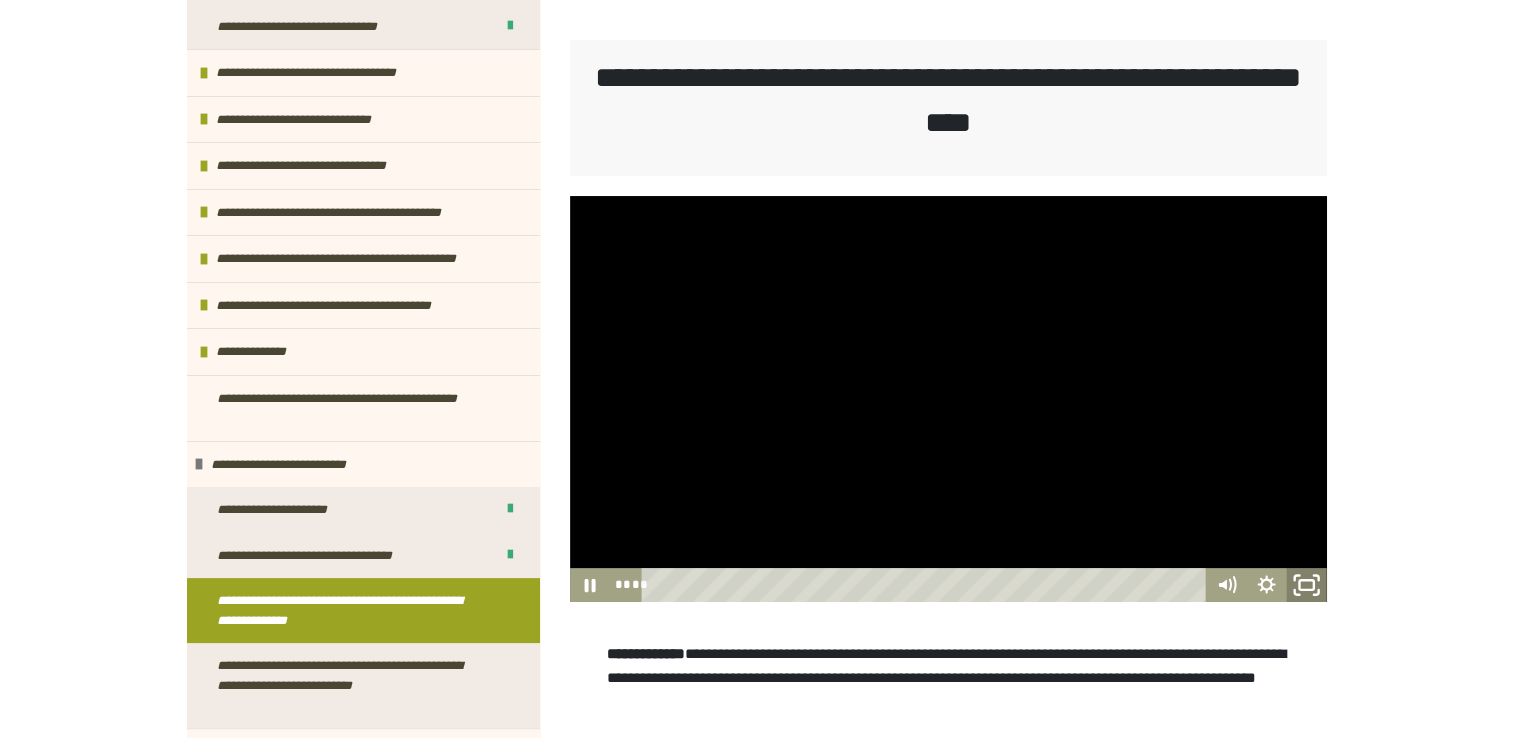 click 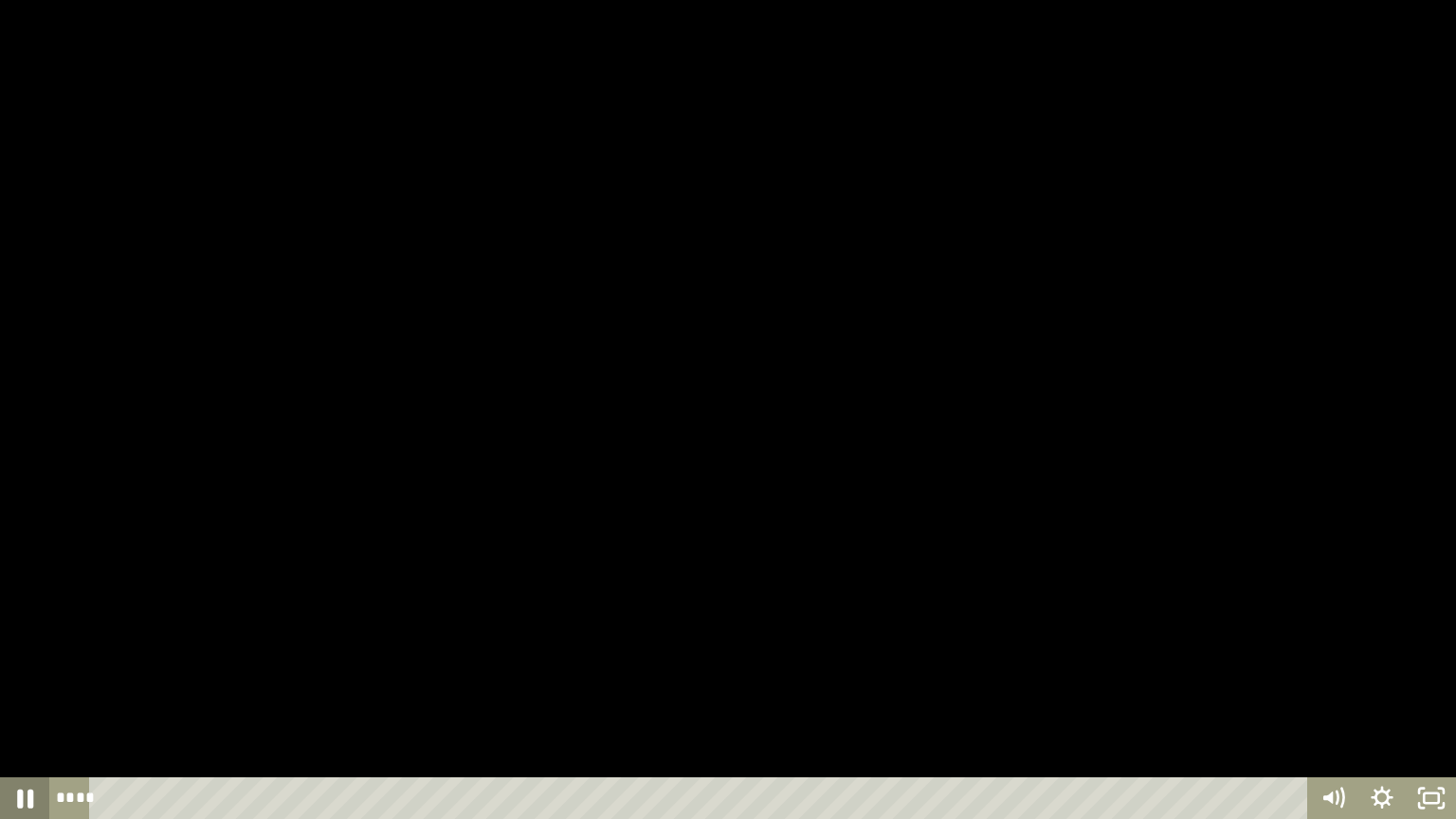 click 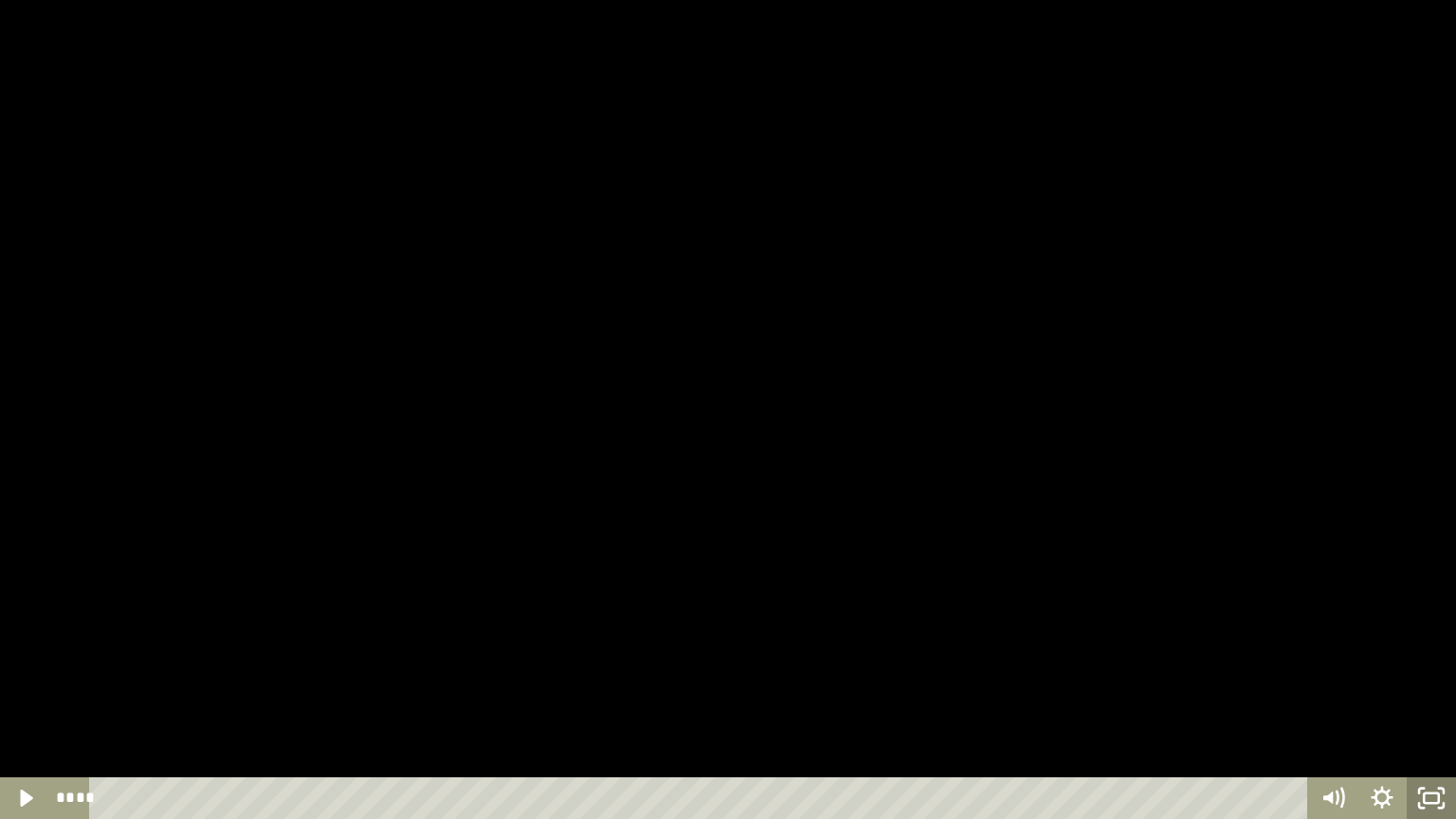 click 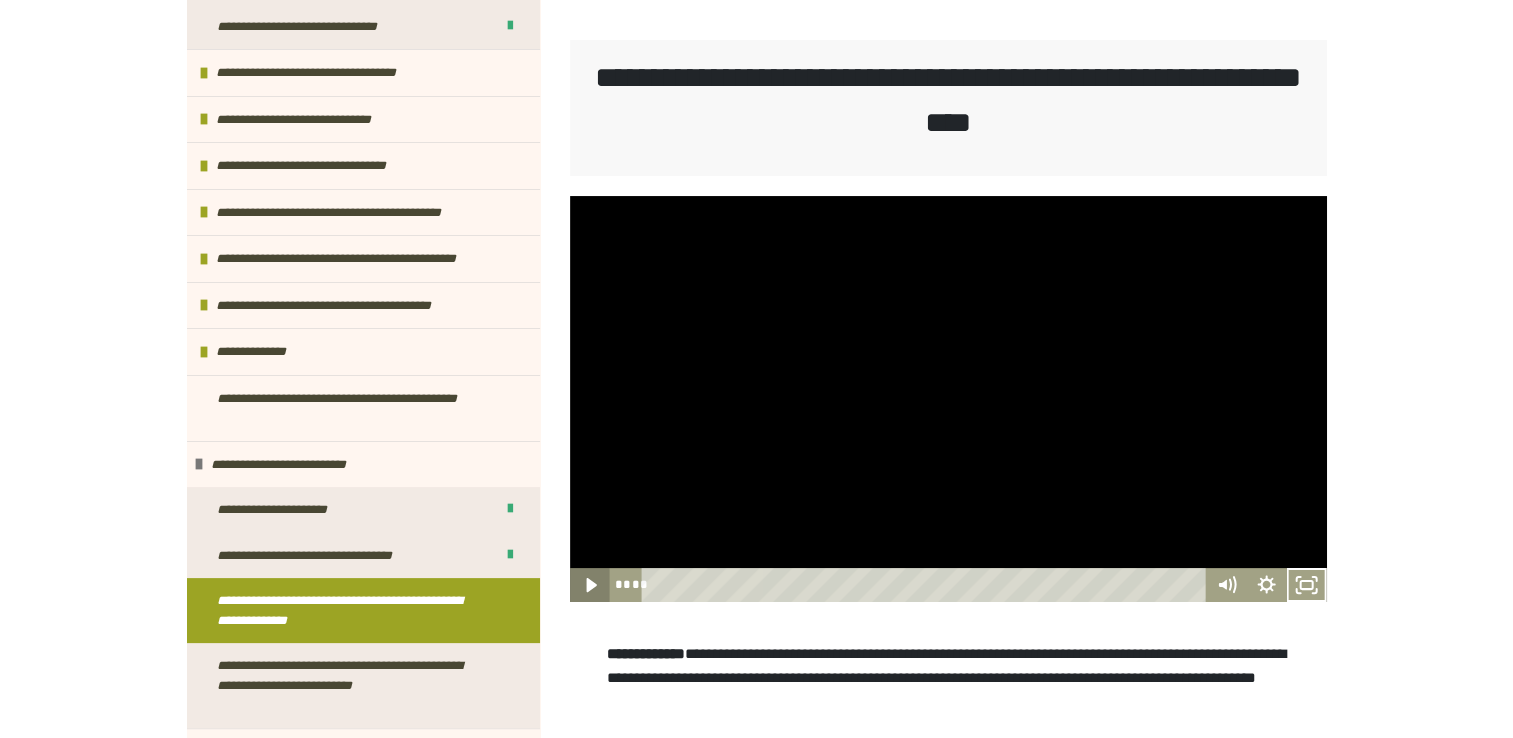 click 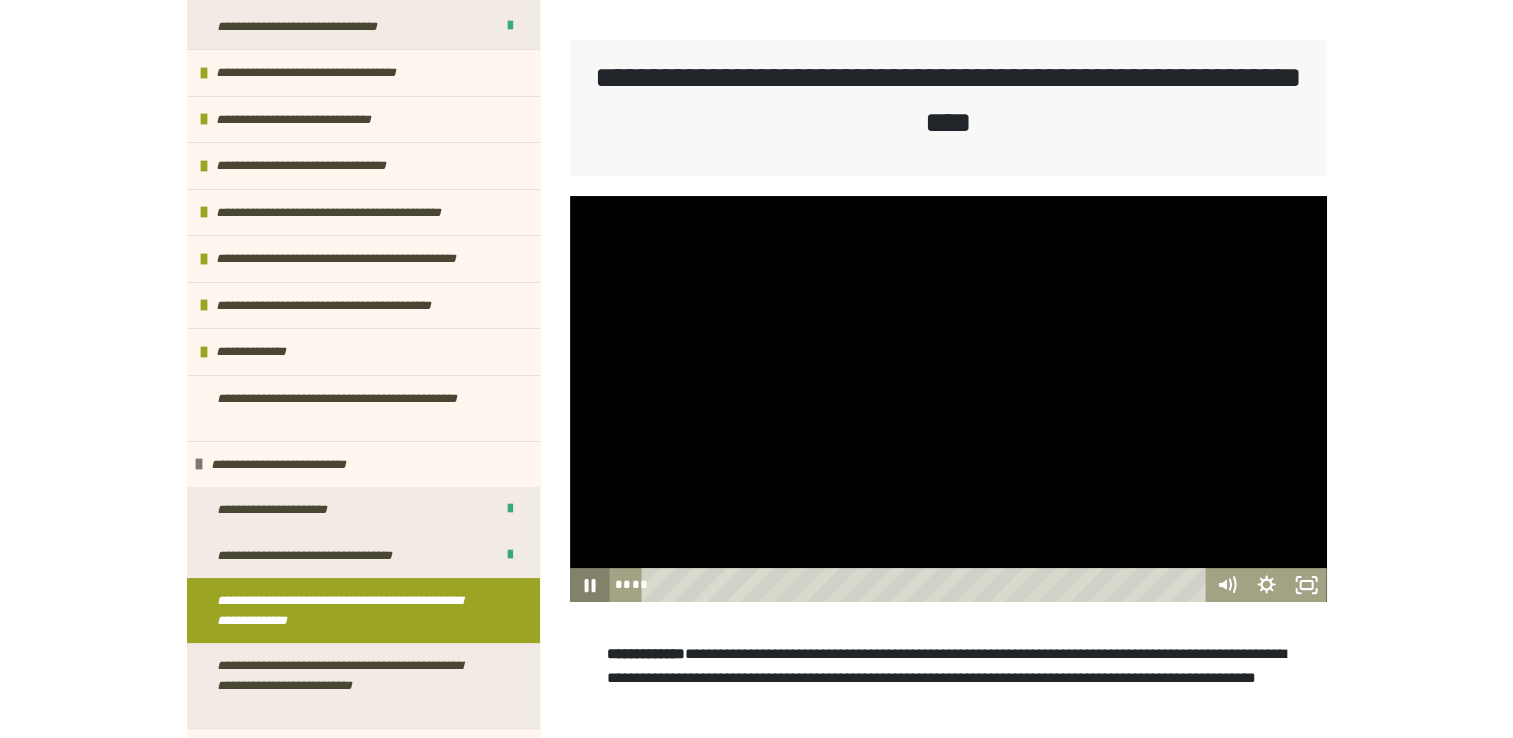 click 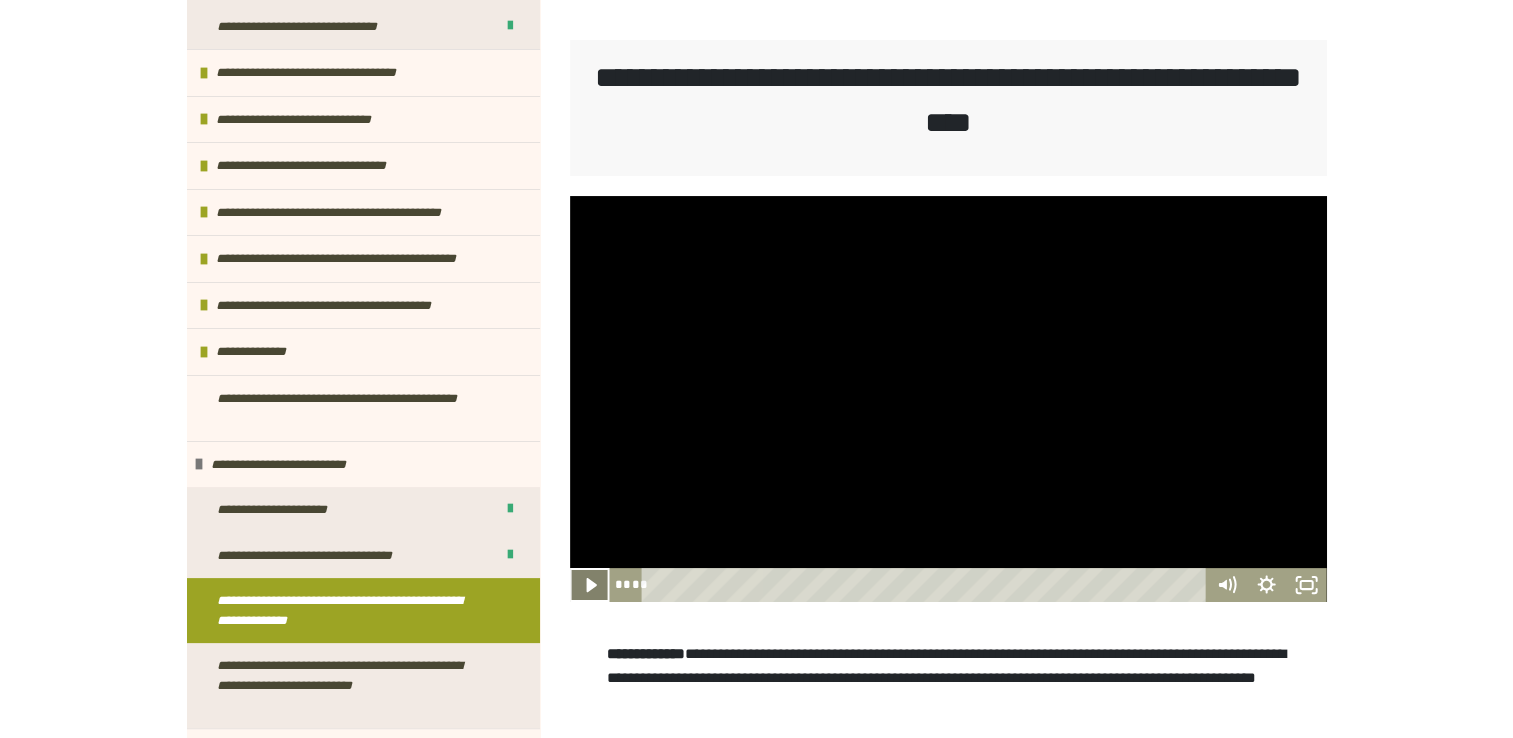 click 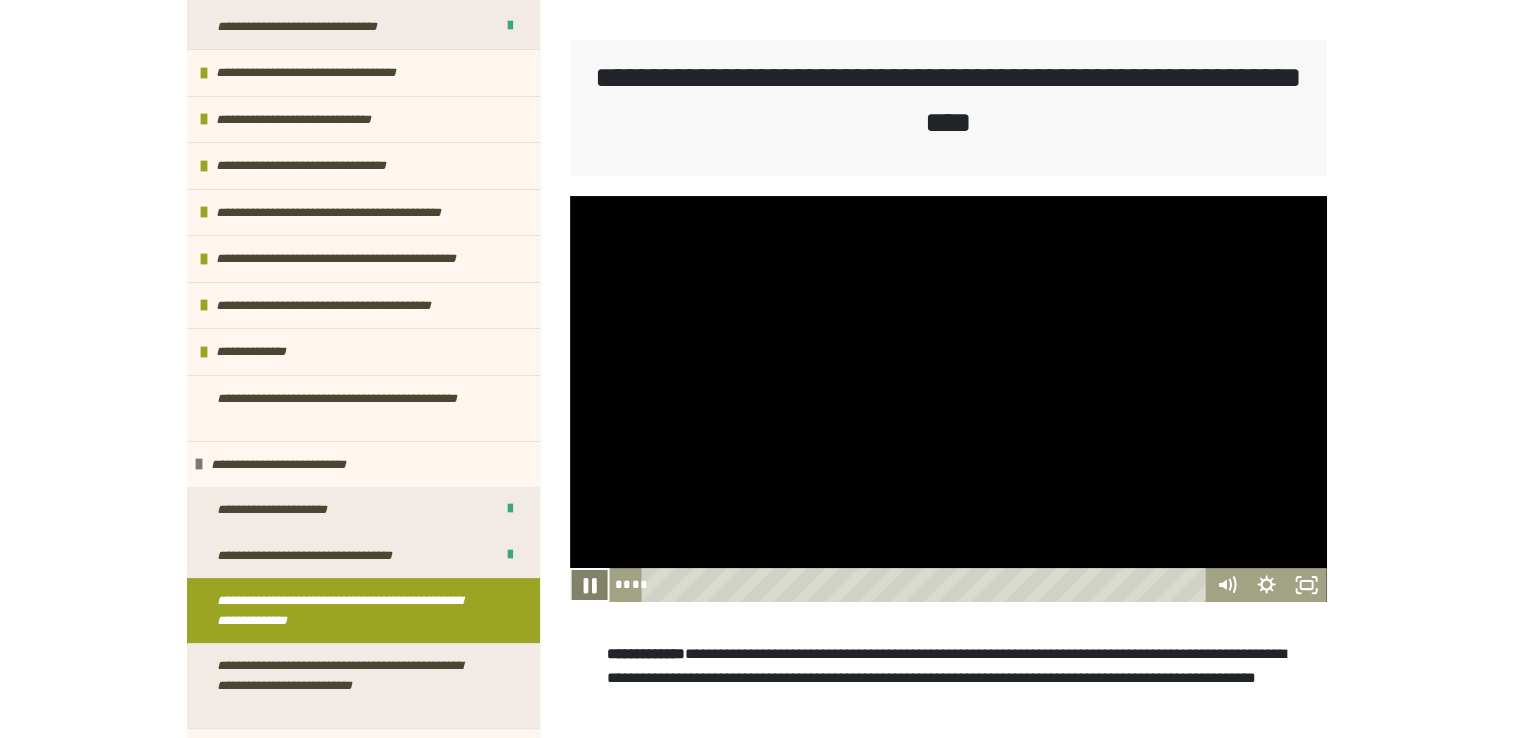 click 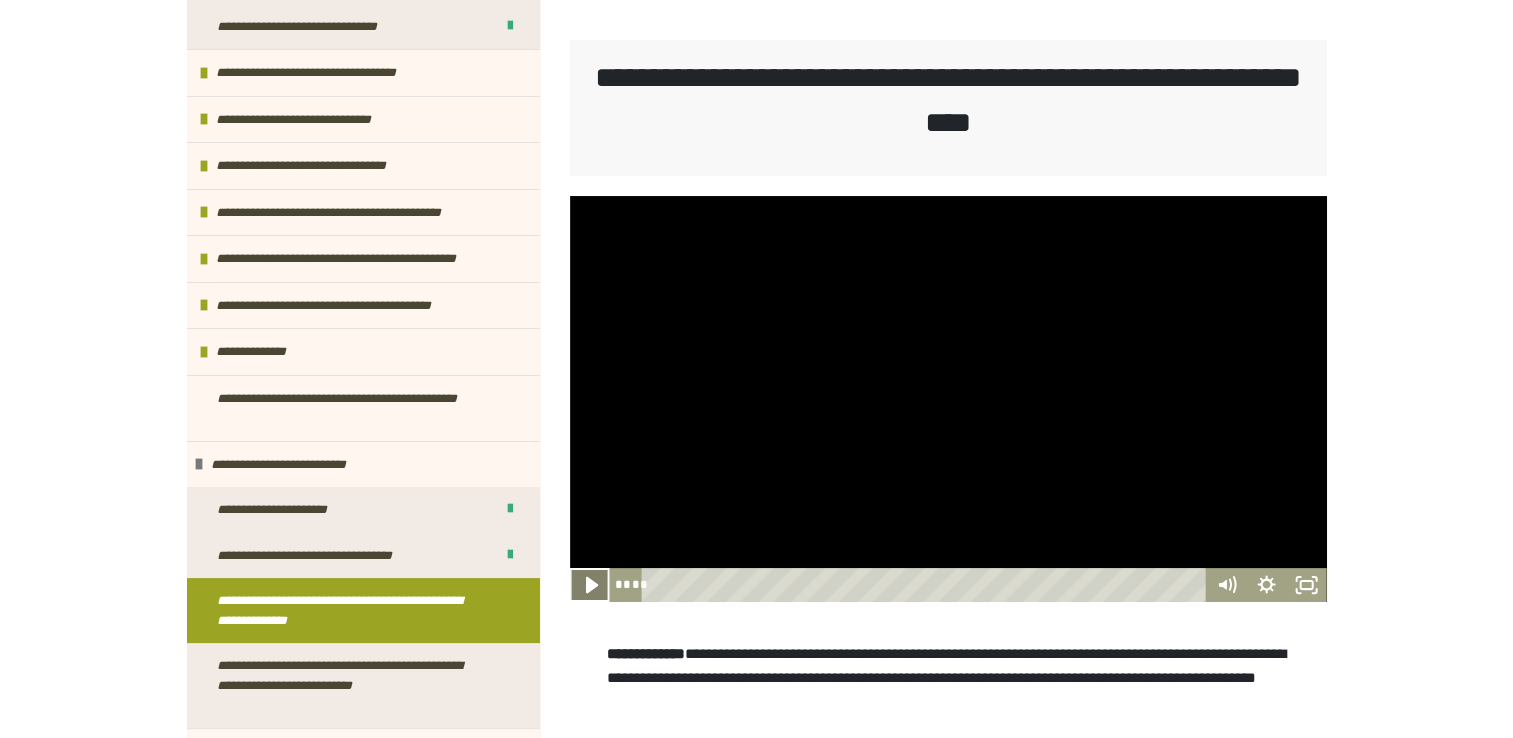 click 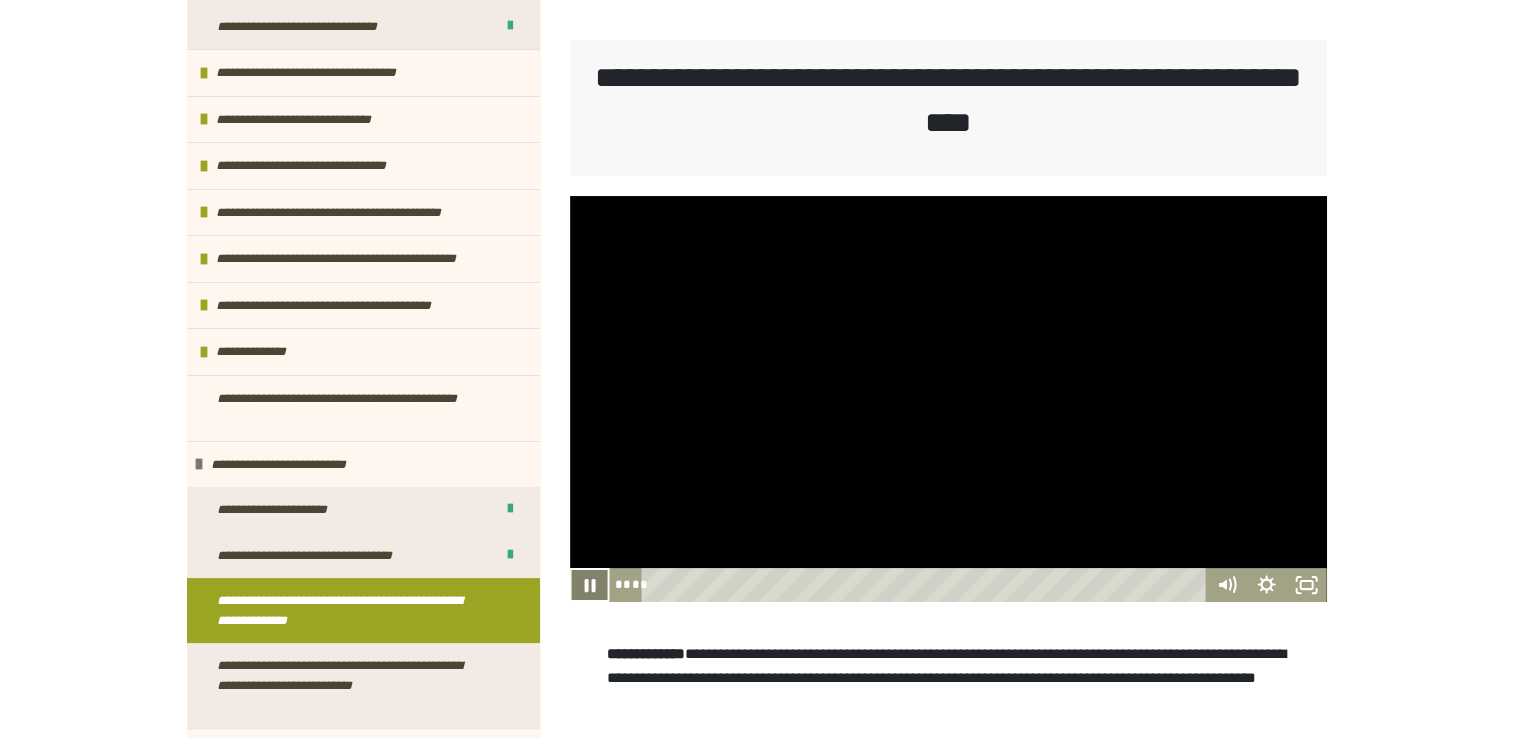 click 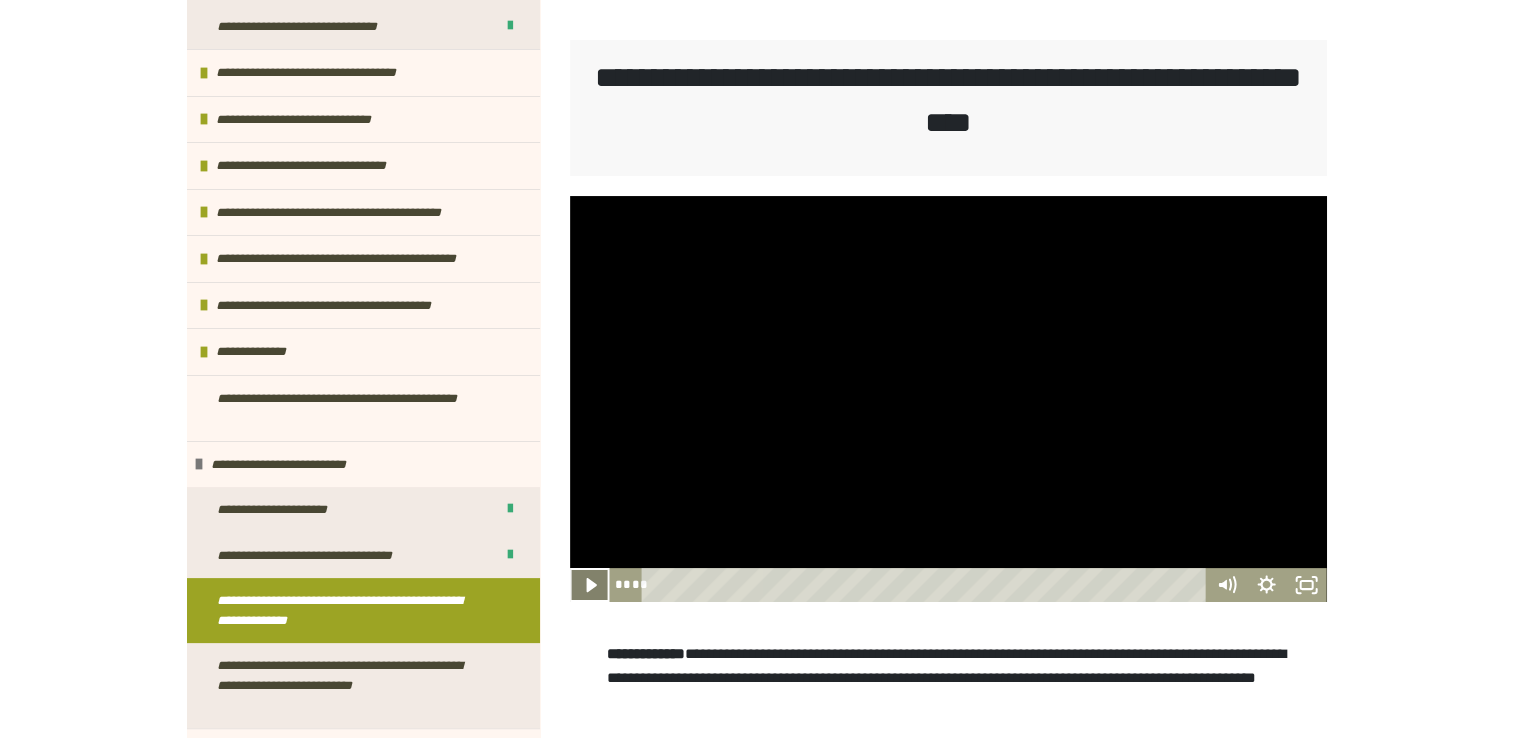 click 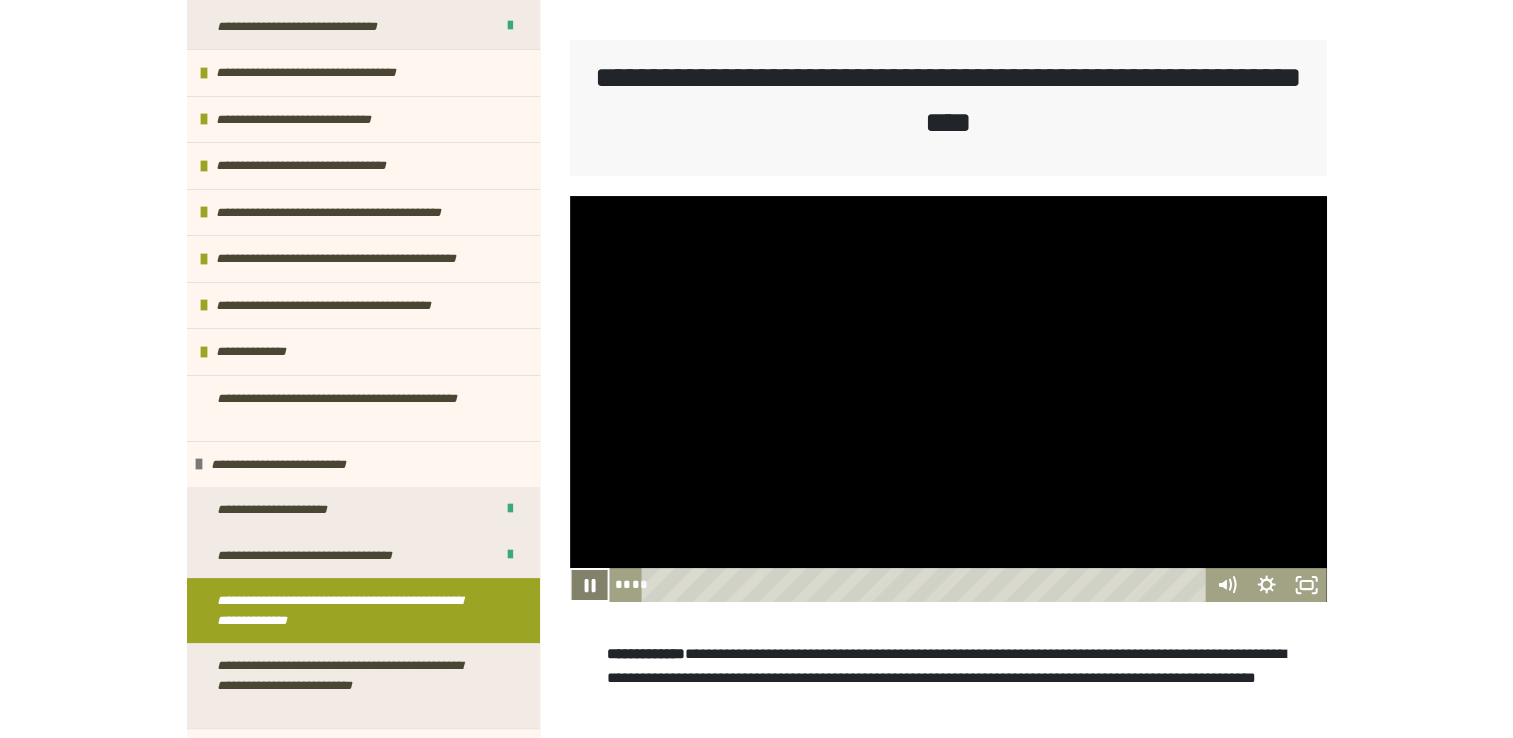 click 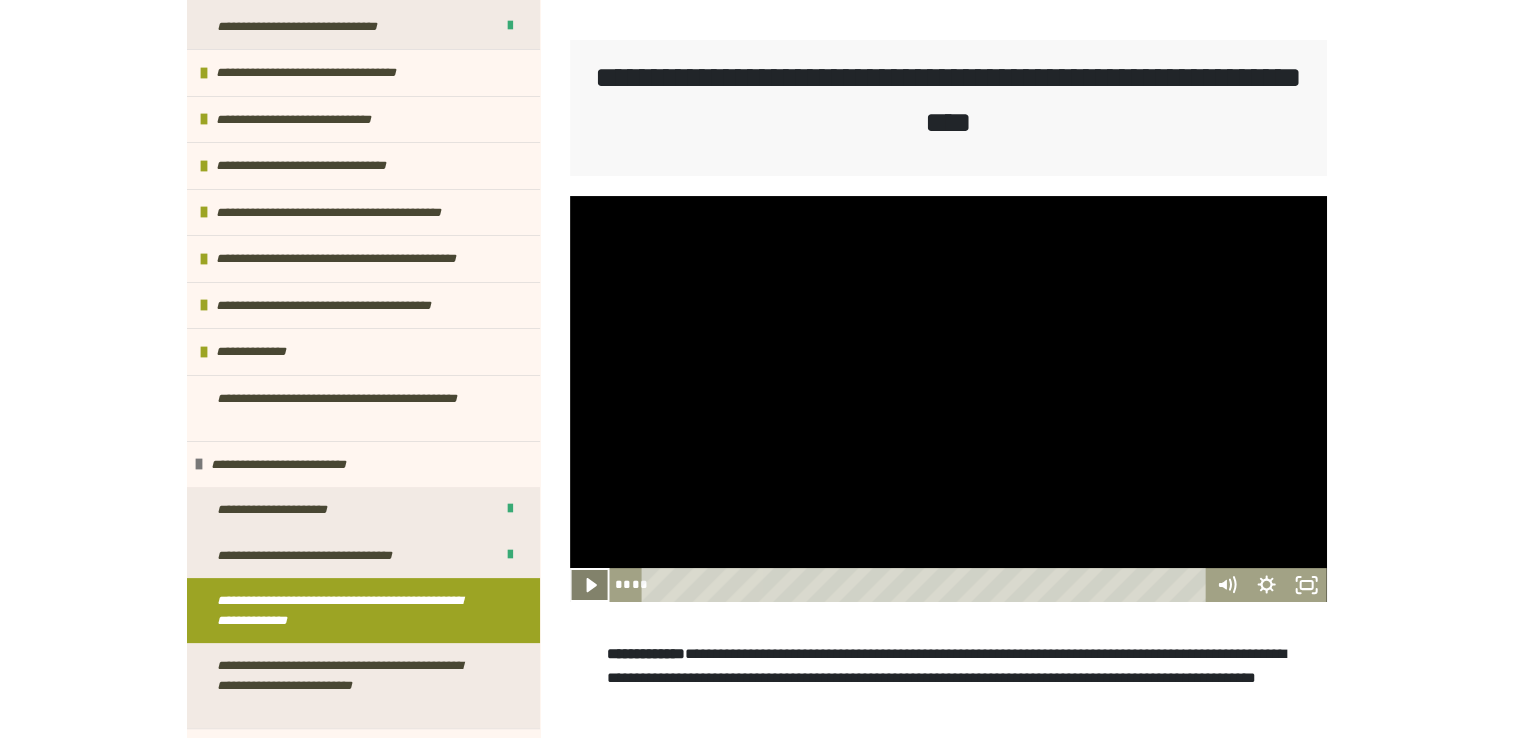 click 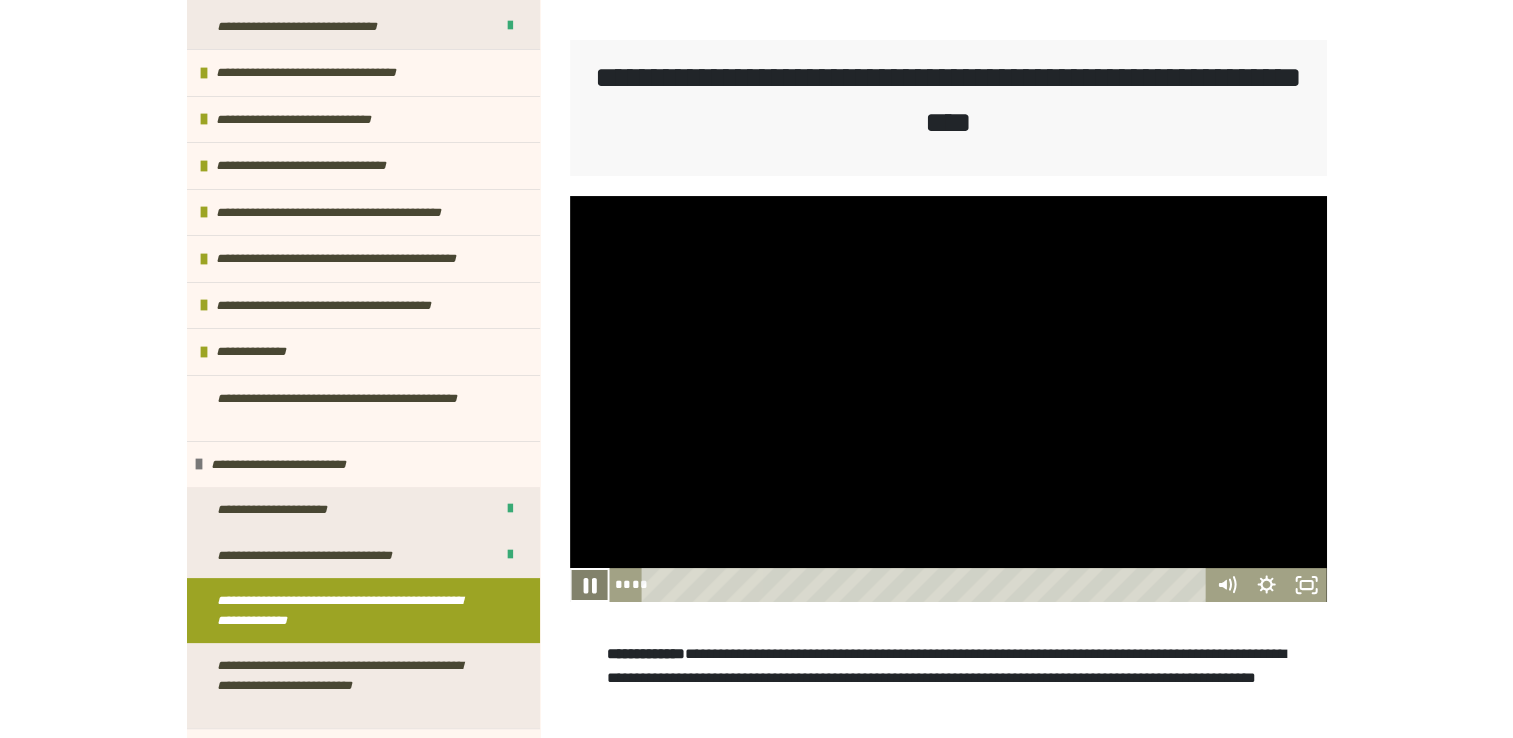 click 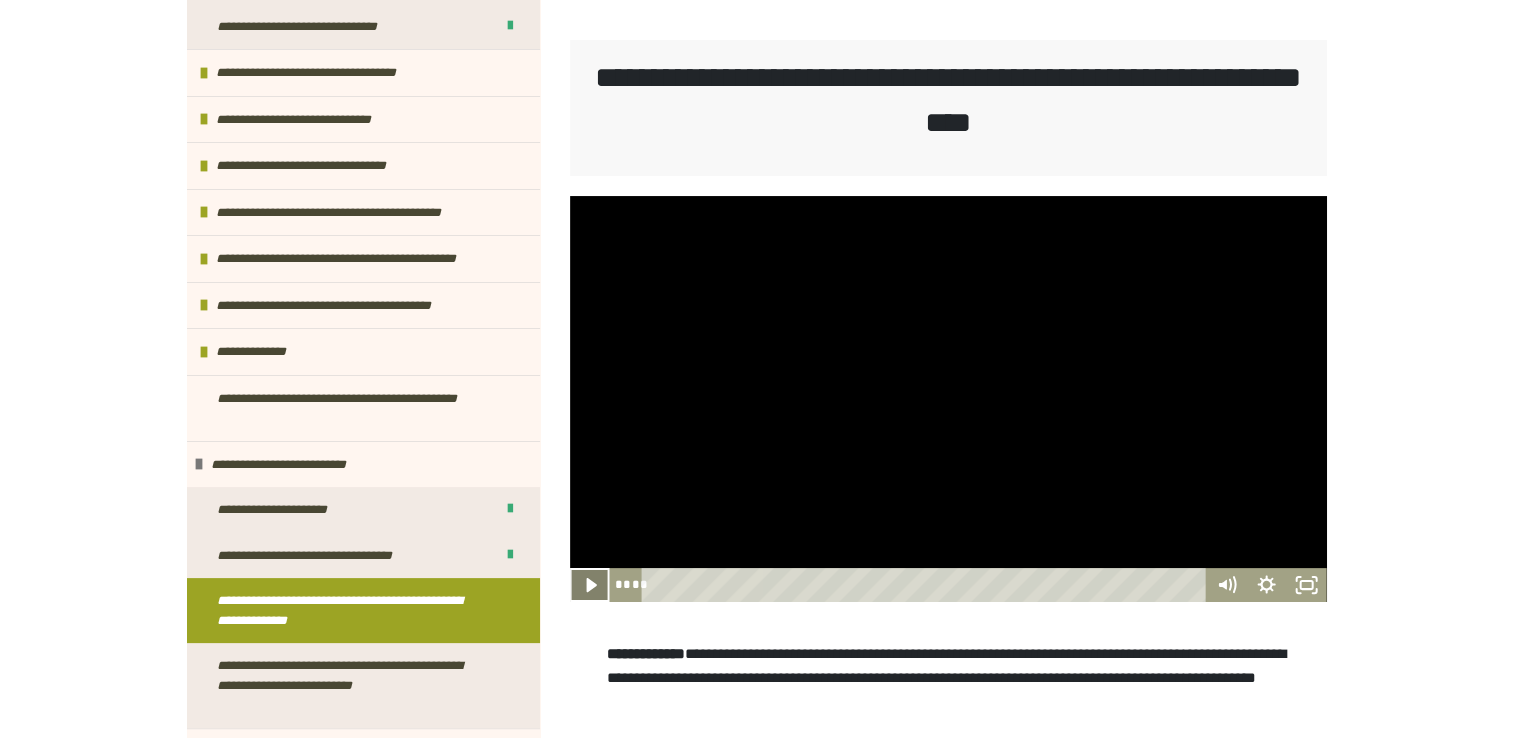 click 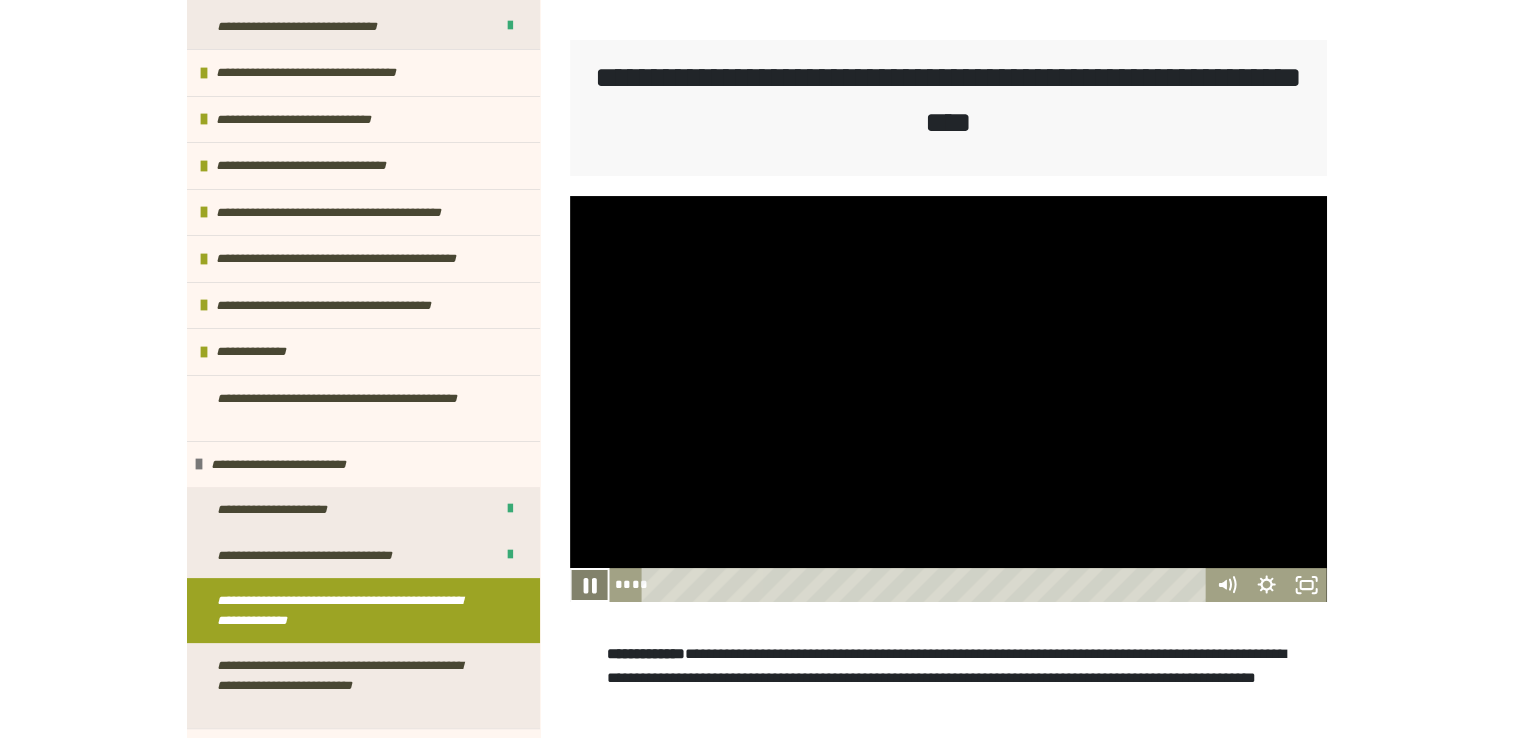 click 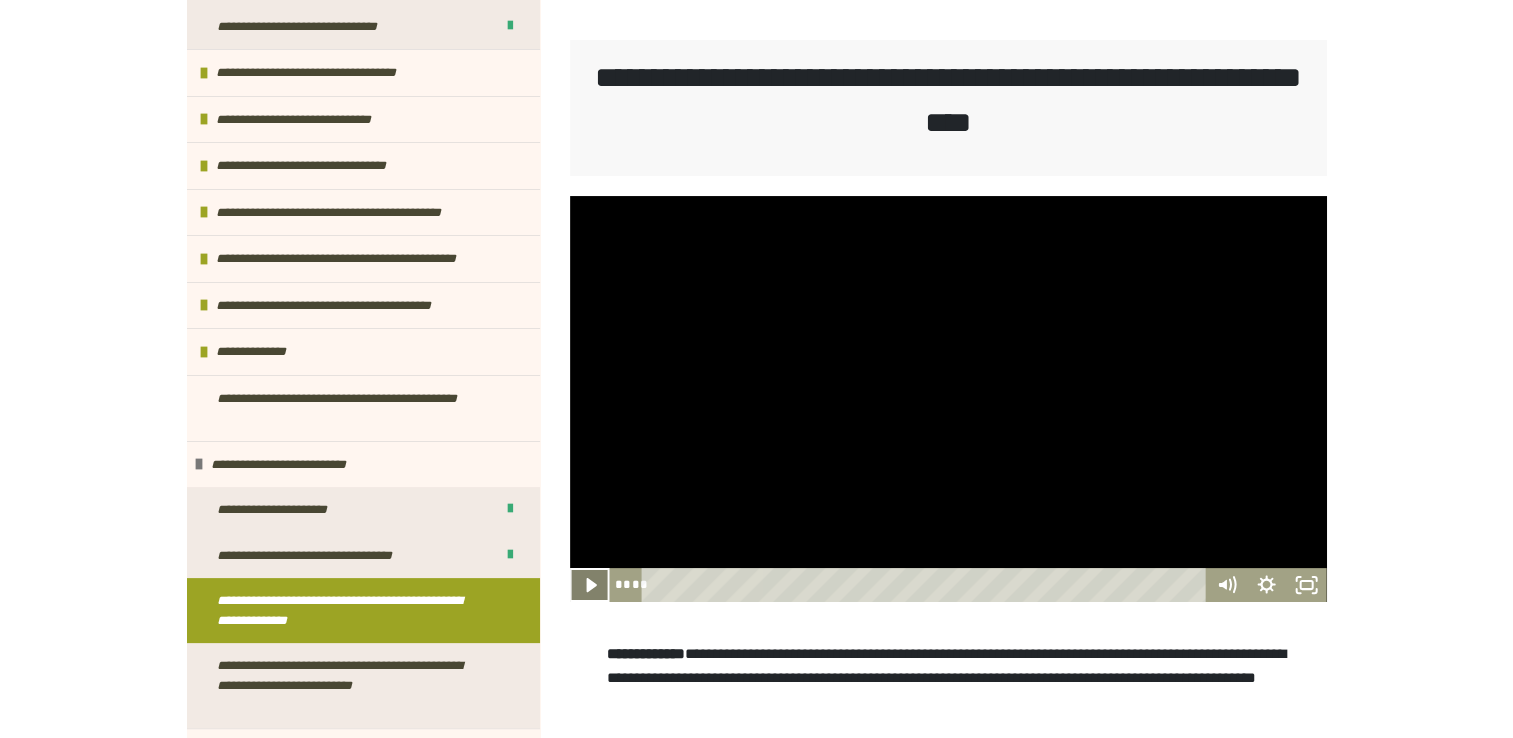 click 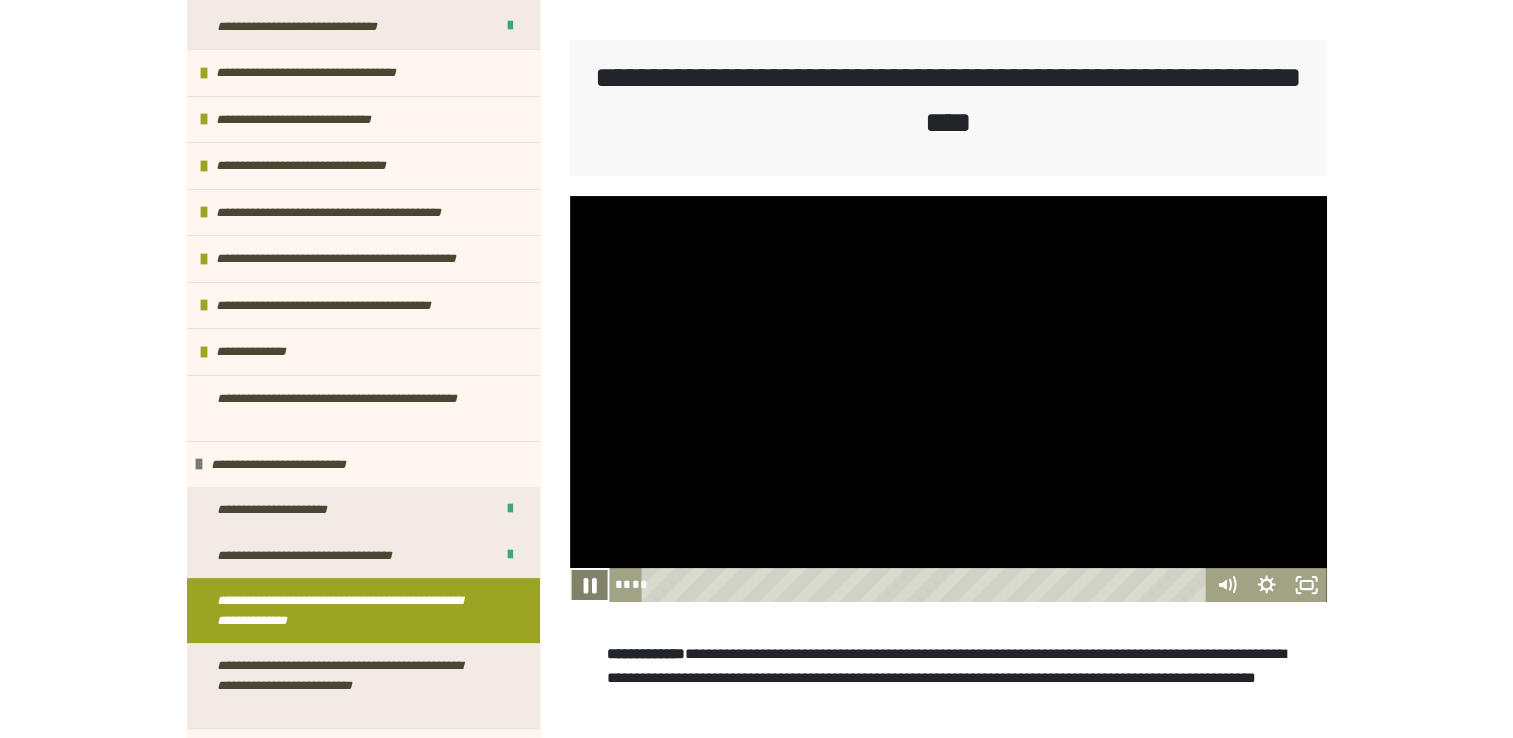 click 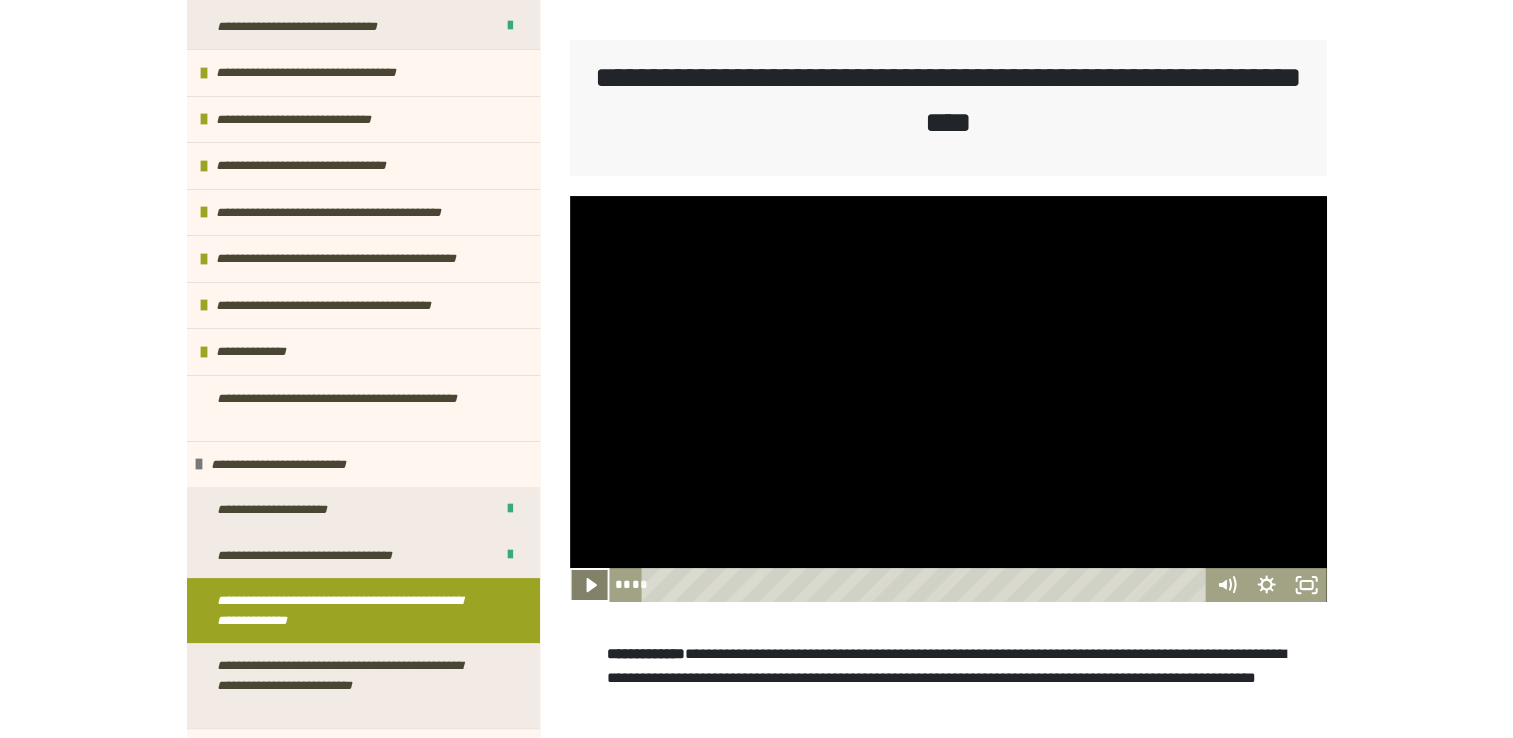 click 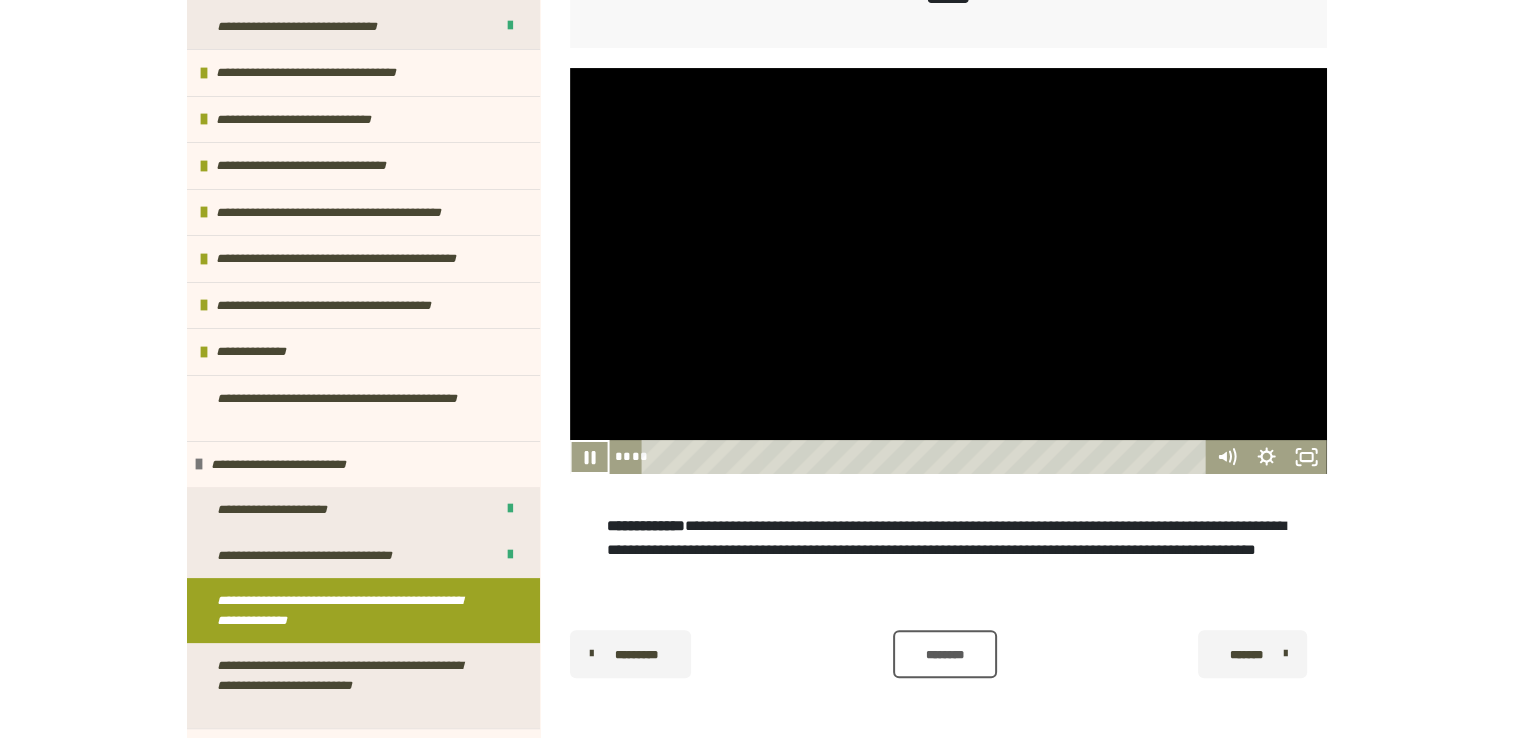 scroll, scrollTop: 469, scrollLeft: 0, axis: vertical 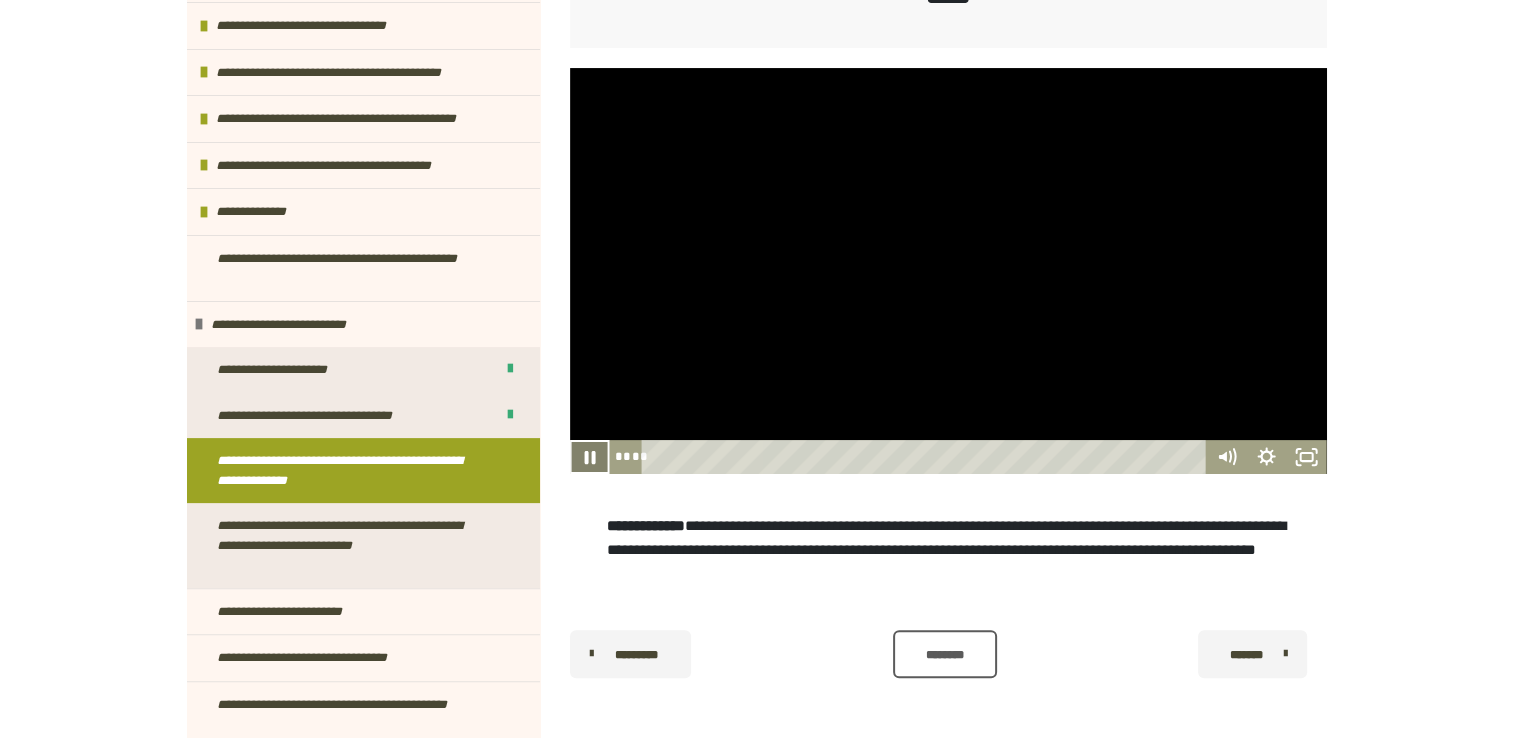 click 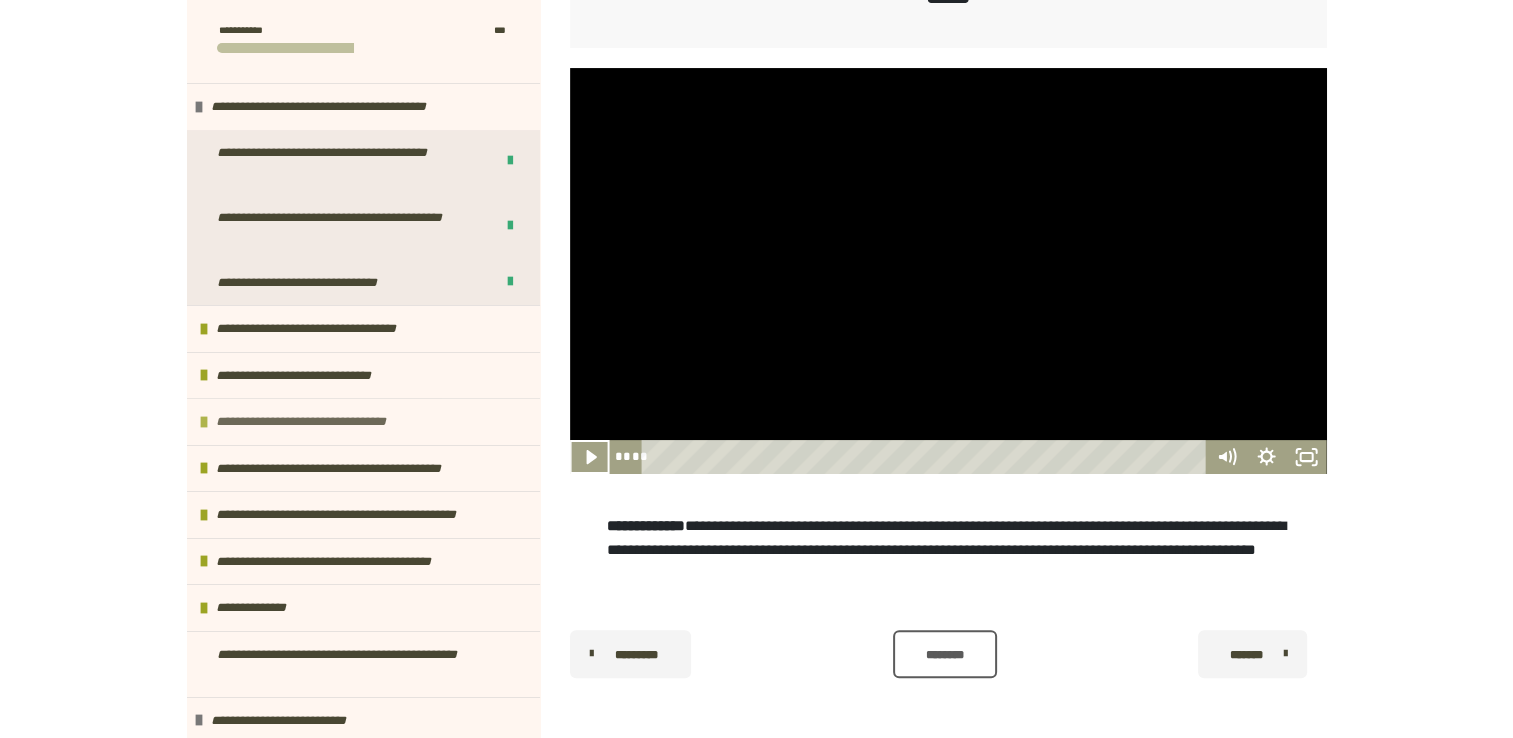 scroll, scrollTop: 0, scrollLeft: 0, axis: both 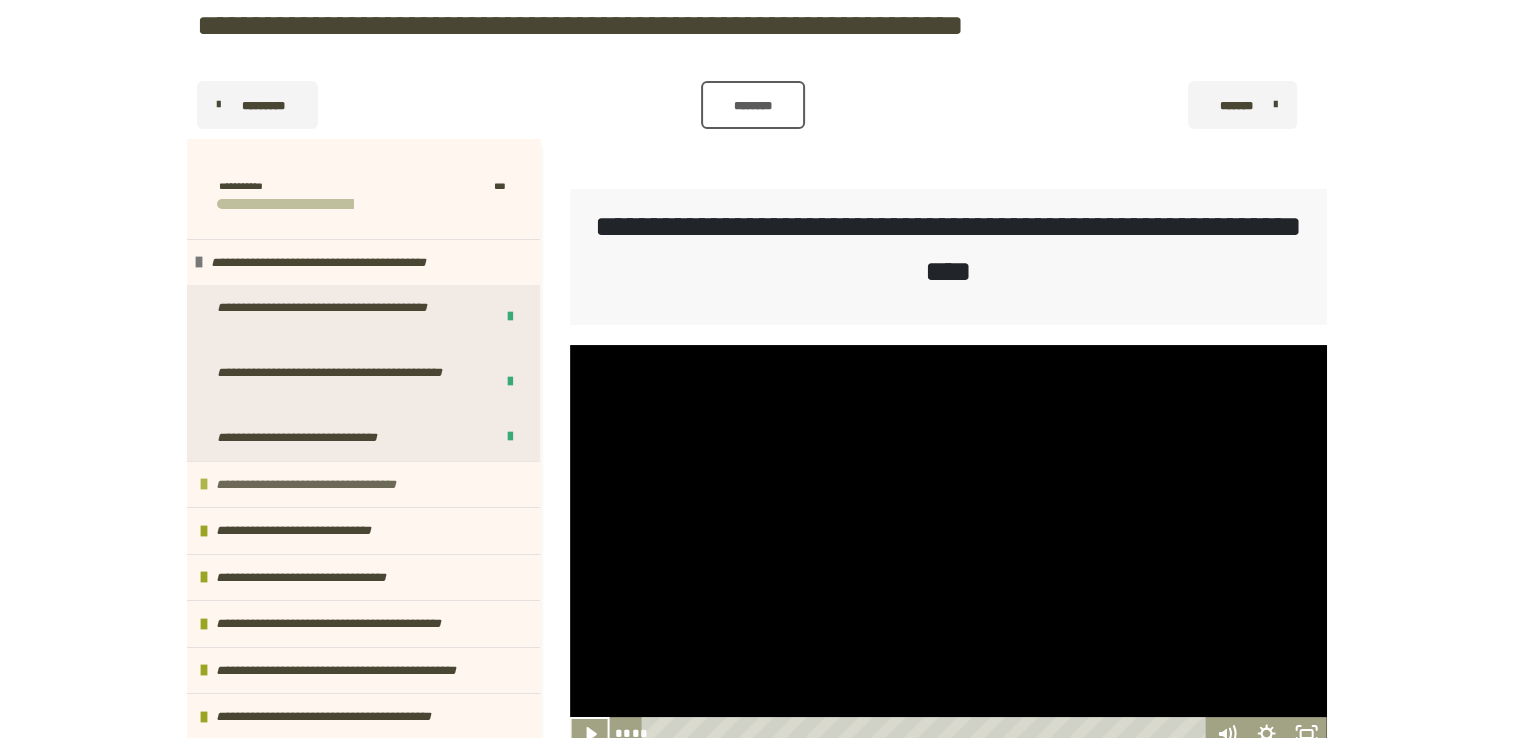 click on "**********" at bounding box center (336, 485) 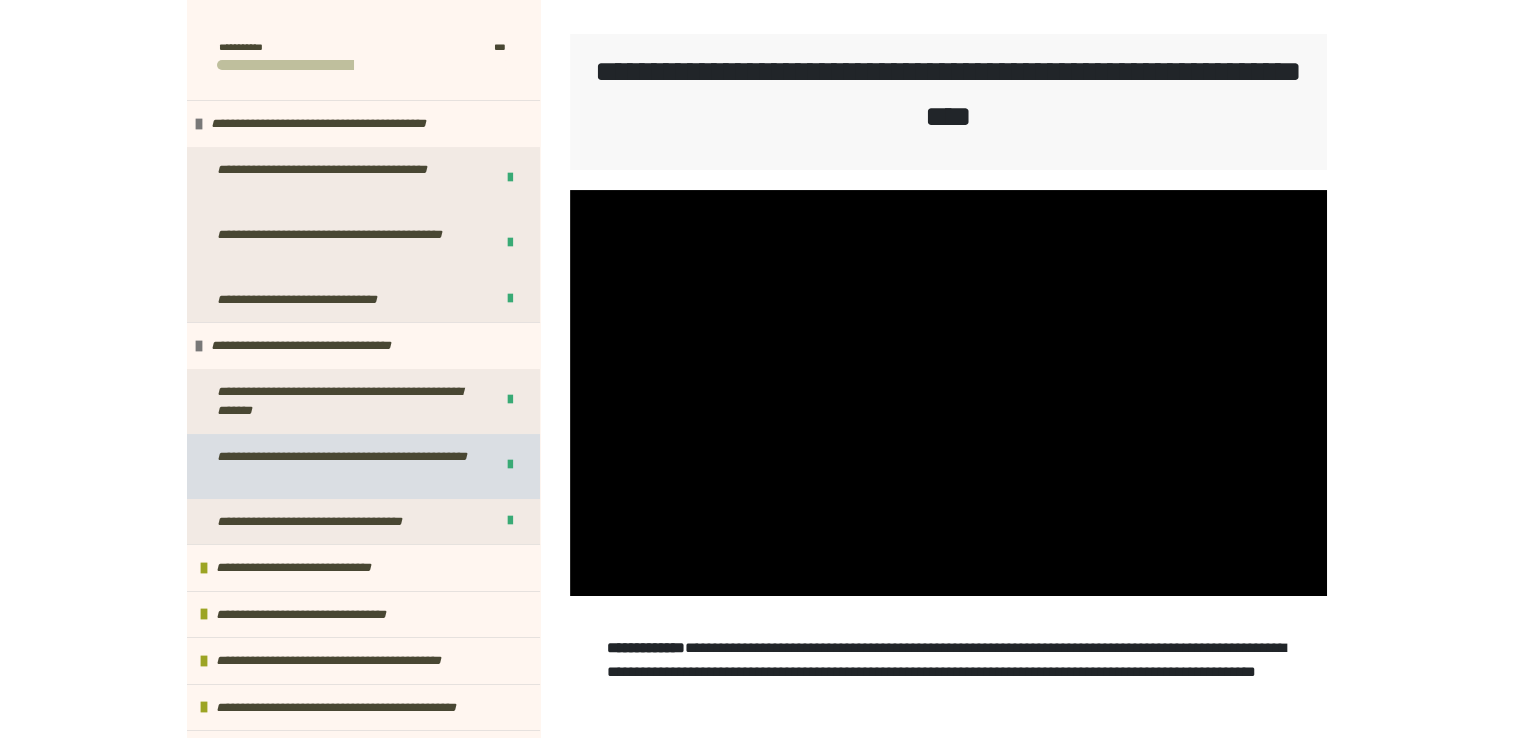 scroll, scrollTop: 369, scrollLeft: 0, axis: vertical 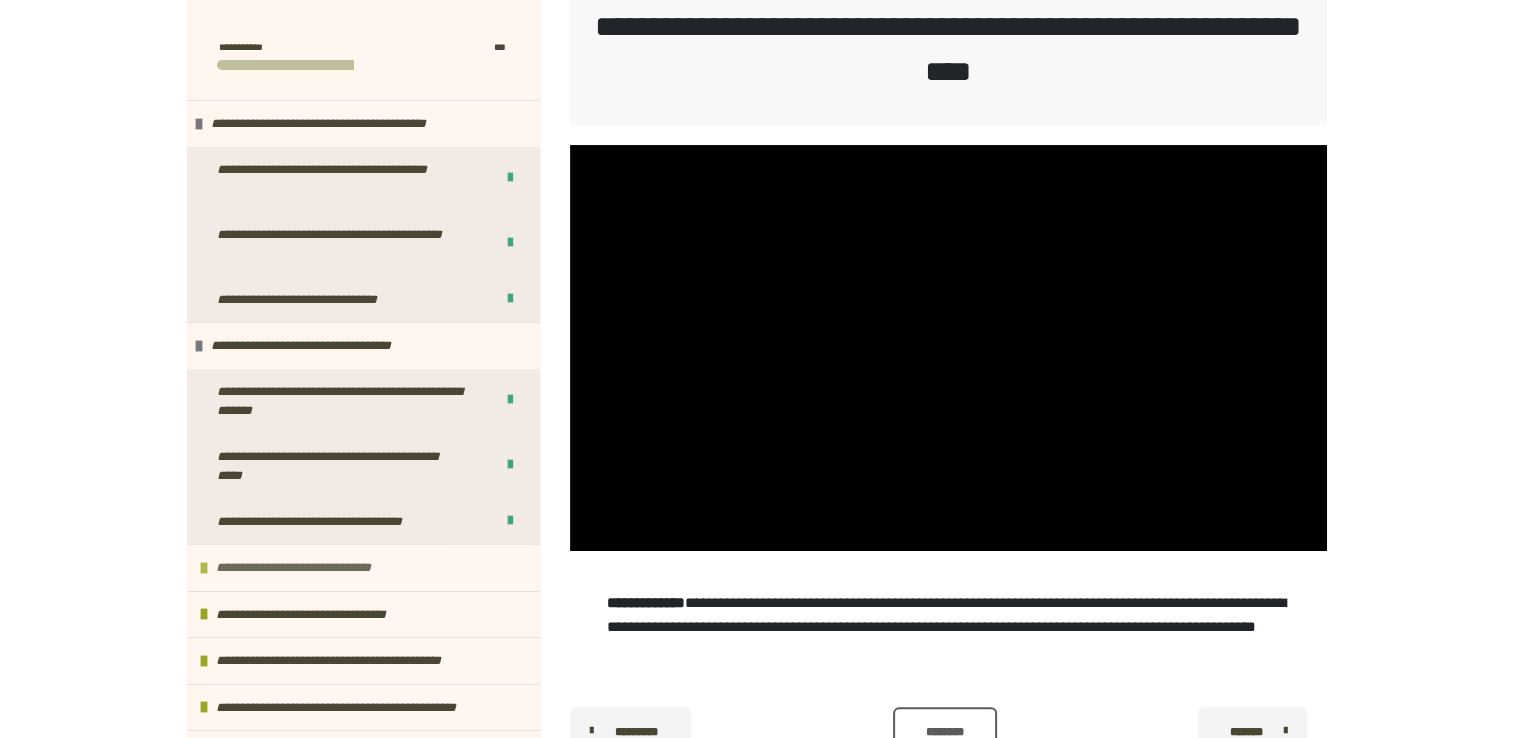 click on "**********" at bounding box center [305, 568] 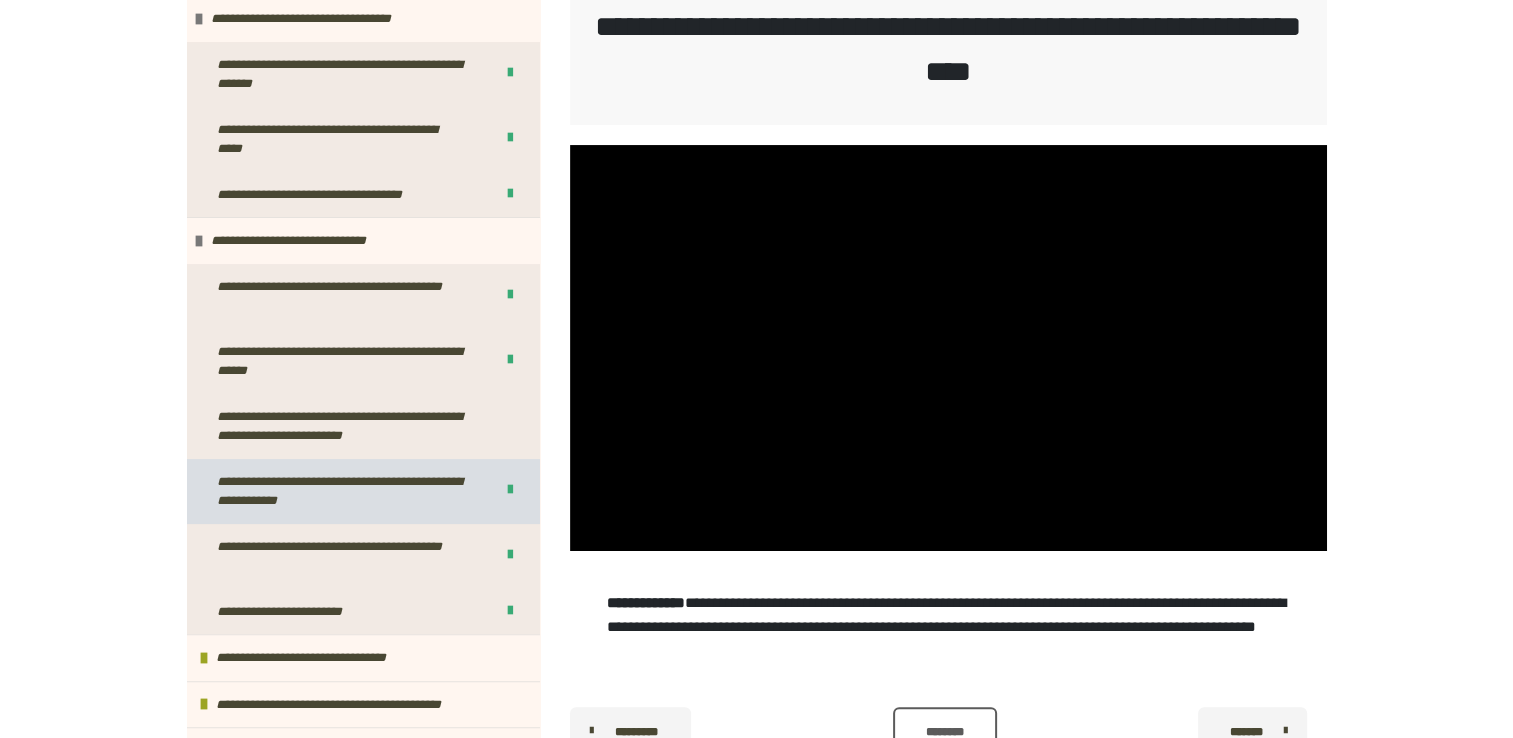 scroll, scrollTop: 400, scrollLeft: 0, axis: vertical 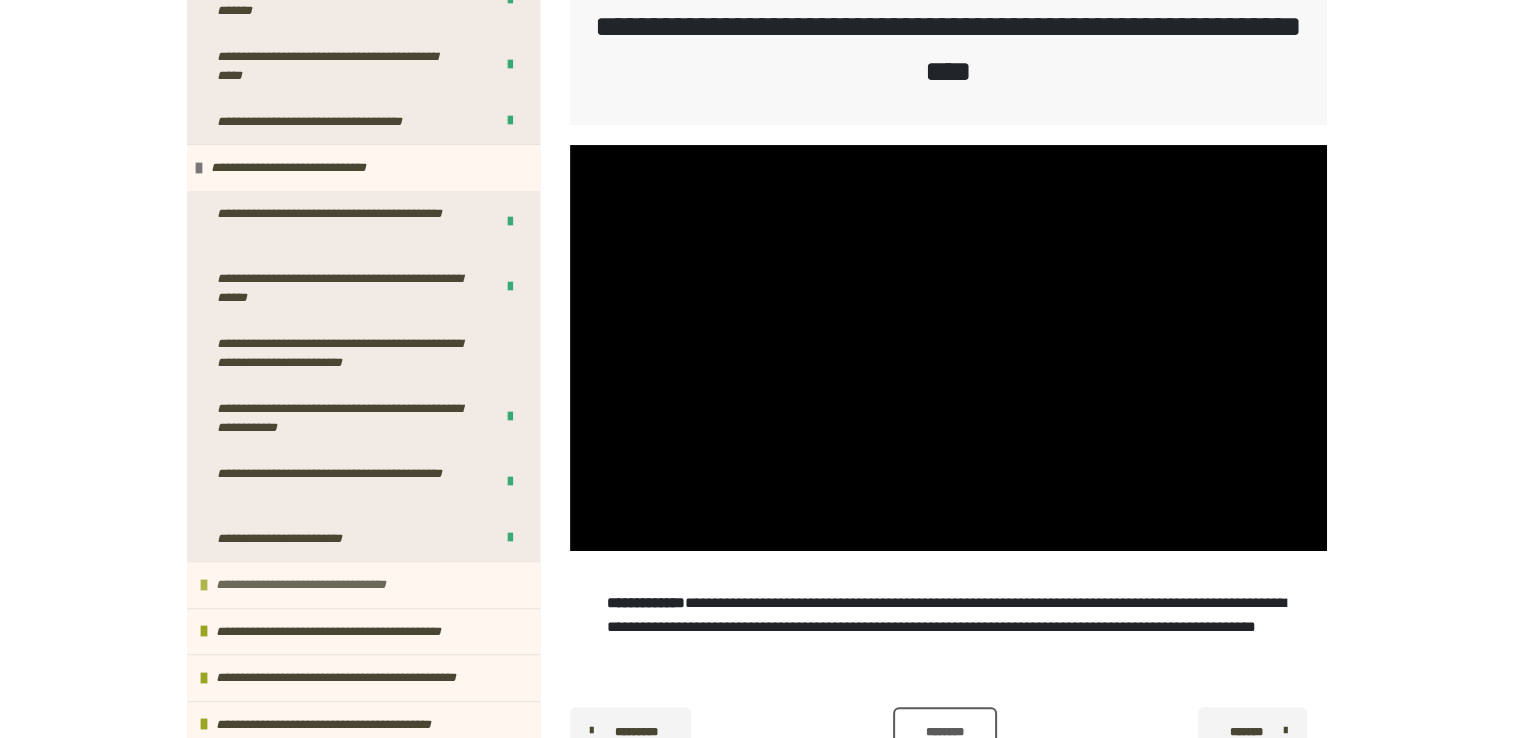 click on "**********" at bounding box center (327, 585) 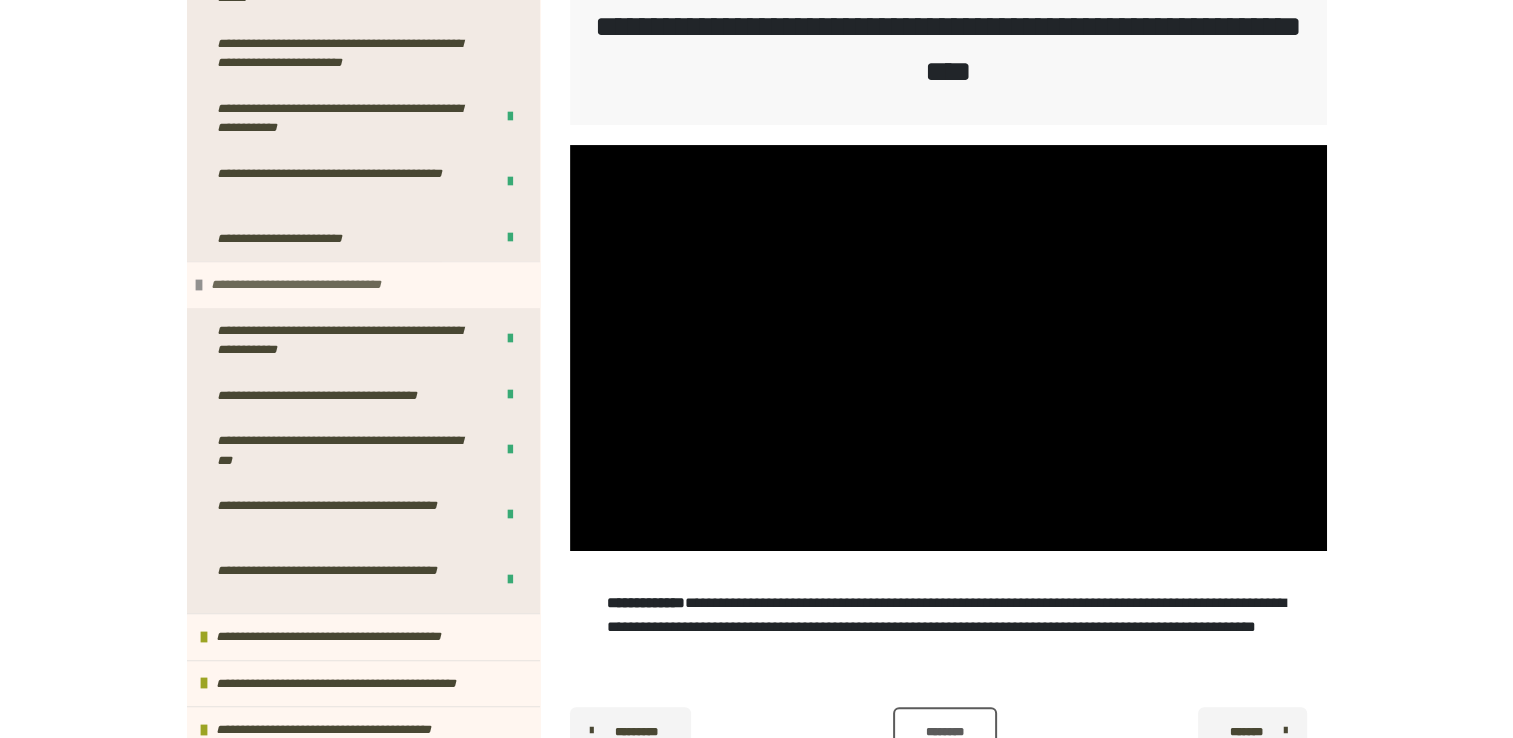 scroll, scrollTop: 800, scrollLeft: 0, axis: vertical 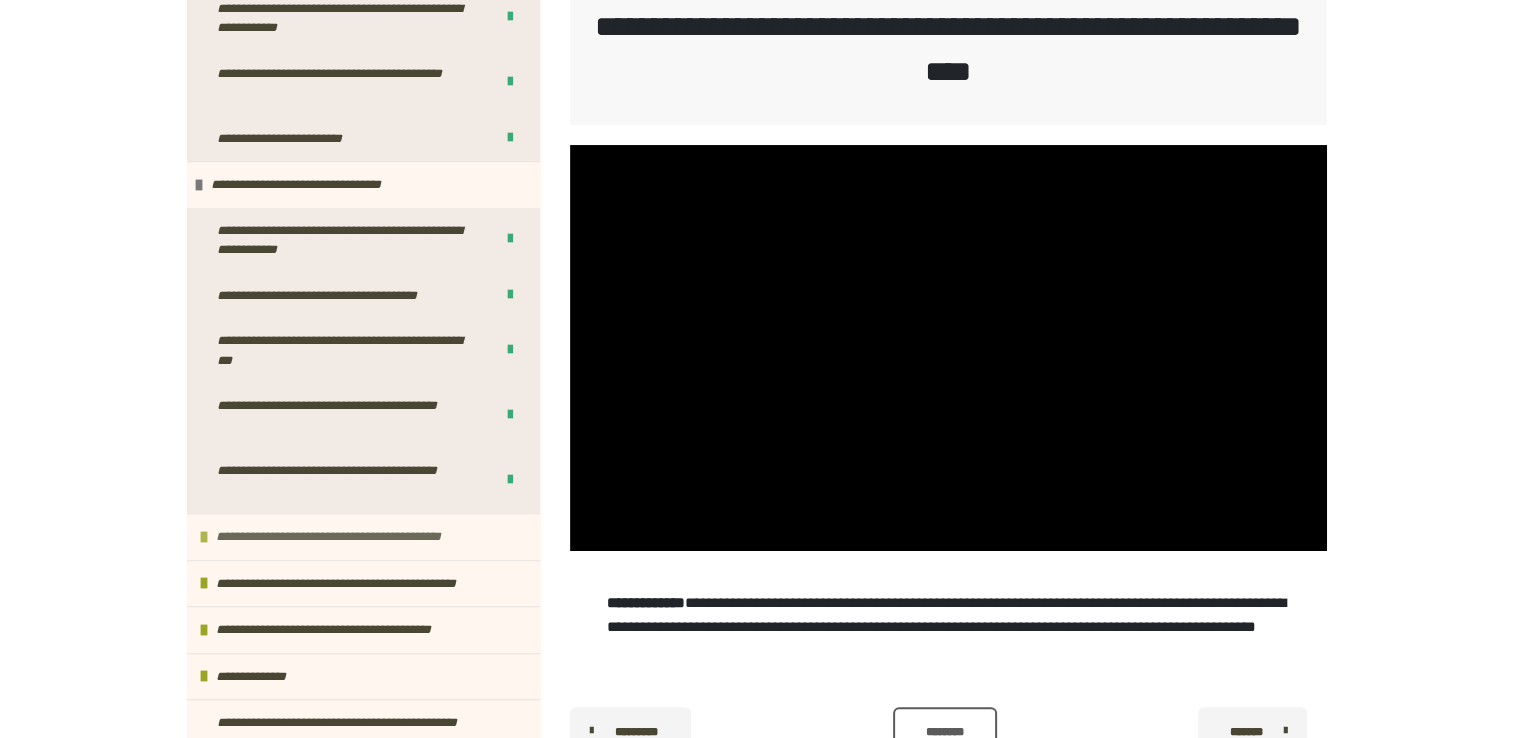 click on "**********" at bounding box center (356, 537) 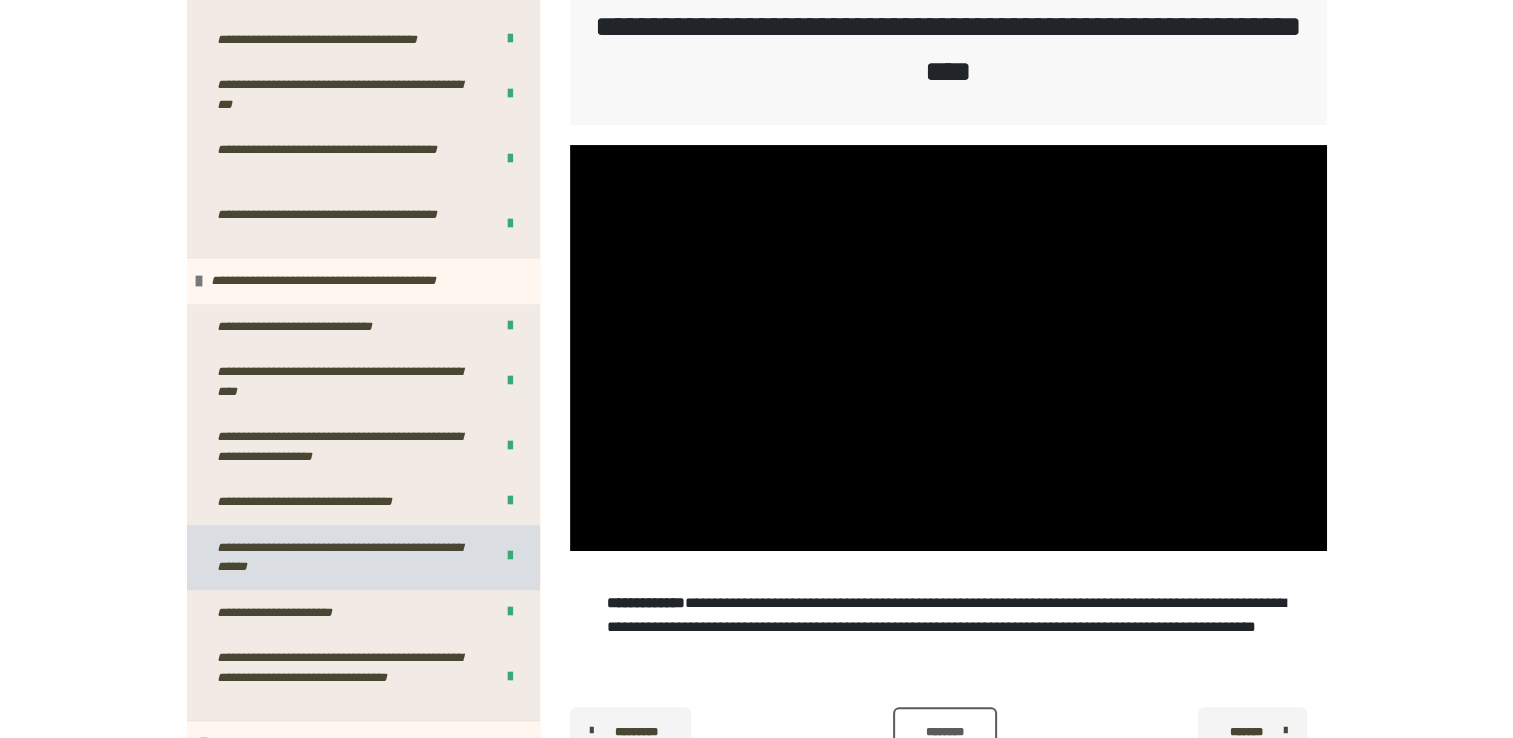 scroll, scrollTop: 1200, scrollLeft: 0, axis: vertical 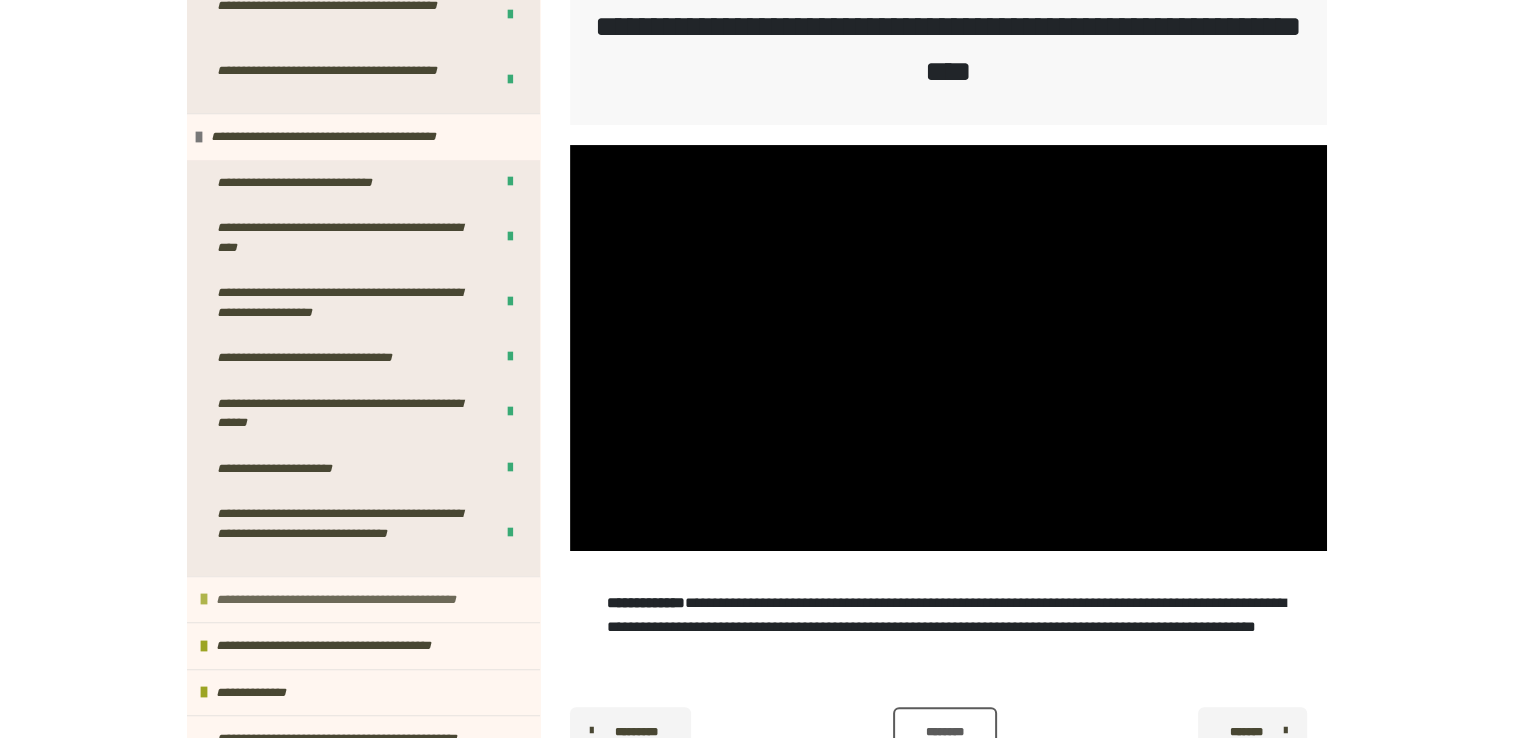 click on "**********" at bounding box center [362, 600] 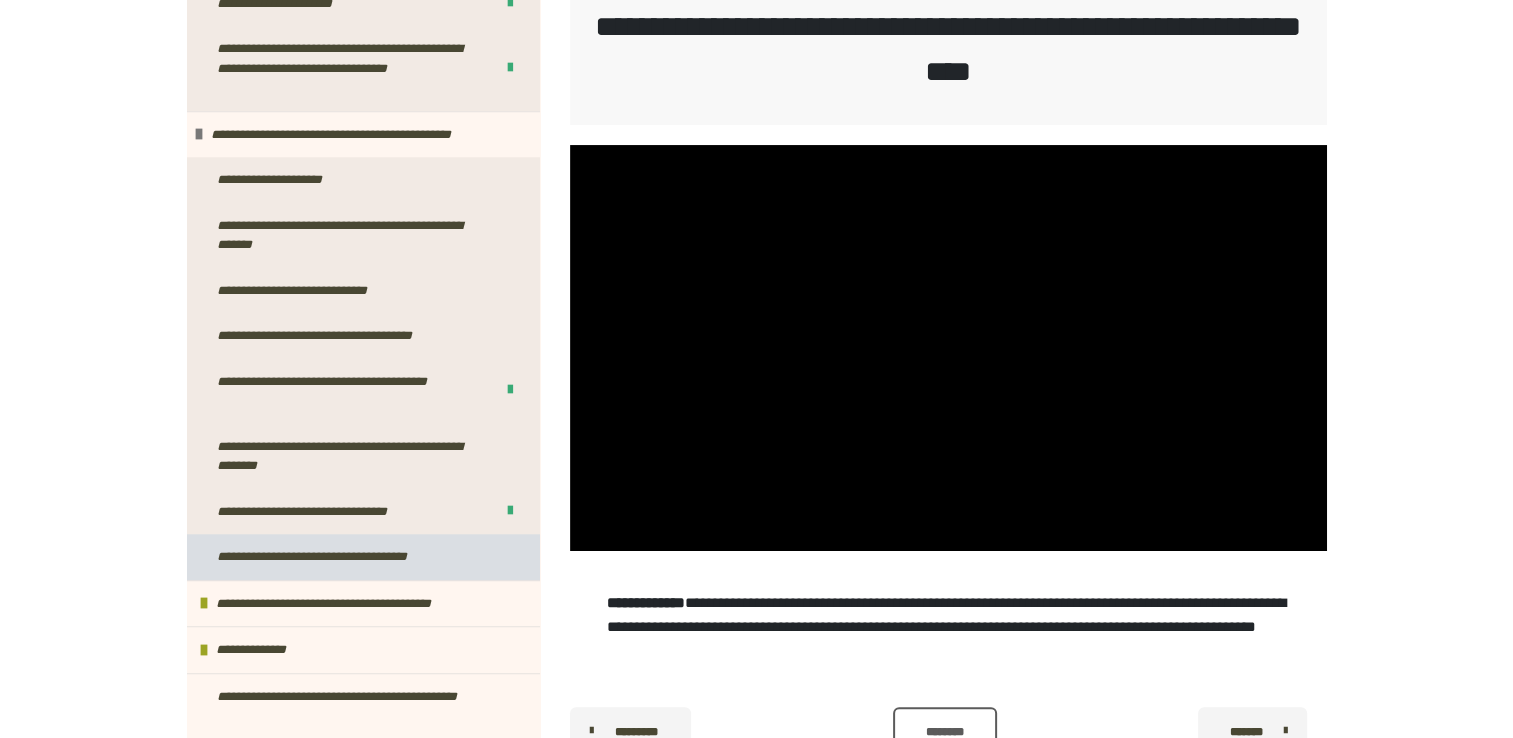 scroll, scrollTop: 1700, scrollLeft: 0, axis: vertical 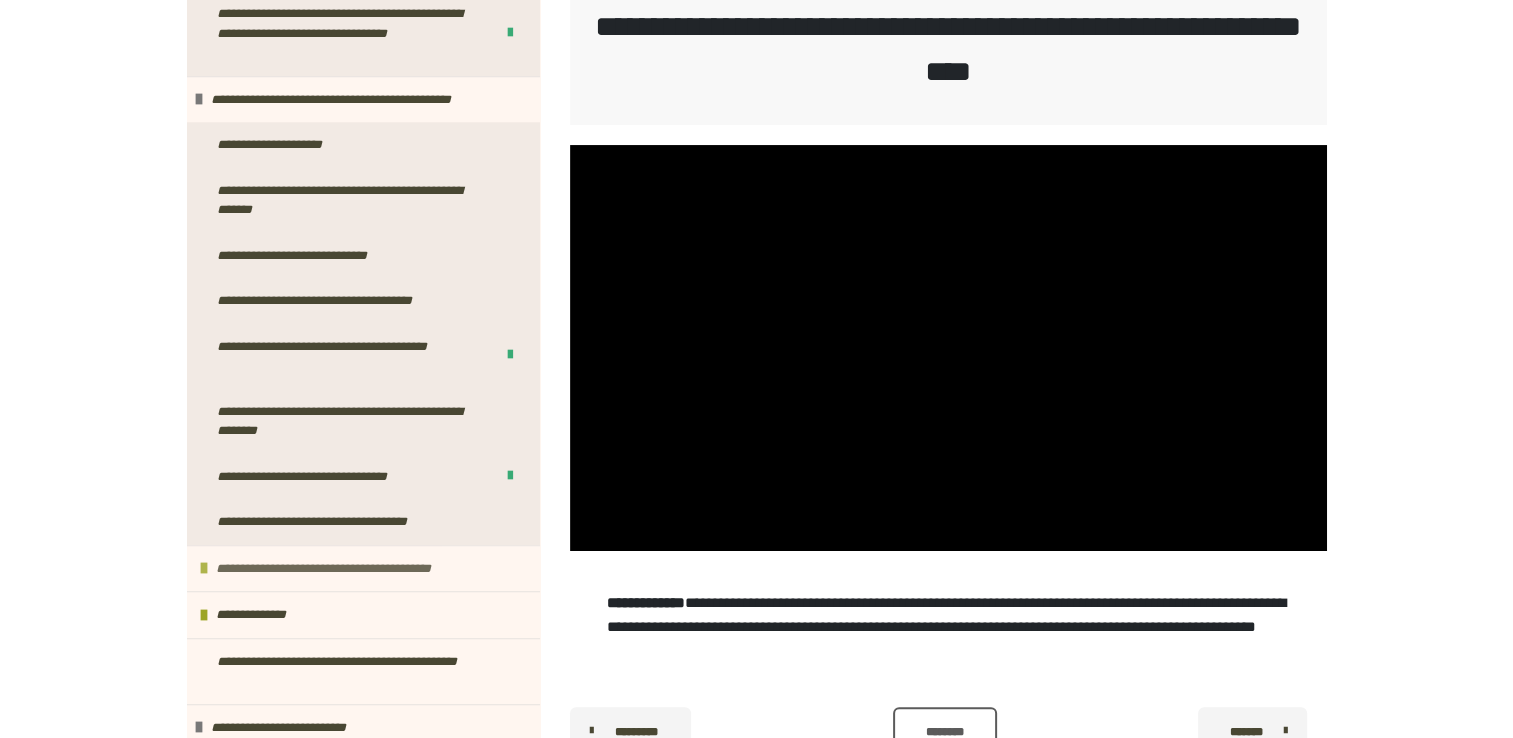 click on "**********" at bounding box center (350, 569) 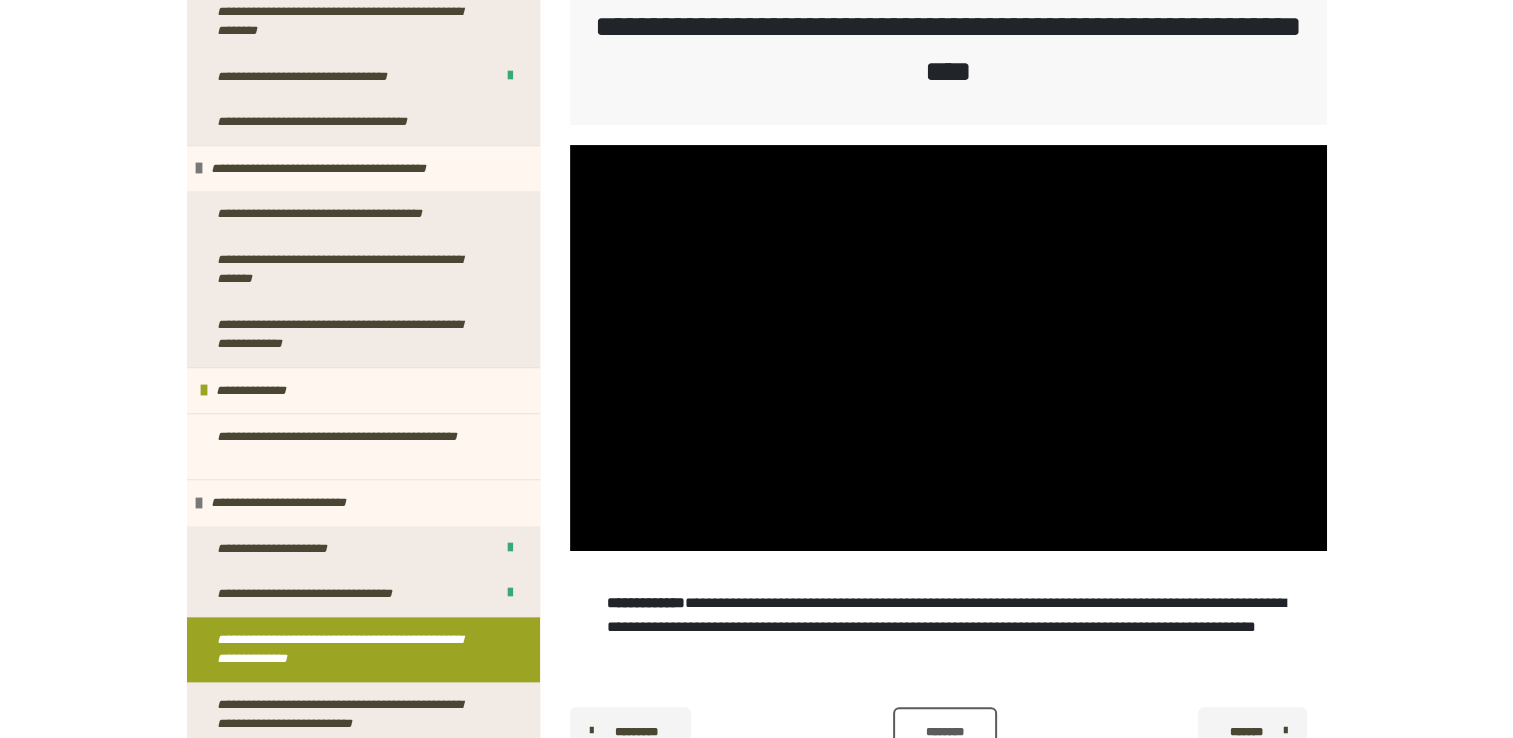 scroll, scrollTop: 2200, scrollLeft: 0, axis: vertical 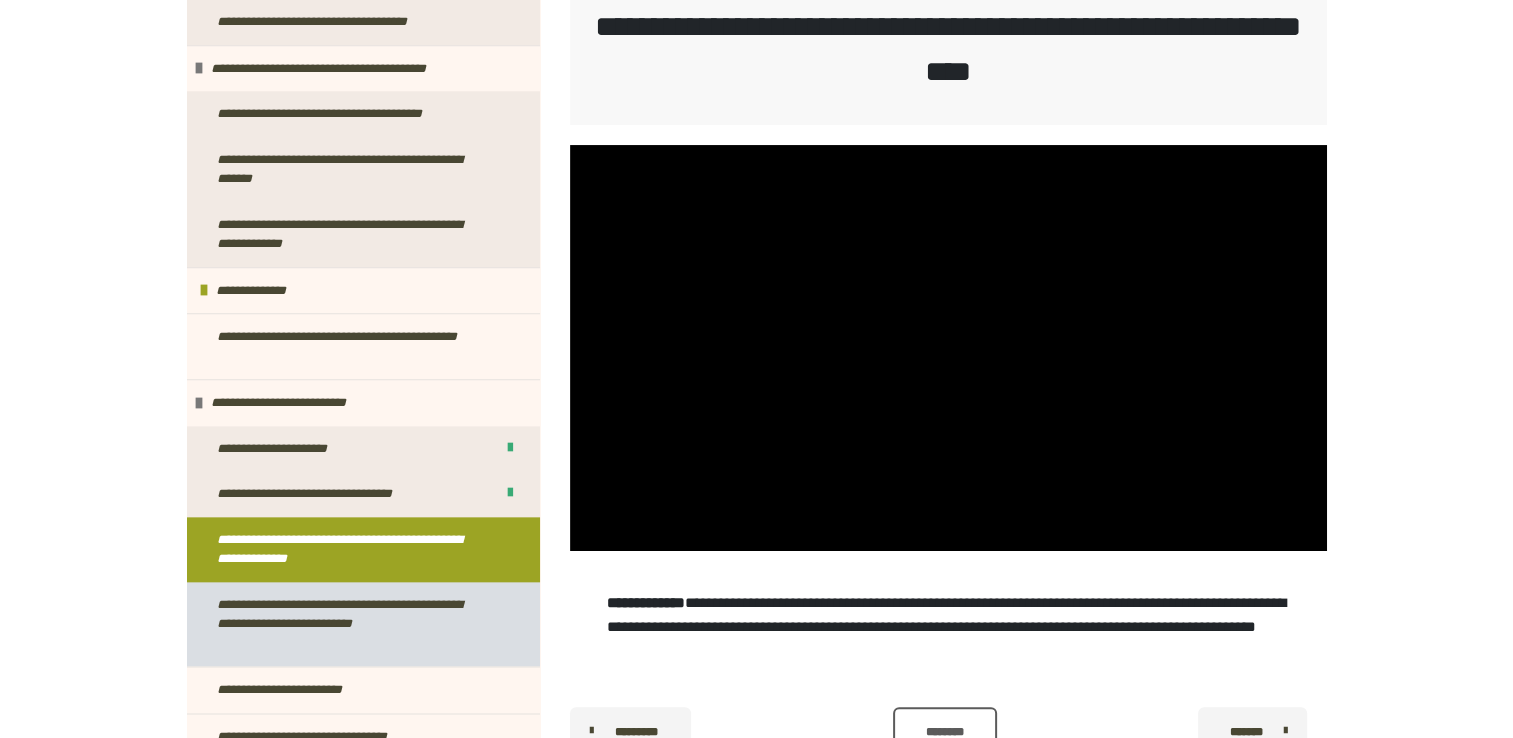 click on "**********" at bounding box center [348, 624] 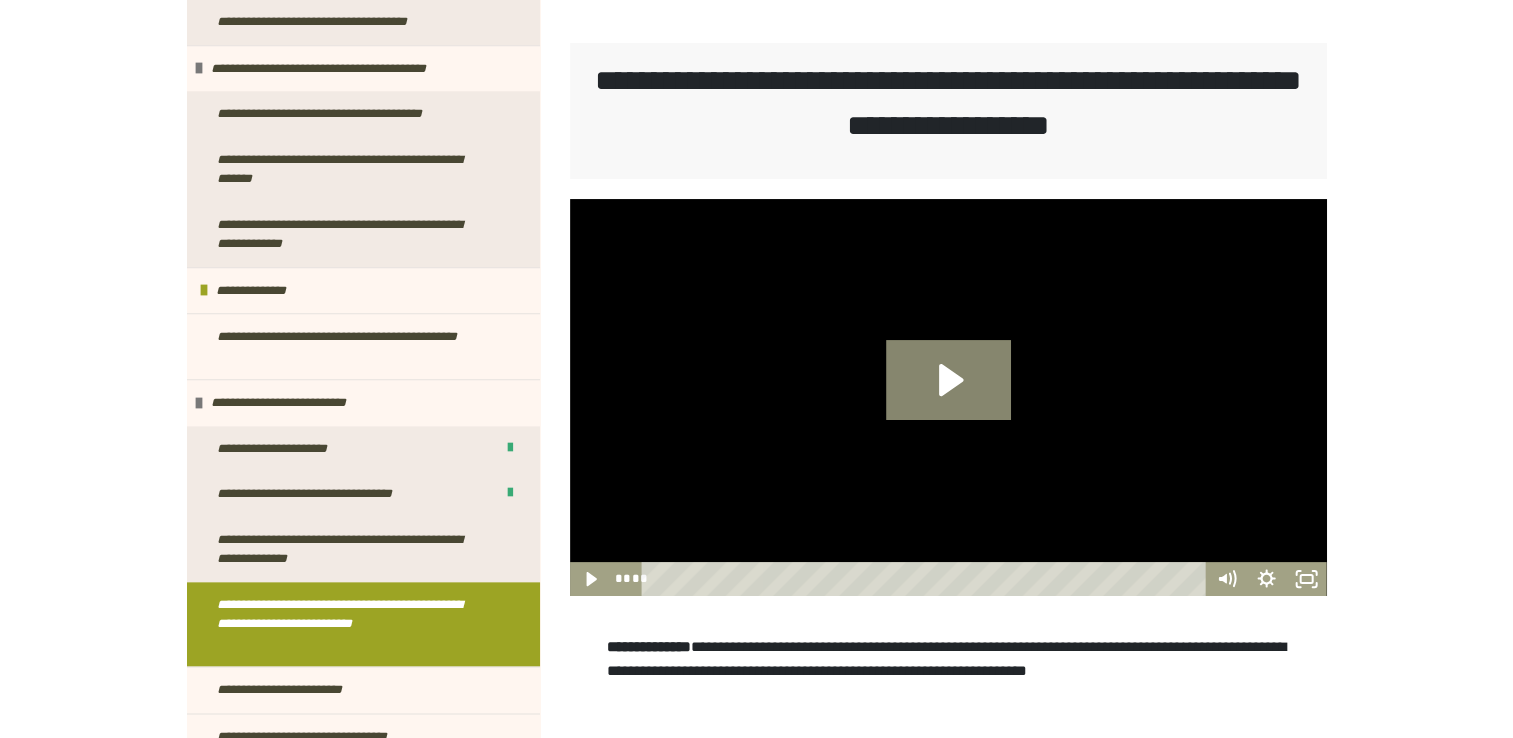scroll, scrollTop: 60, scrollLeft: 0, axis: vertical 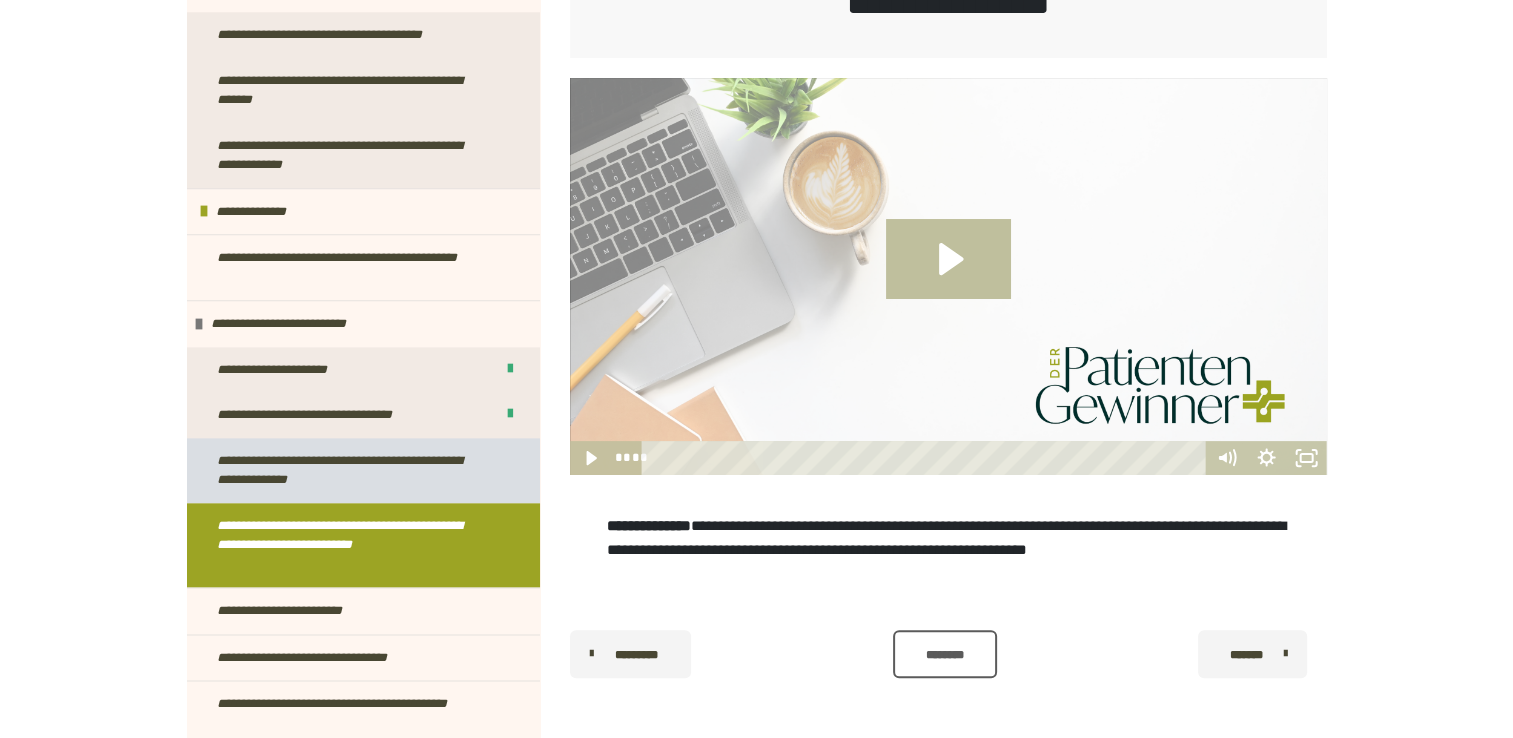 click on "**********" at bounding box center (348, 470) 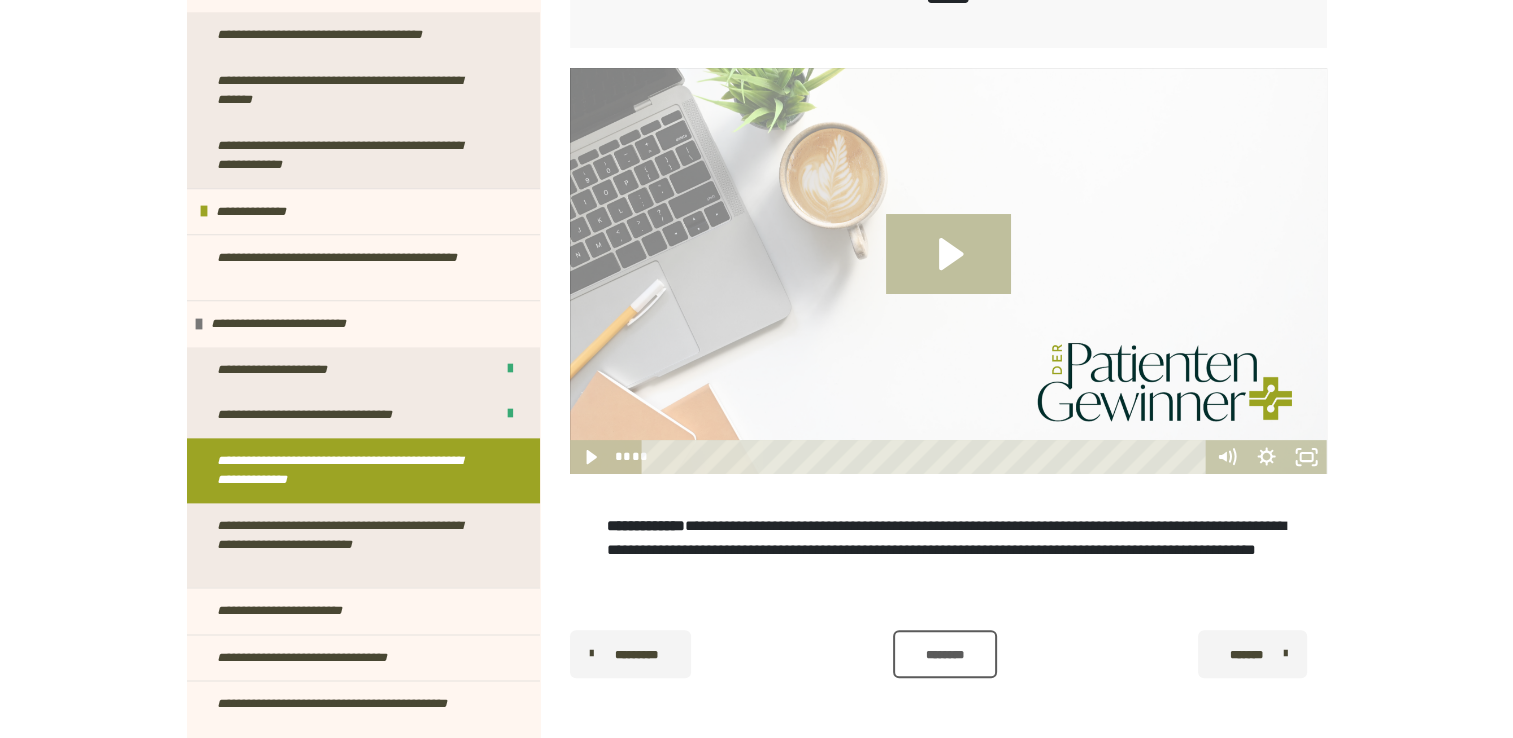 scroll, scrollTop: 469, scrollLeft: 0, axis: vertical 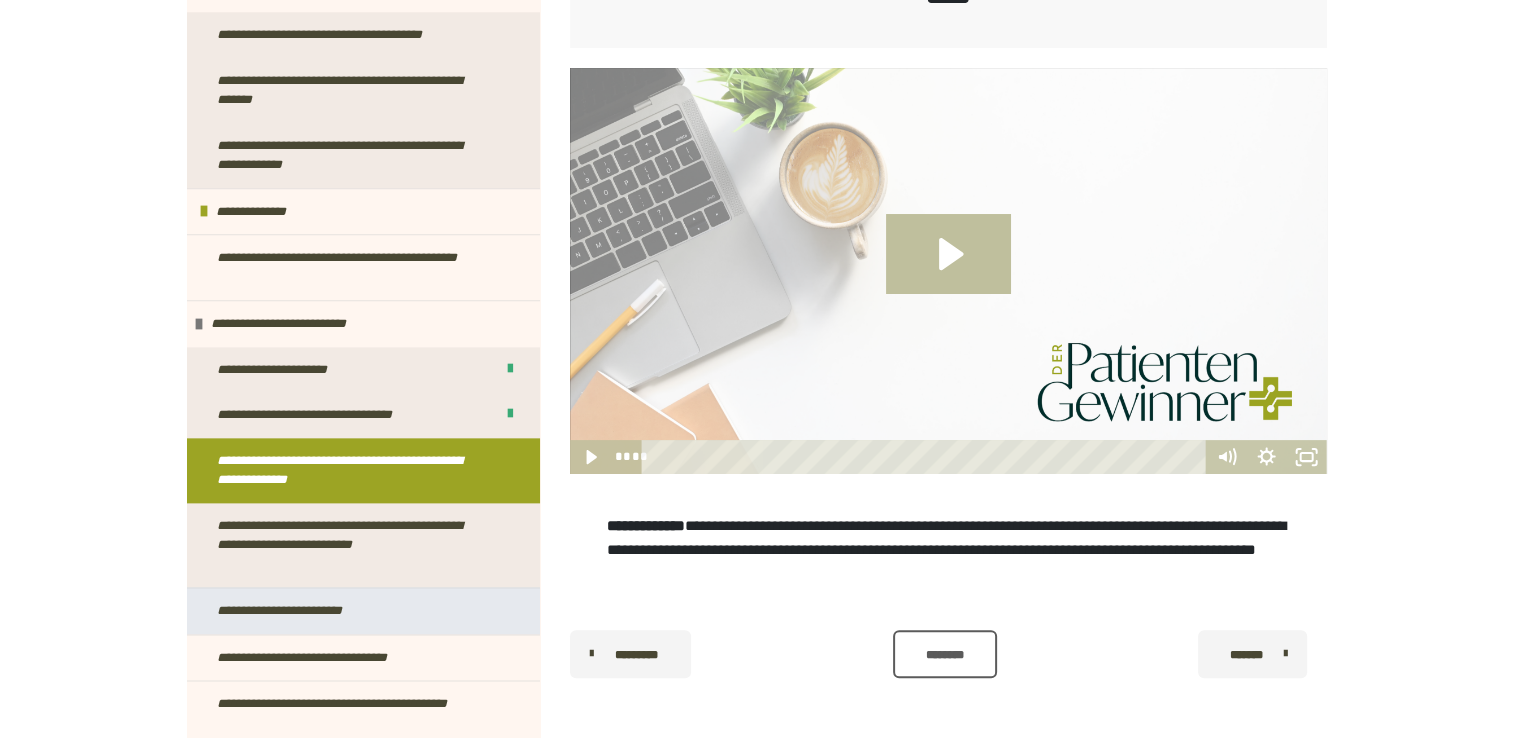 click on "**********" at bounding box center [294, 611] 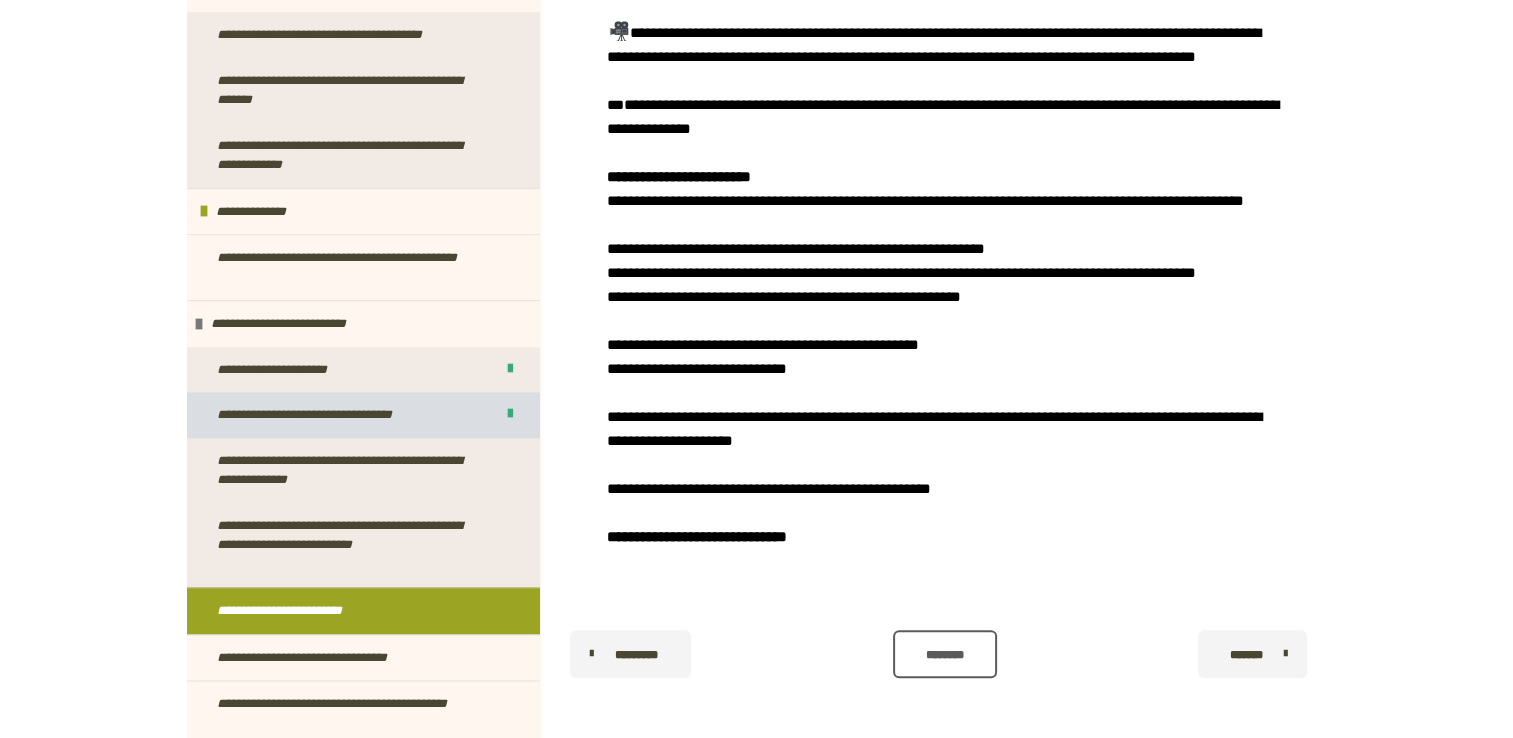 scroll, scrollTop: 1236, scrollLeft: 0, axis: vertical 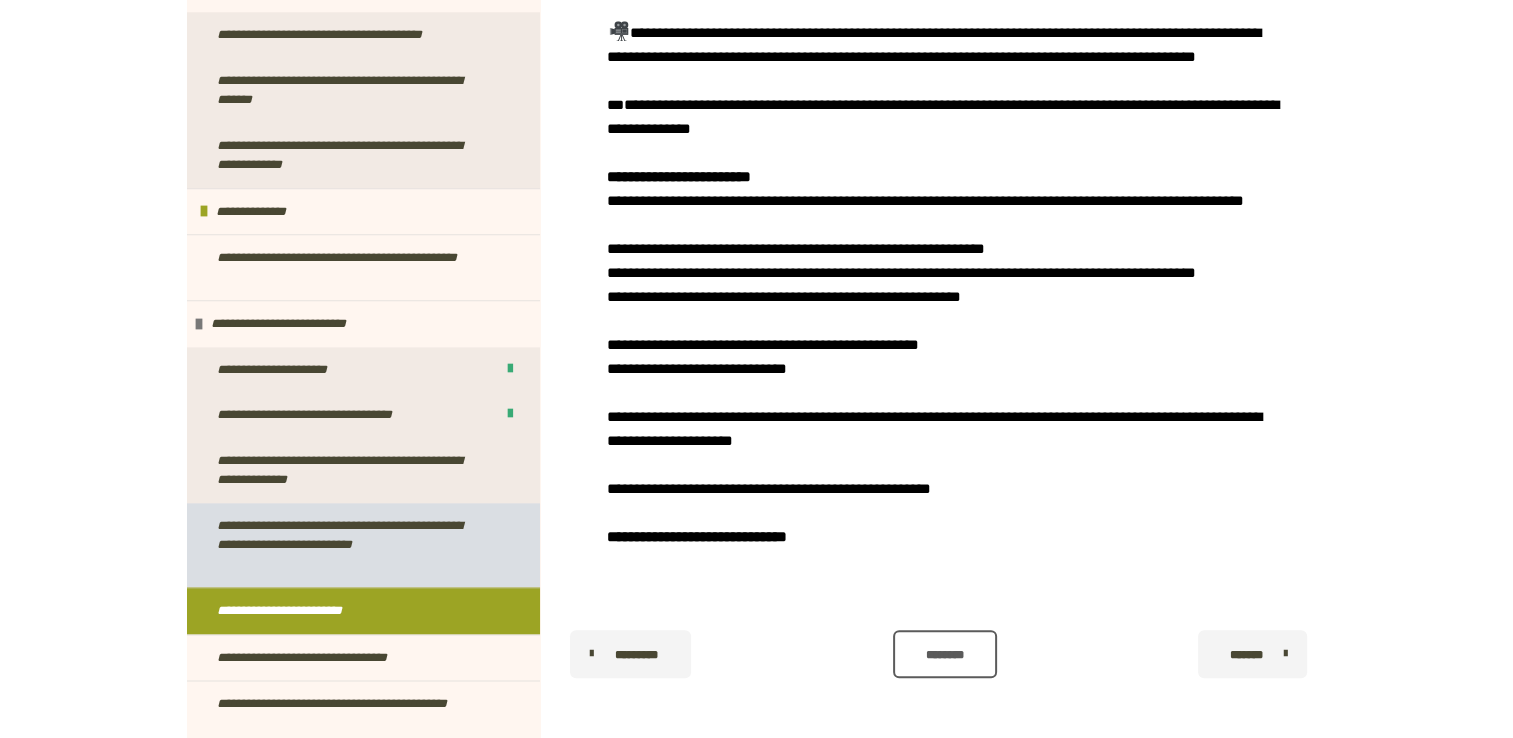 click on "**********" at bounding box center (348, 545) 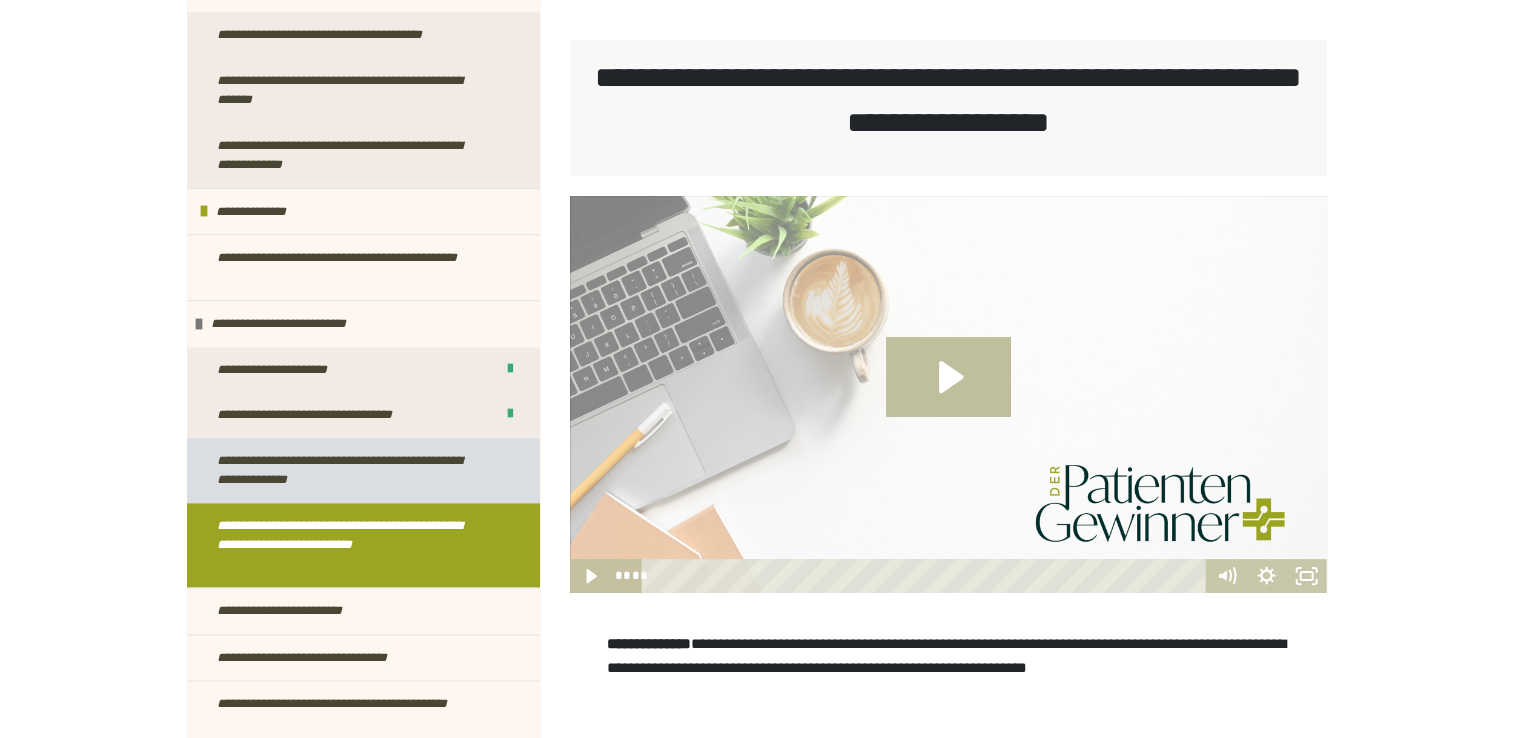 click on "**********" at bounding box center (348, 470) 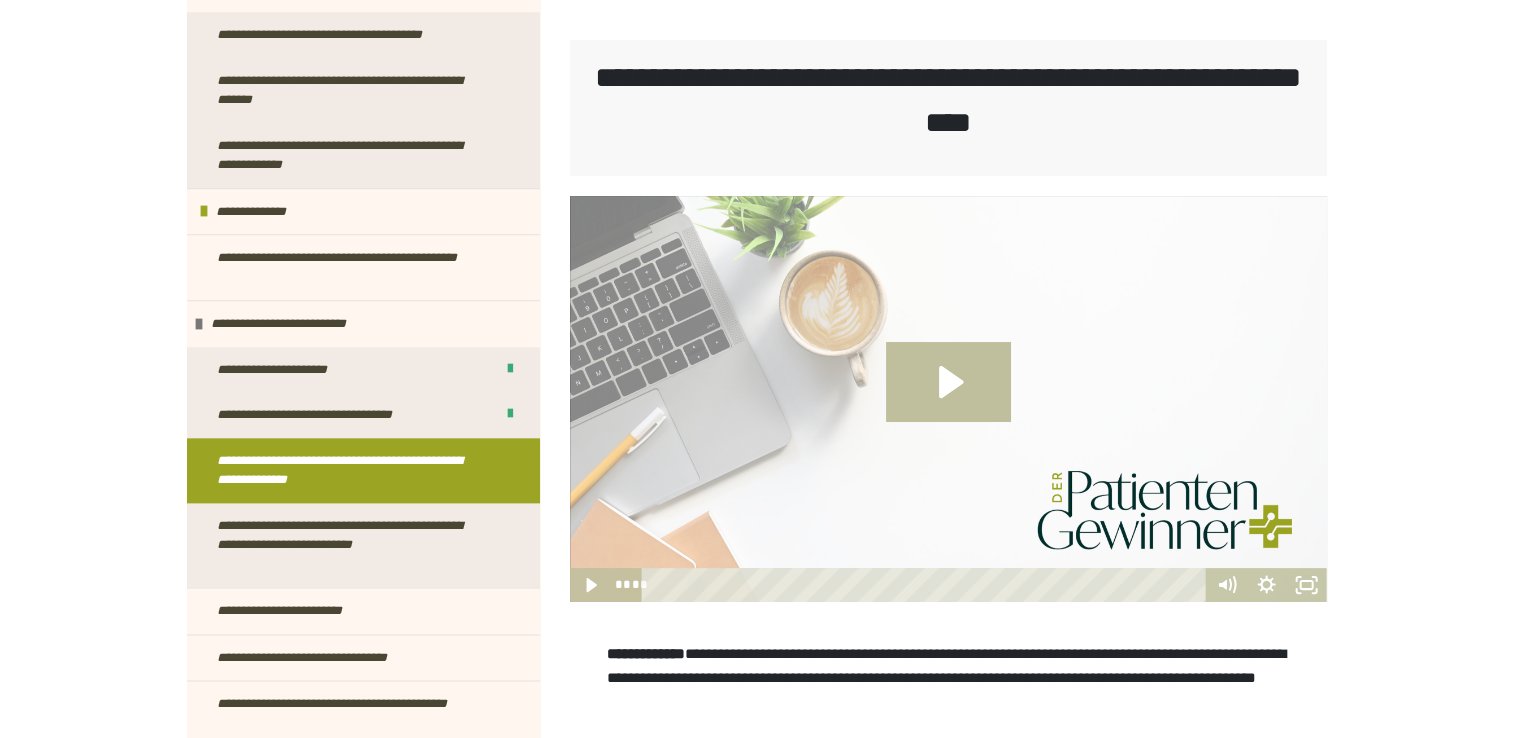 scroll, scrollTop: 120, scrollLeft: 0, axis: vertical 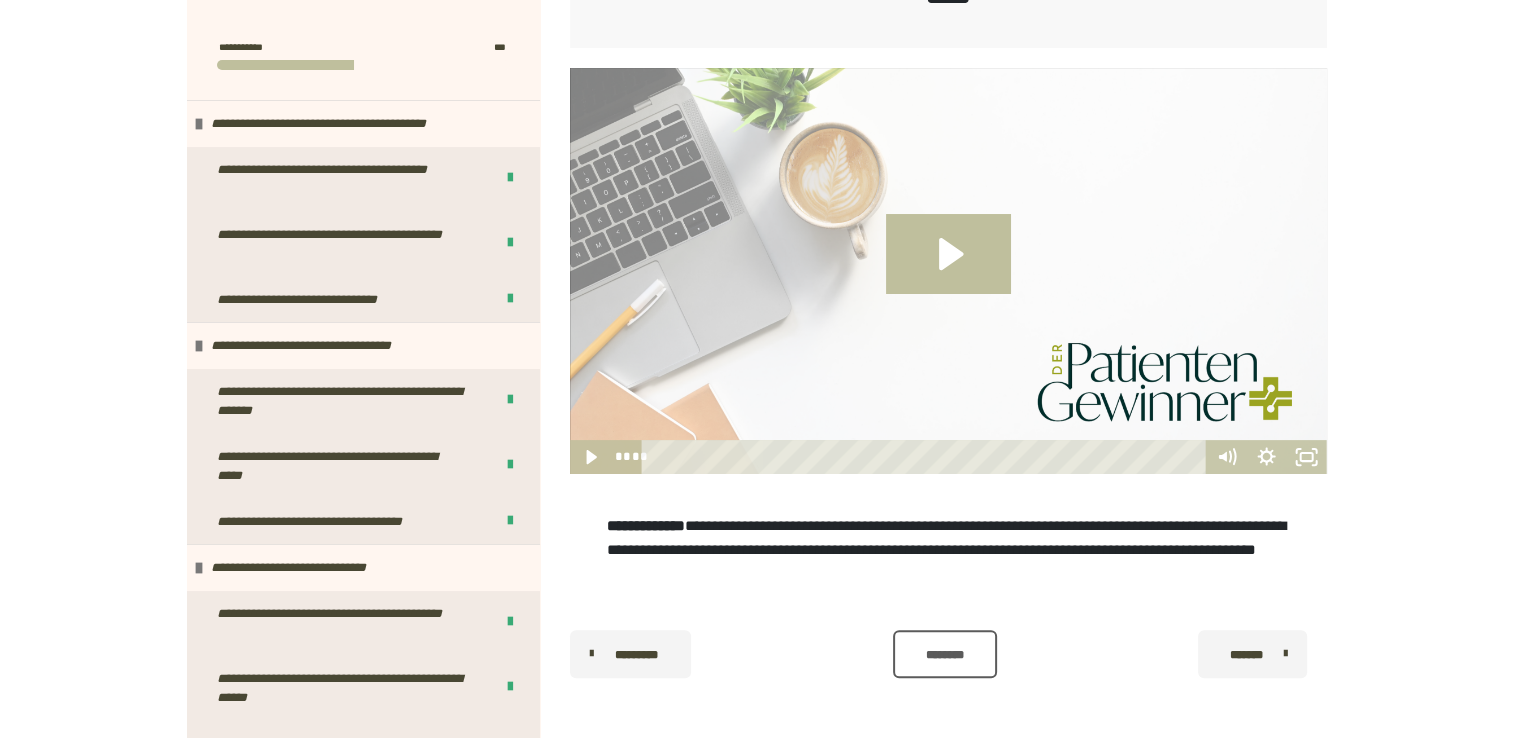 click on "**********" at bounding box center [756, 146] 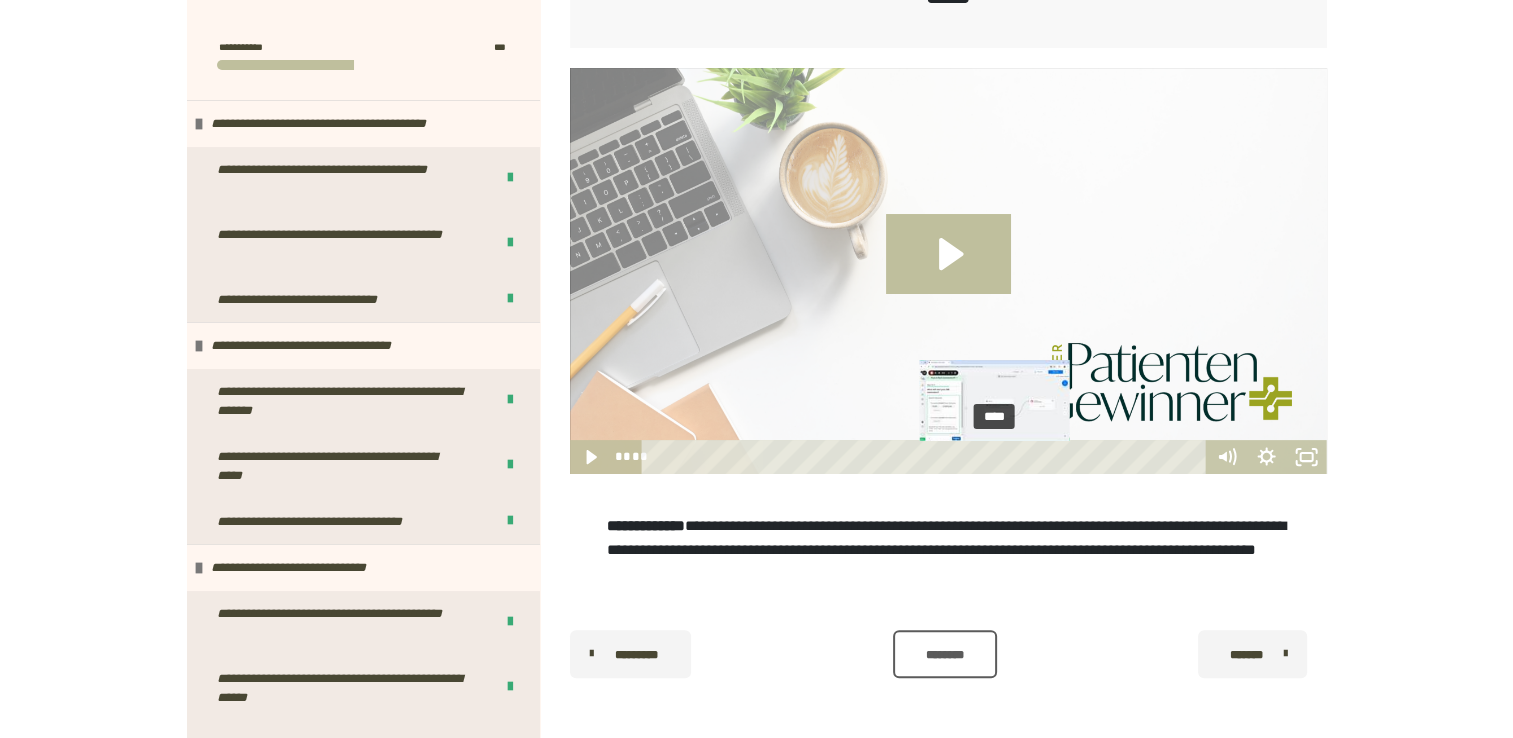 click on "****" at bounding box center [926, 457] 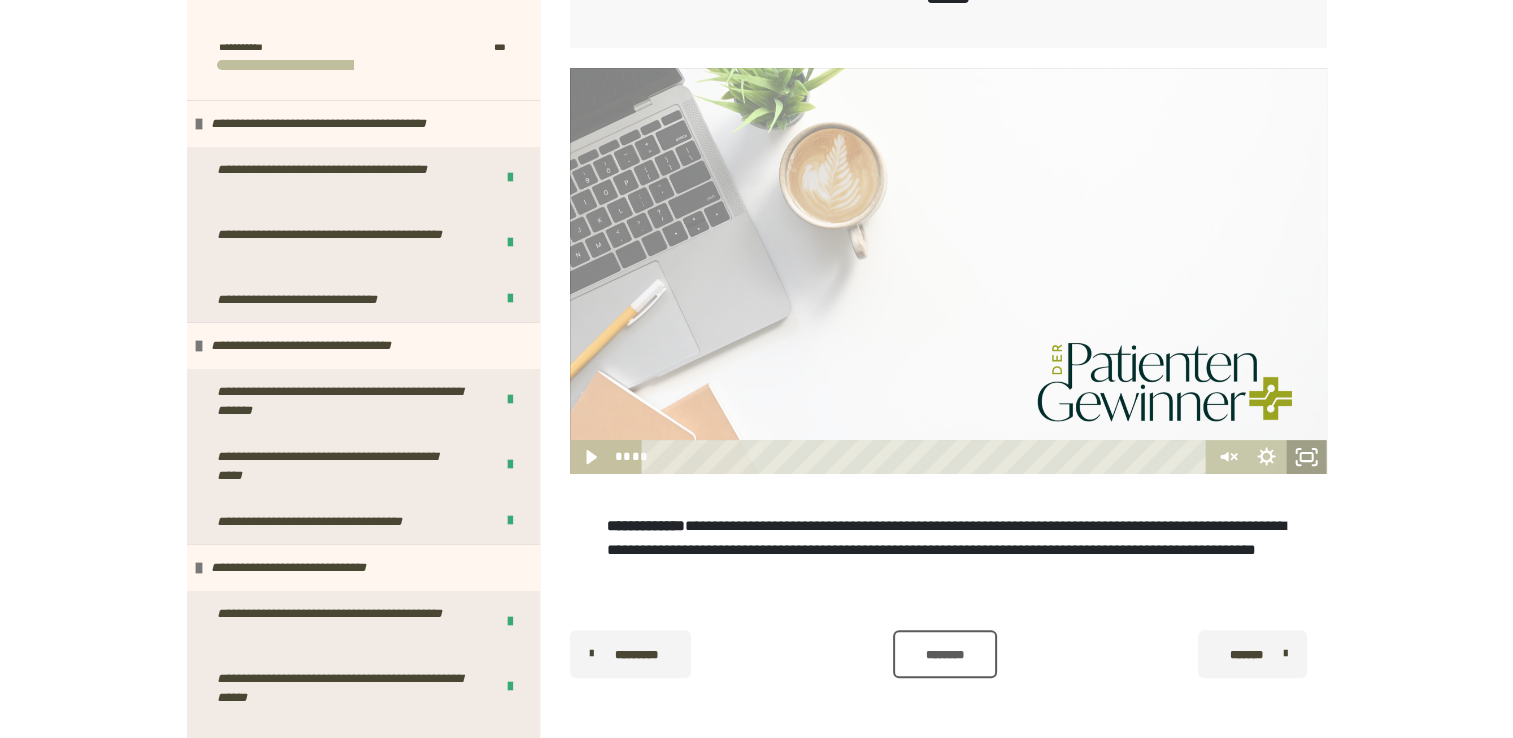 click 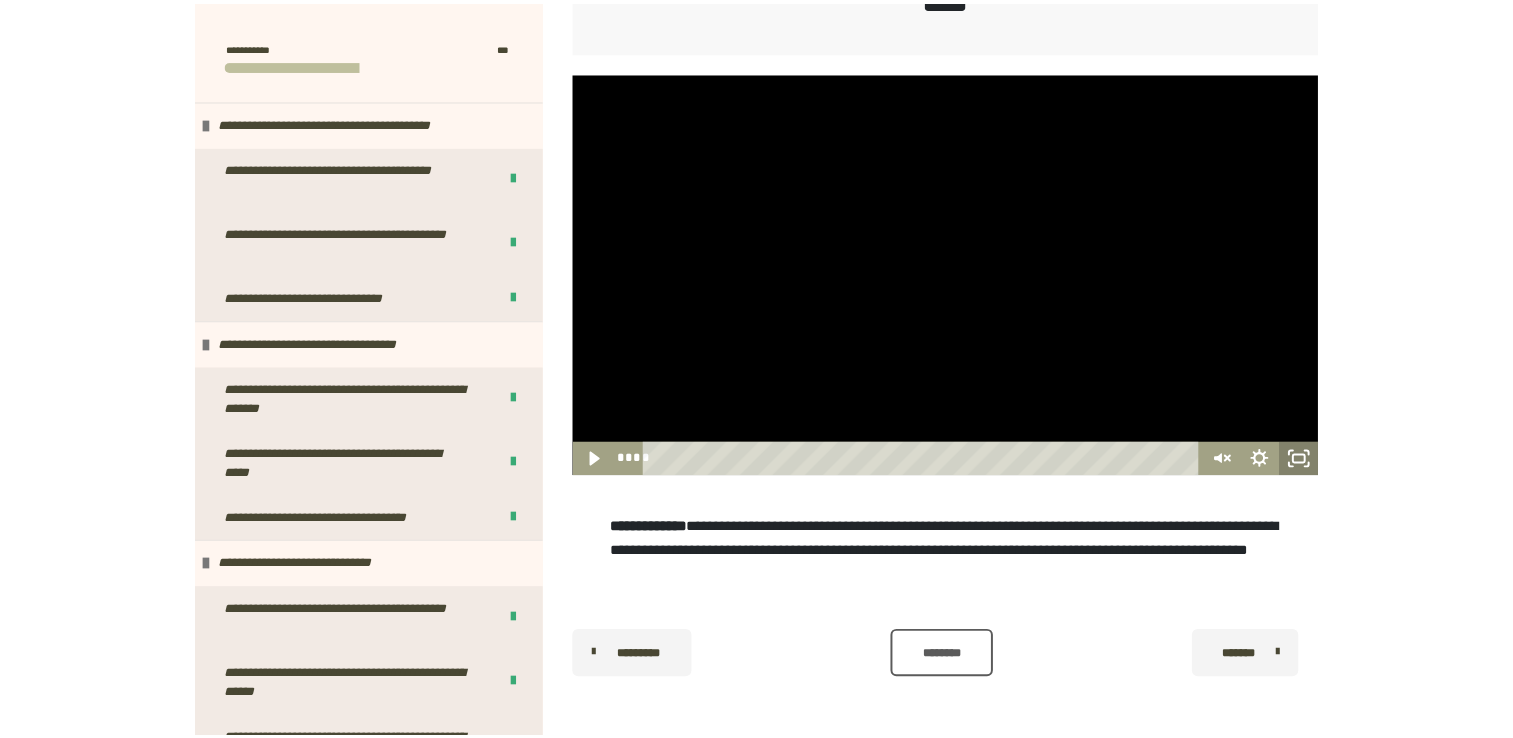 scroll, scrollTop: 387, scrollLeft: 0, axis: vertical 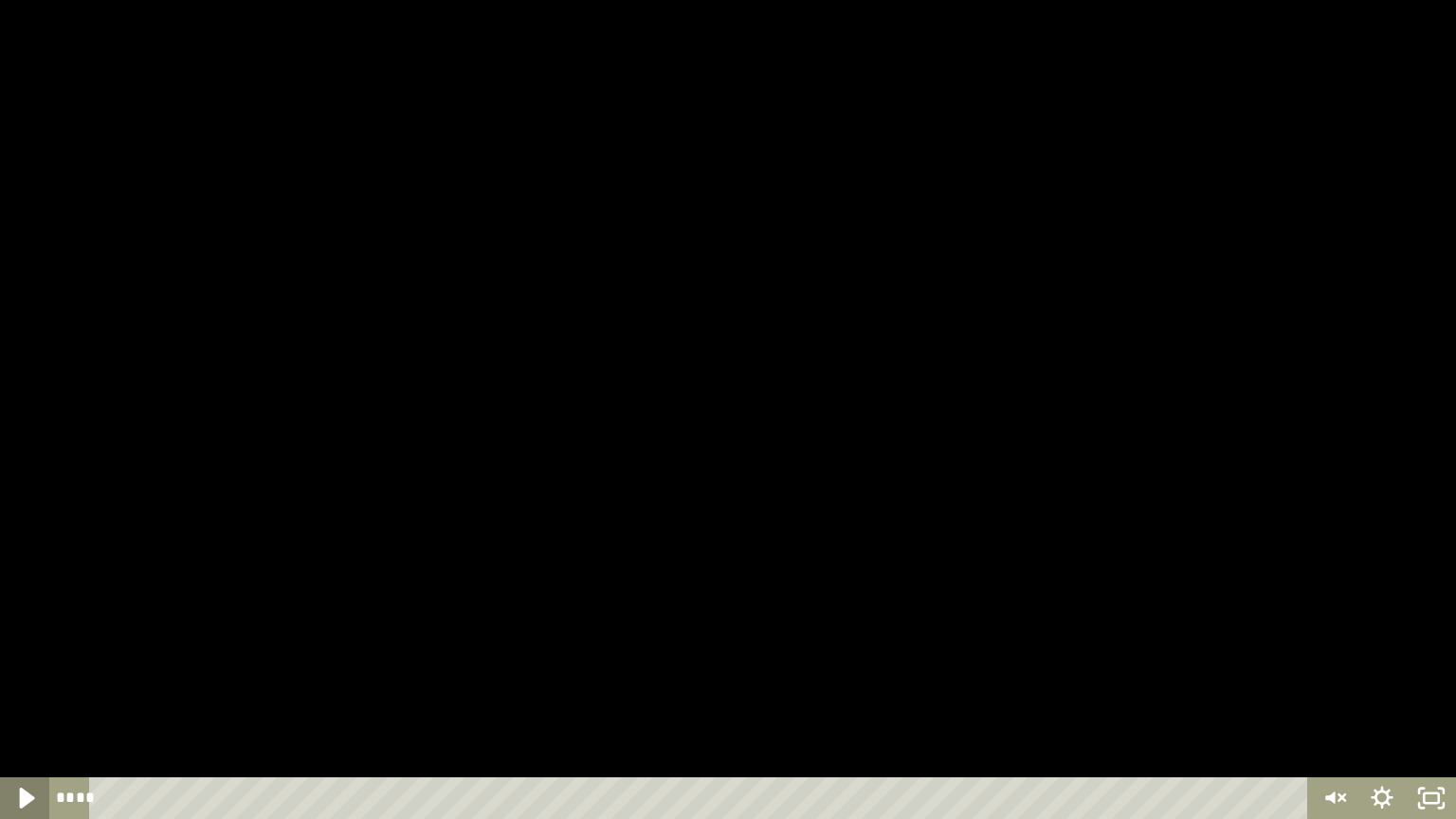 click 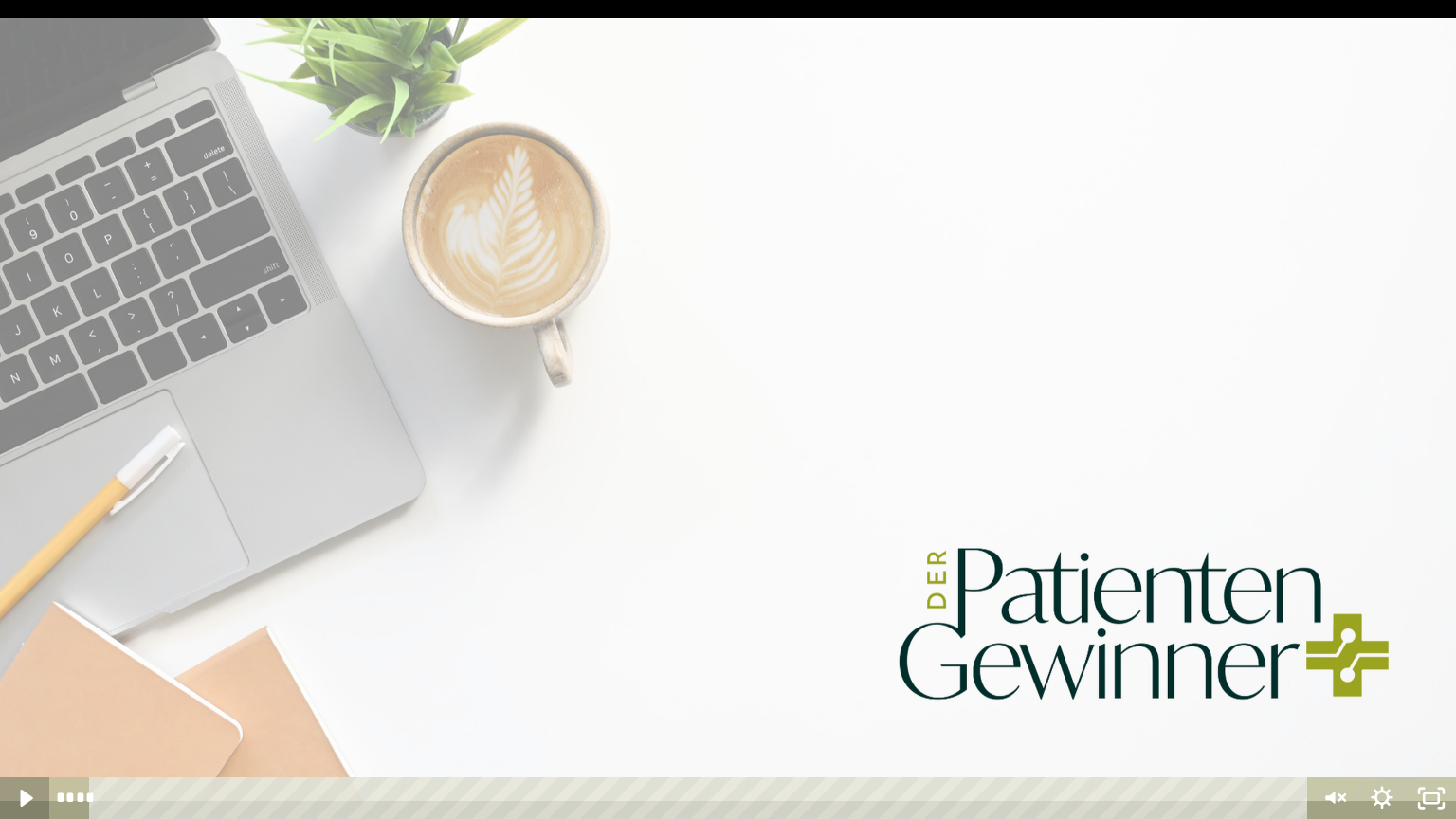 click 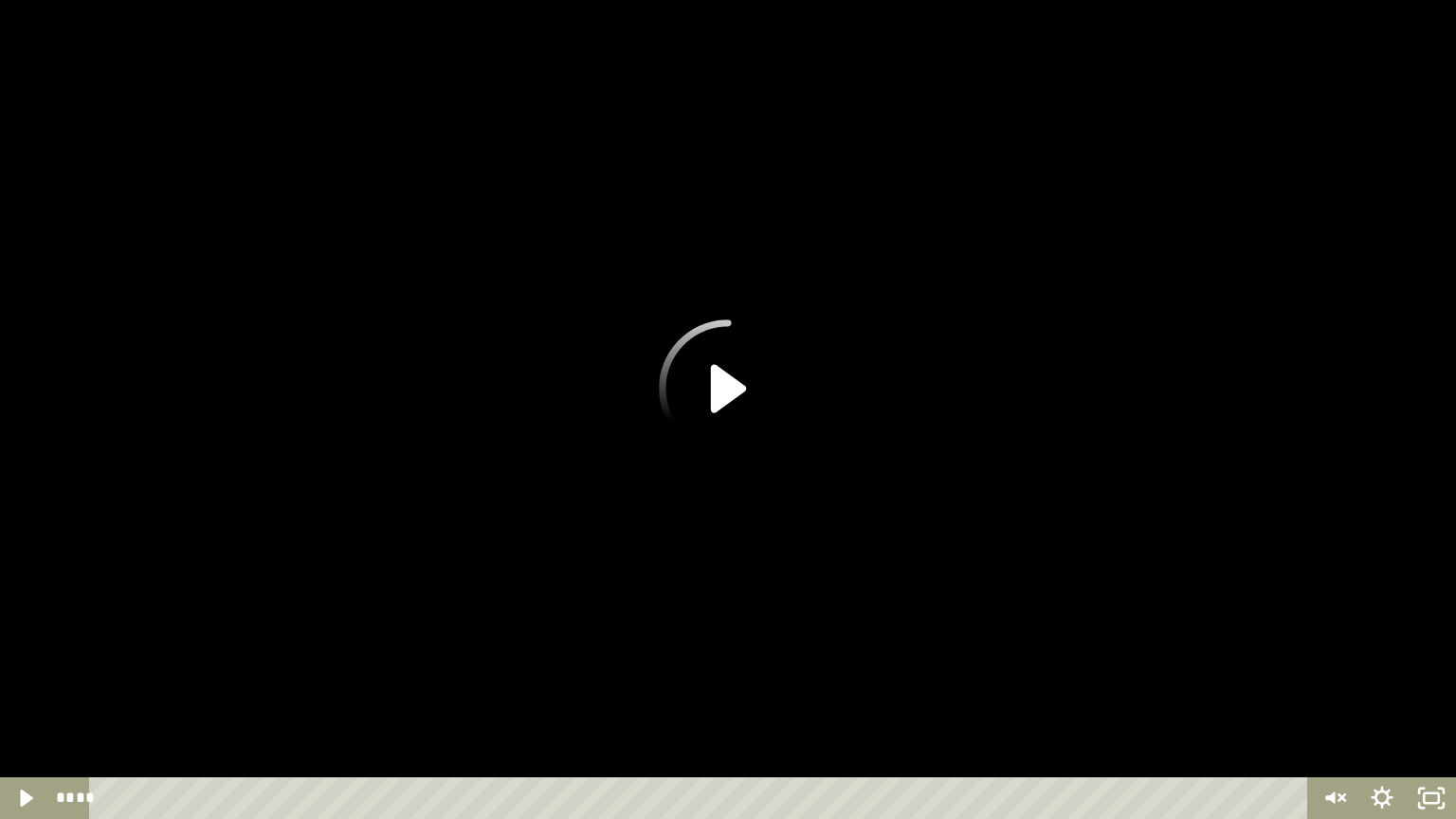 click 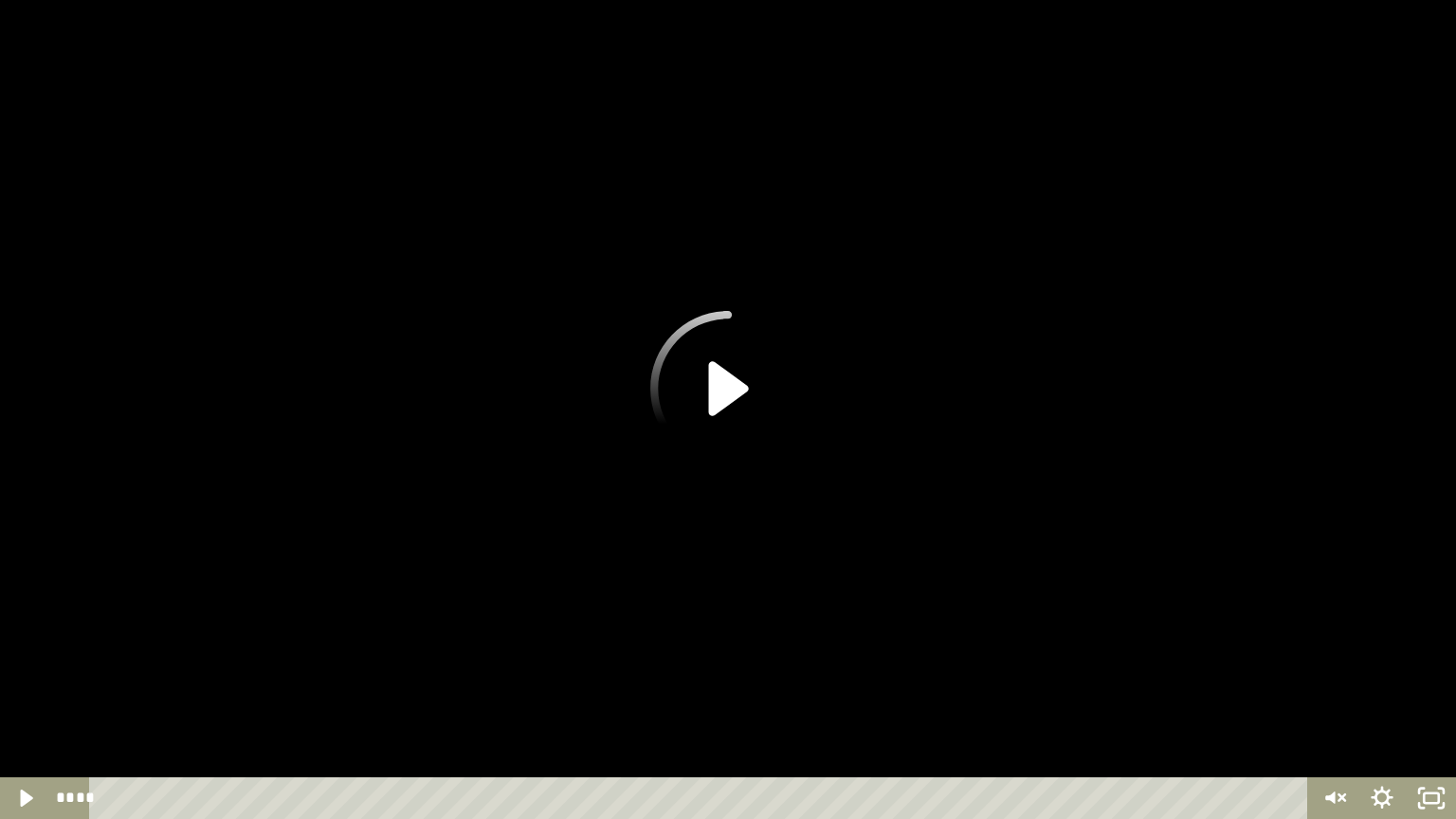 click 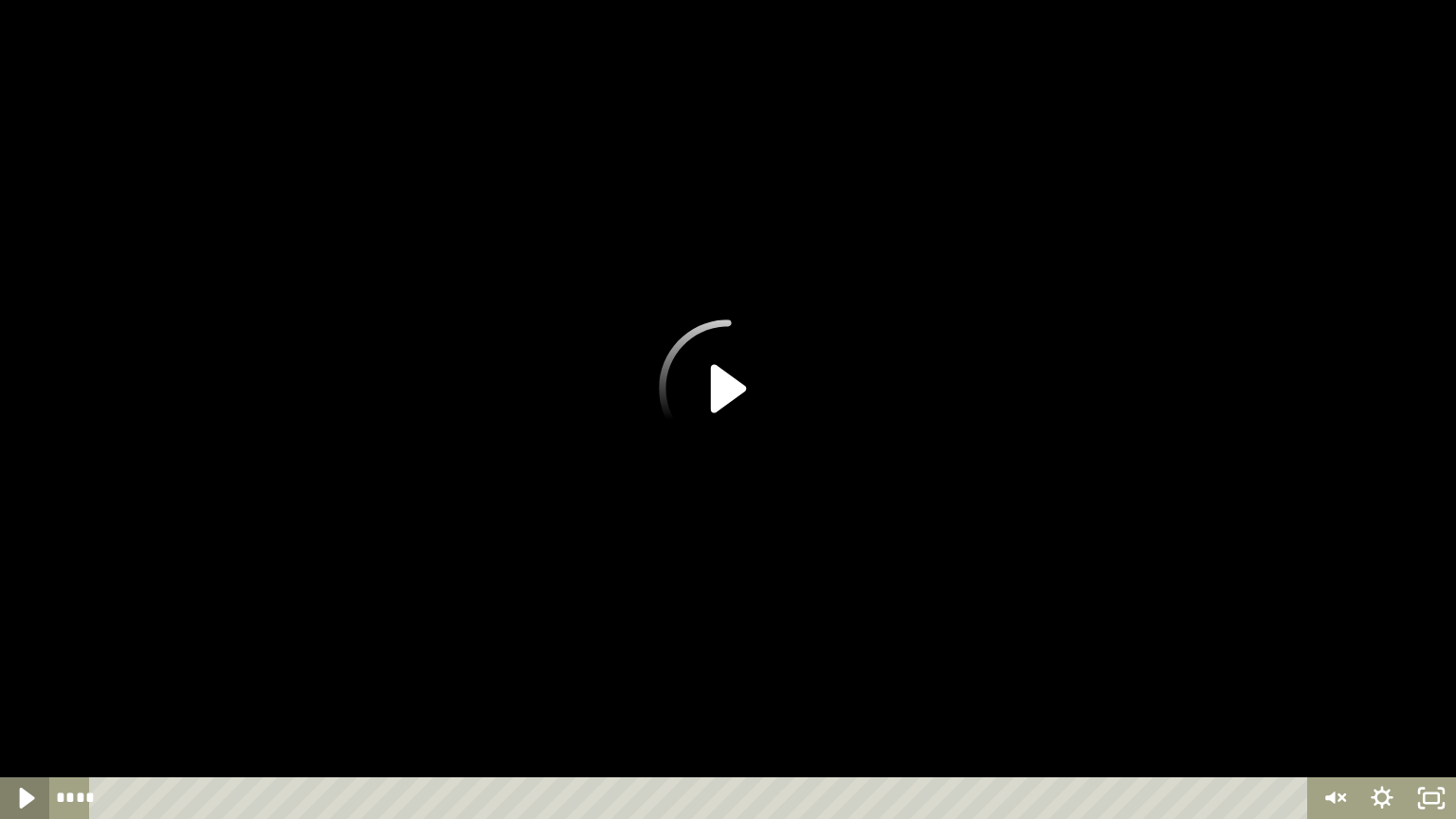 click 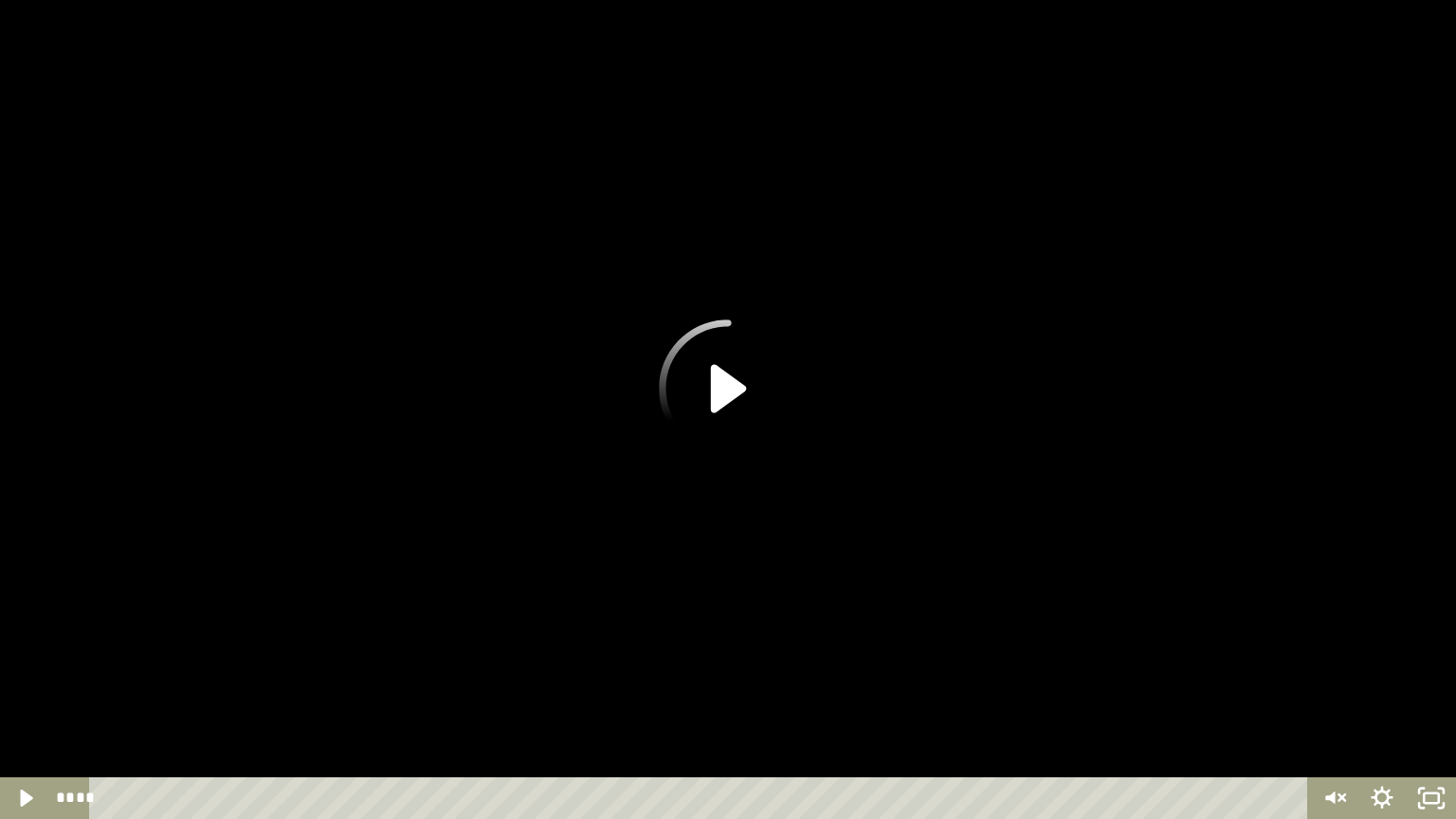 click at bounding box center (728, 410) 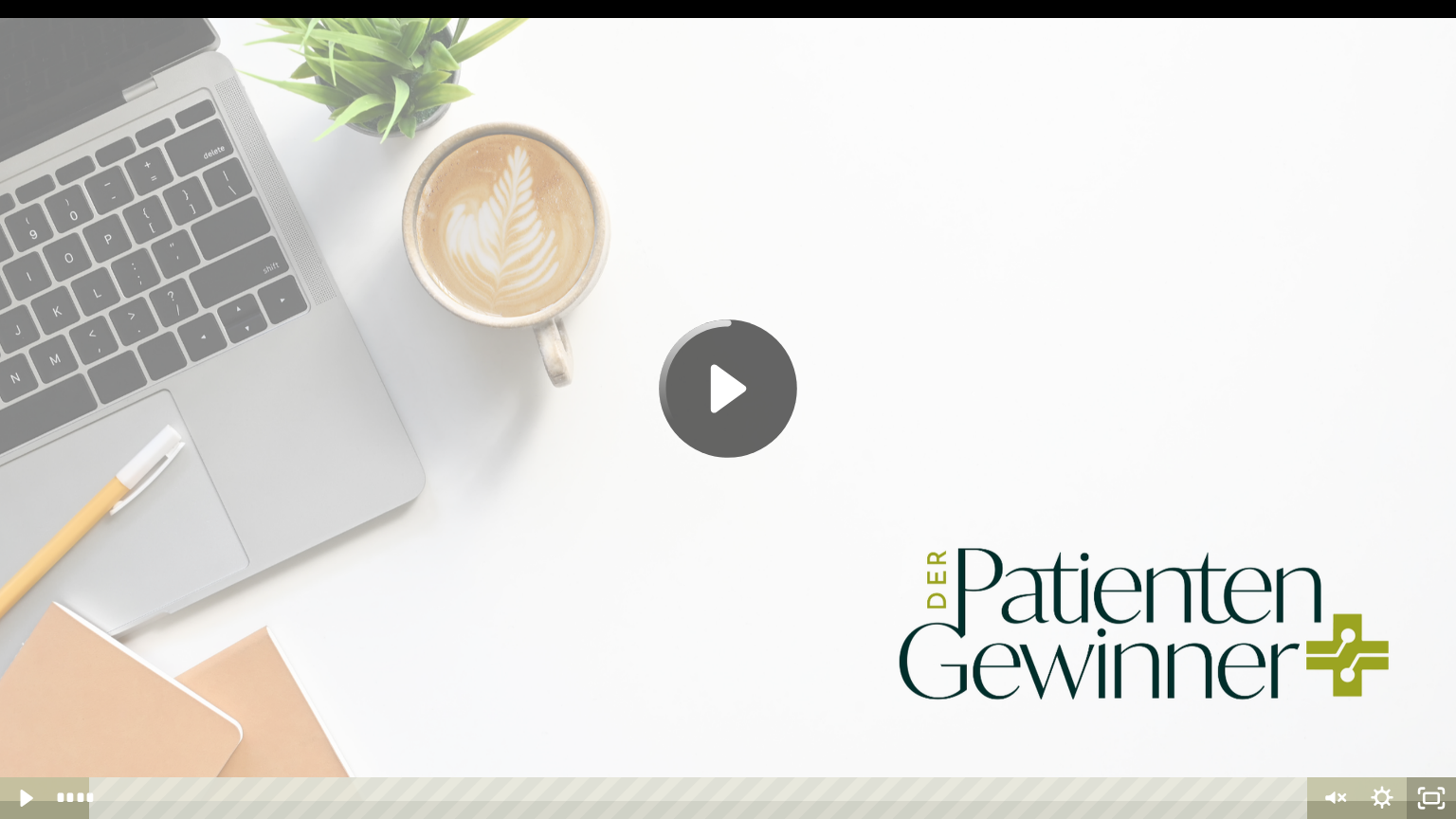 click 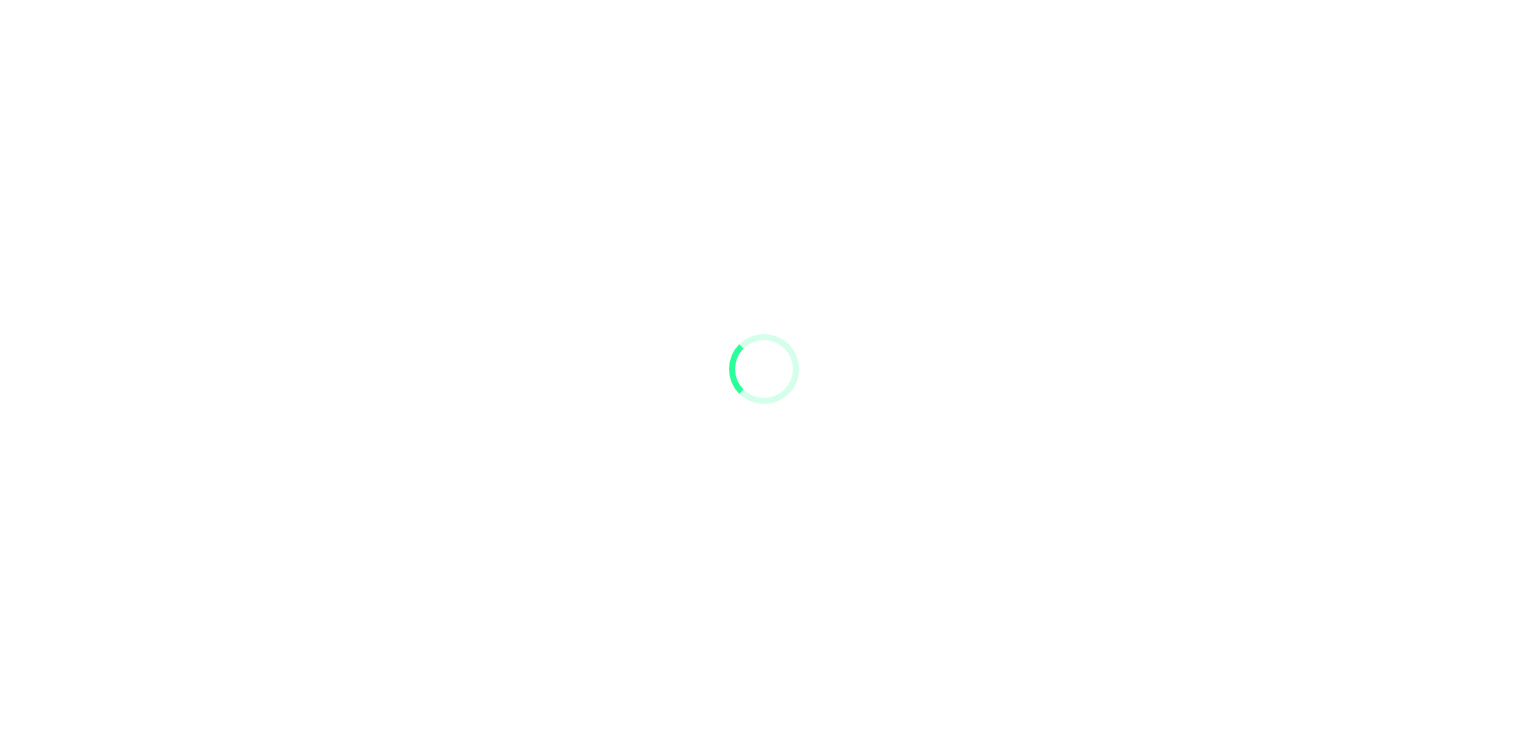 scroll, scrollTop: 0, scrollLeft: 0, axis: both 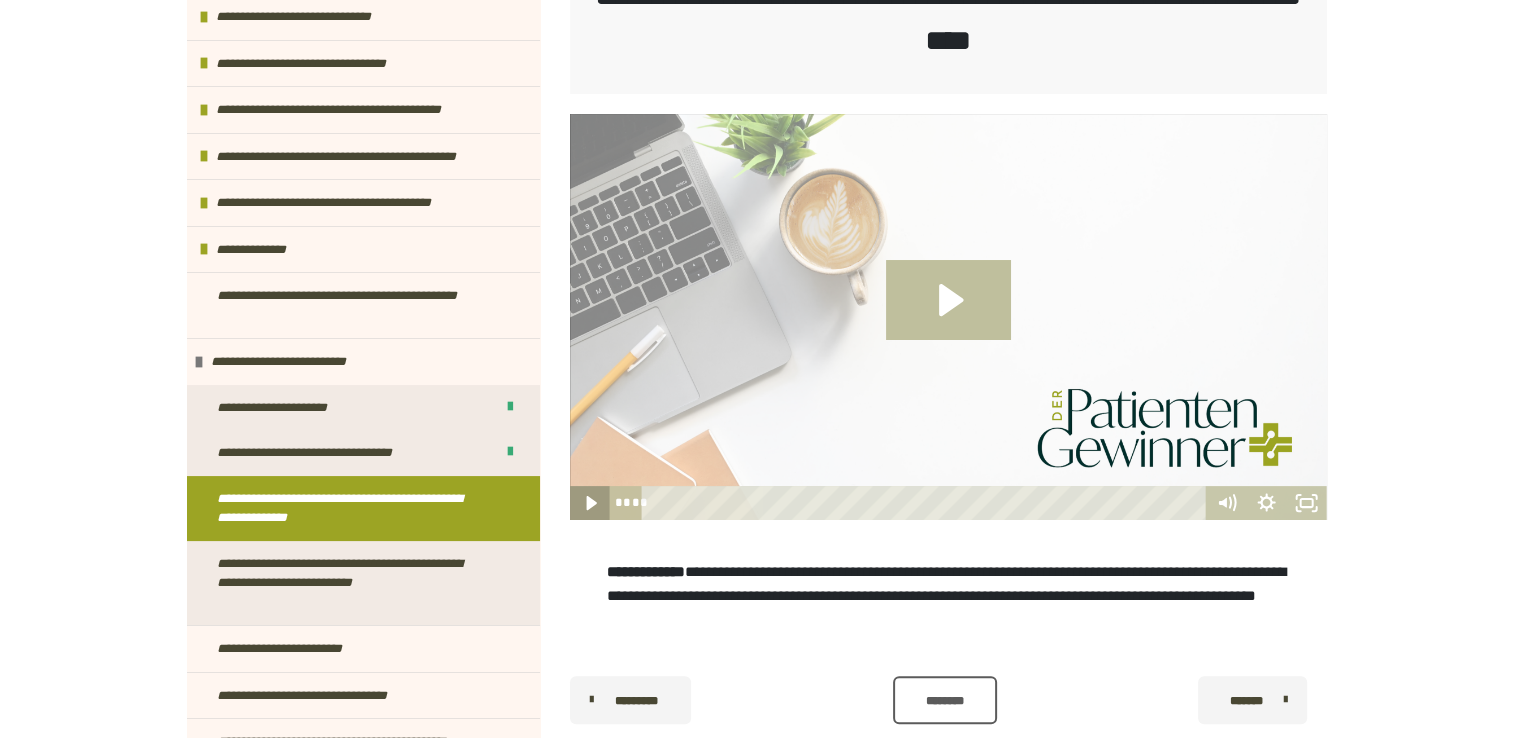 click 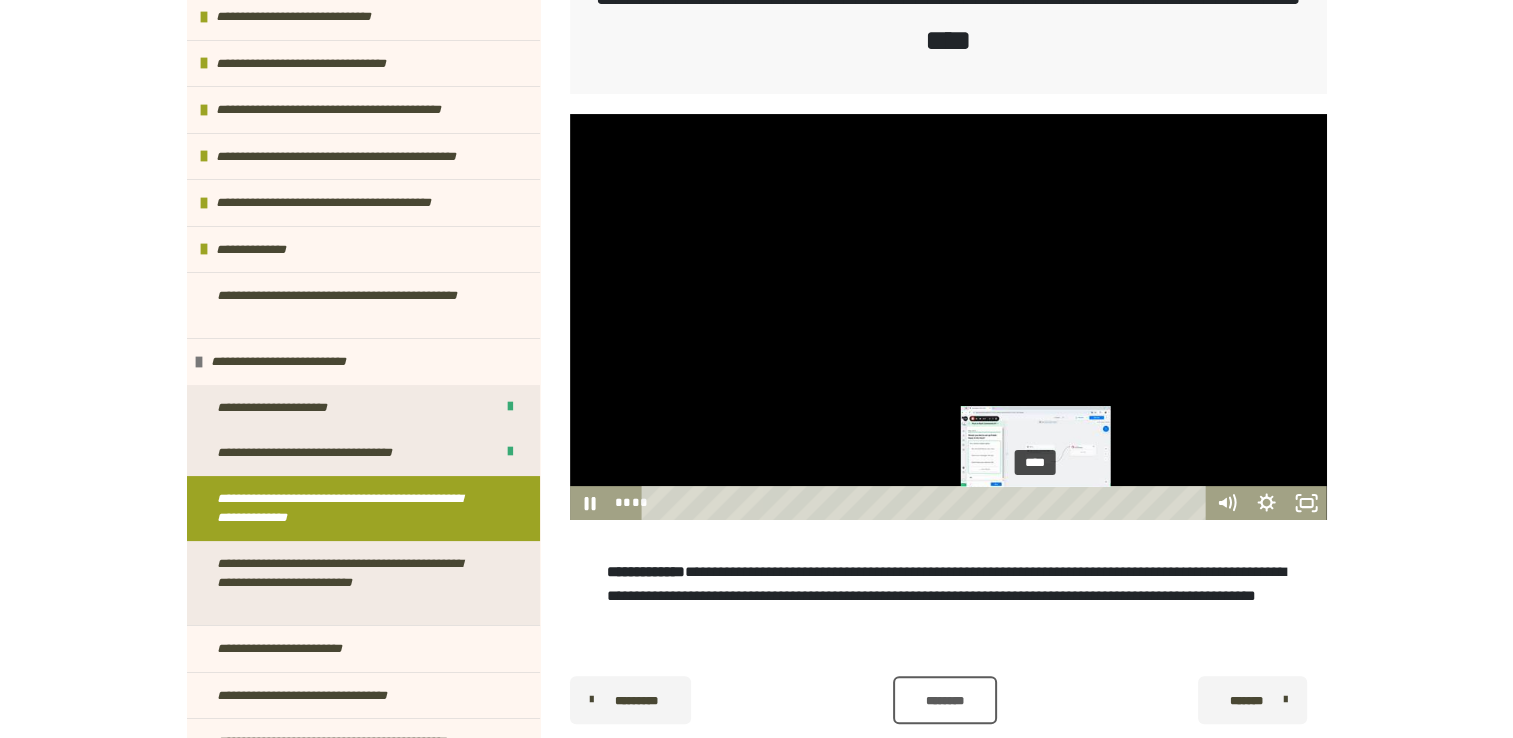 click on "****" at bounding box center (926, 503) 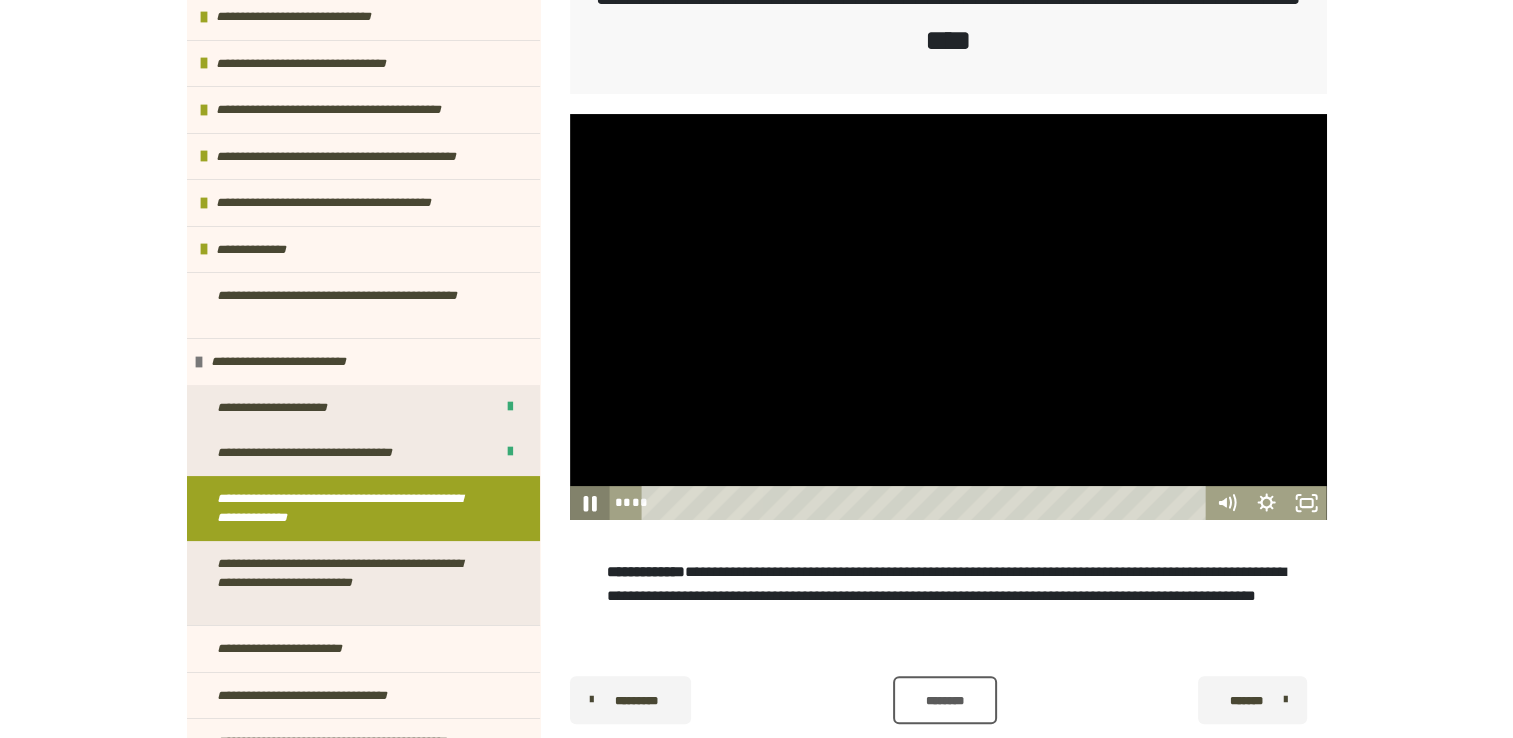 click 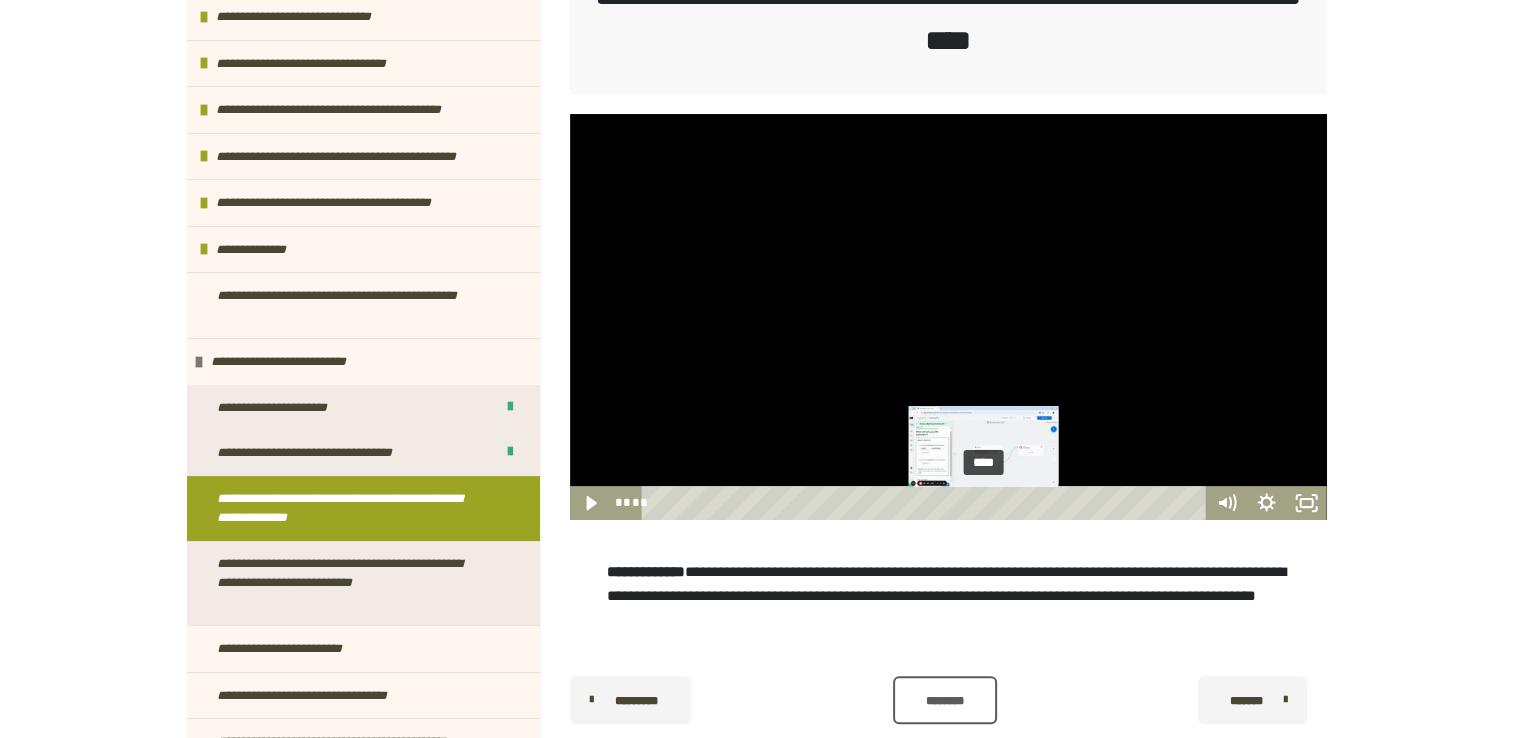 click on "****" at bounding box center (926, 503) 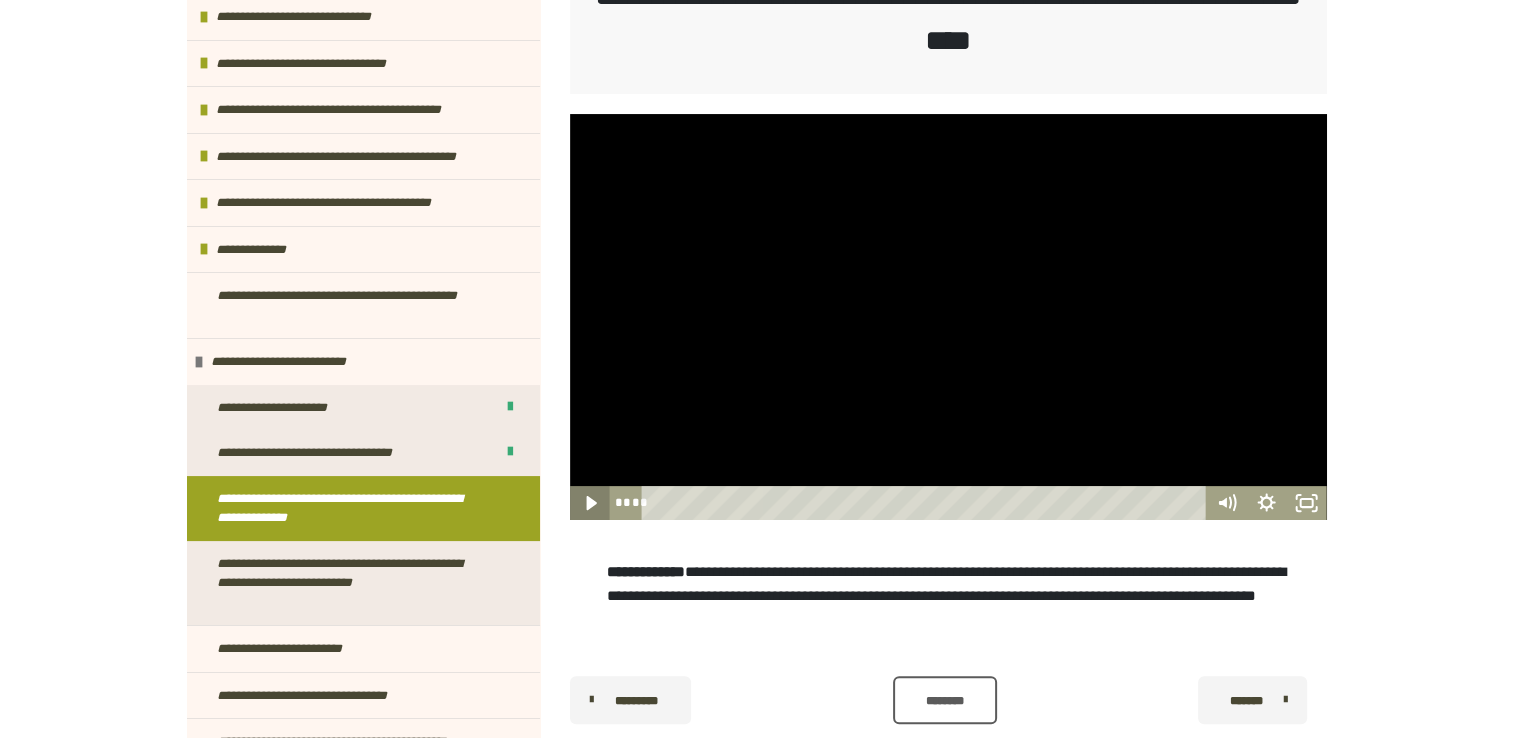 click 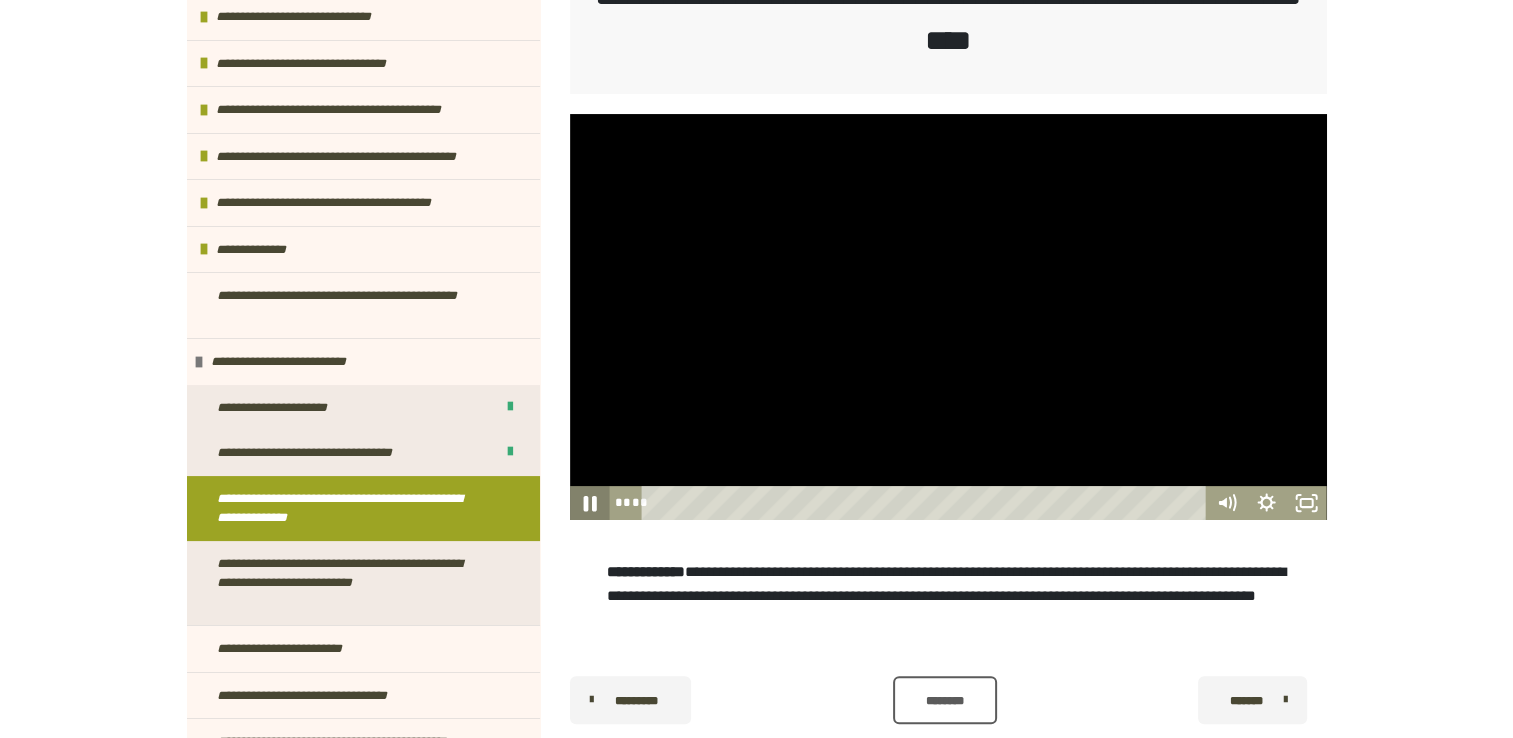 click 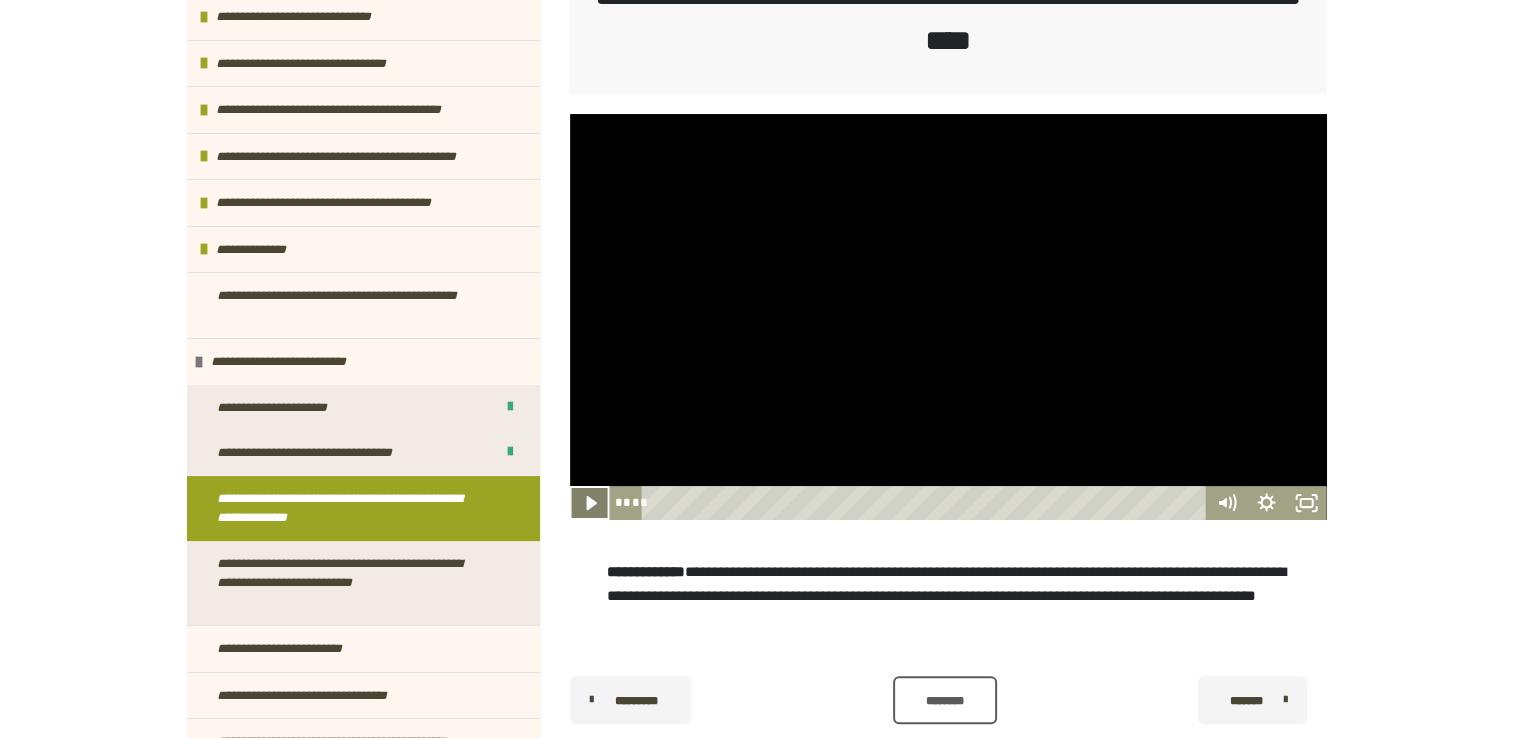 click 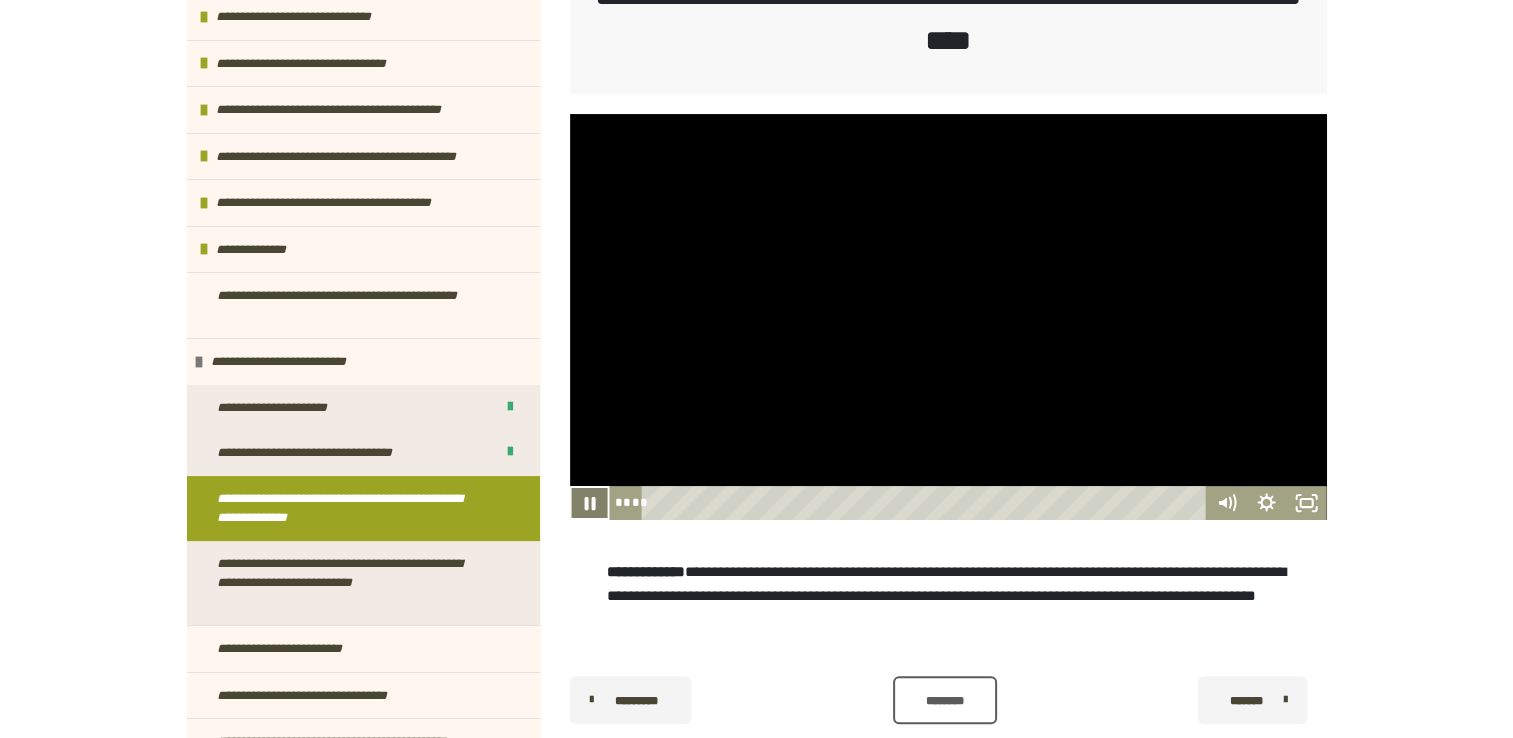 click 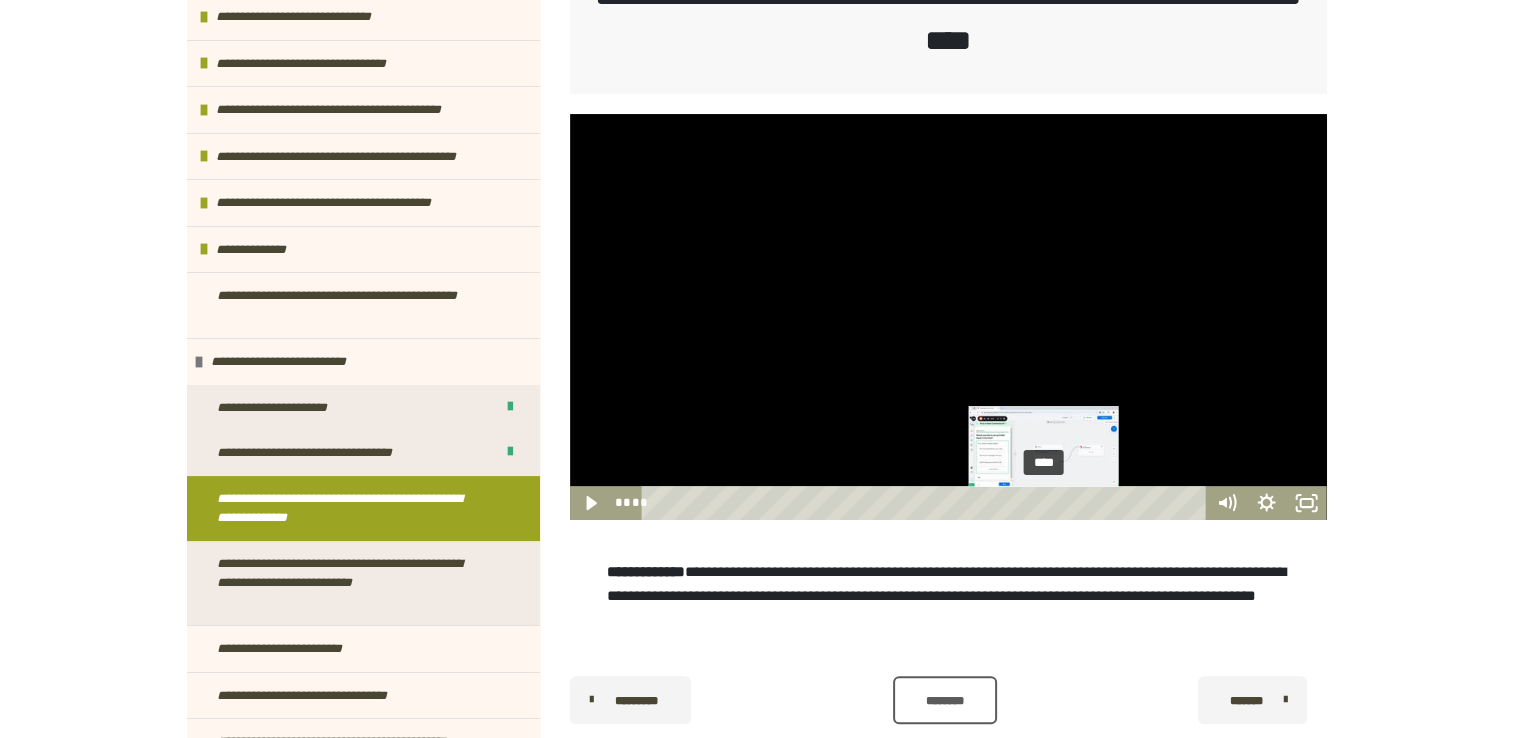 click on "****" at bounding box center [926, 503] 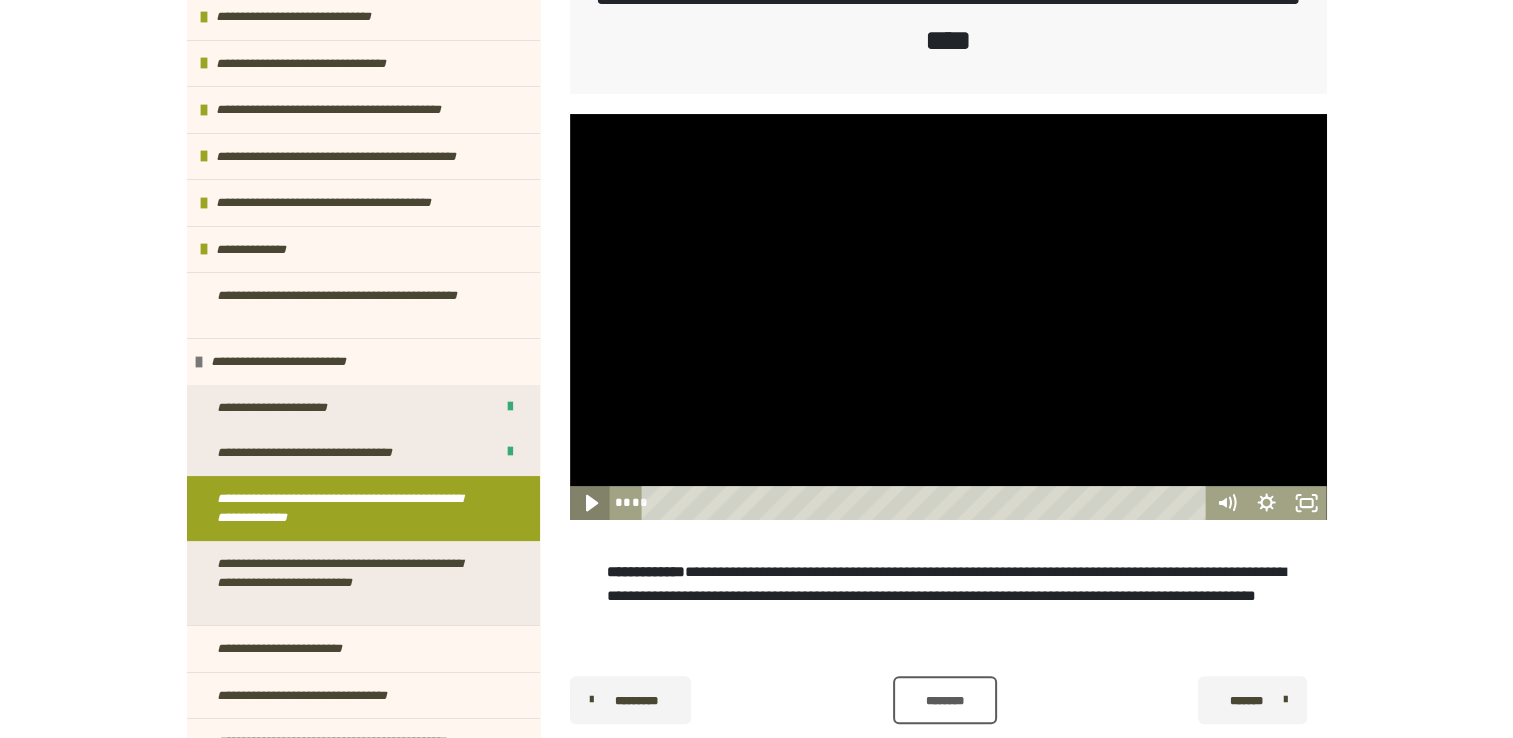 click 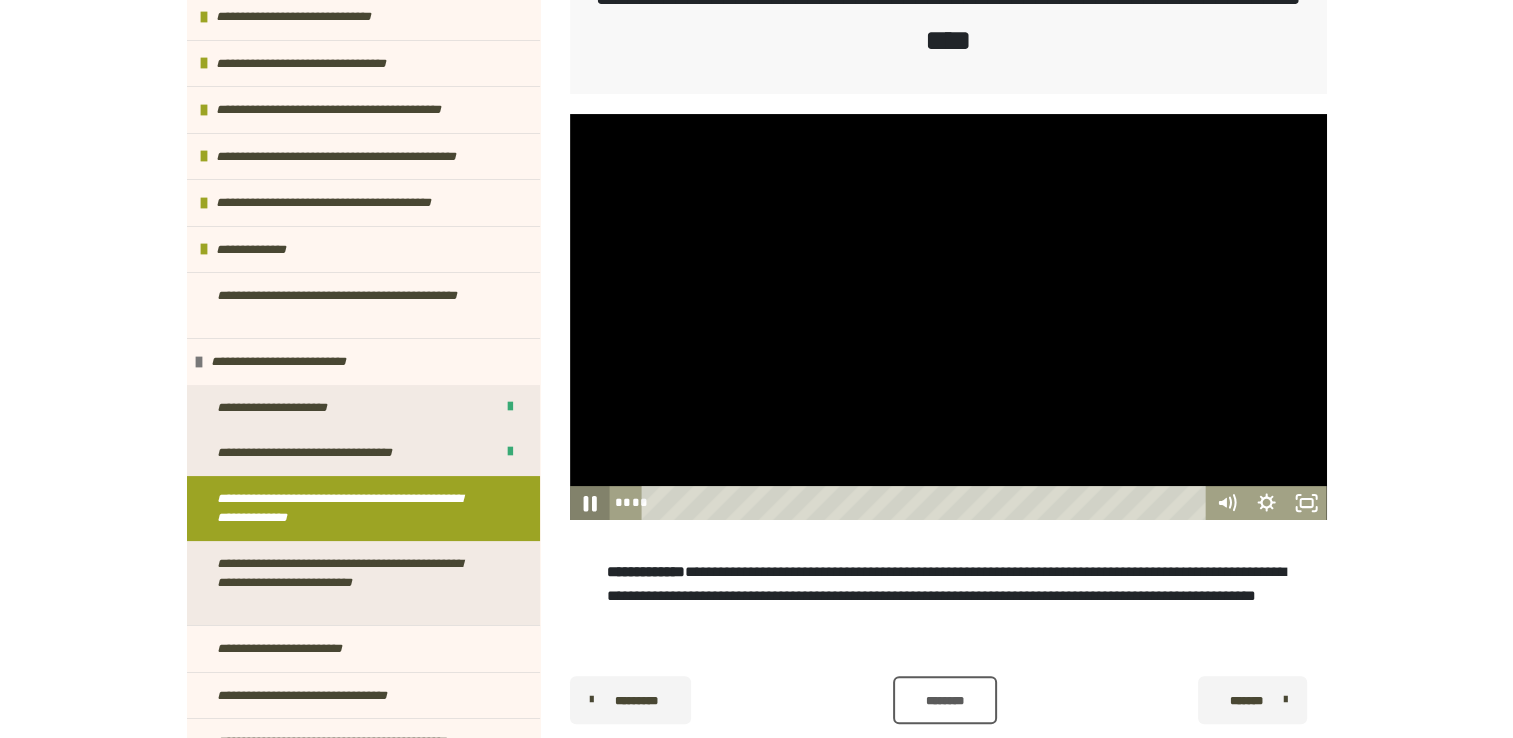 click 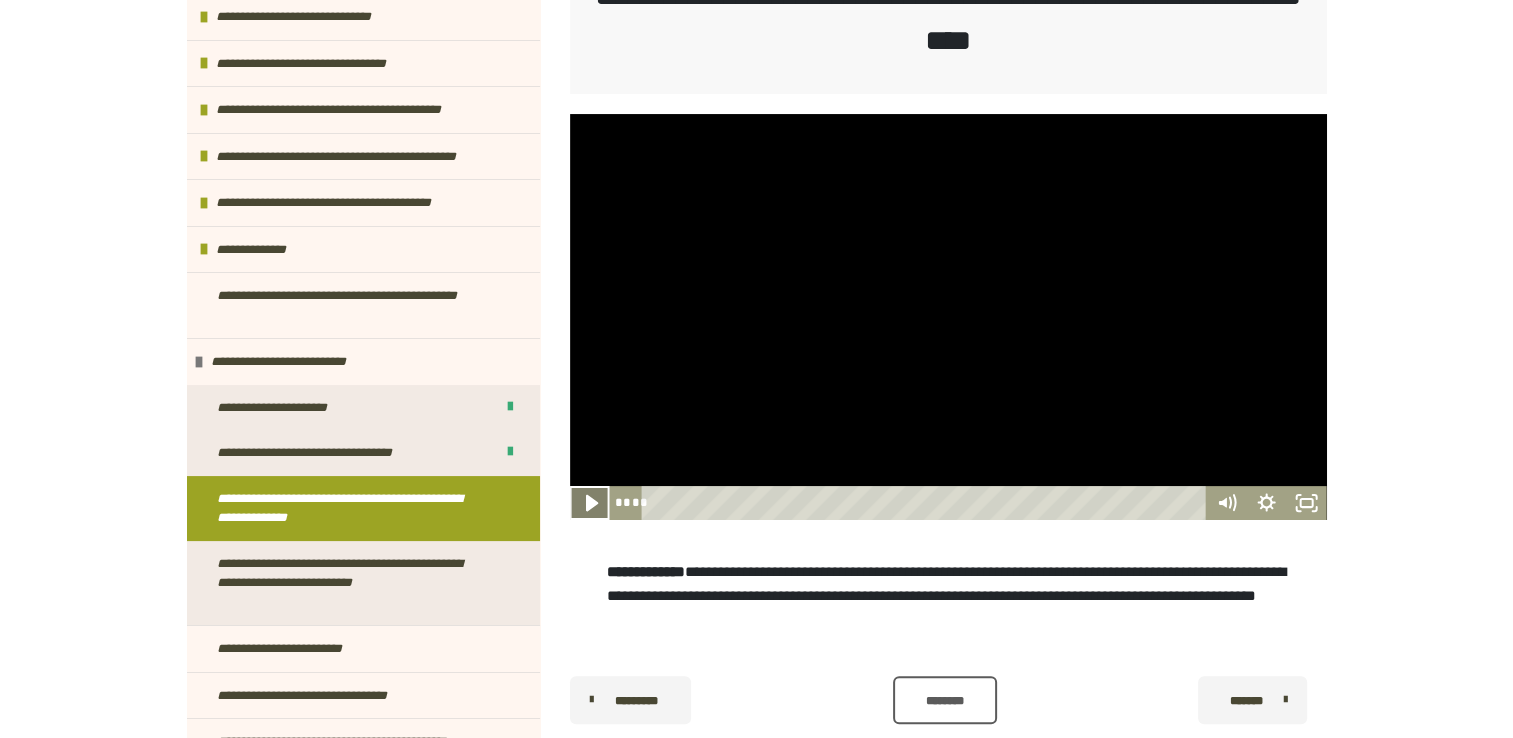 click 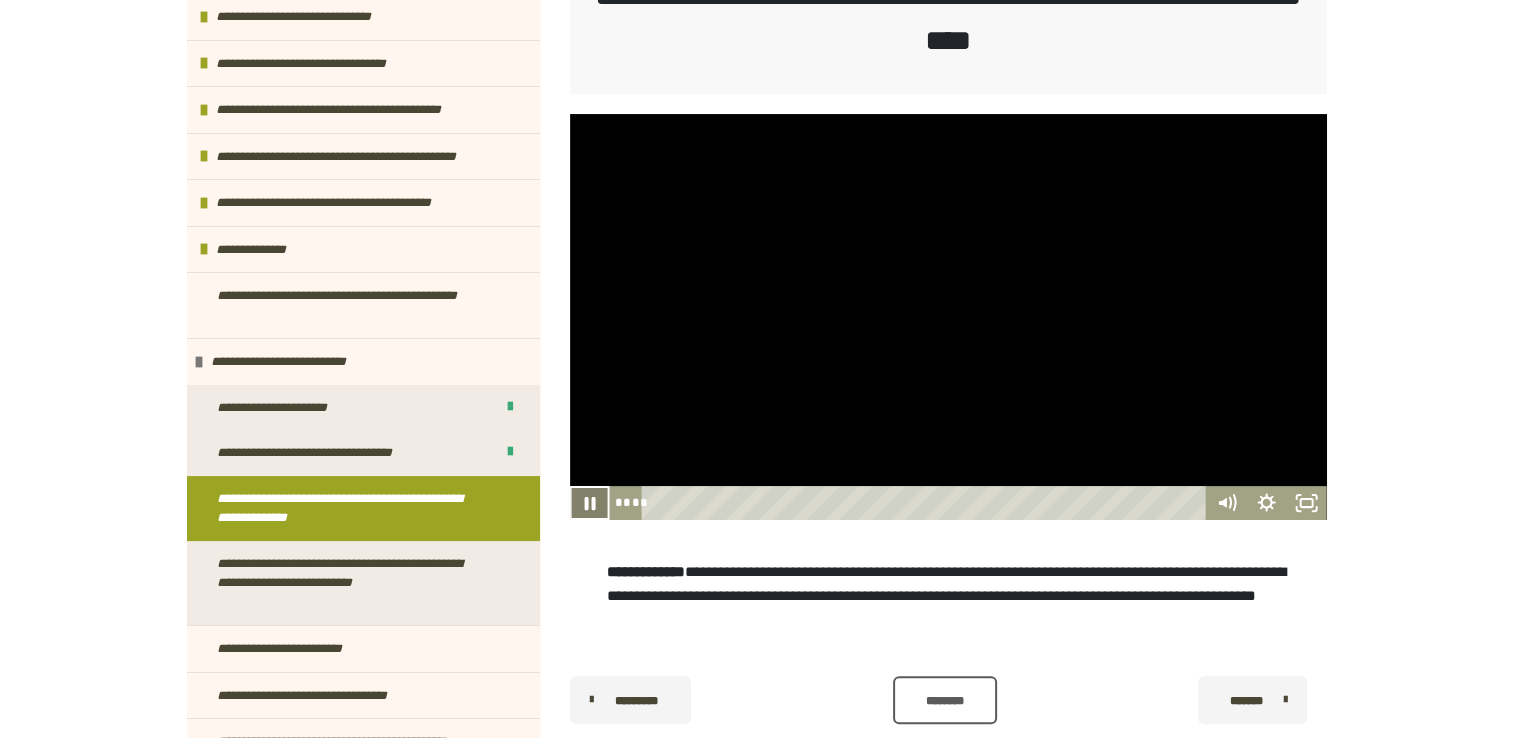click 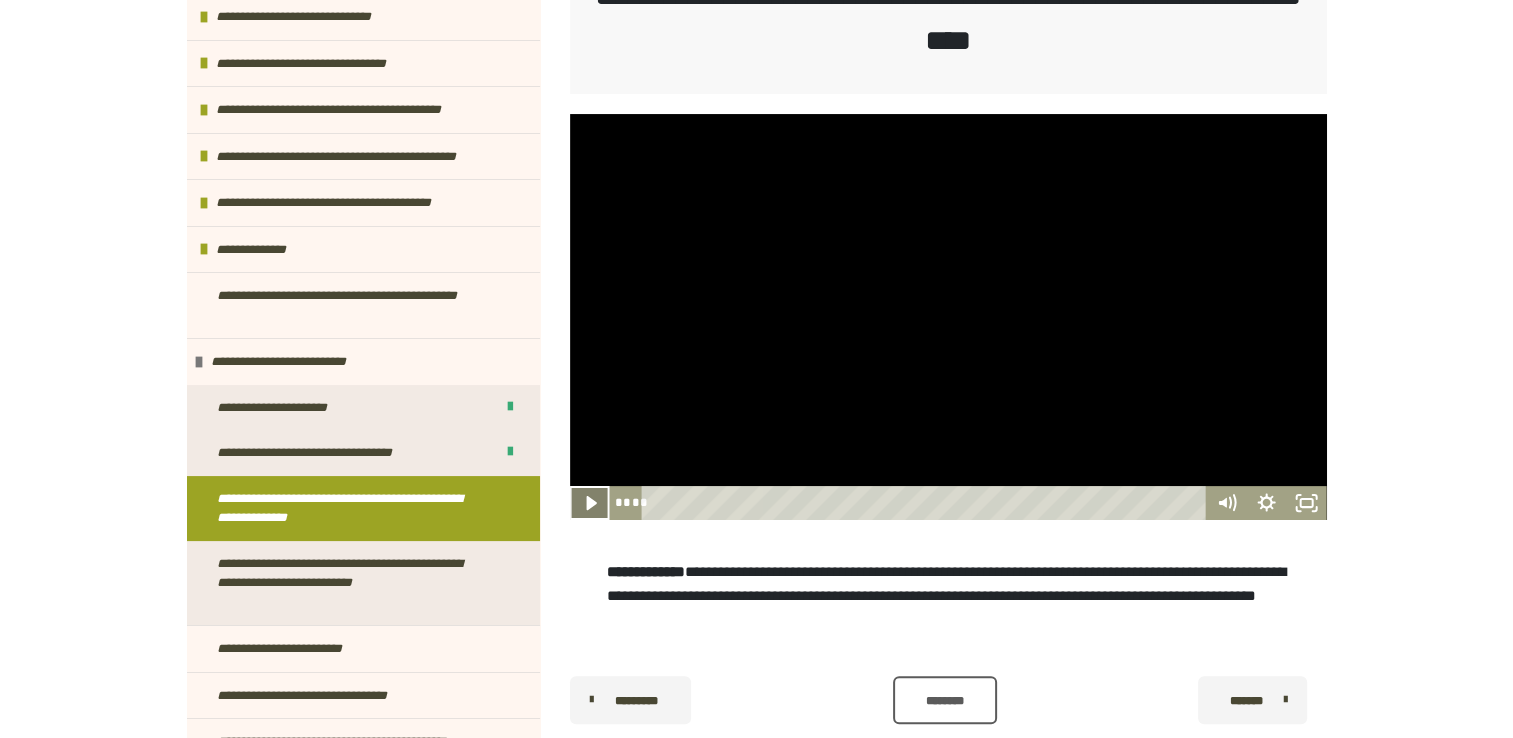 click 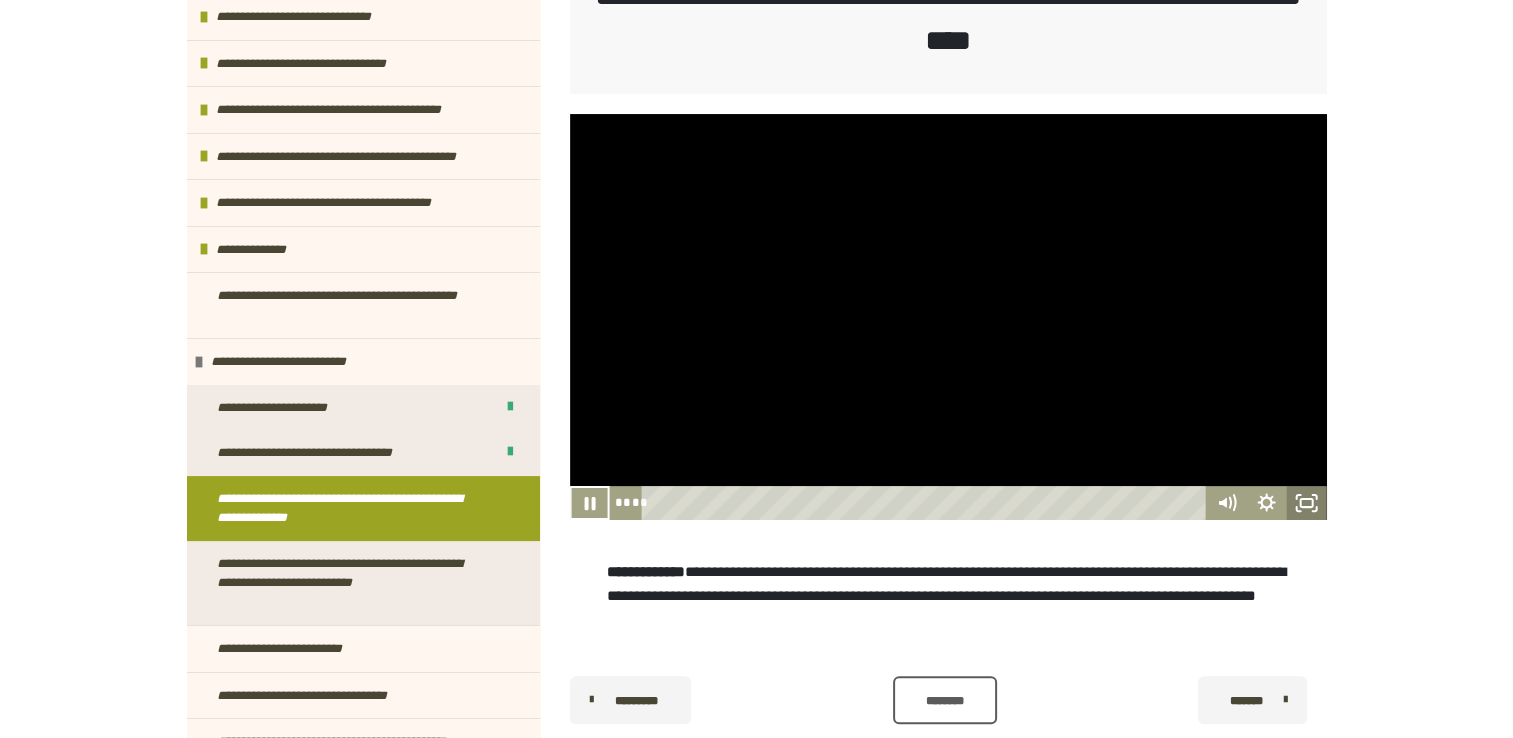 click 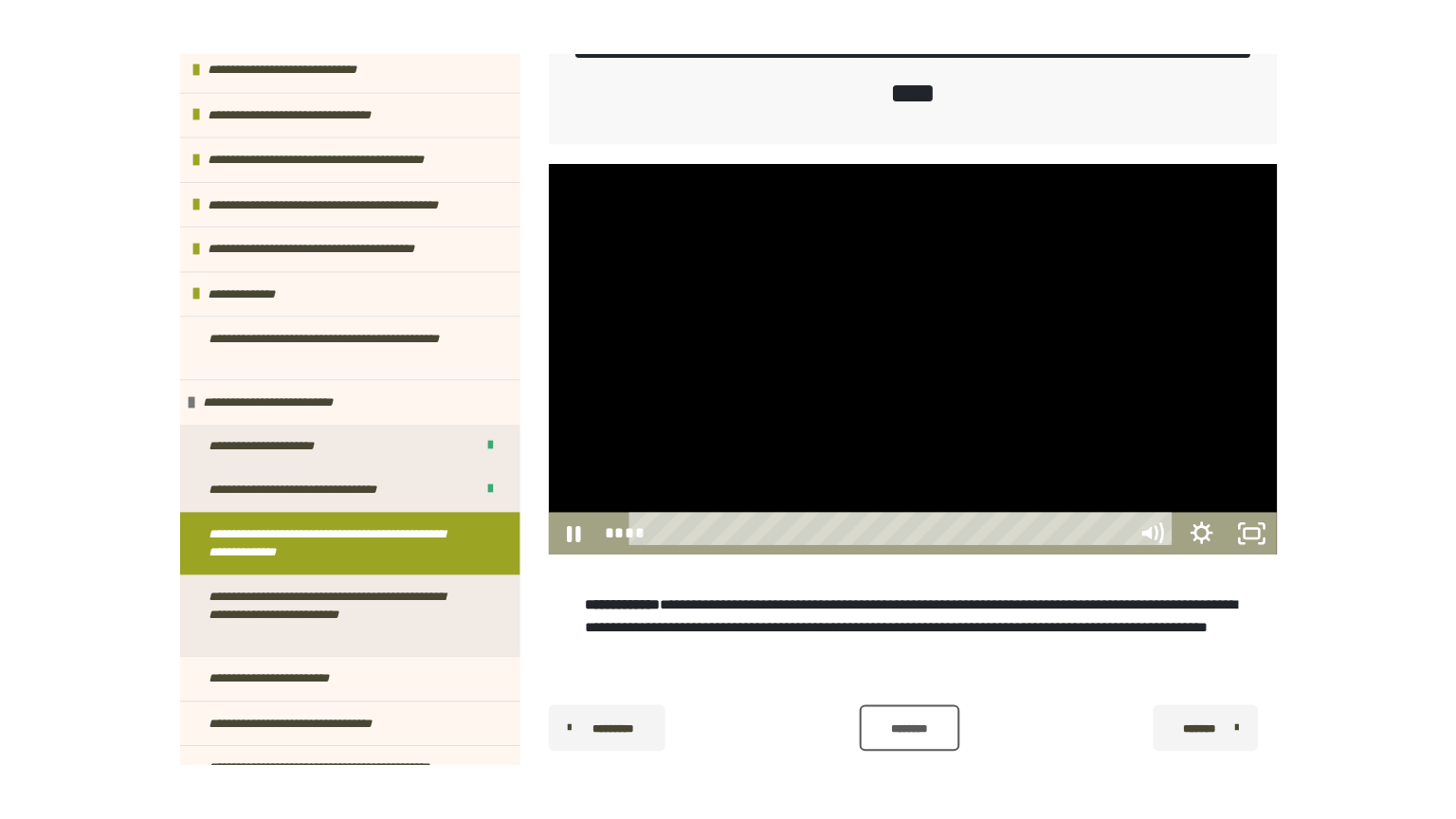 scroll, scrollTop: 367, scrollLeft: 0, axis: vertical 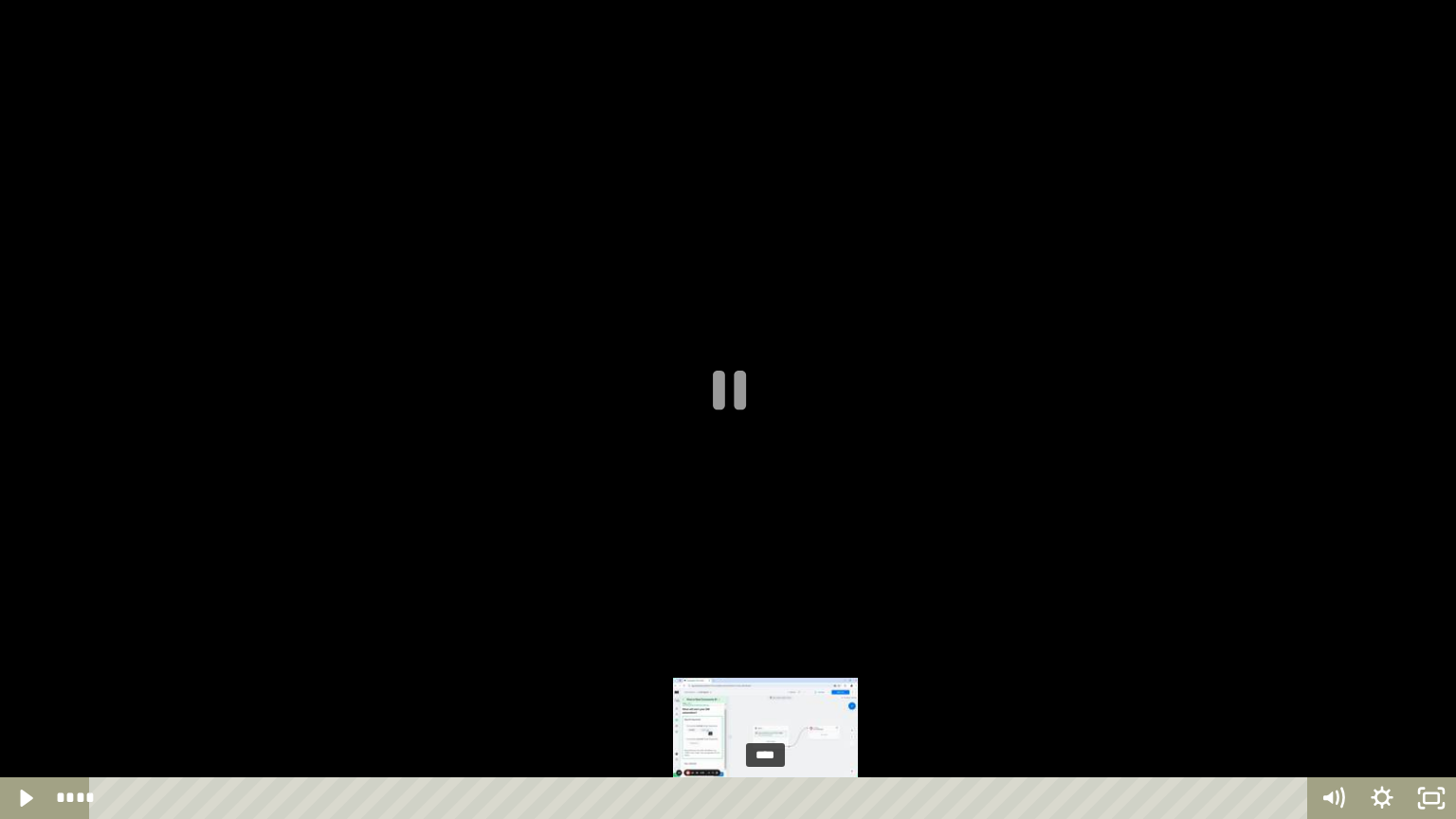 click on "****" at bounding box center (701, 798) 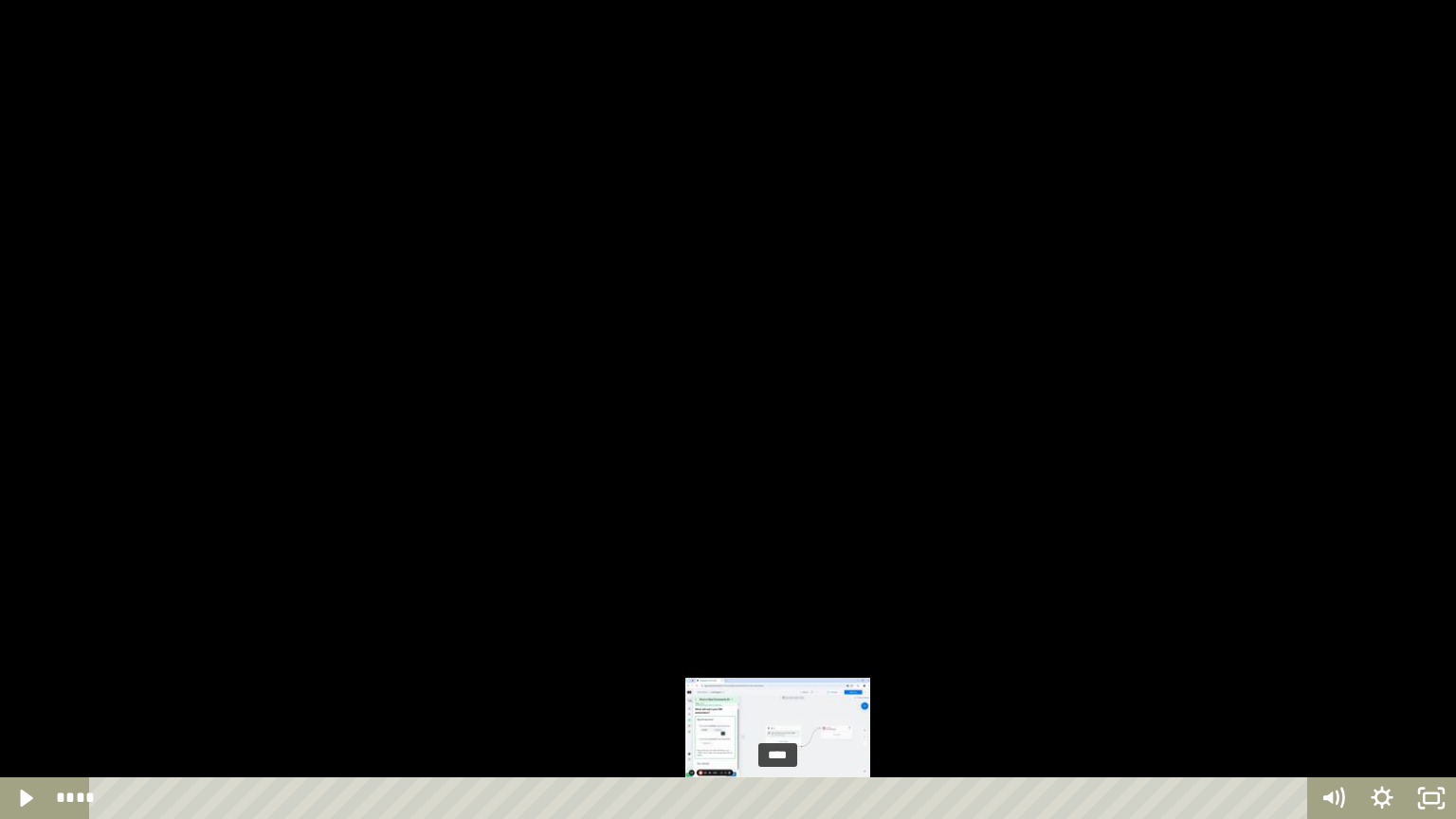click on "****" at bounding box center (701, 798) 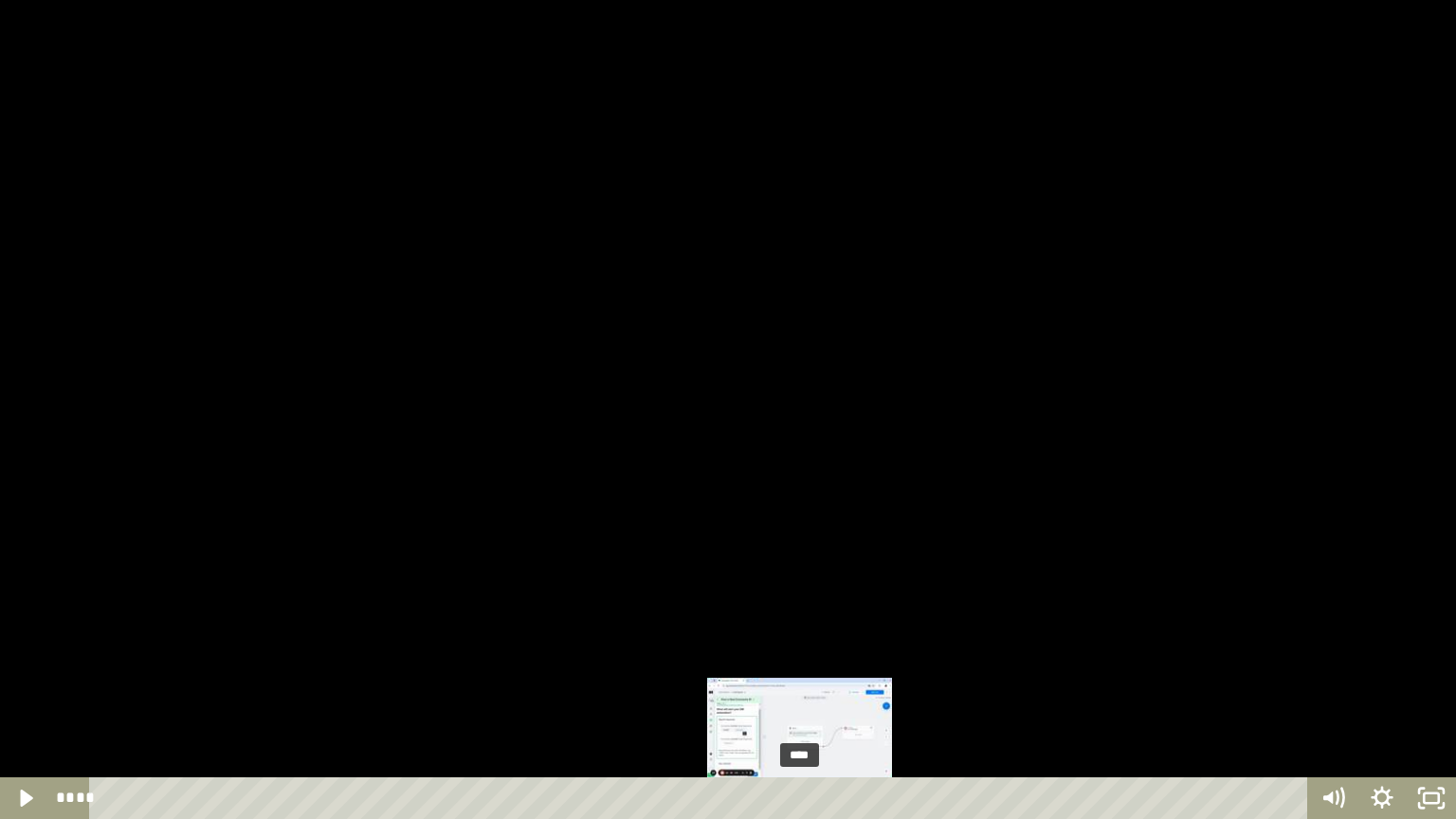 click on "****" at bounding box center [701, 798] 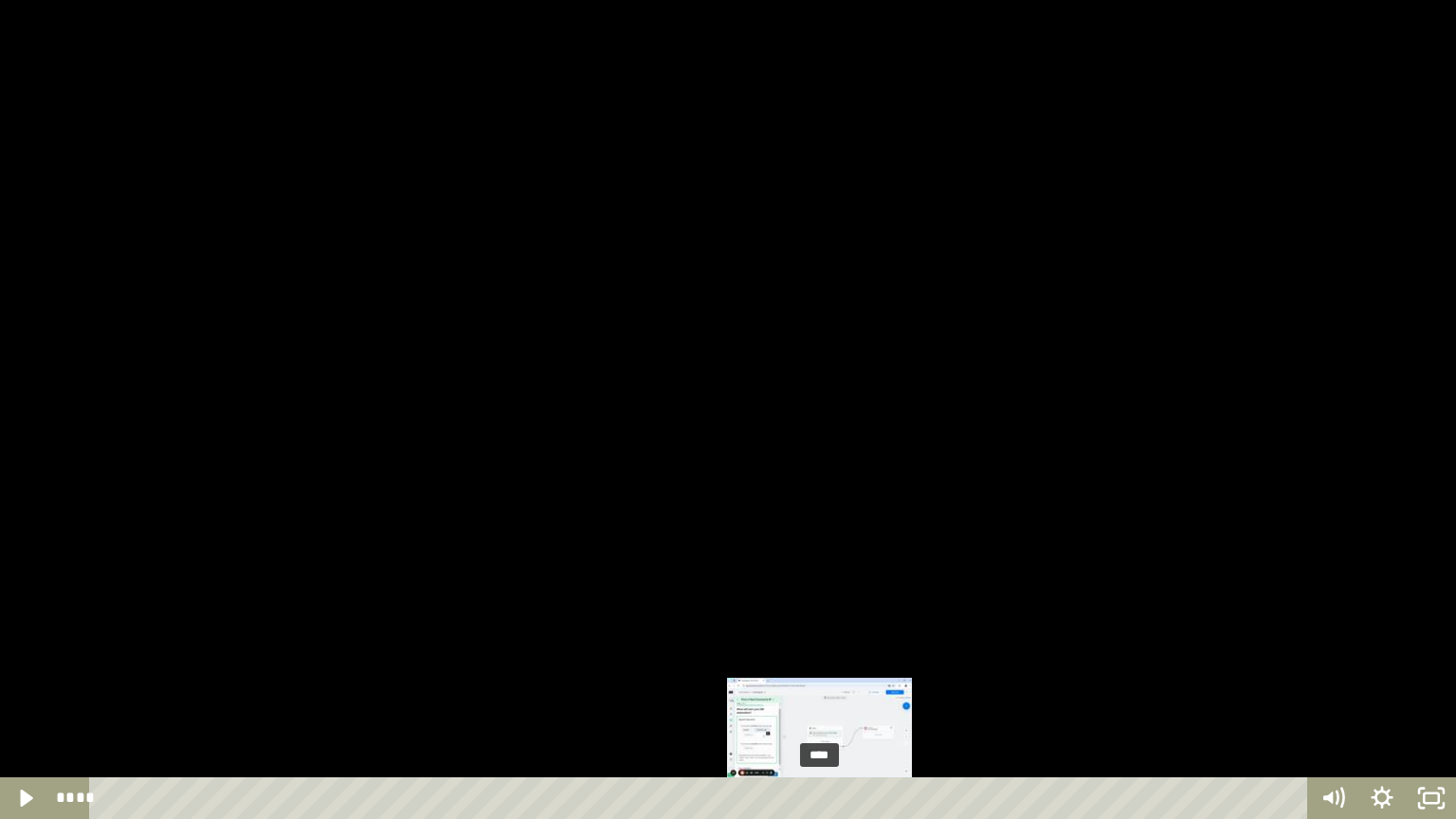 click on "****" at bounding box center (701, 798) 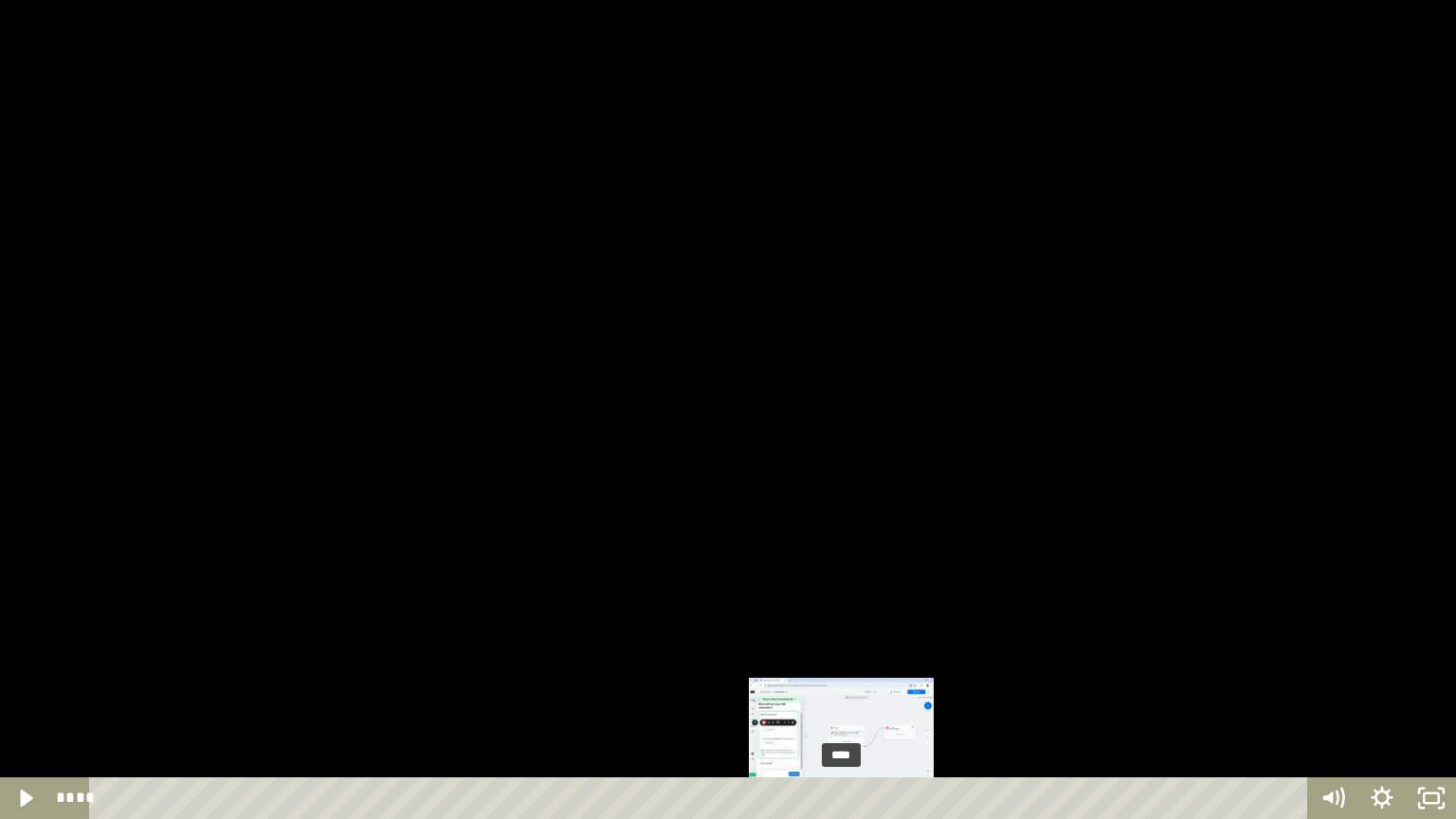 click on "****" at bounding box center [701, 798] 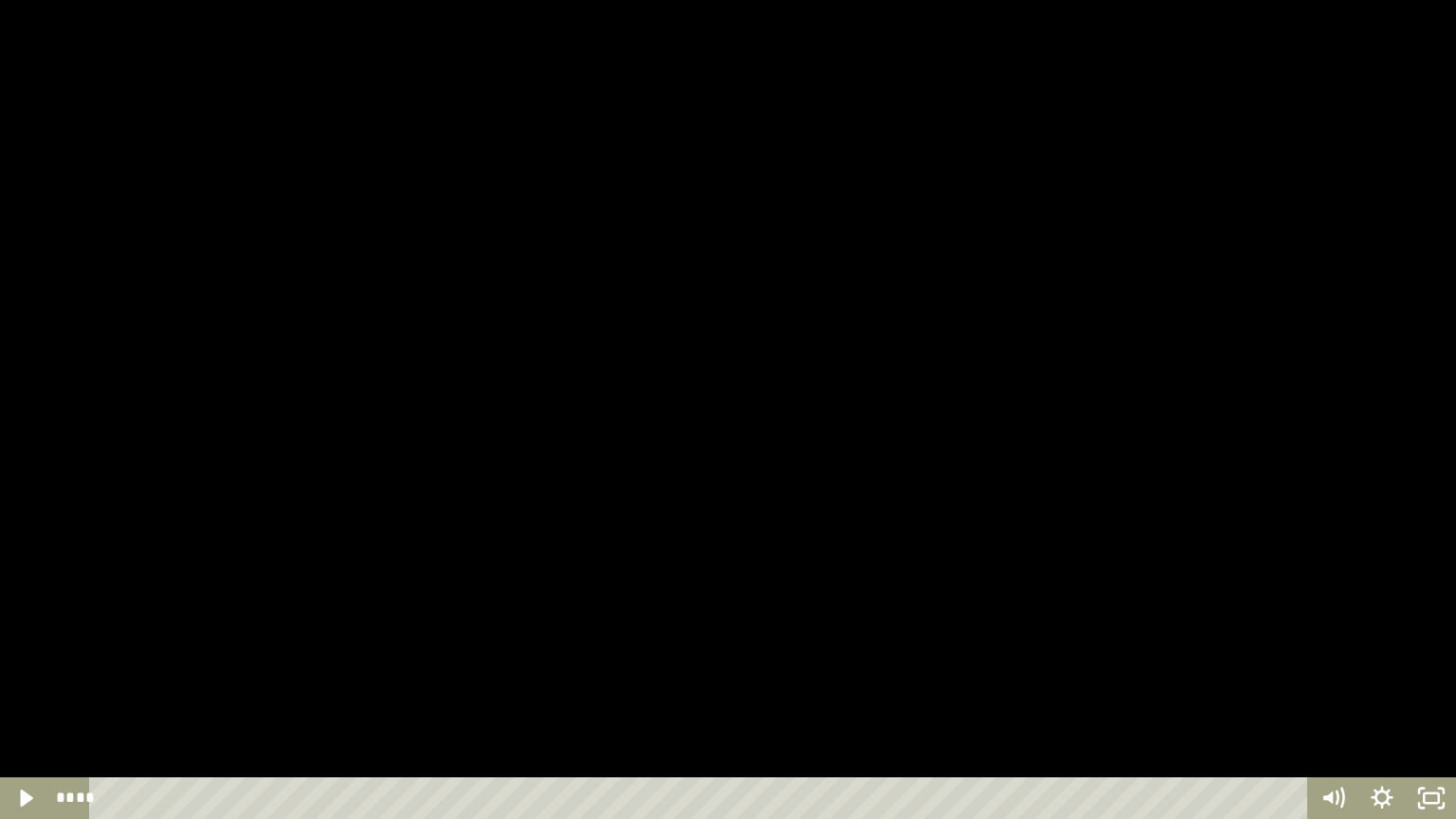 click at bounding box center [728, 410] 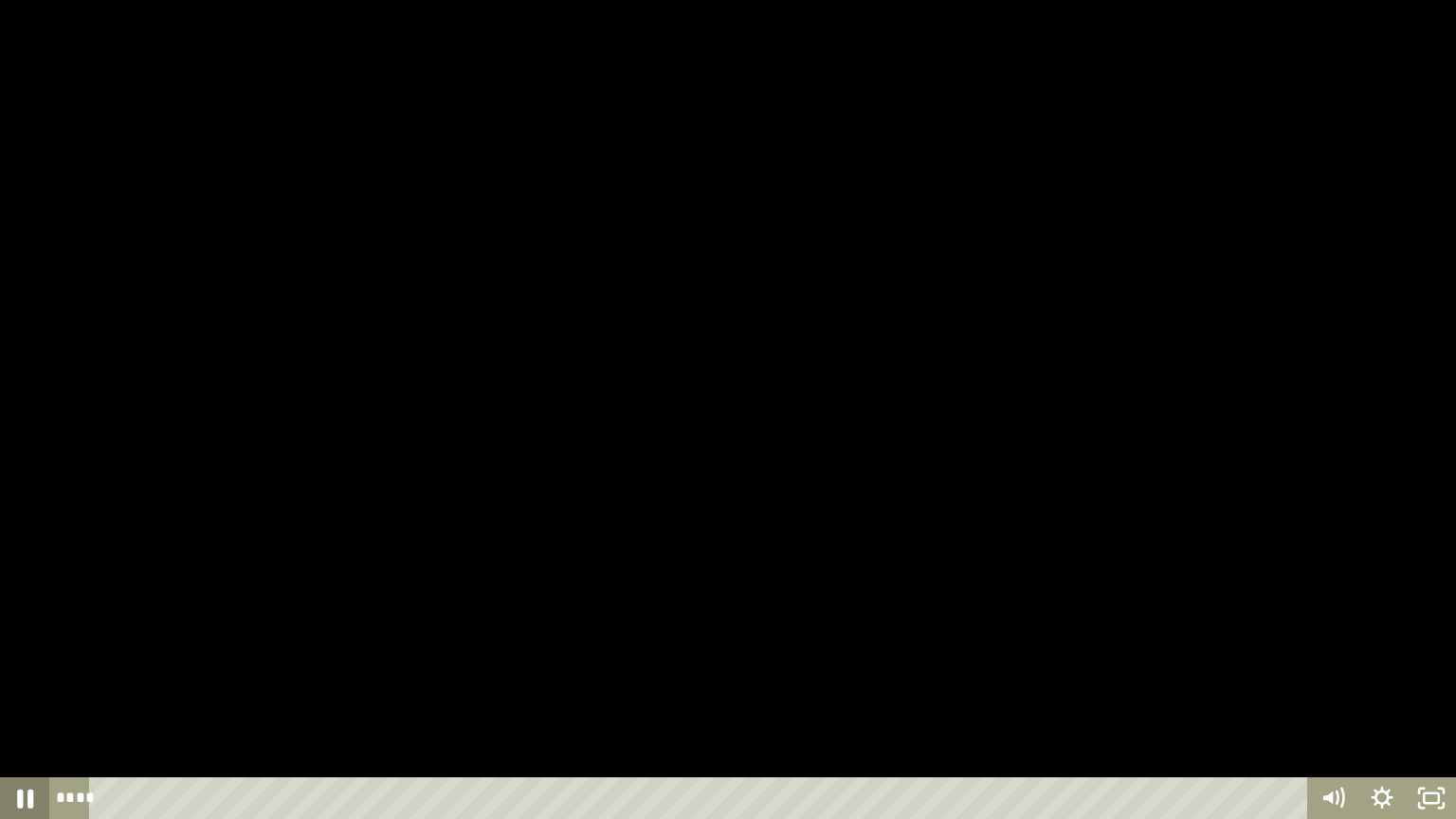 click 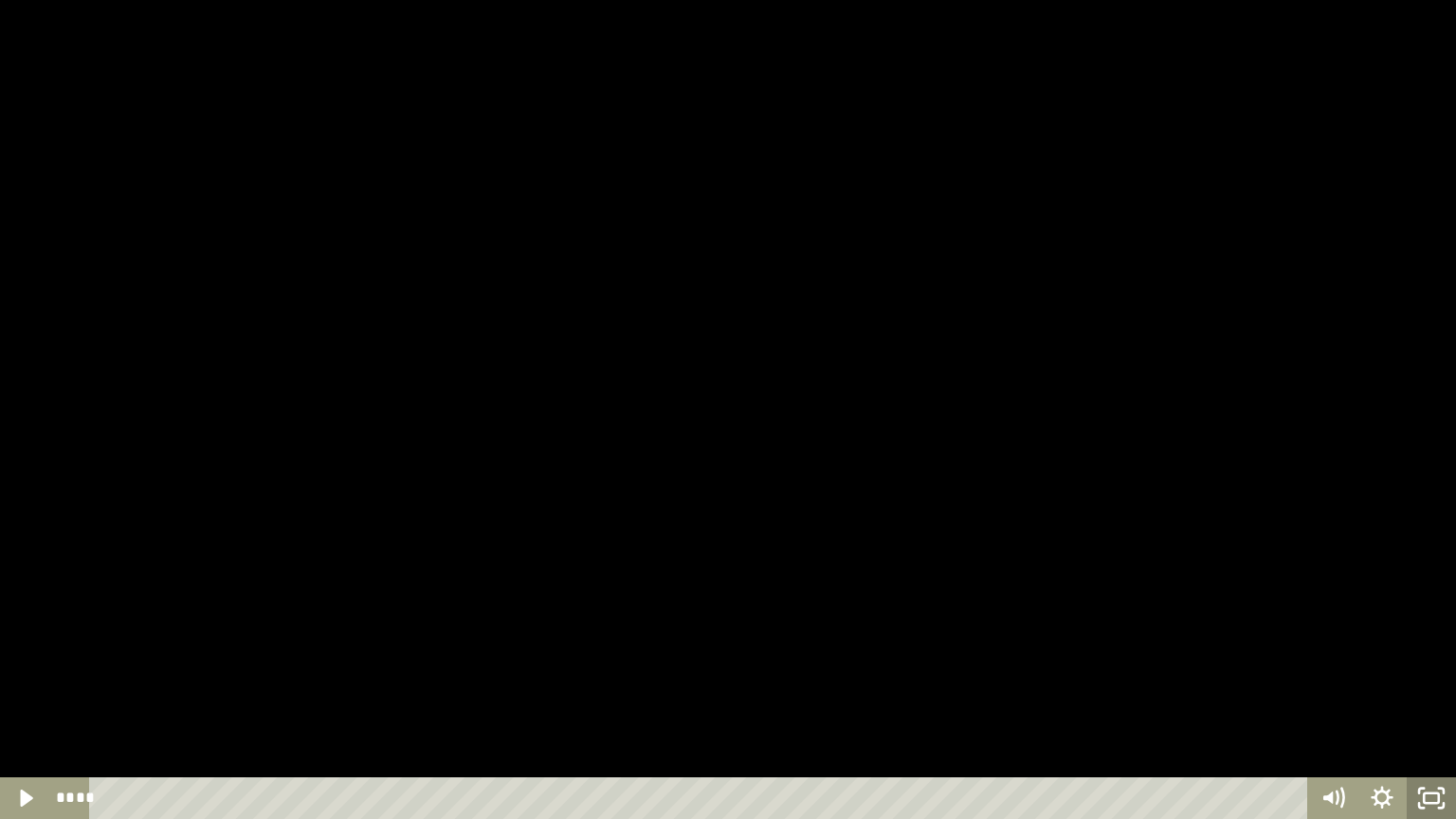 click 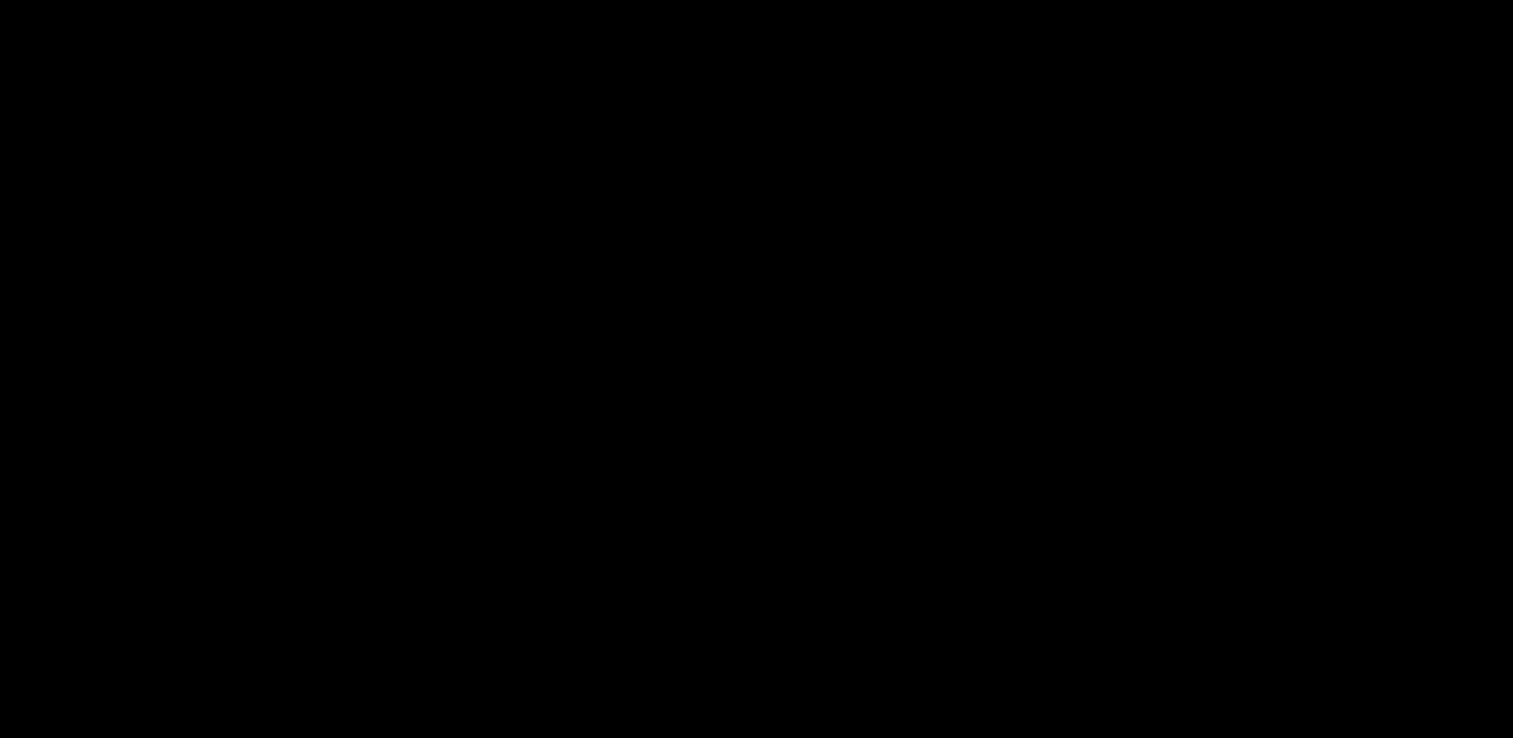 scroll, scrollTop: 200, scrollLeft: 0, axis: vertical 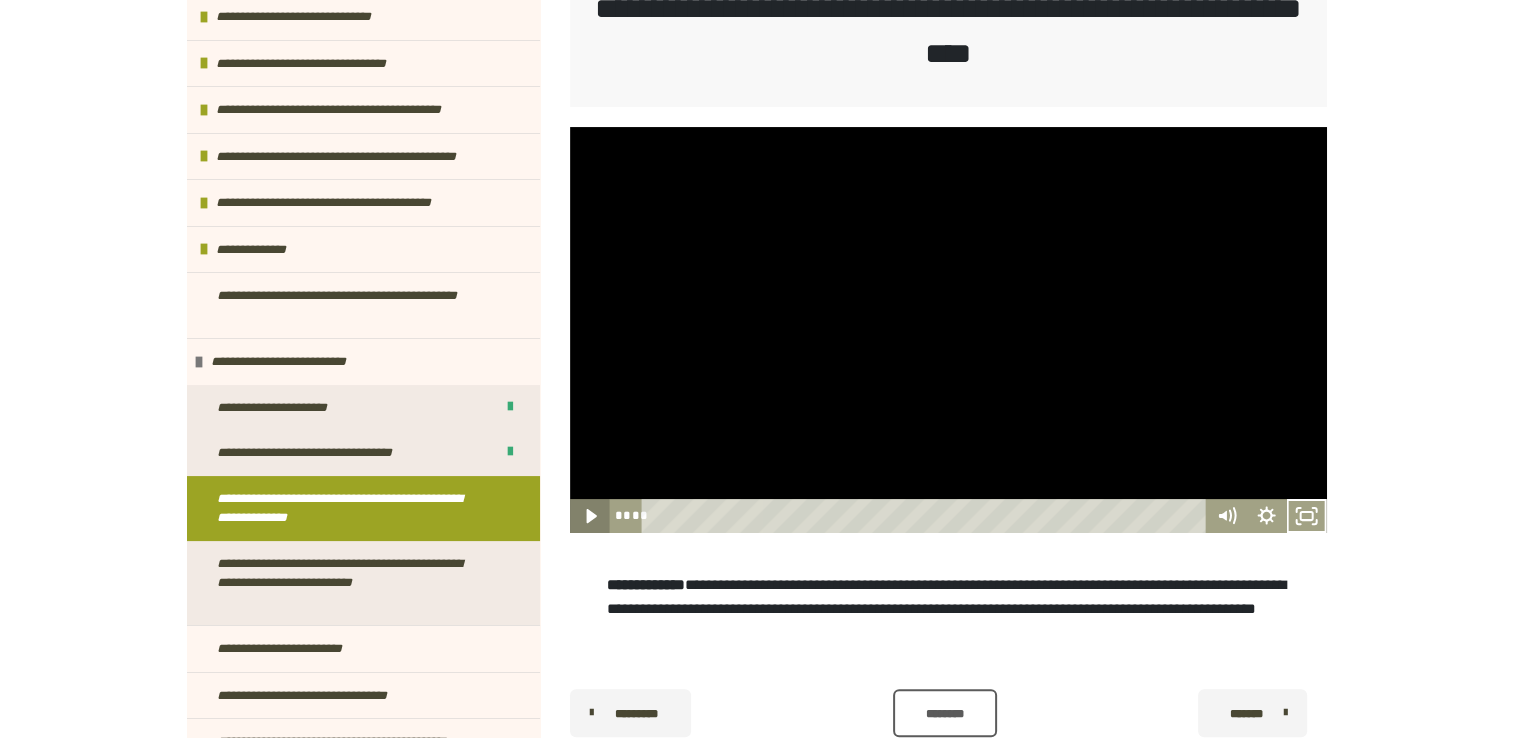 click 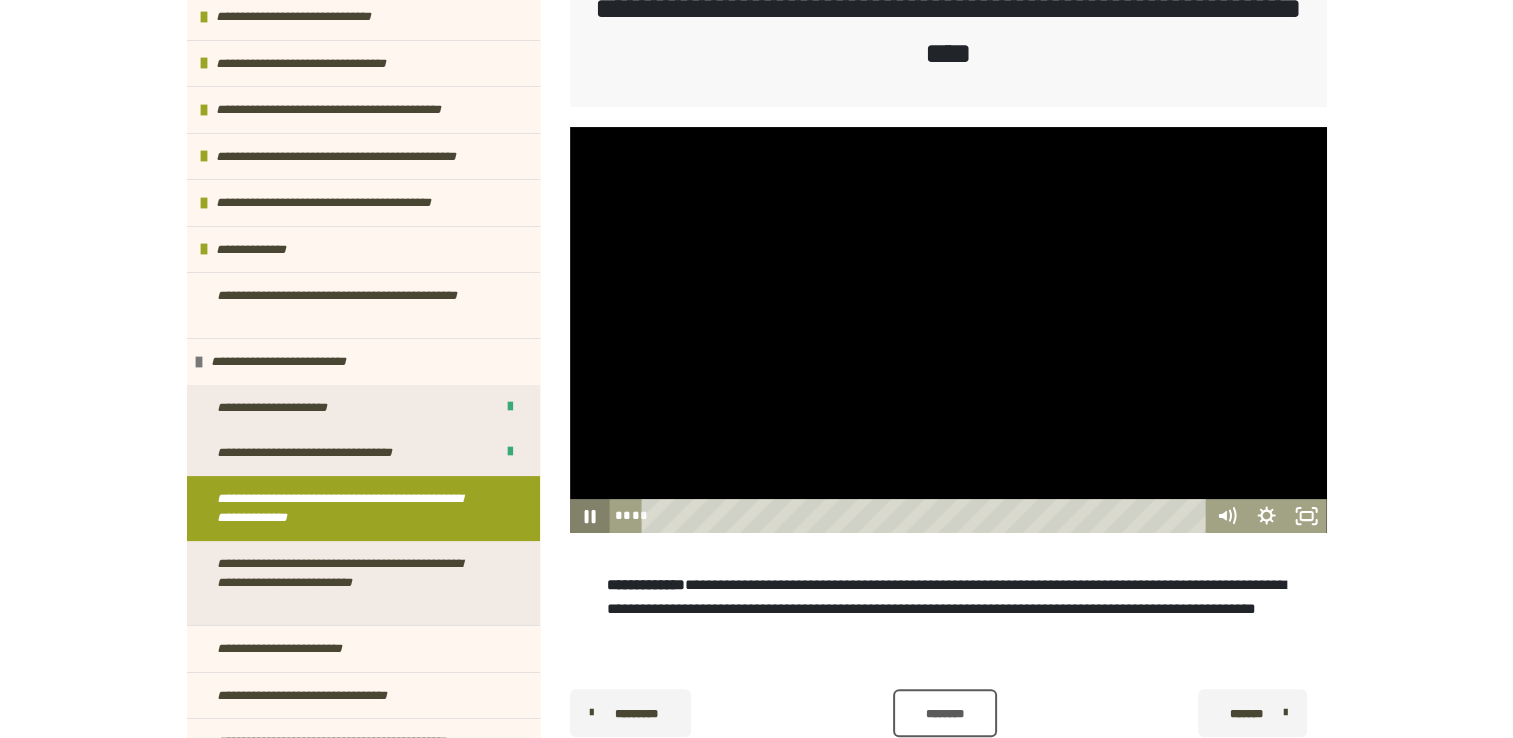 click 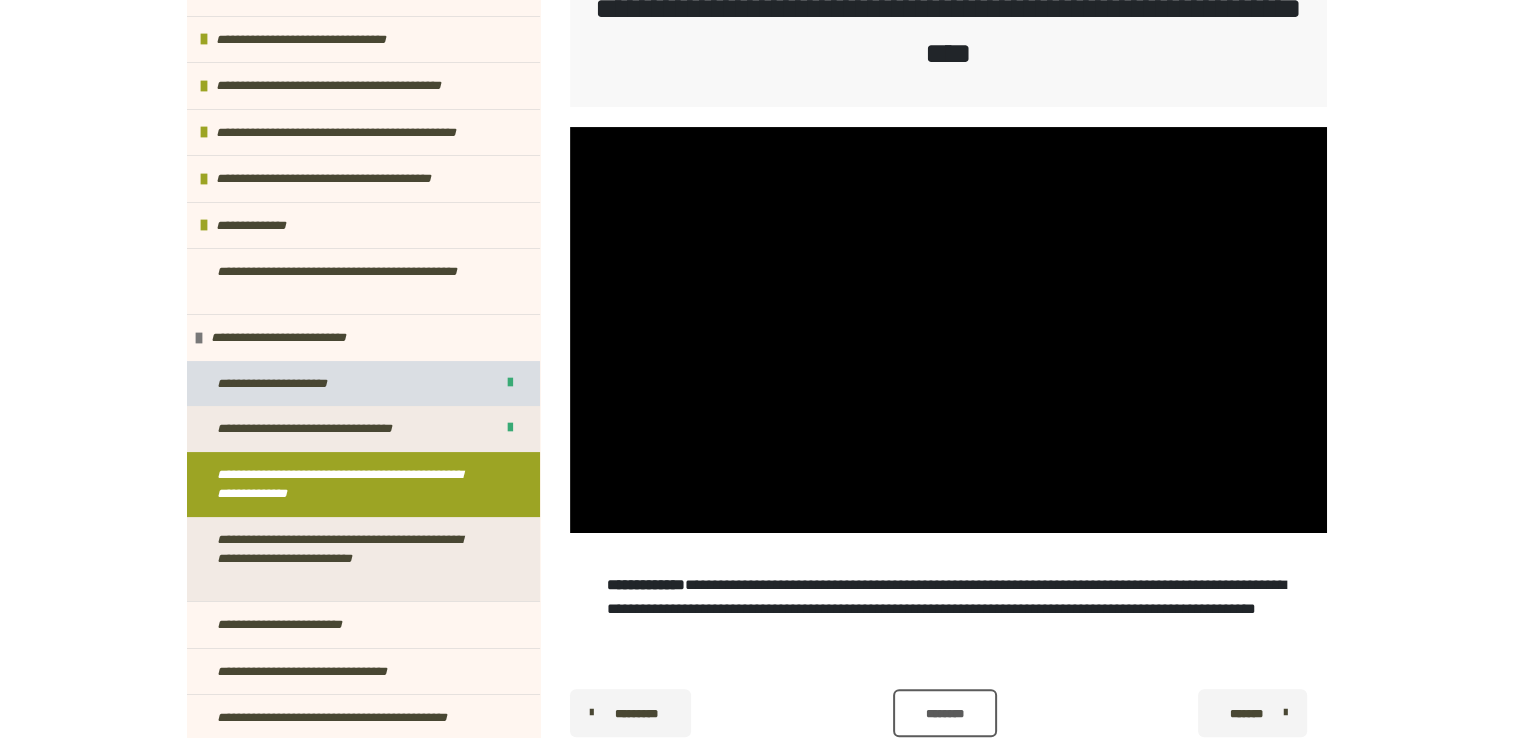 scroll, scrollTop: 238, scrollLeft: 0, axis: vertical 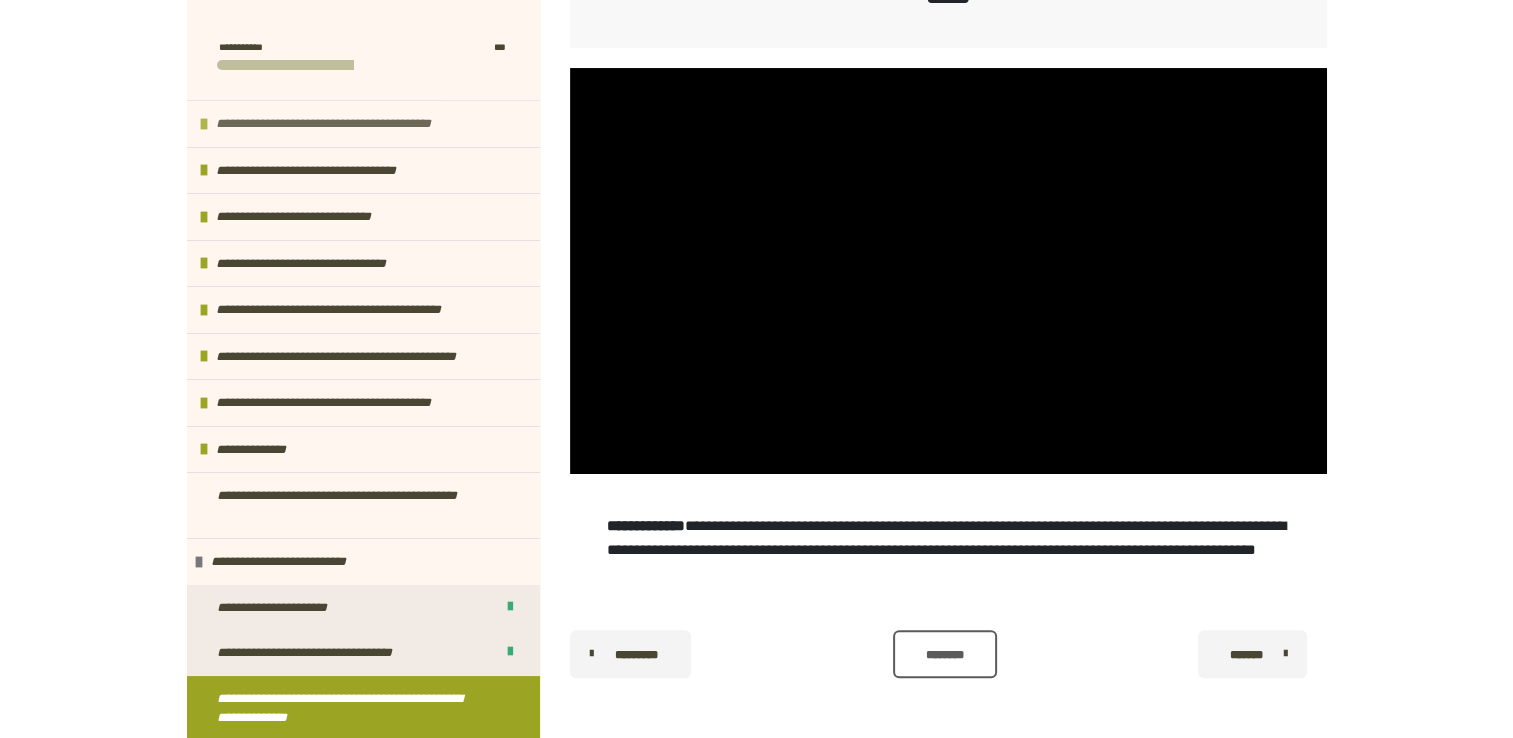 click on "**********" at bounding box center (349, 124) 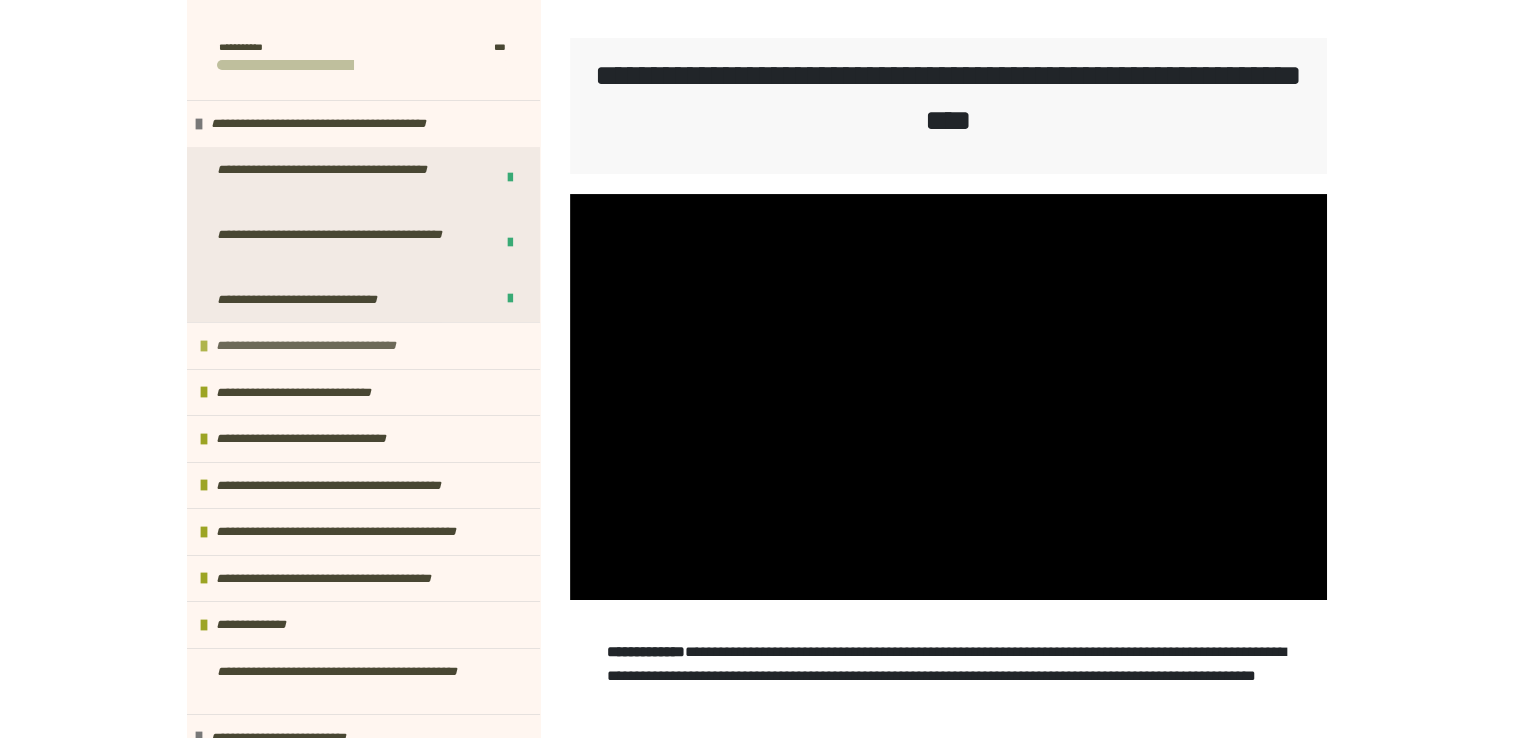 scroll, scrollTop: 369, scrollLeft: 0, axis: vertical 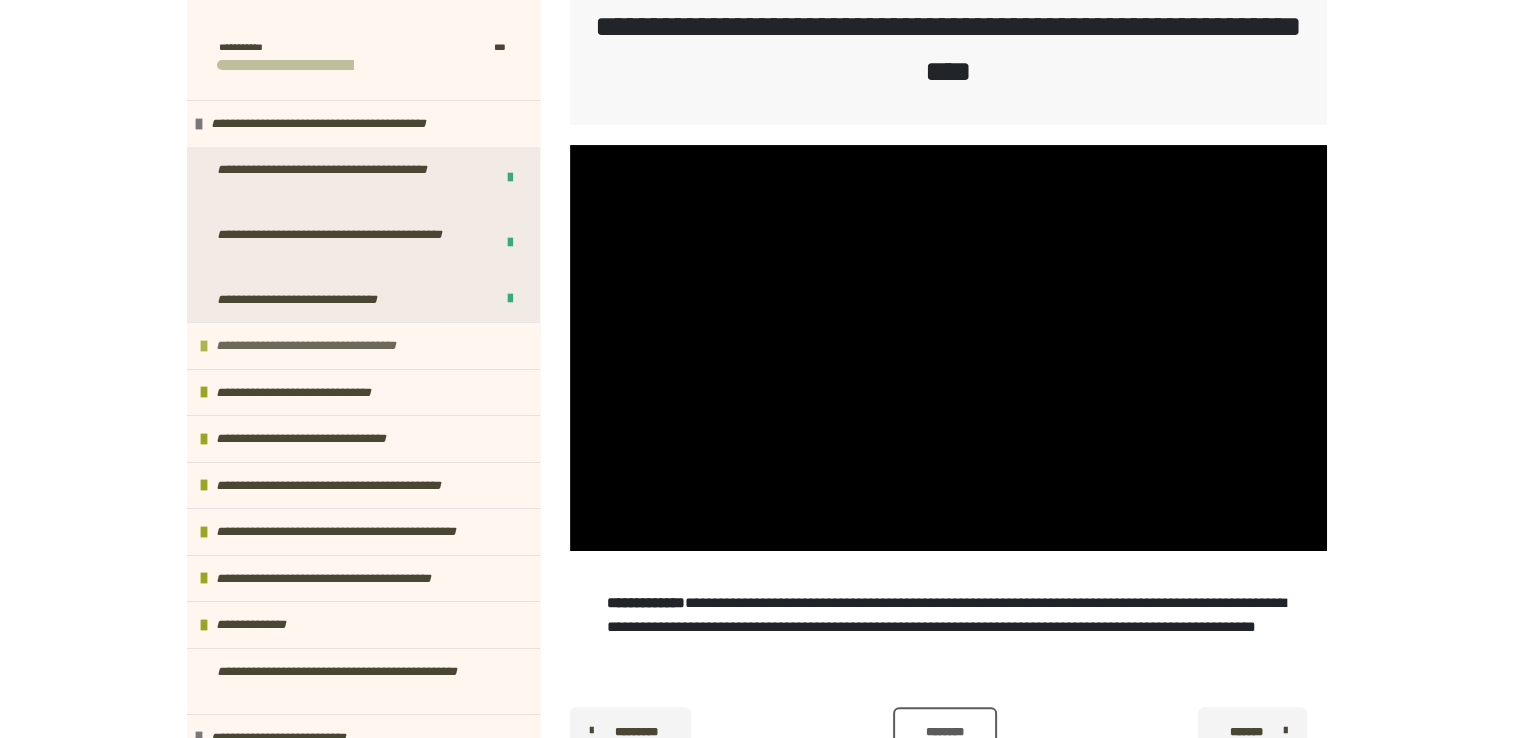click on "**********" at bounding box center (336, 346) 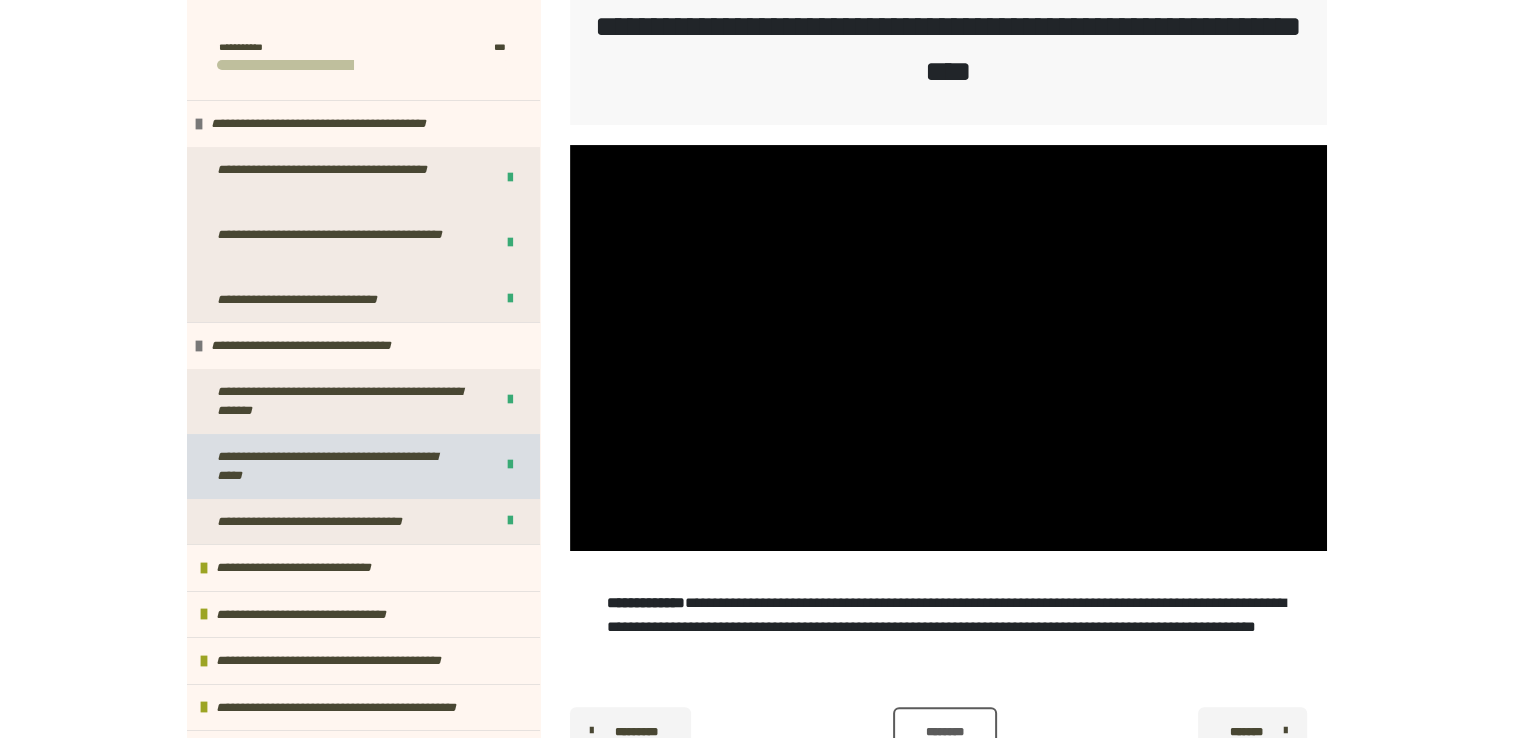 scroll, scrollTop: 100, scrollLeft: 0, axis: vertical 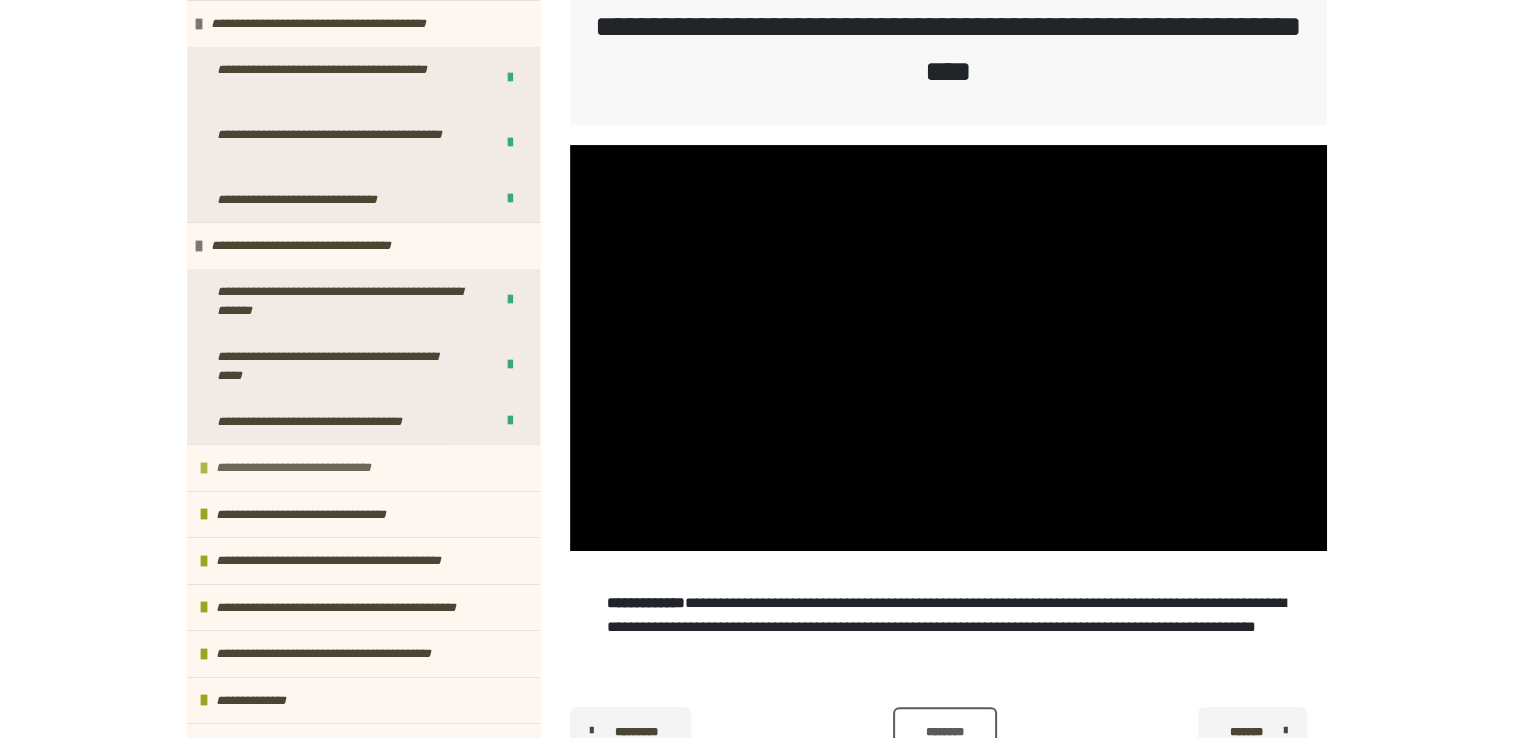 click on "**********" at bounding box center (305, 468) 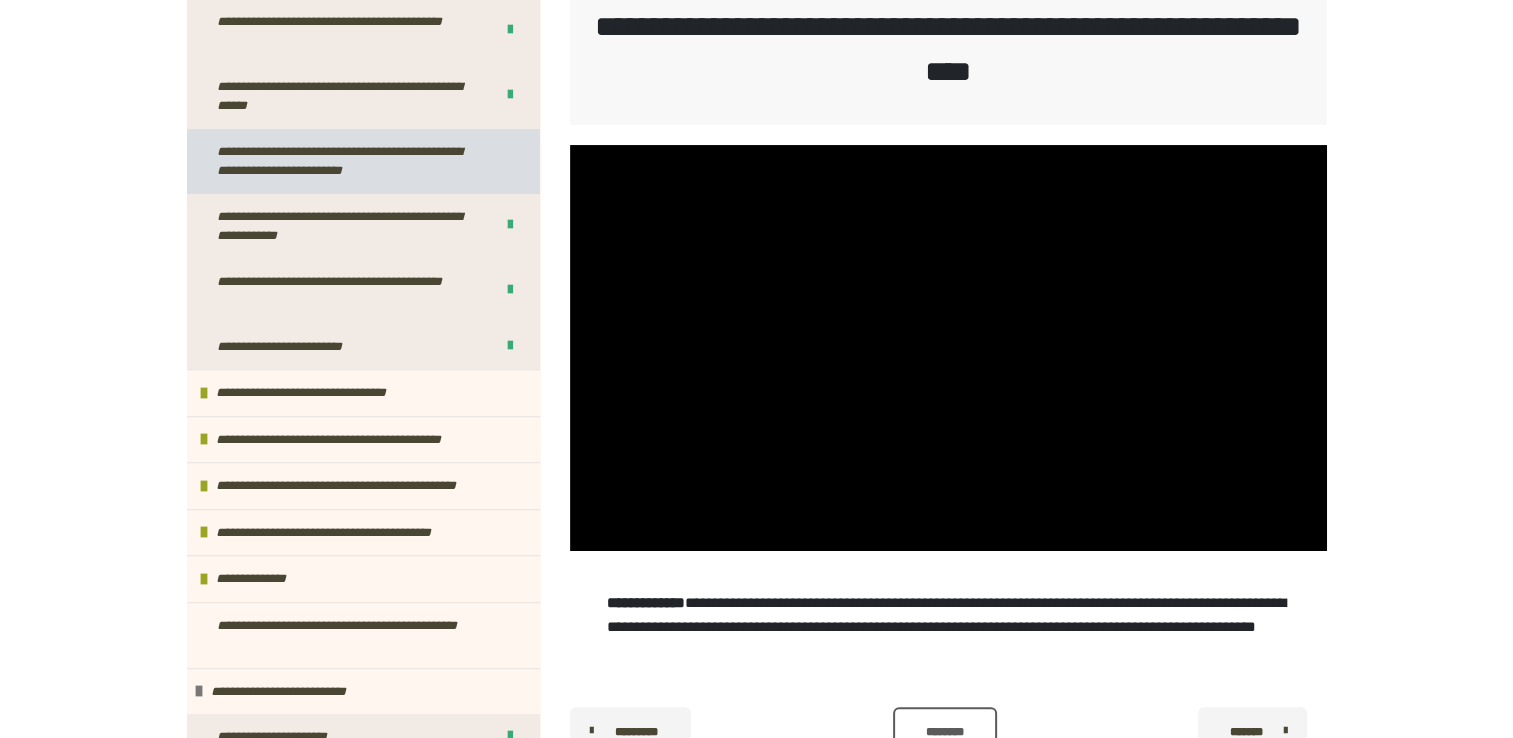 scroll, scrollTop: 600, scrollLeft: 0, axis: vertical 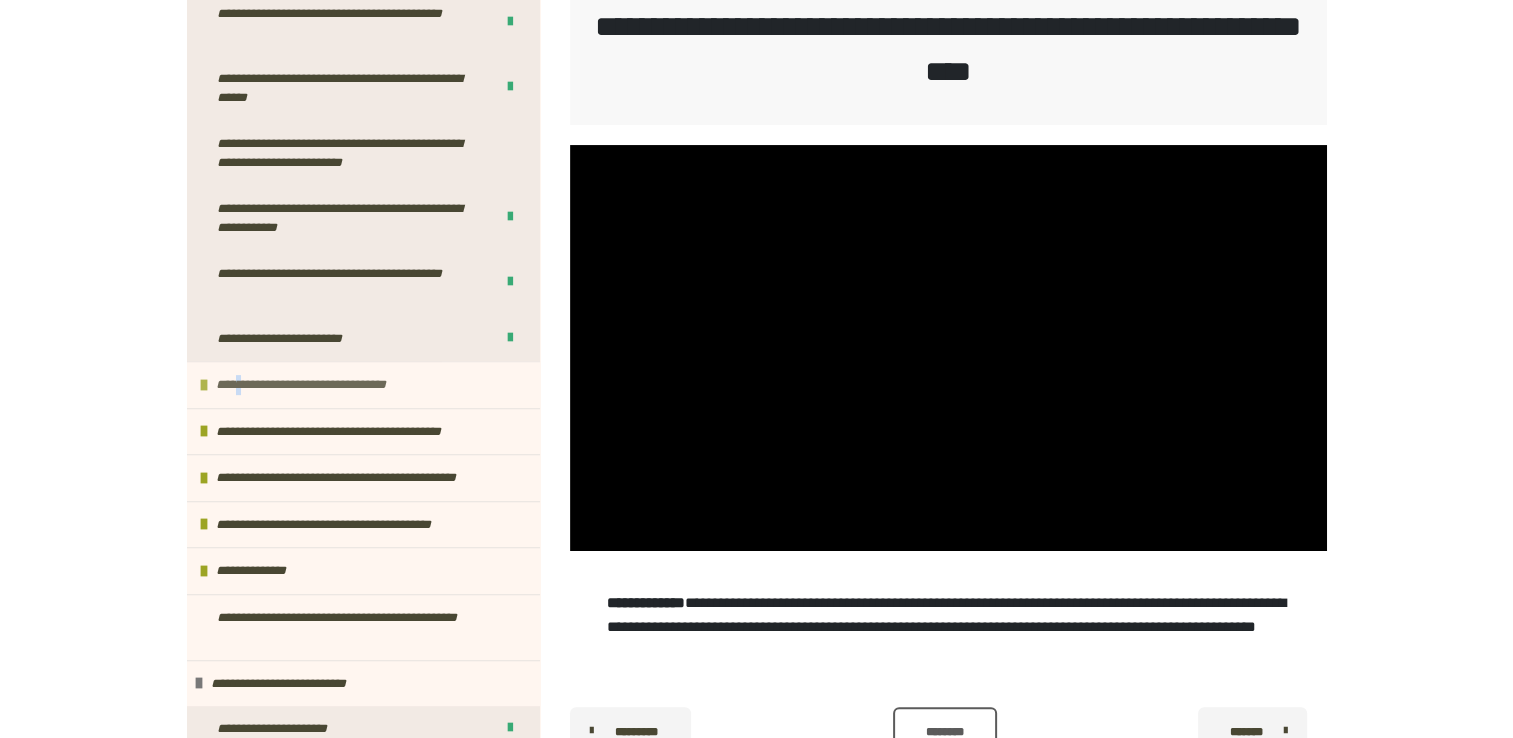 click on "**********" at bounding box center [327, 385] 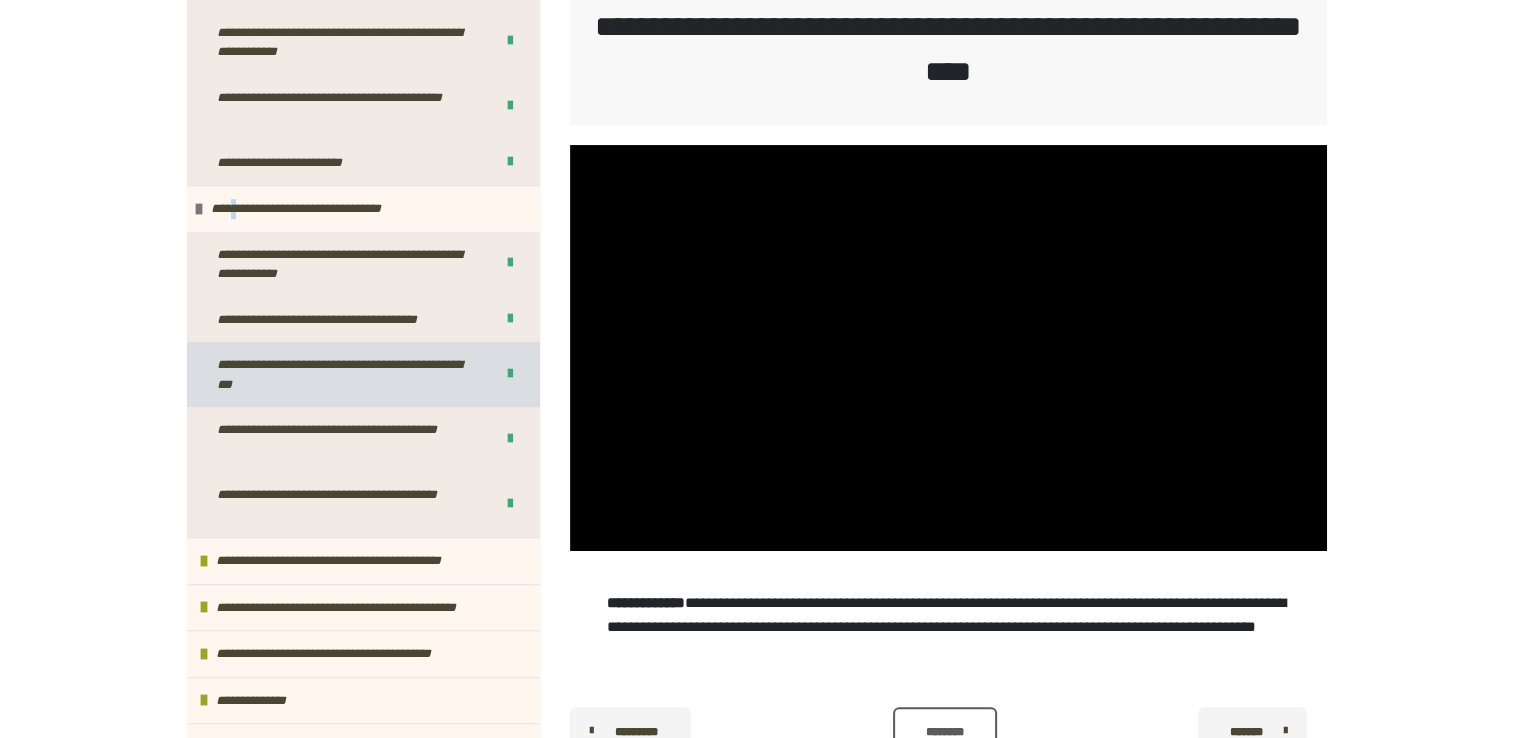 scroll, scrollTop: 800, scrollLeft: 0, axis: vertical 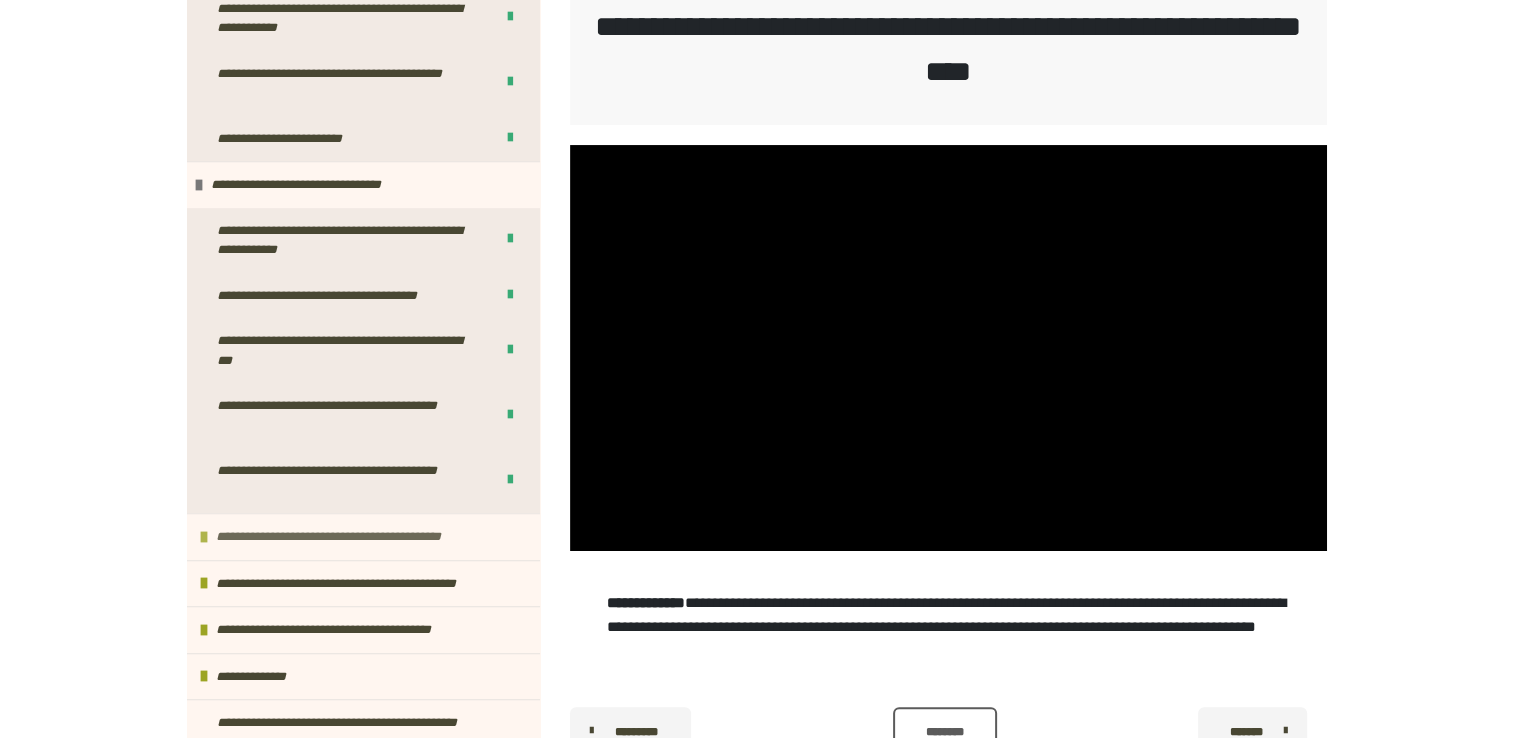 click on "**********" at bounding box center (356, 537) 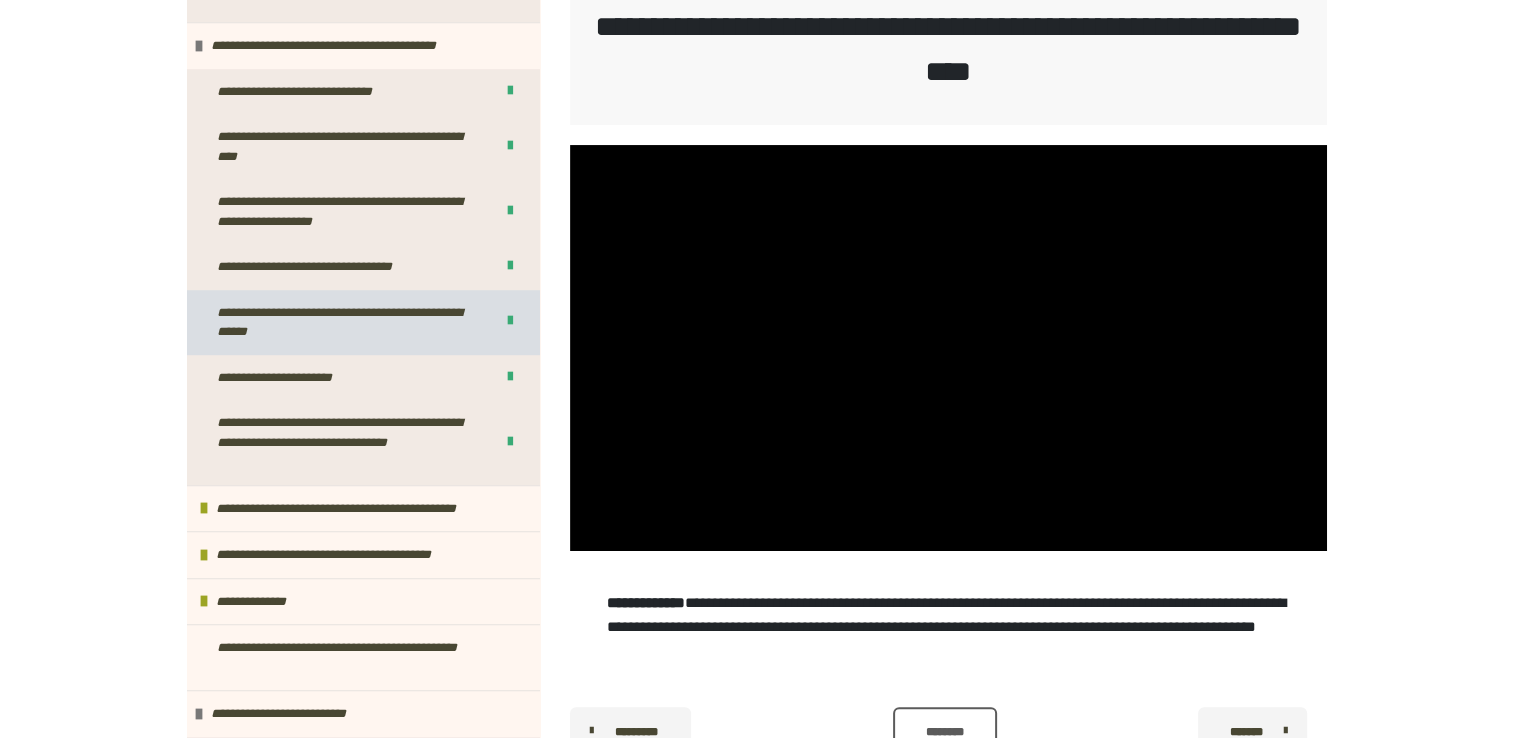 scroll, scrollTop: 1300, scrollLeft: 0, axis: vertical 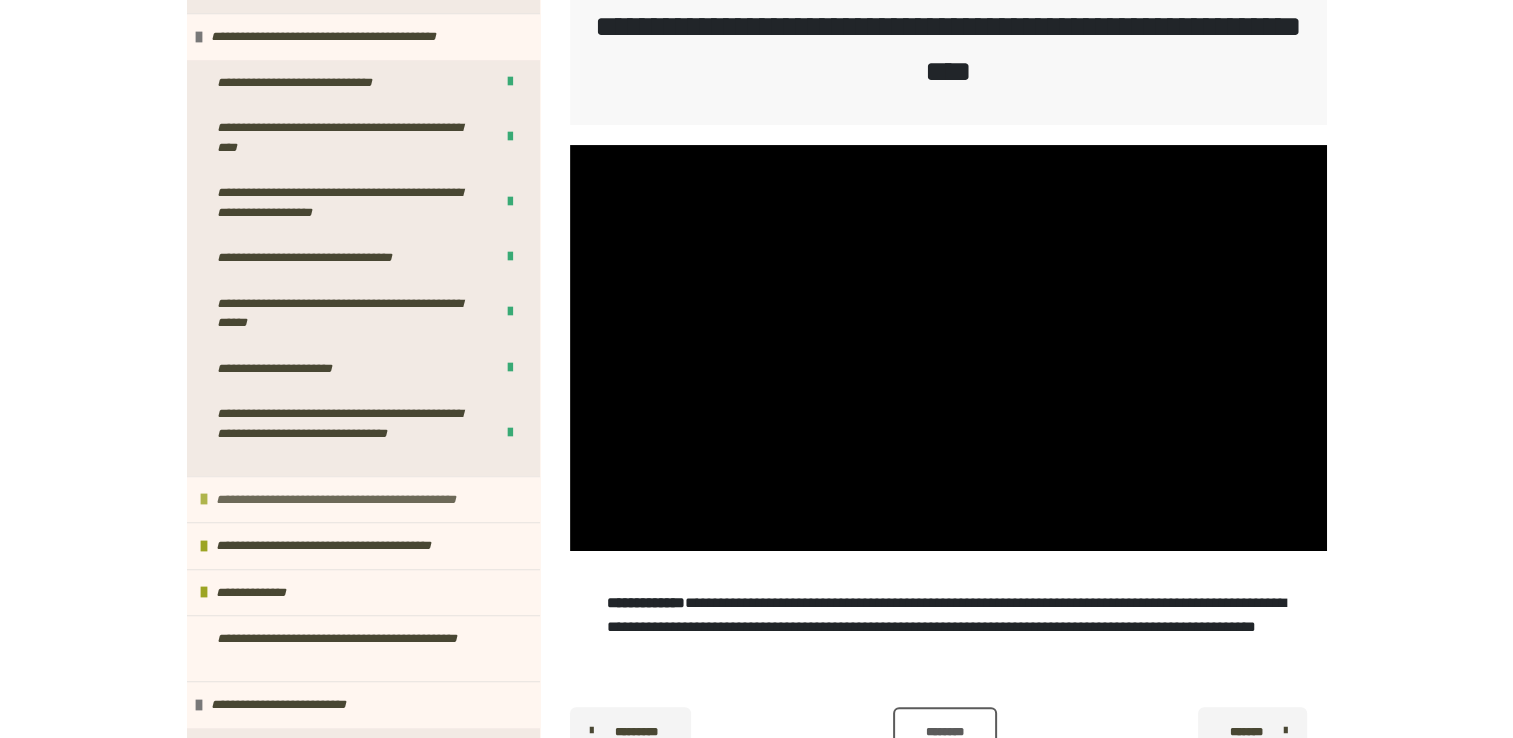 click on "**********" at bounding box center (362, 500) 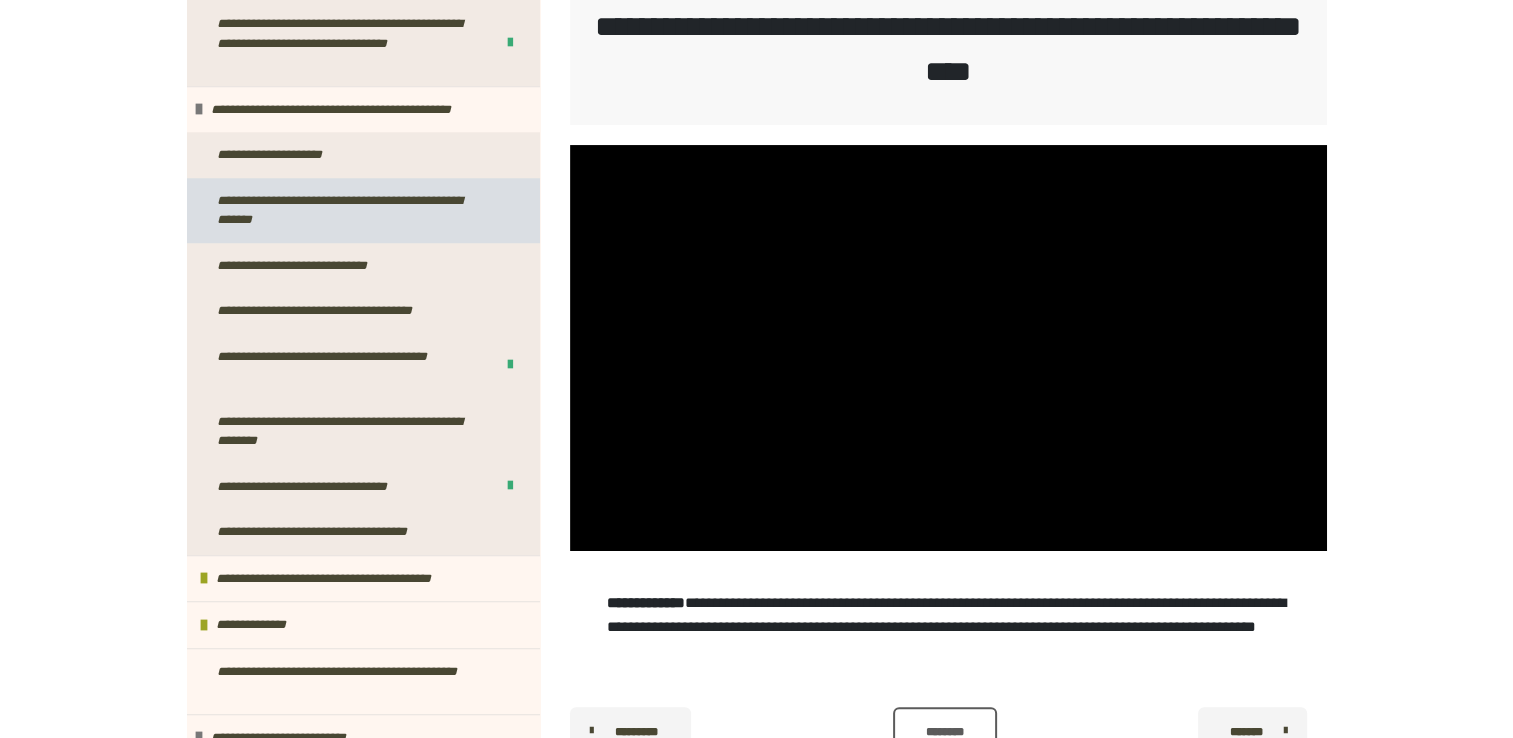 scroll, scrollTop: 1700, scrollLeft: 0, axis: vertical 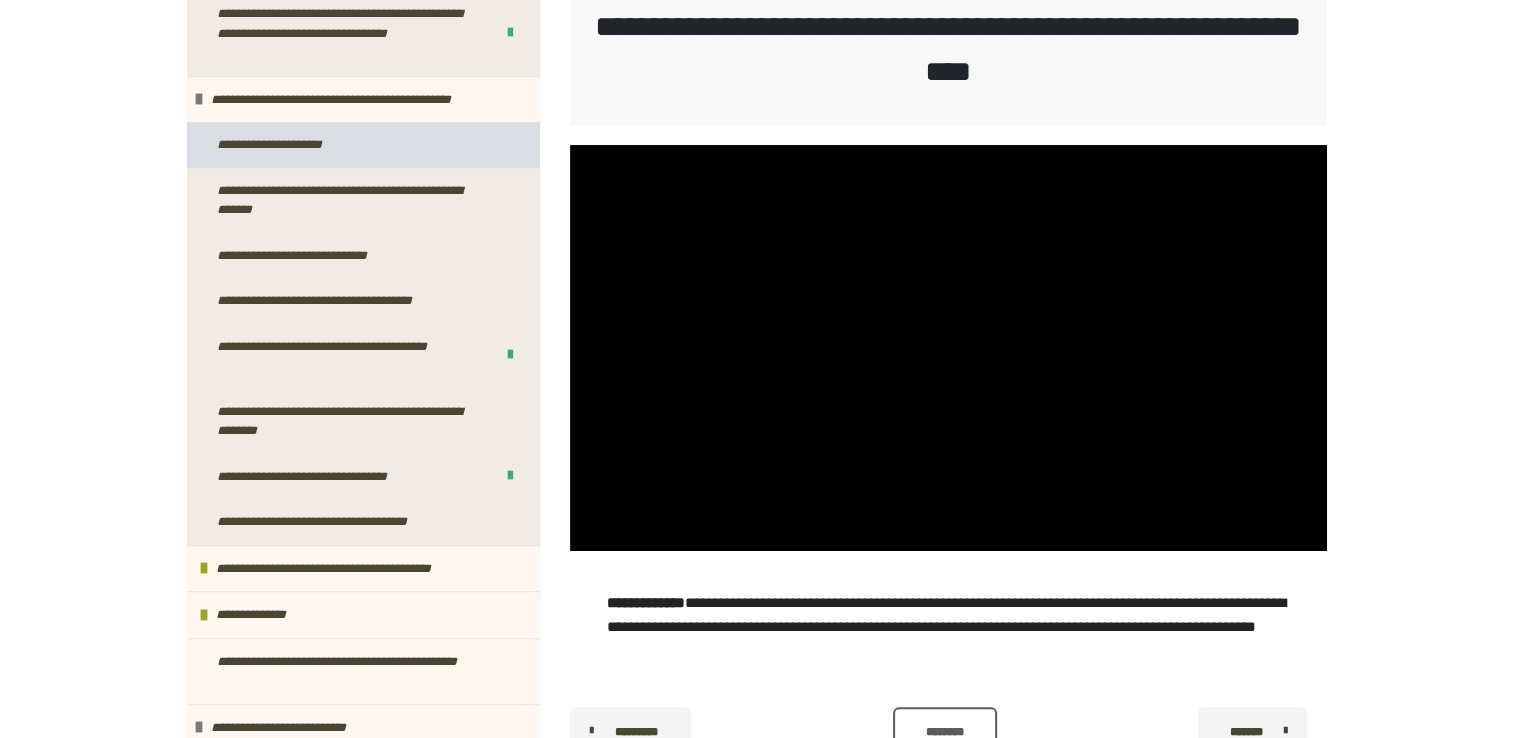 click on "**********" at bounding box center [275, 145] 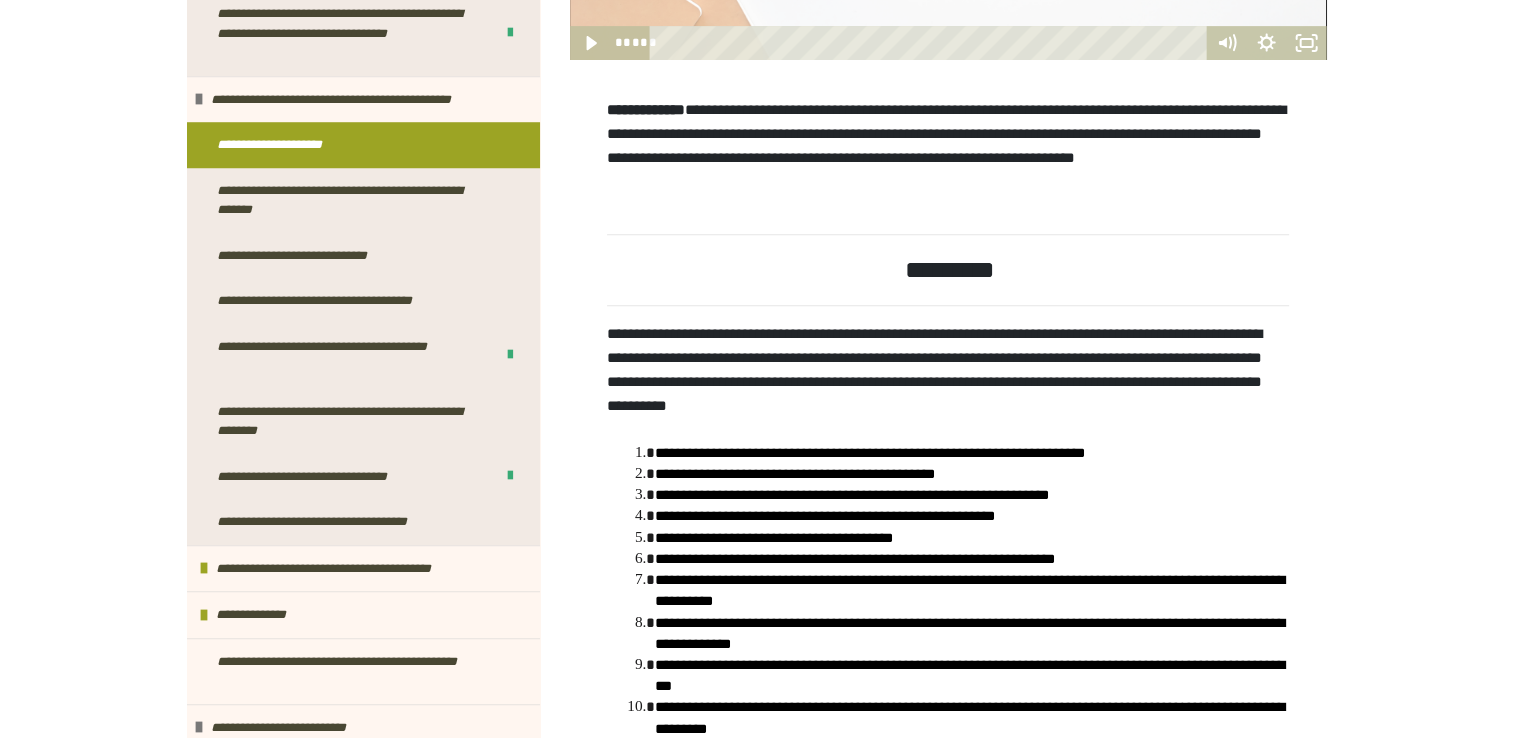 scroll, scrollTop: 918, scrollLeft: 0, axis: vertical 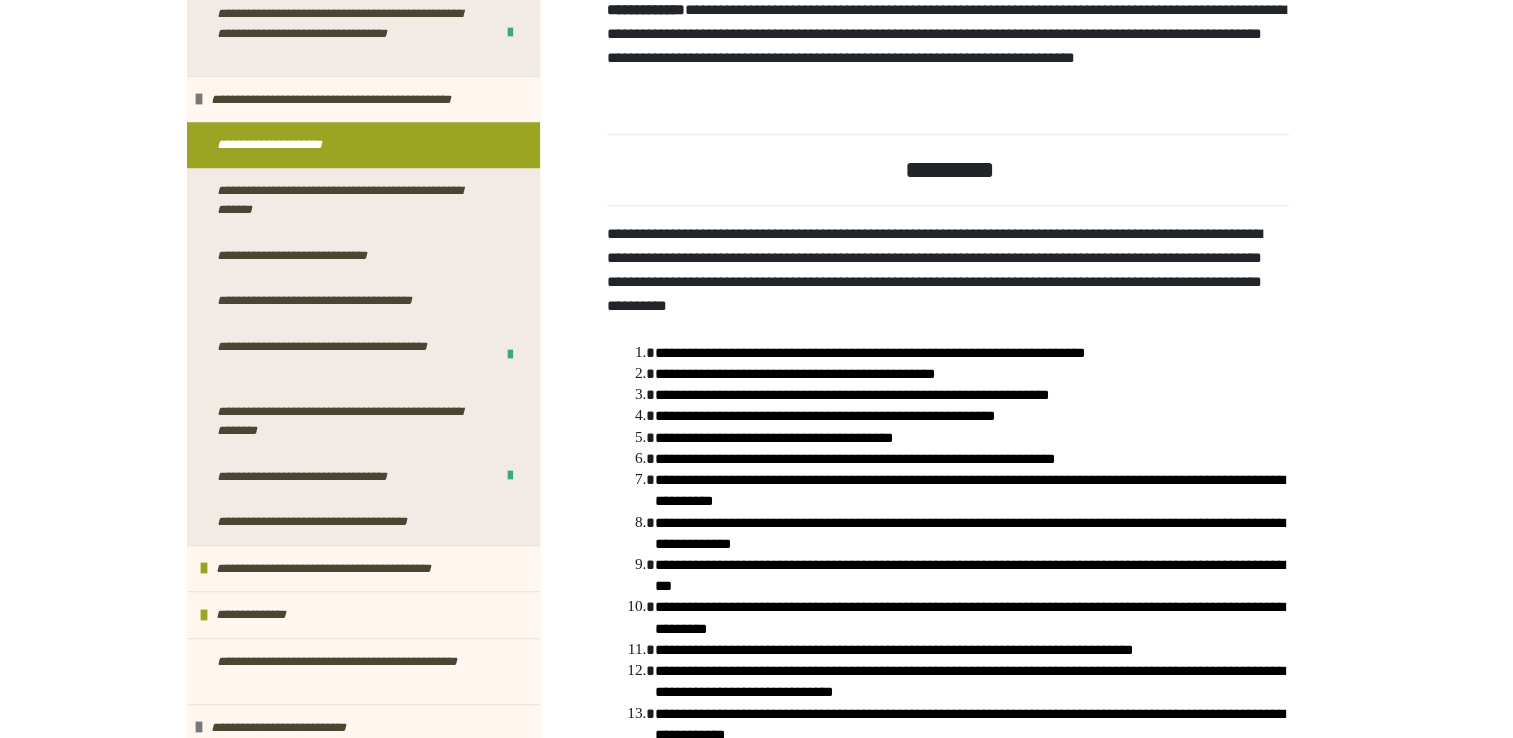 click on "**********" at bounding box center (971, 352) 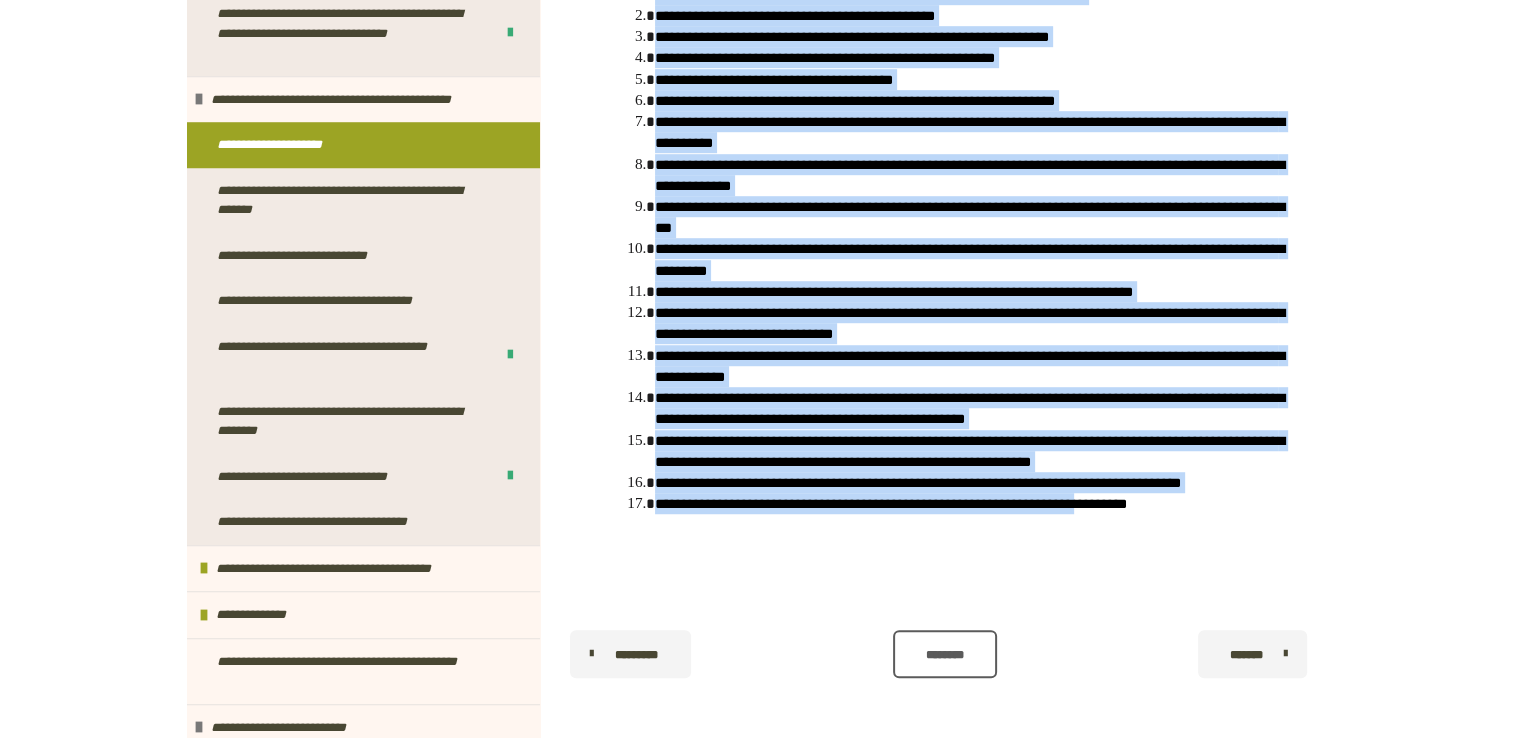 scroll, scrollTop: 1311, scrollLeft: 0, axis: vertical 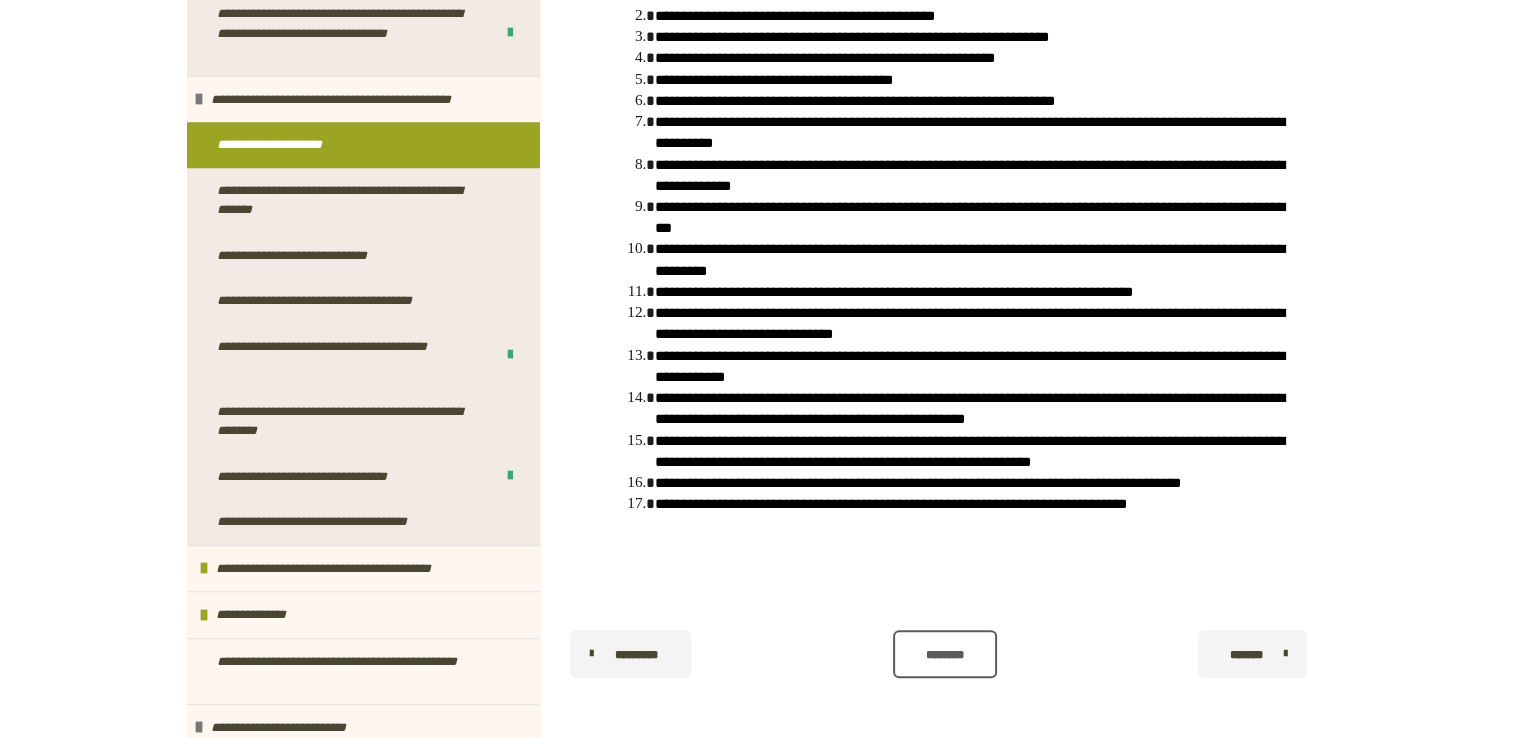 drag, startPoint x: 890, startPoint y: 184, endPoint x: 1140, endPoint y: 526, distance: 423.63193 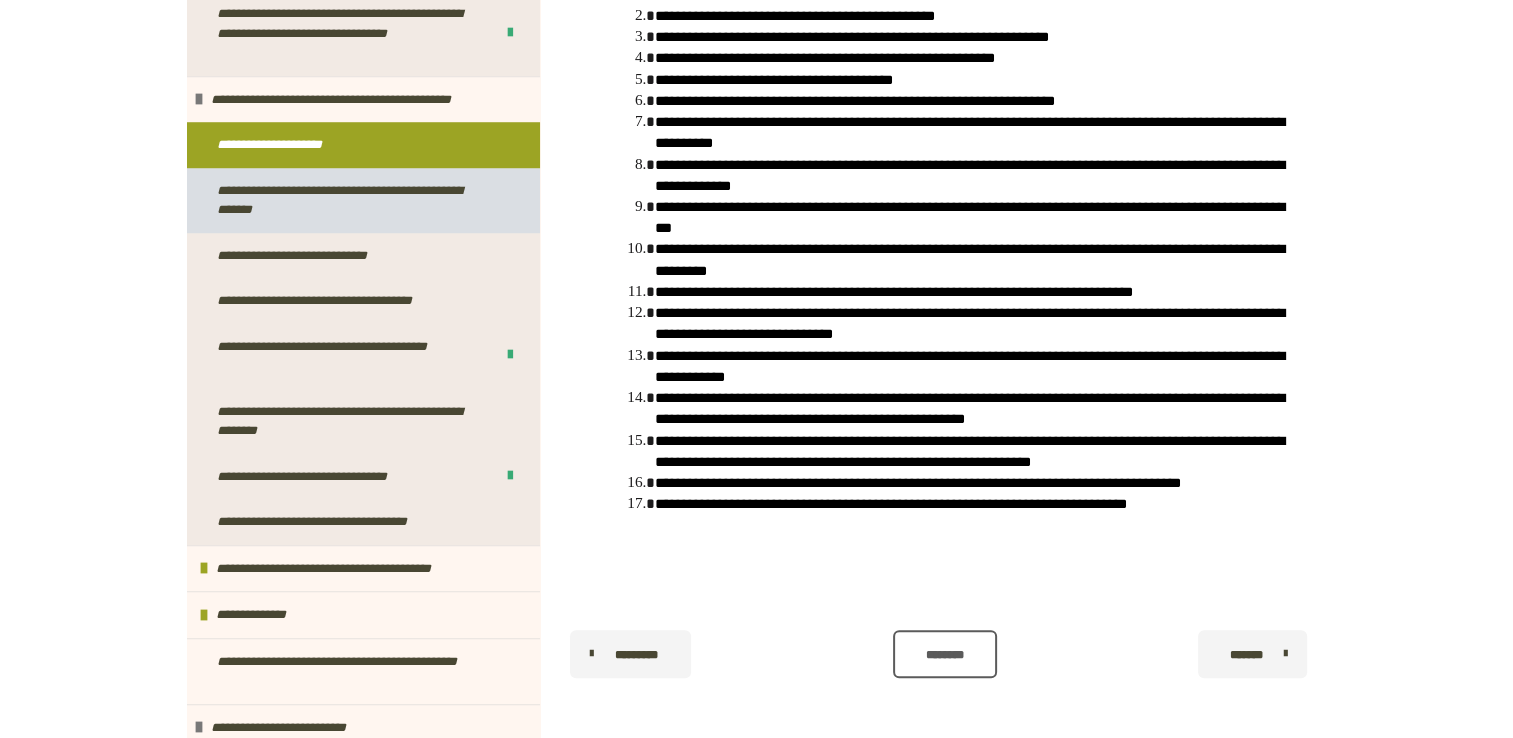 click on "**********" at bounding box center (348, 200) 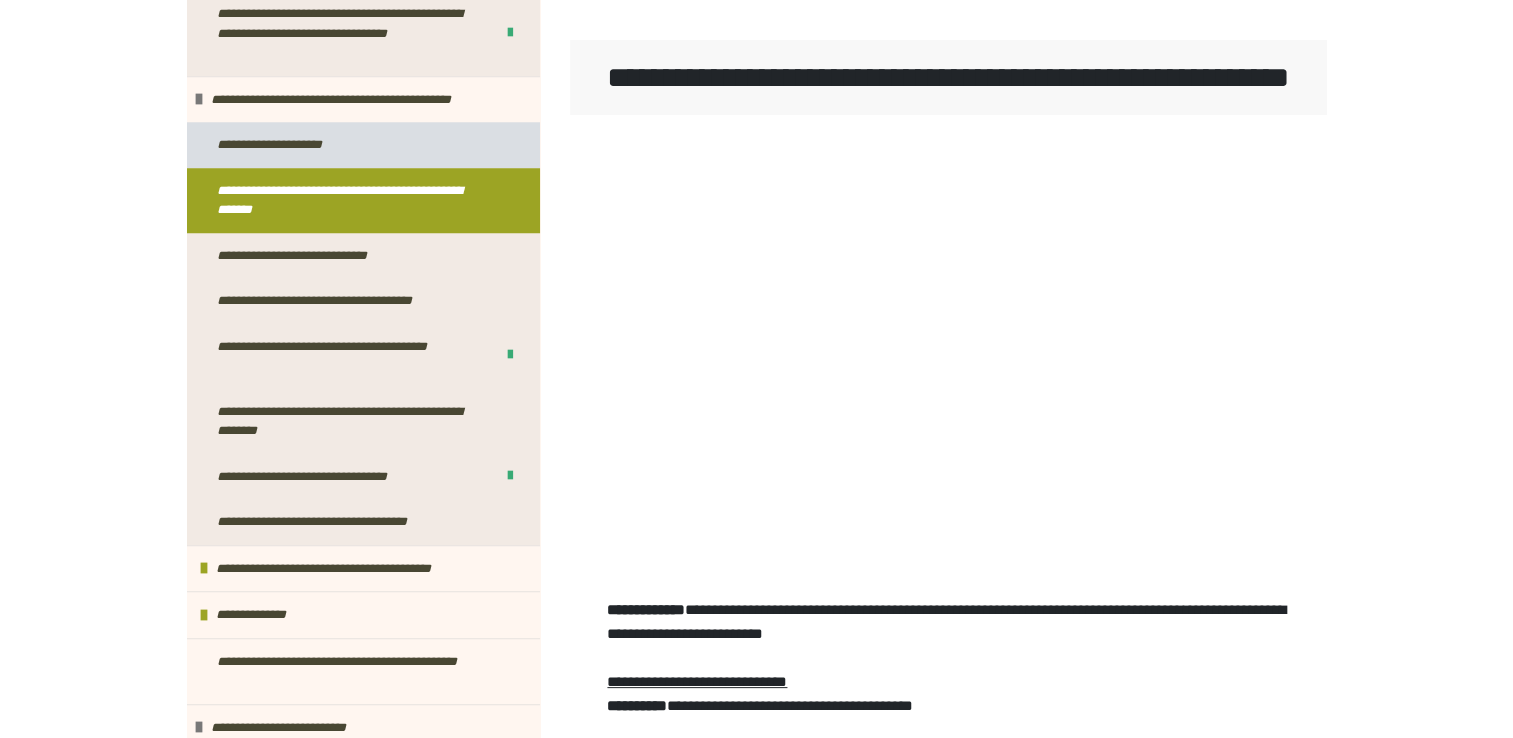 click on "**********" at bounding box center (275, 145) 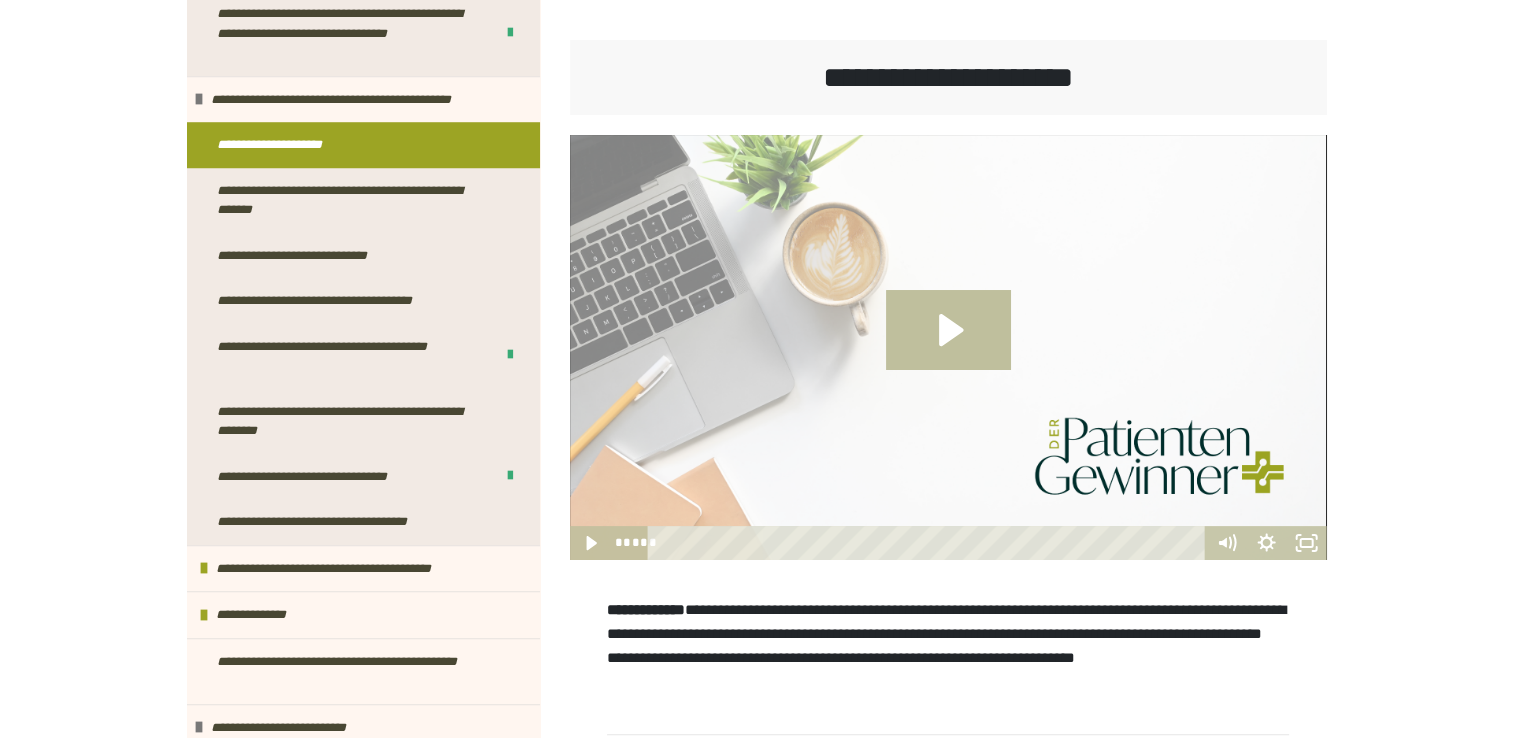 scroll, scrollTop: 160, scrollLeft: 0, axis: vertical 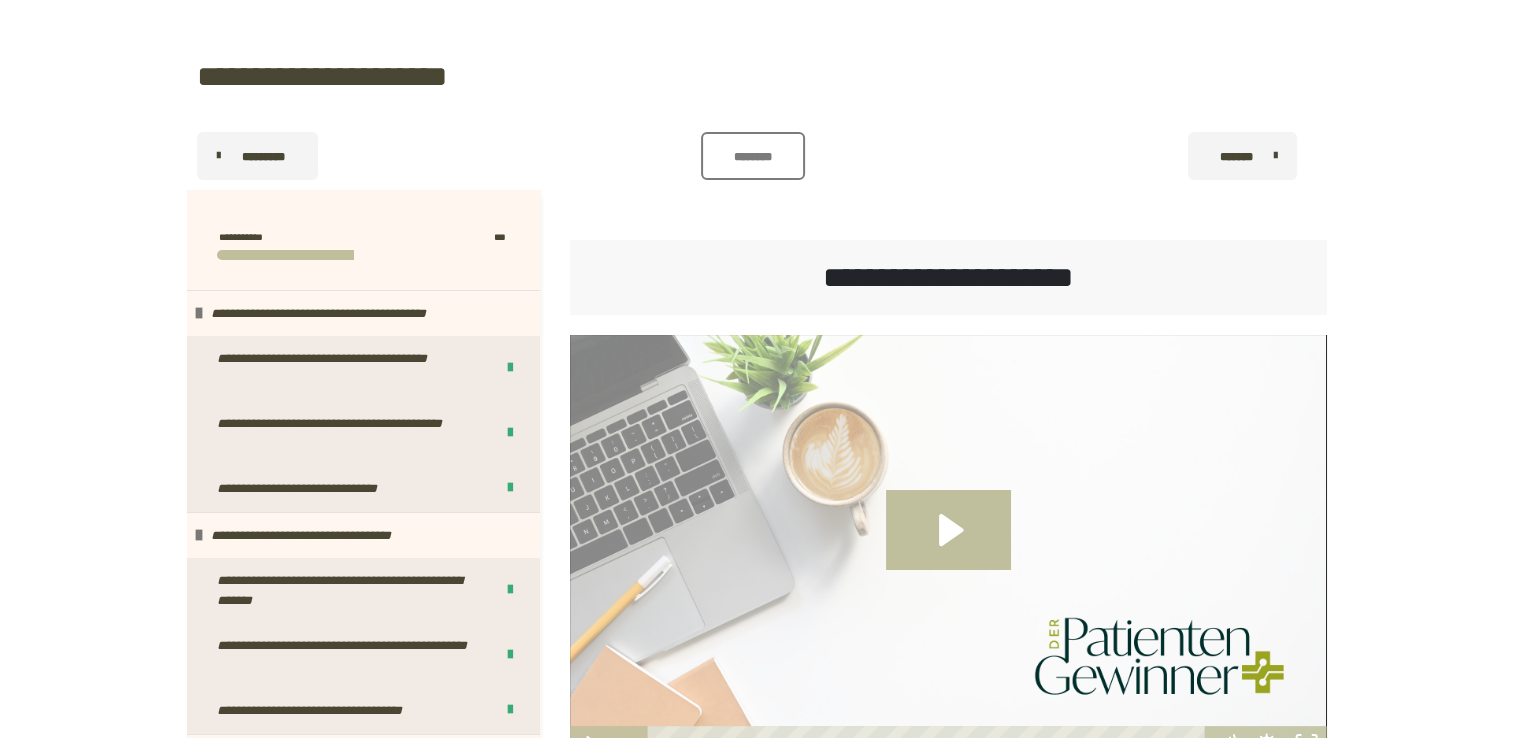 click on "********" at bounding box center (753, 156) 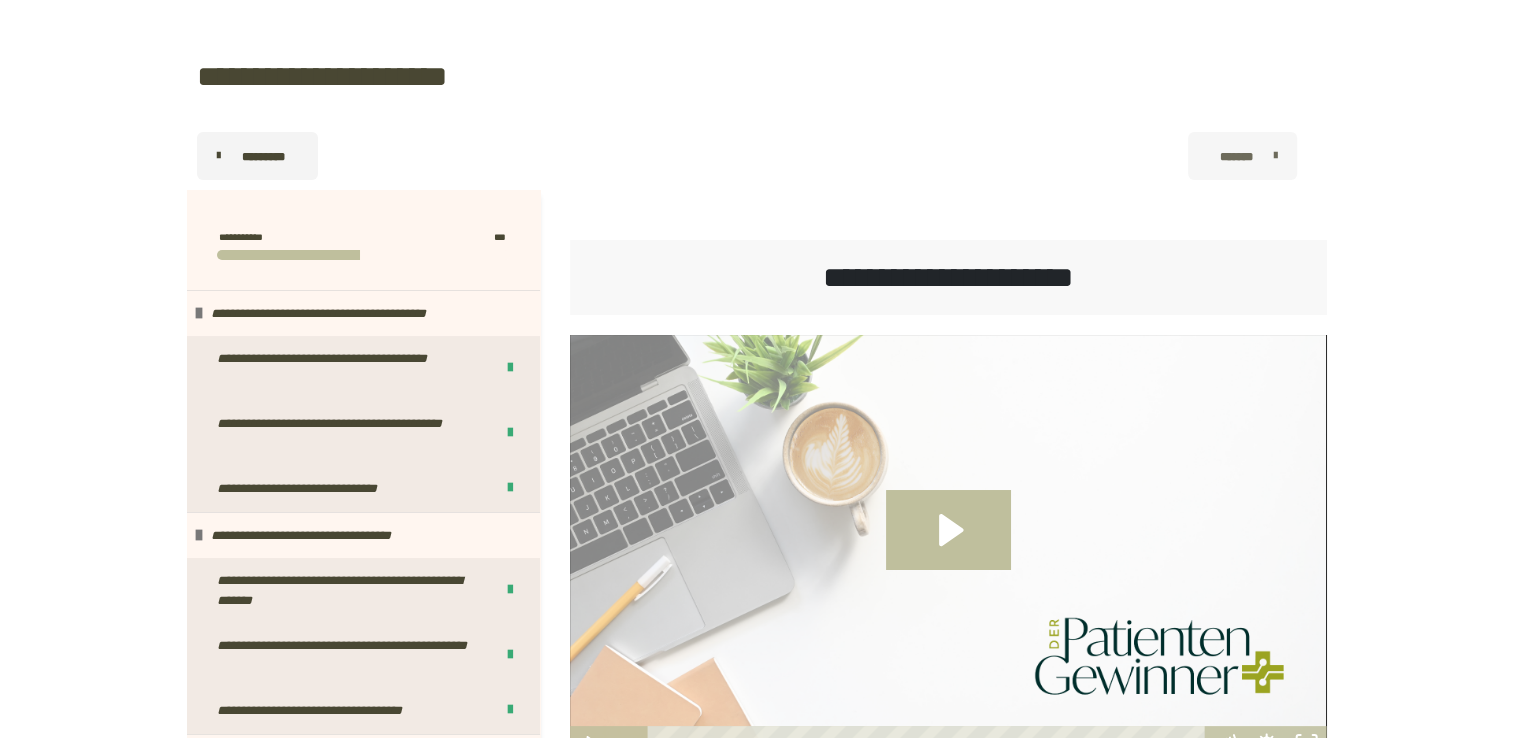 click at bounding box center [1270, 156] 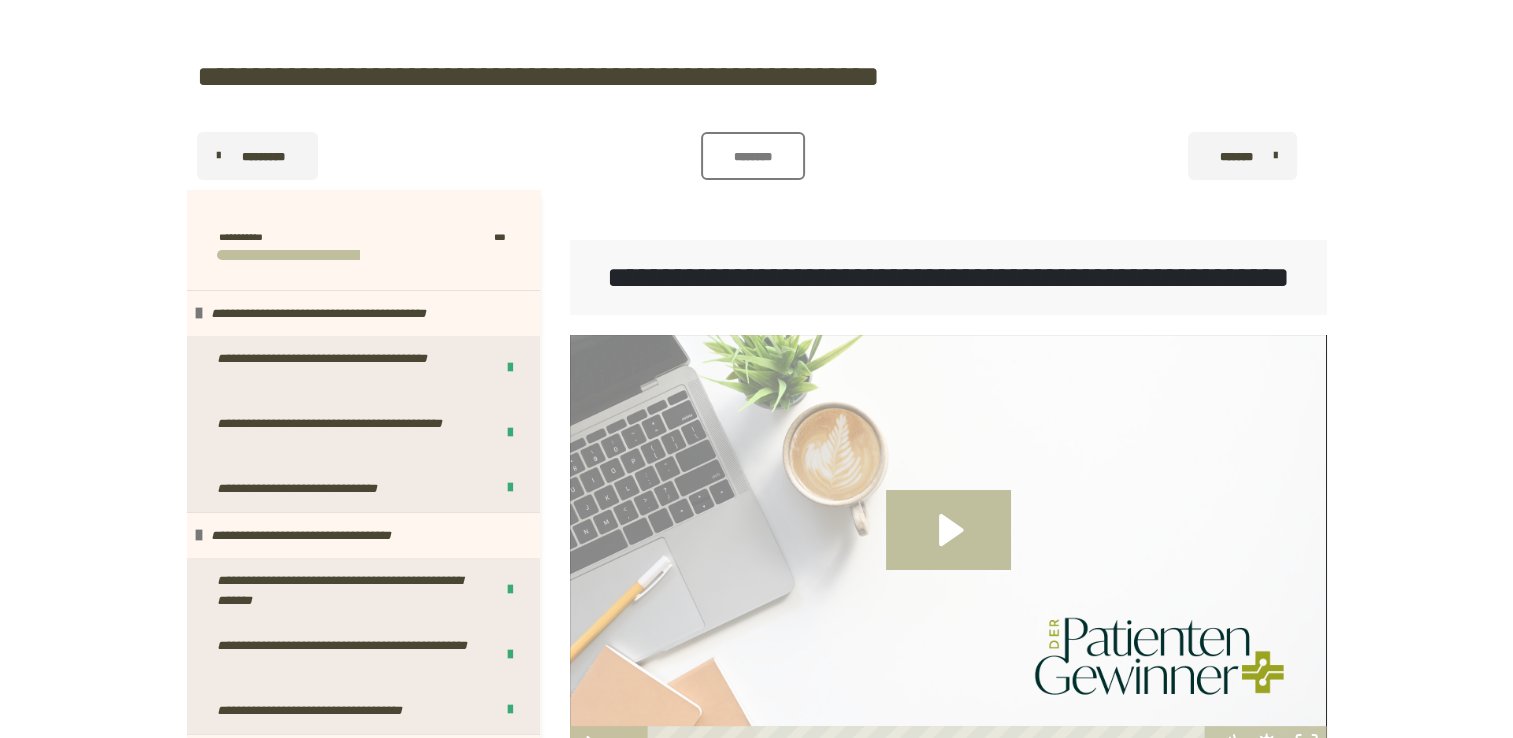 click on "********" at bounding box center [753, 157] 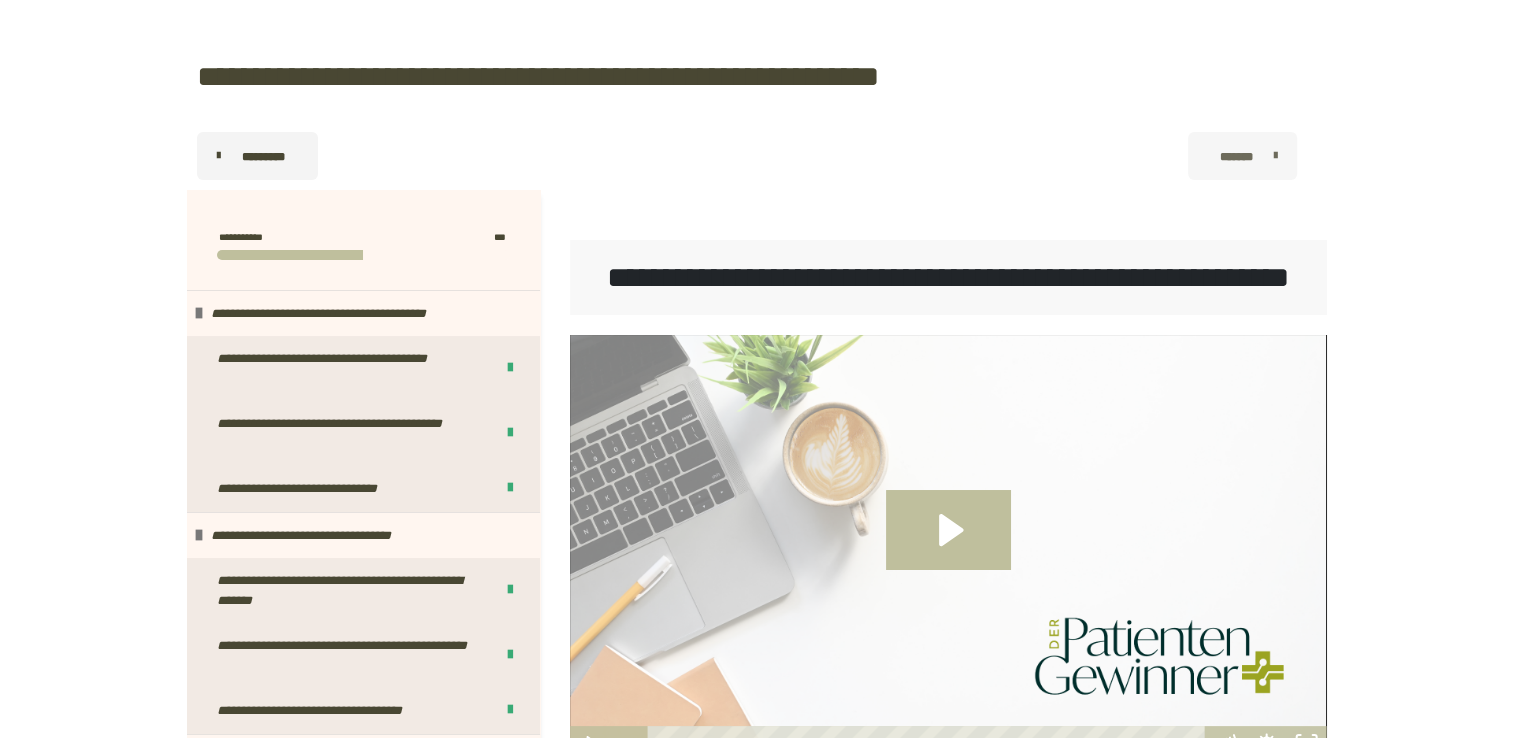 click on "*******" at bounding box center (1242, 156) 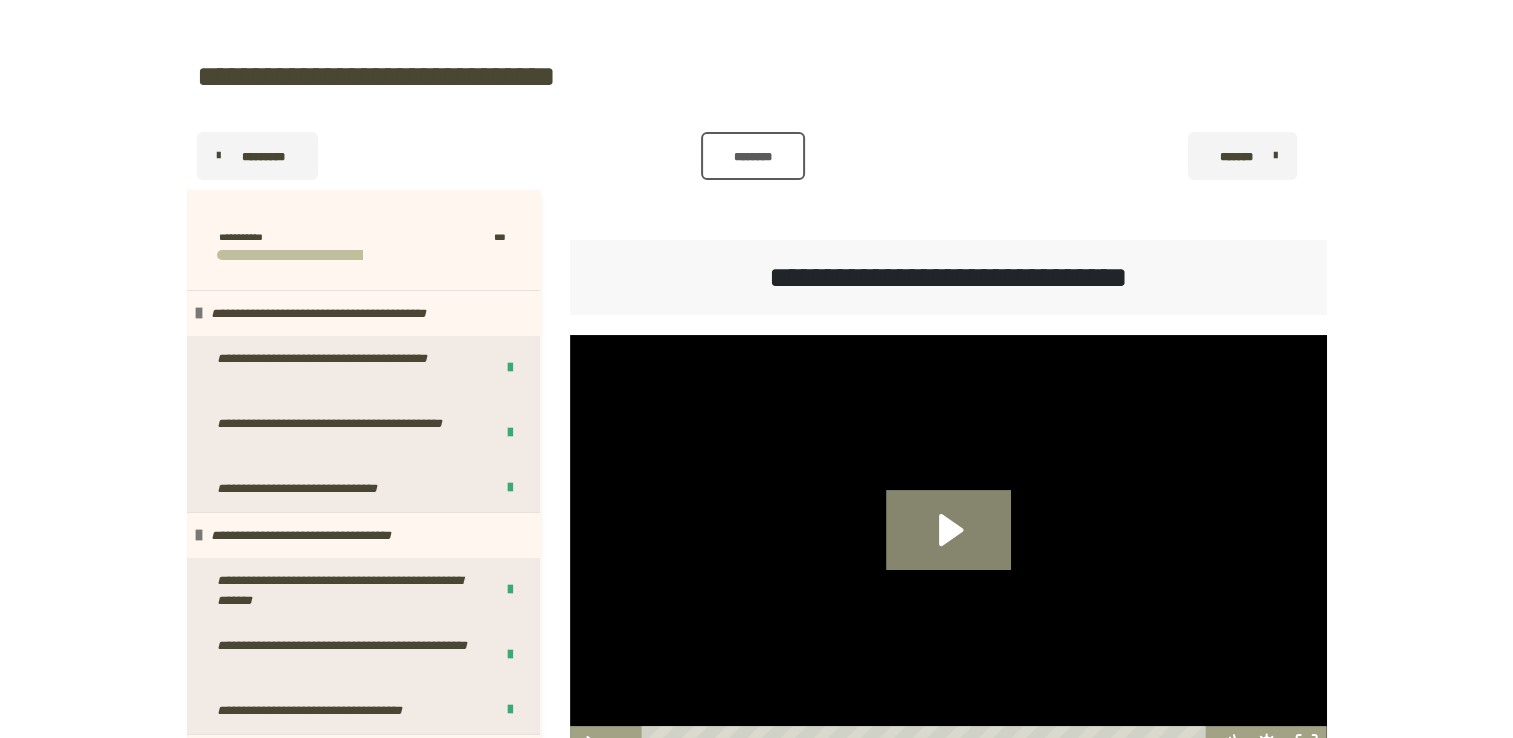 click on "********* ******** *******" at bounding box center (757, 156) 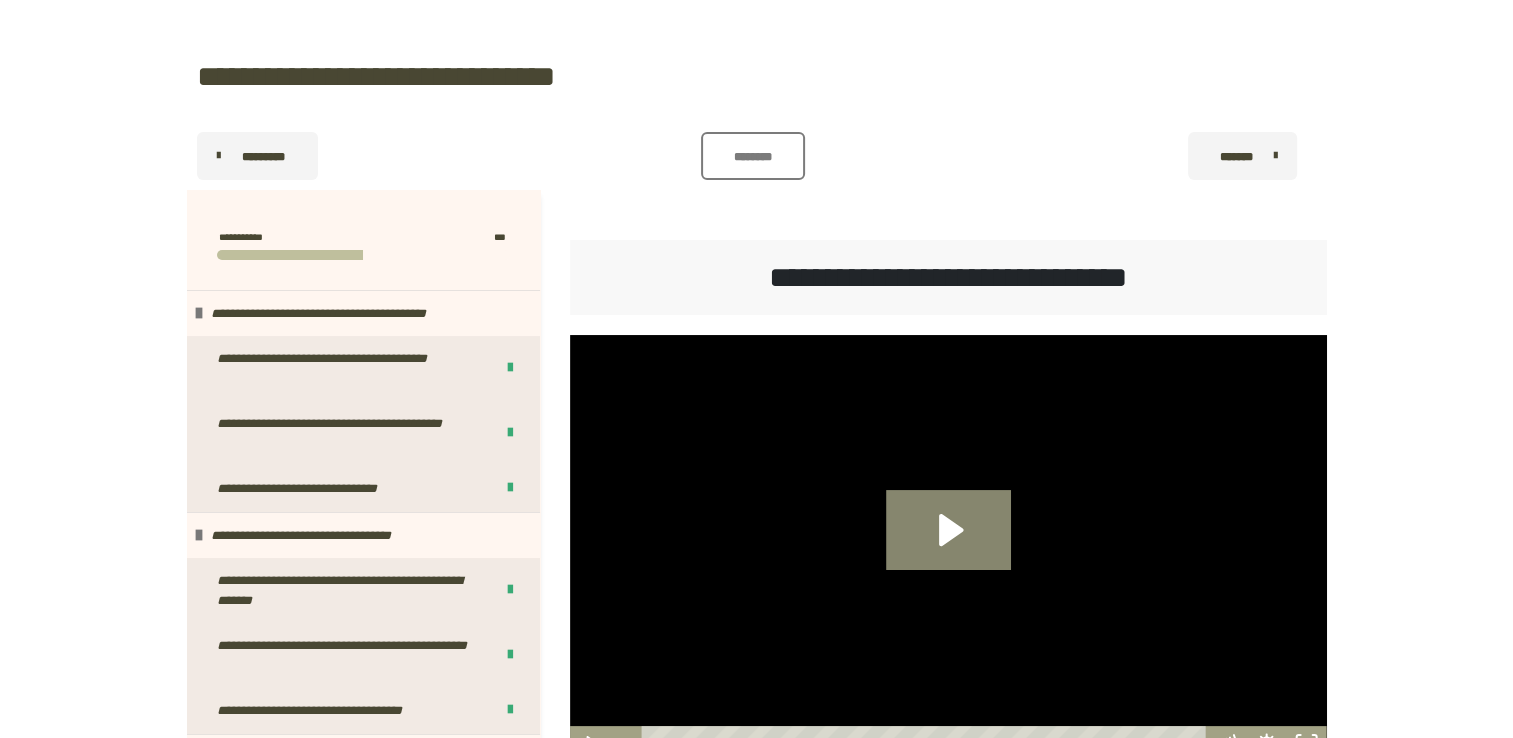 click on "********" at bounding box center [753, 157] 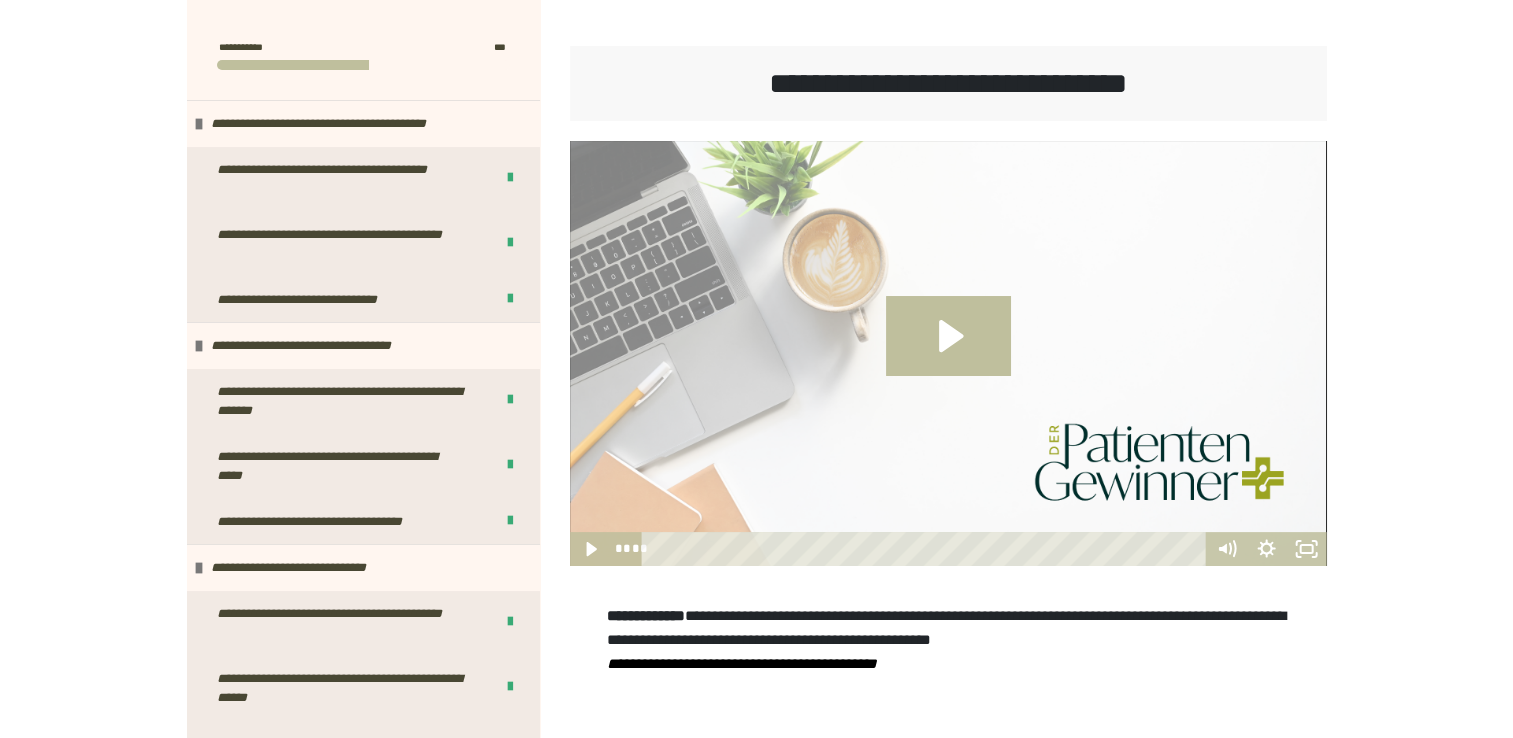scroll, scrollTop: 418, scrollLeft: 0, axis: vertical 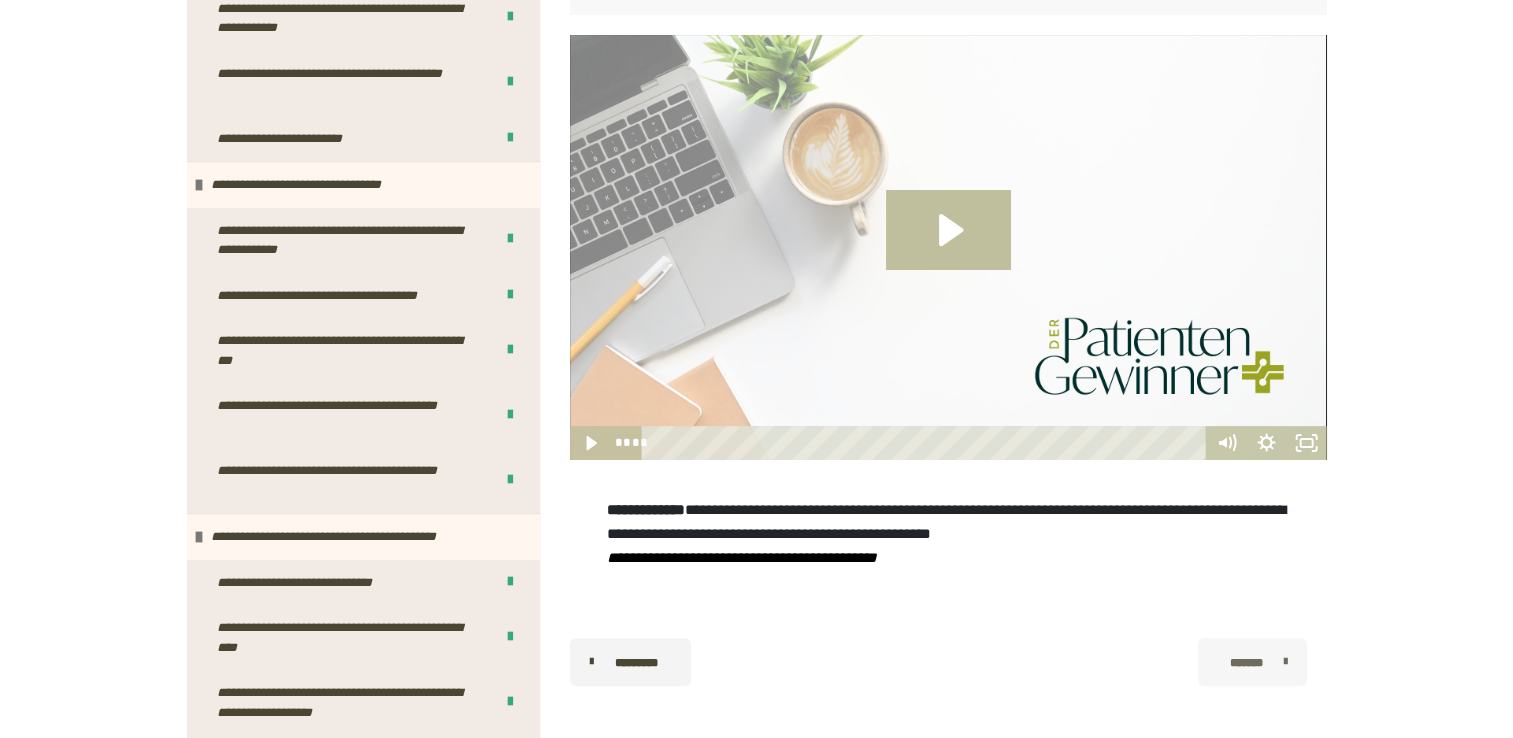 click on "*******" at bounding box center [1245, 663] 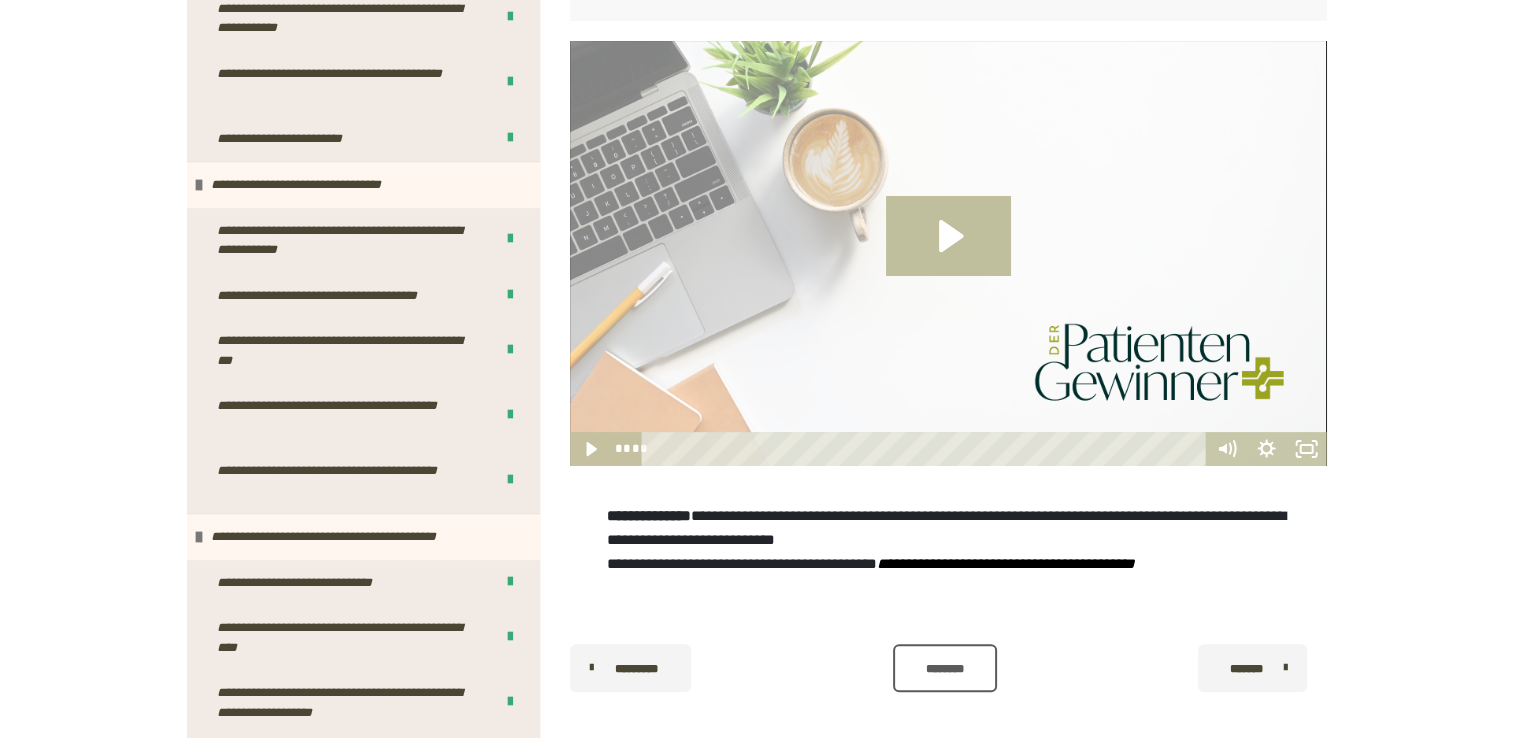scroll, scrollTop: 425, scrollLeft: 0, axis: vertical 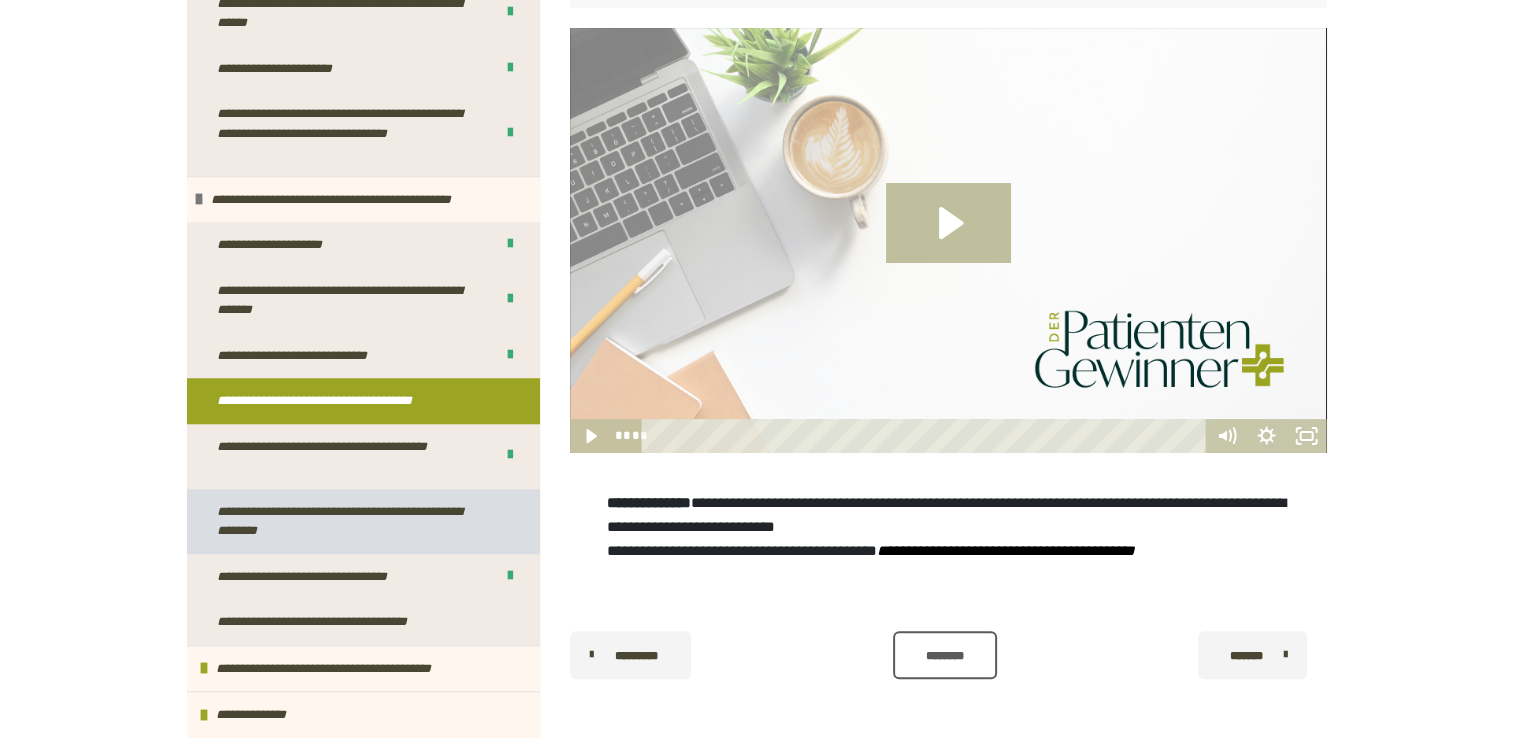 click on "**********" at bounding box center [348, 521] 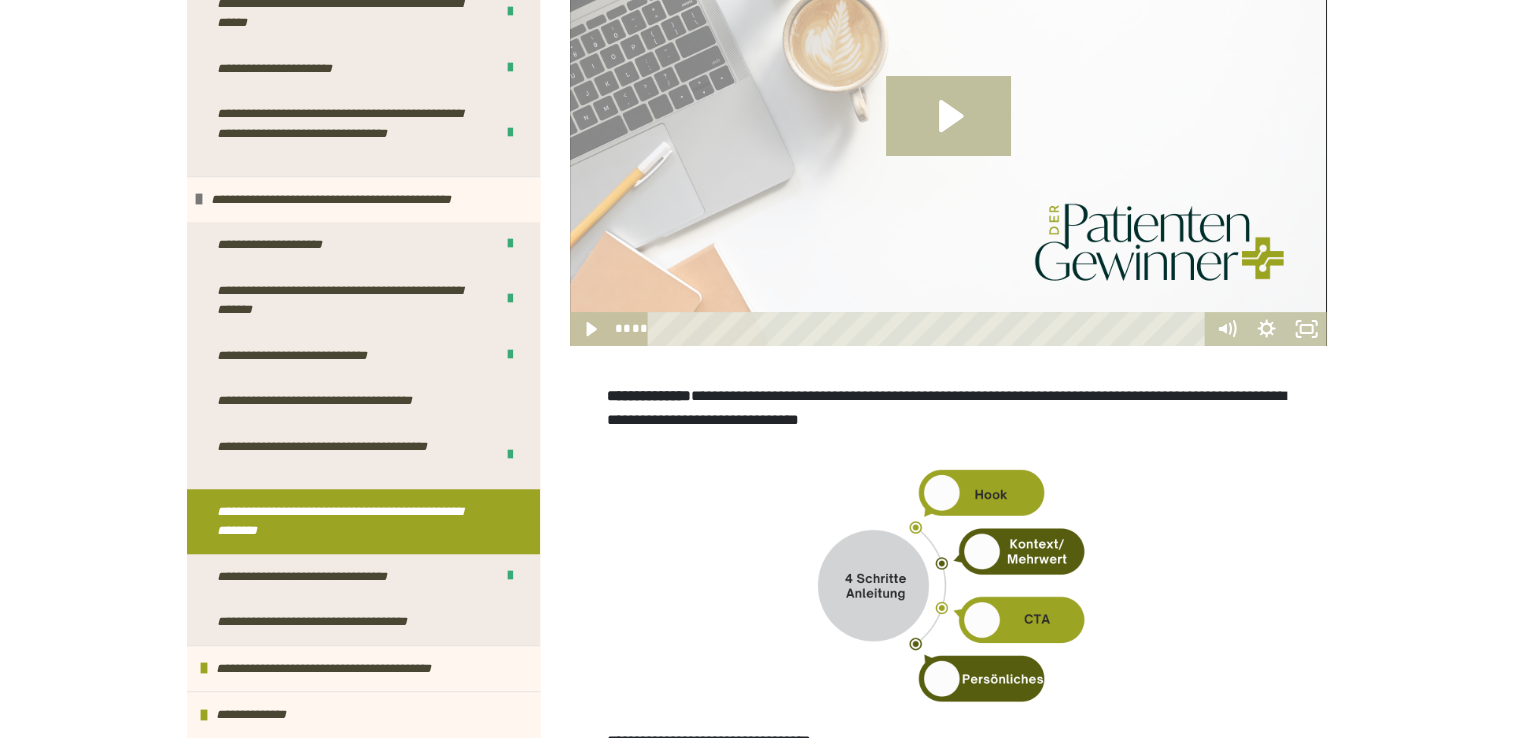 scroll, scrollTop: 487, scrollLeft: 0, axis: vertical 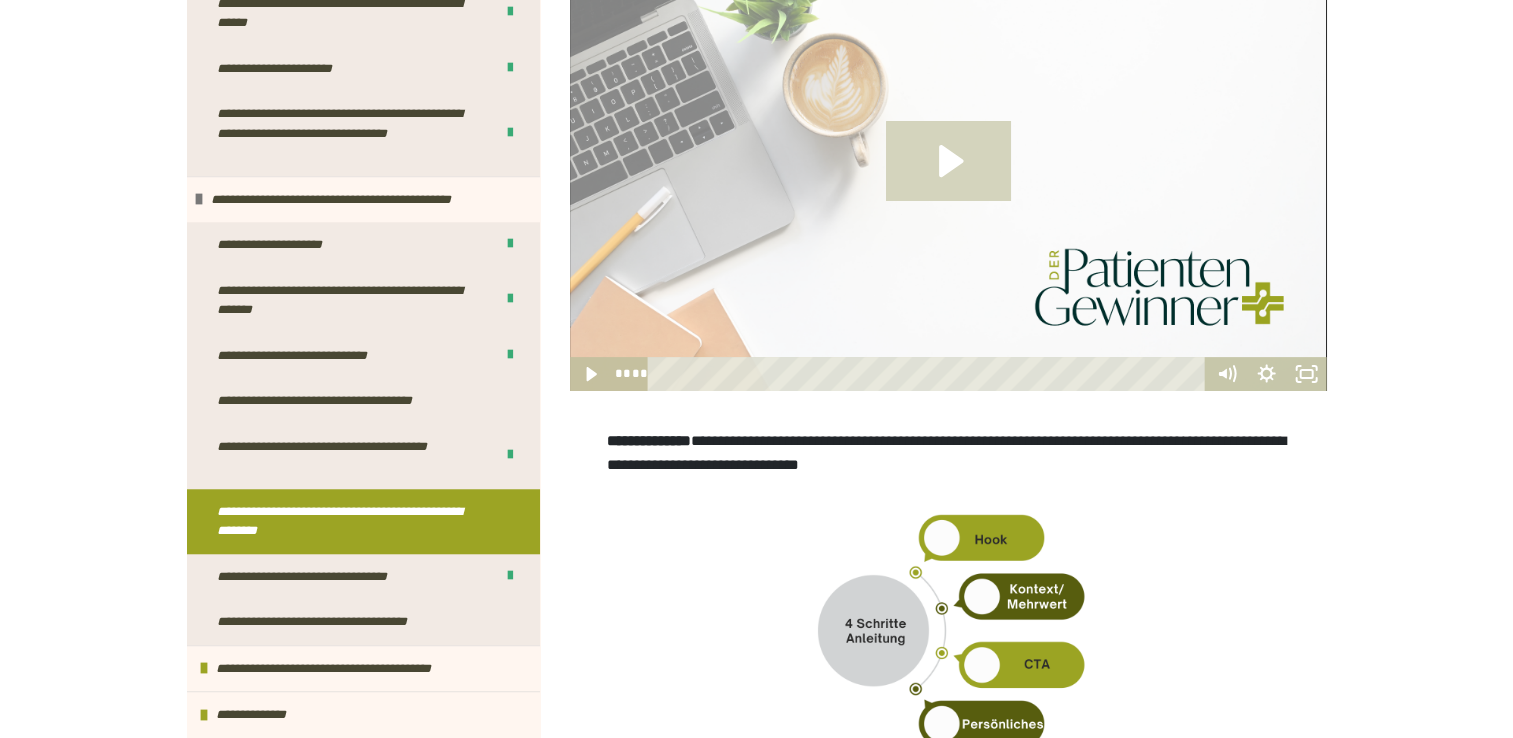 click 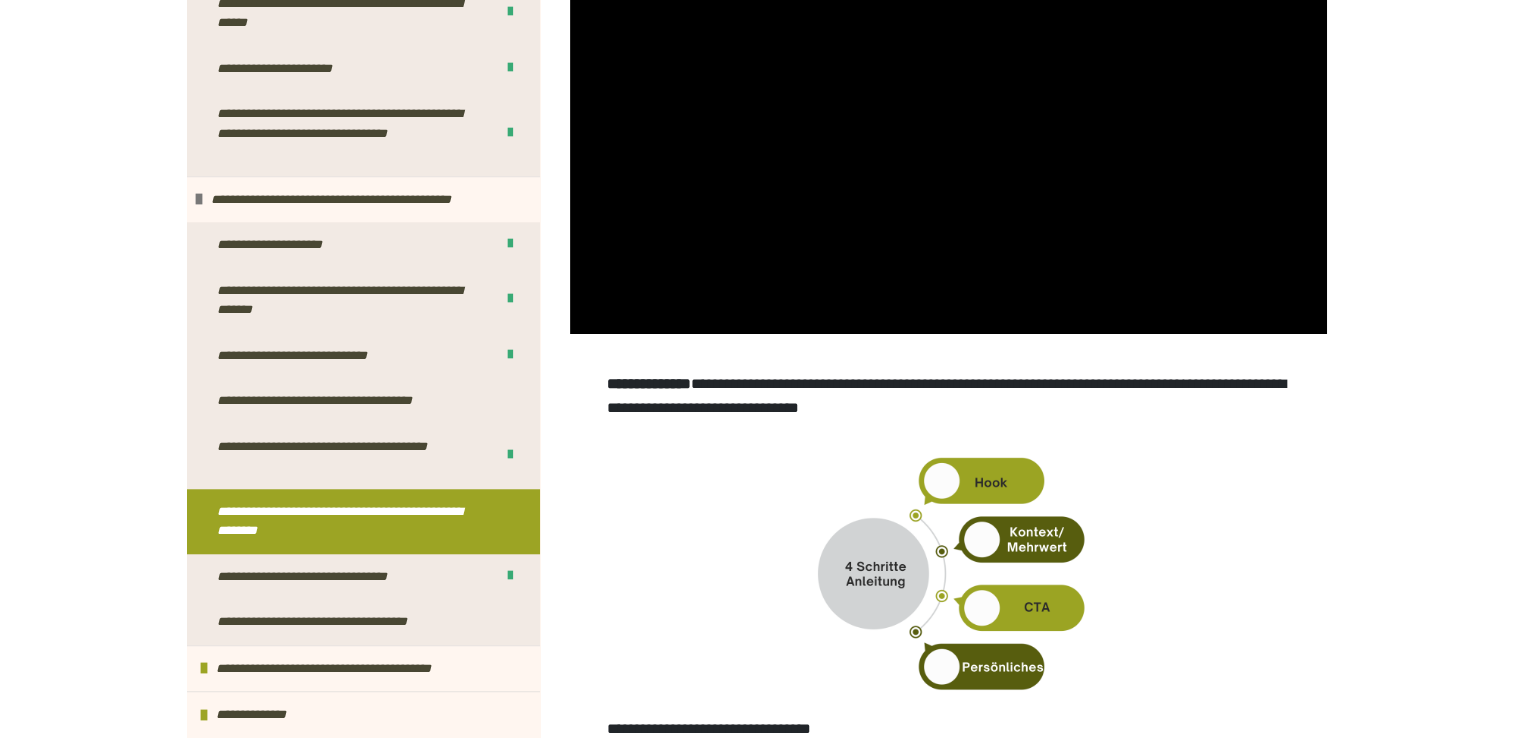 scroll, scrollTop: 487, scrollLeft: 0, axis: vertical 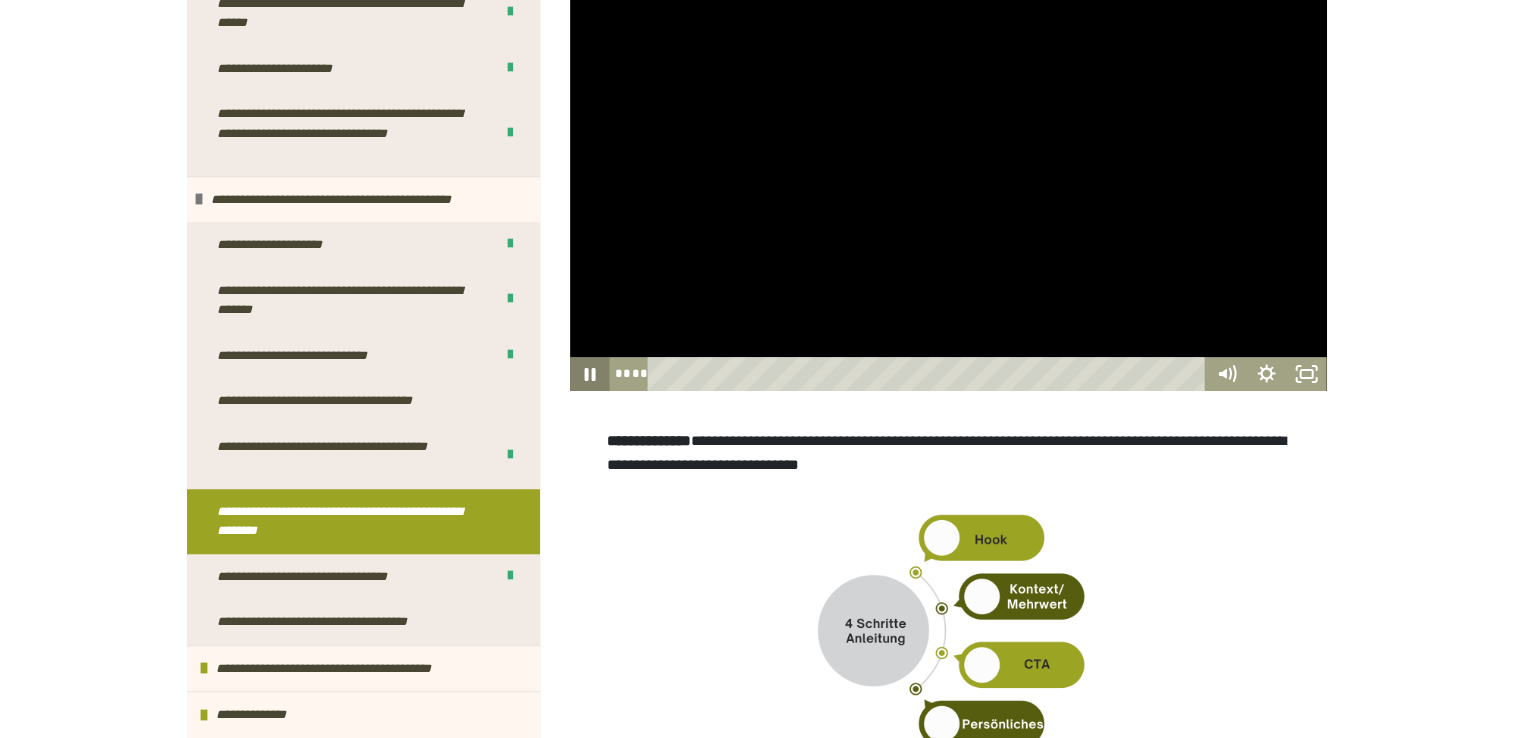 click 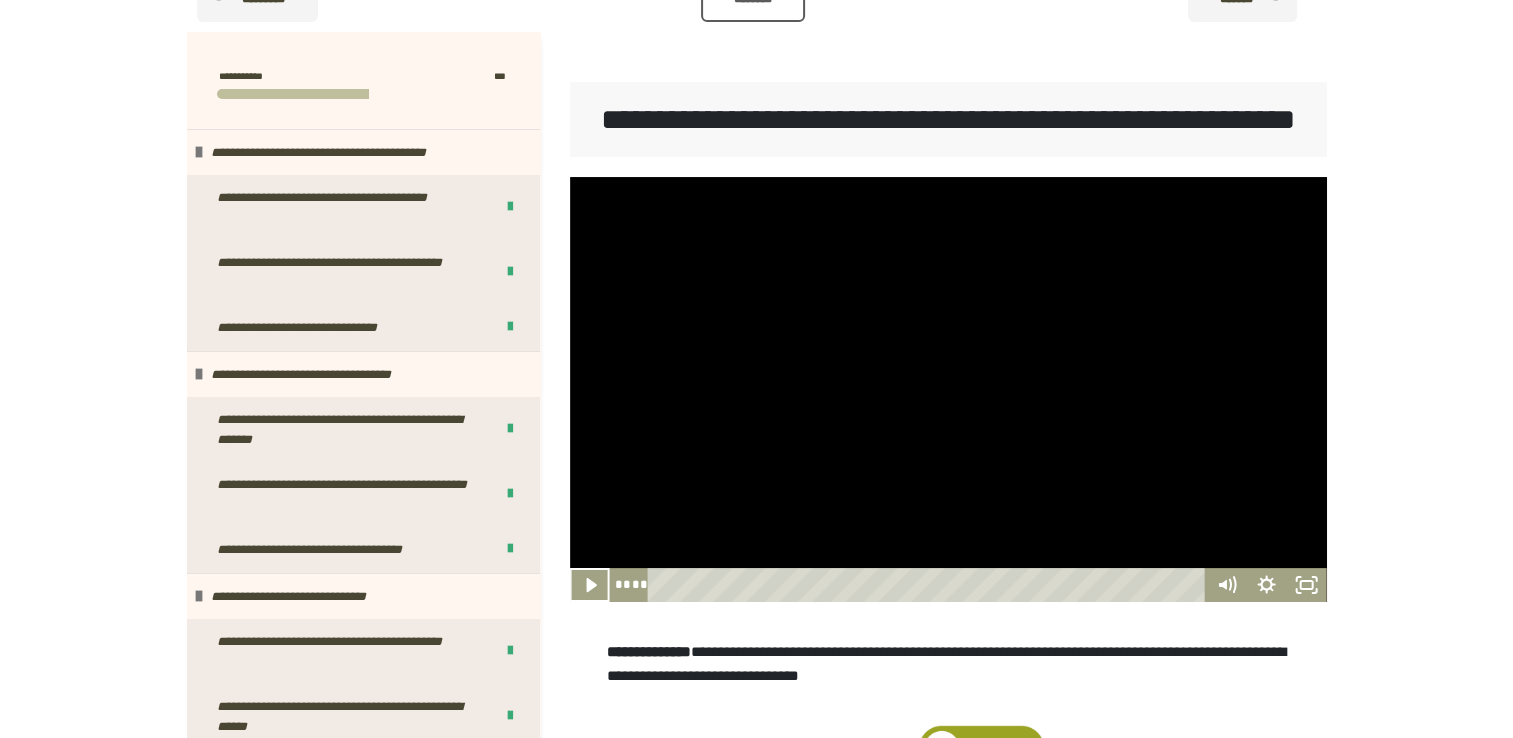 scroll, scrollTop: 187, scrollLeft: 0, axis: vertical 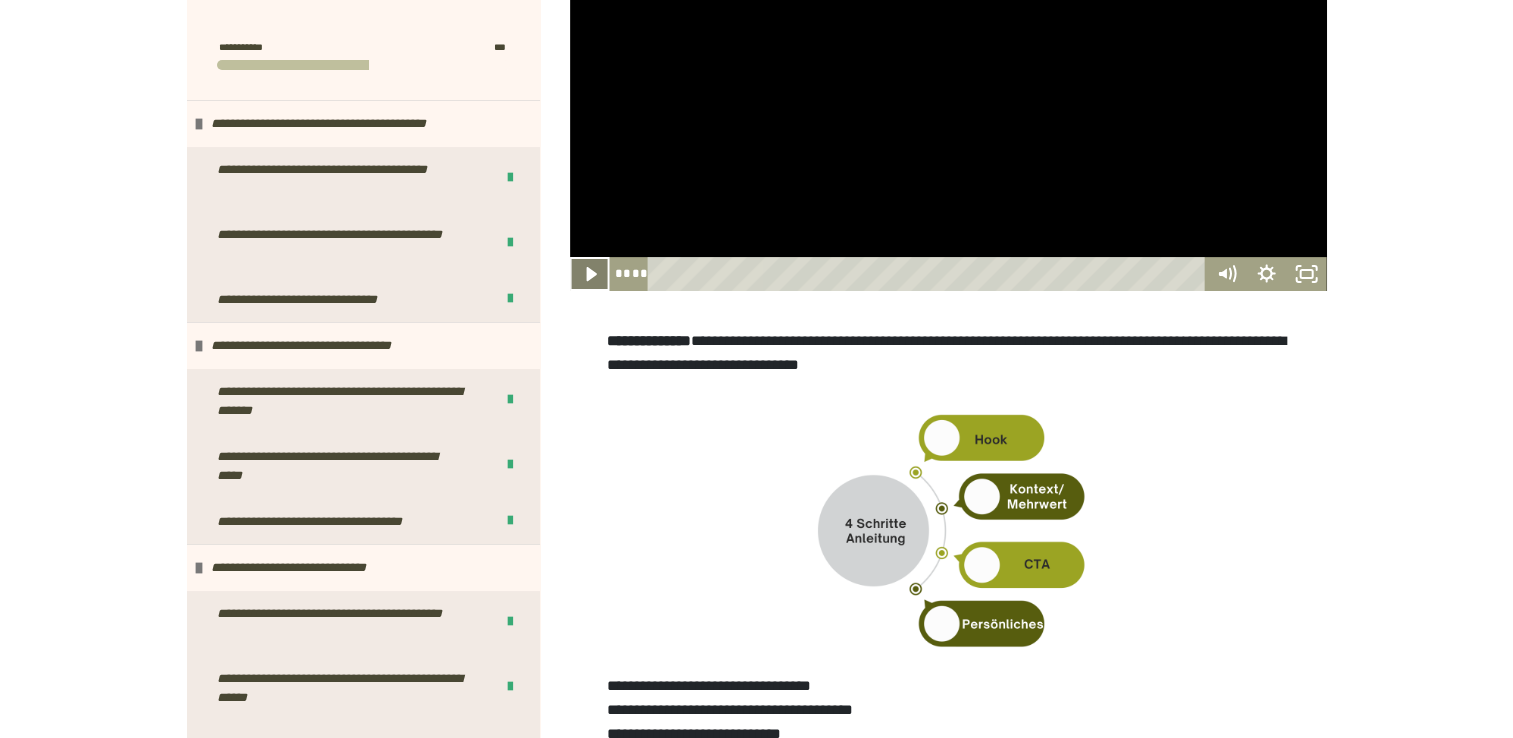 click 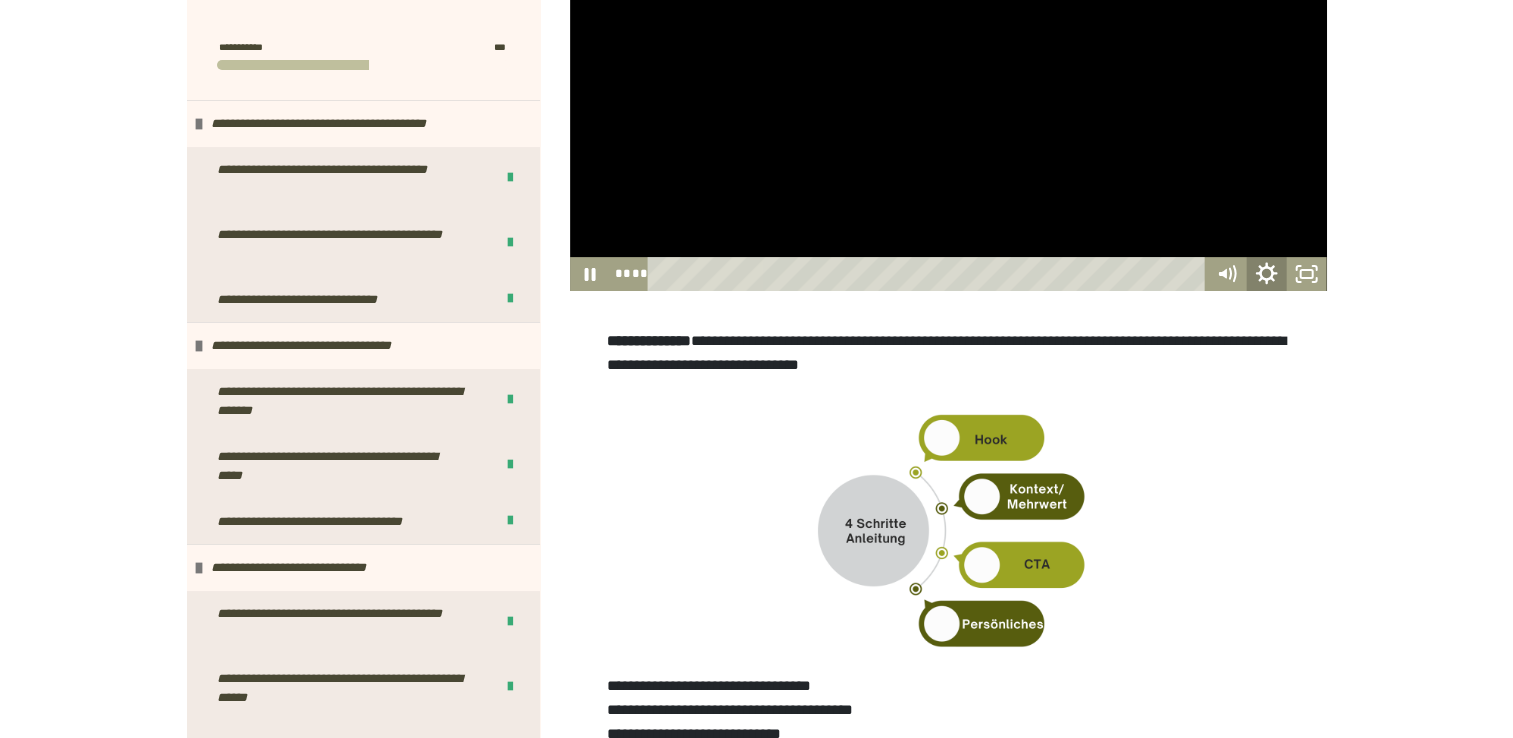 click 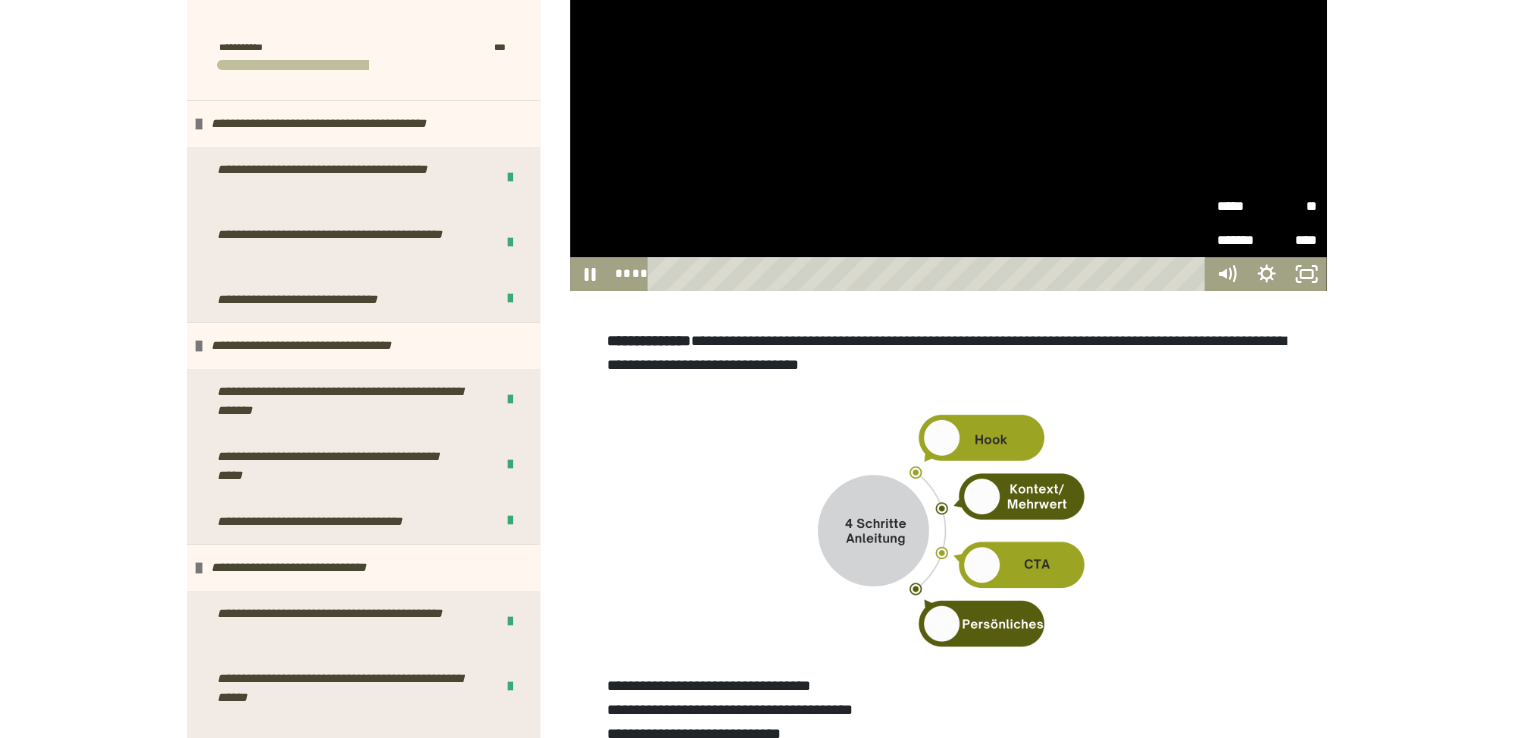 click on "*****" at bounding box center (1242, 206) 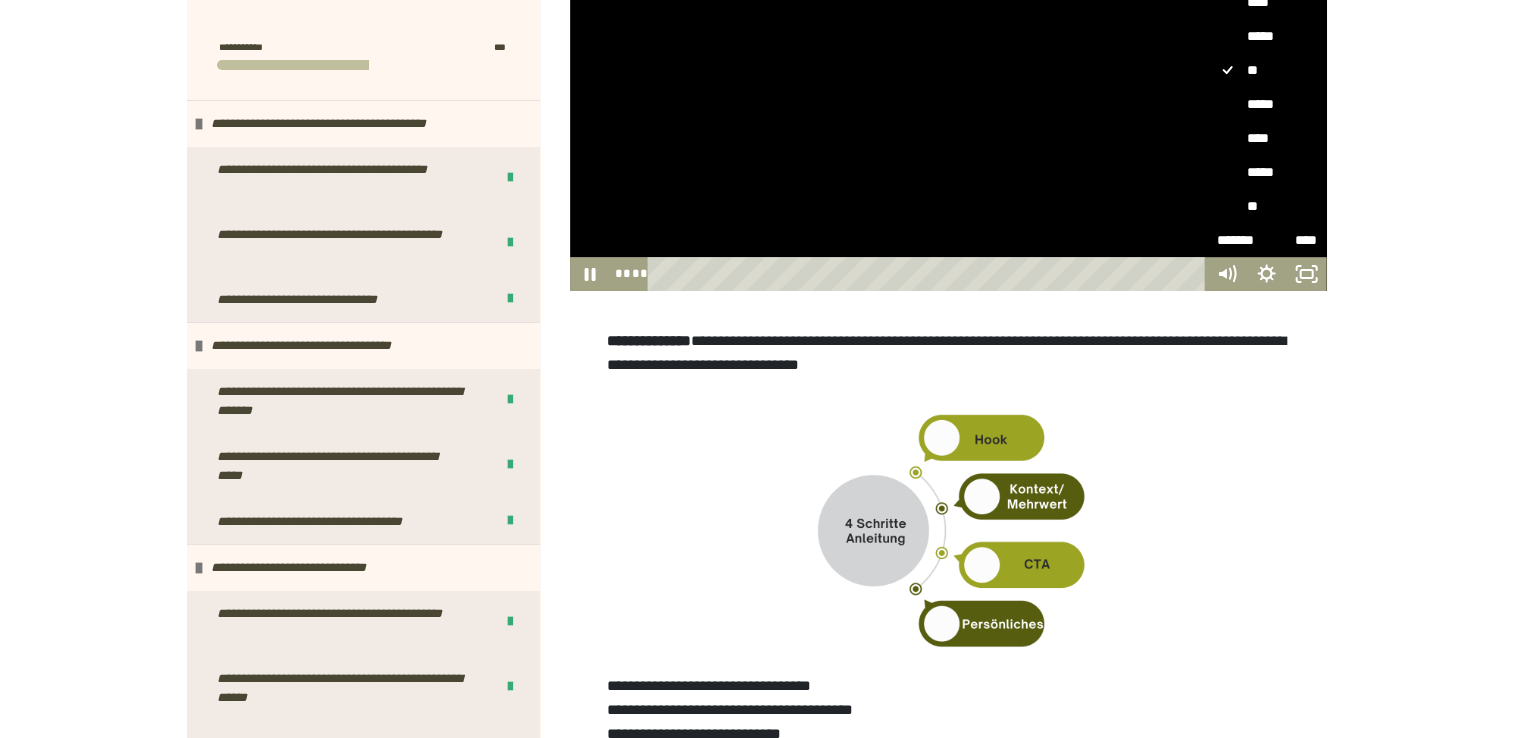 click on "**" at bounding box center [1267, 206] 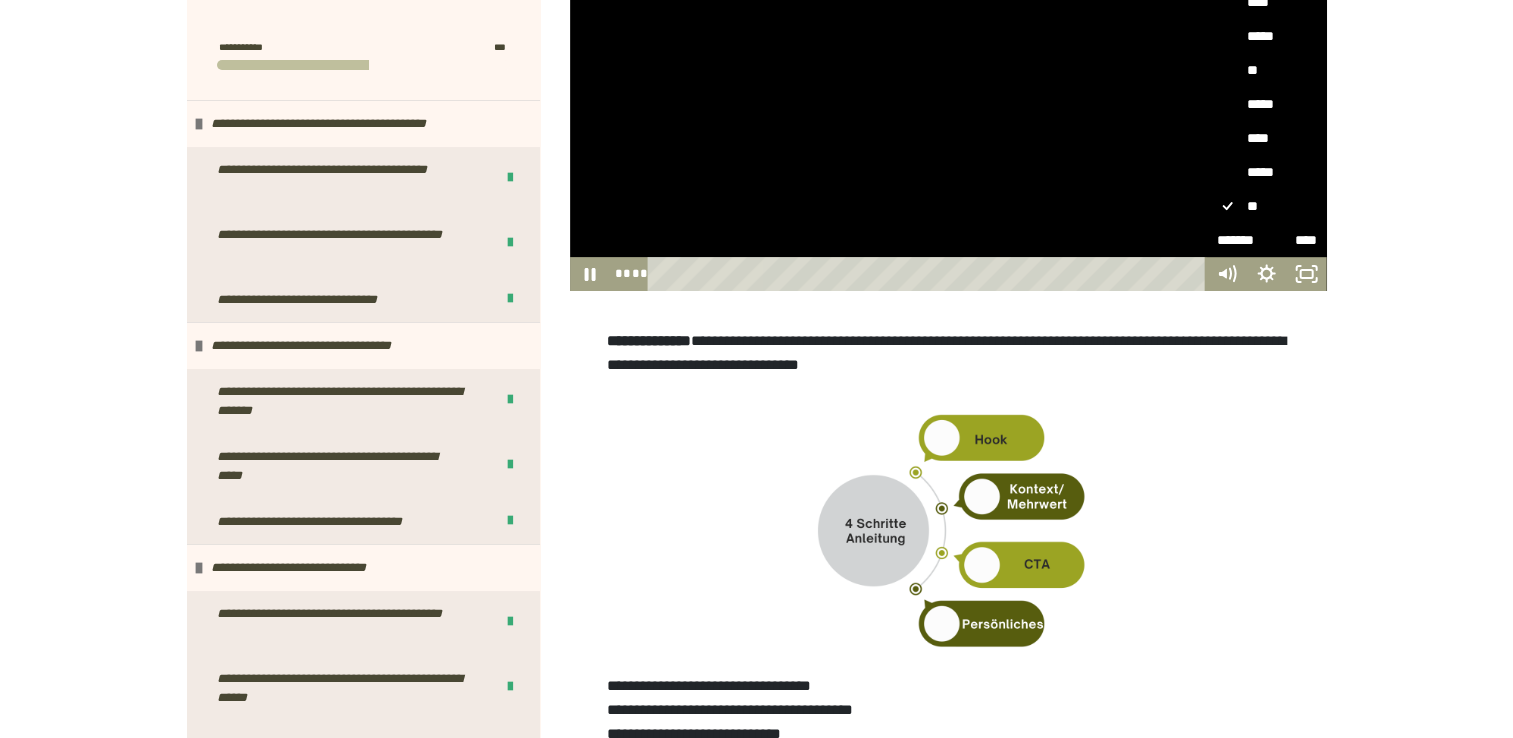 scroll, scrollTop: 583, scrollLeft: 0, axis: vertical 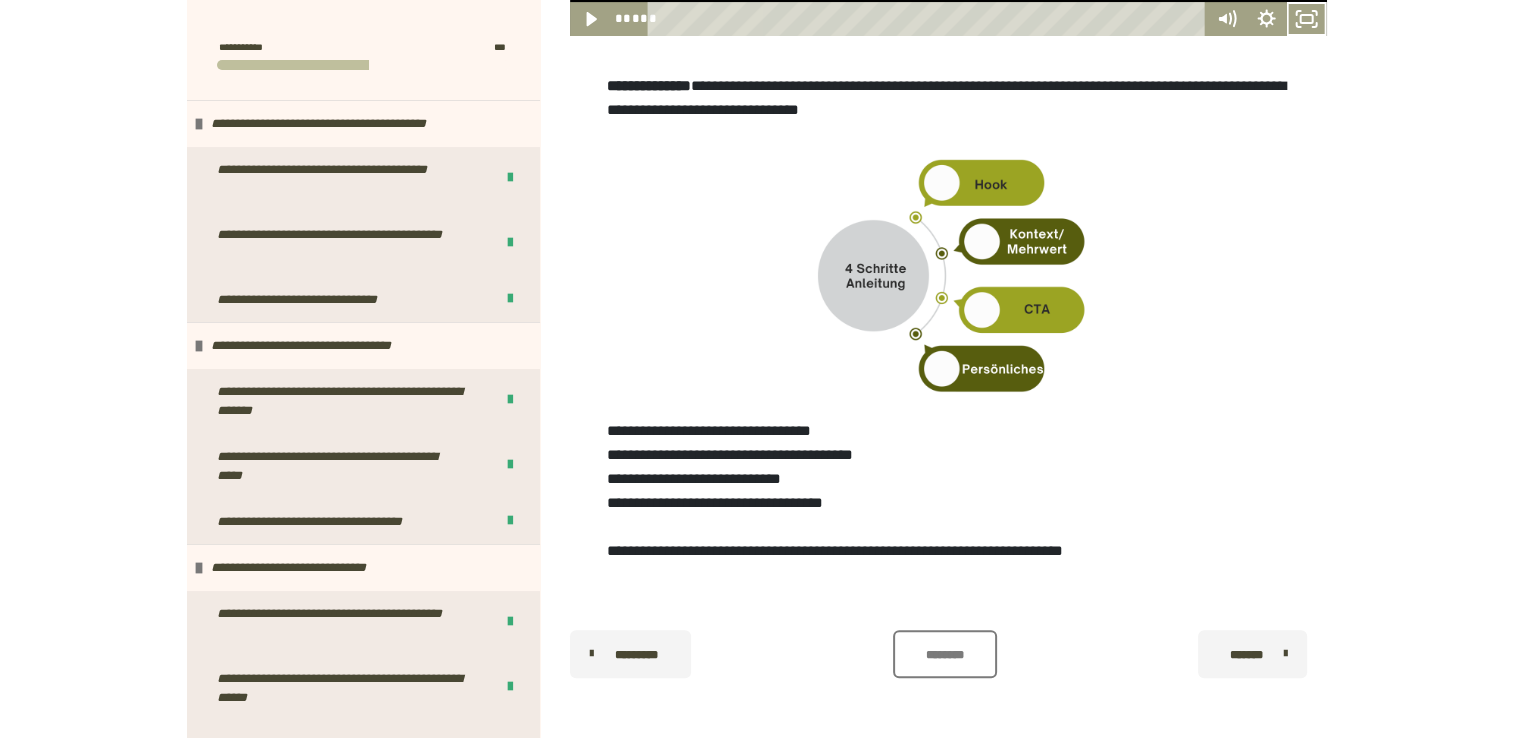 click on "********" at bounding box center [945, 654] 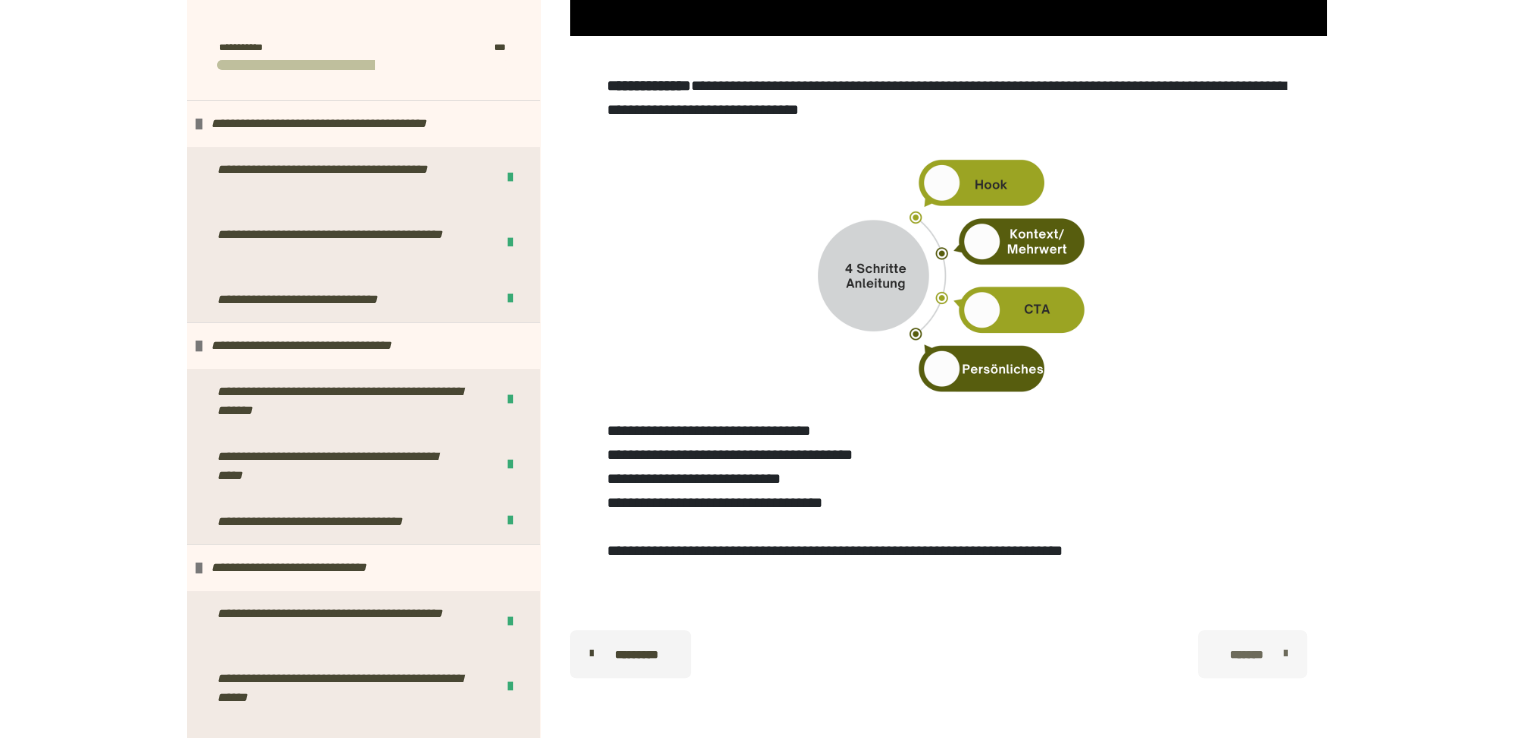 click on "*******" at bounding box center [1245, 655] 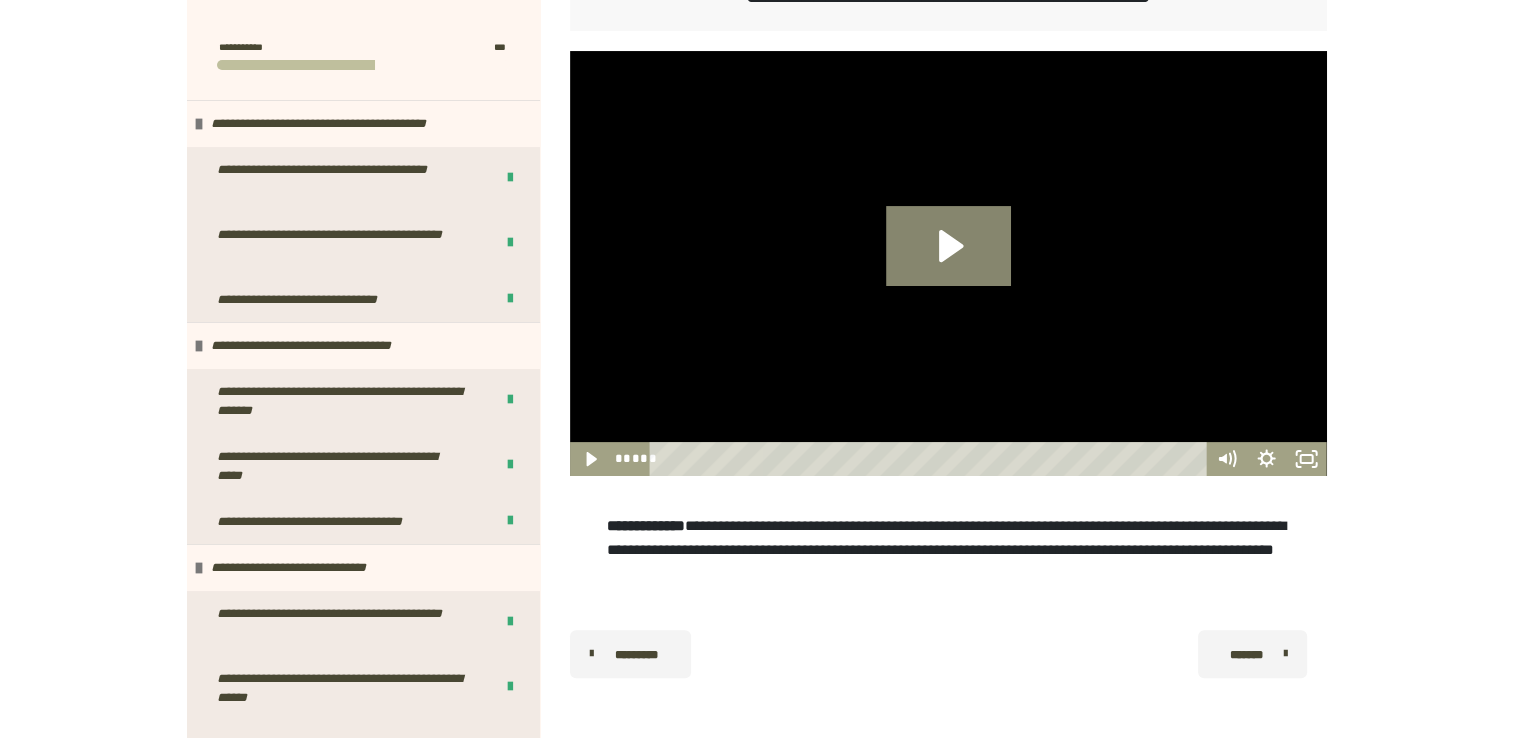 scroll, scrollTop: 425, scrollLeft: 0, axis: vertical 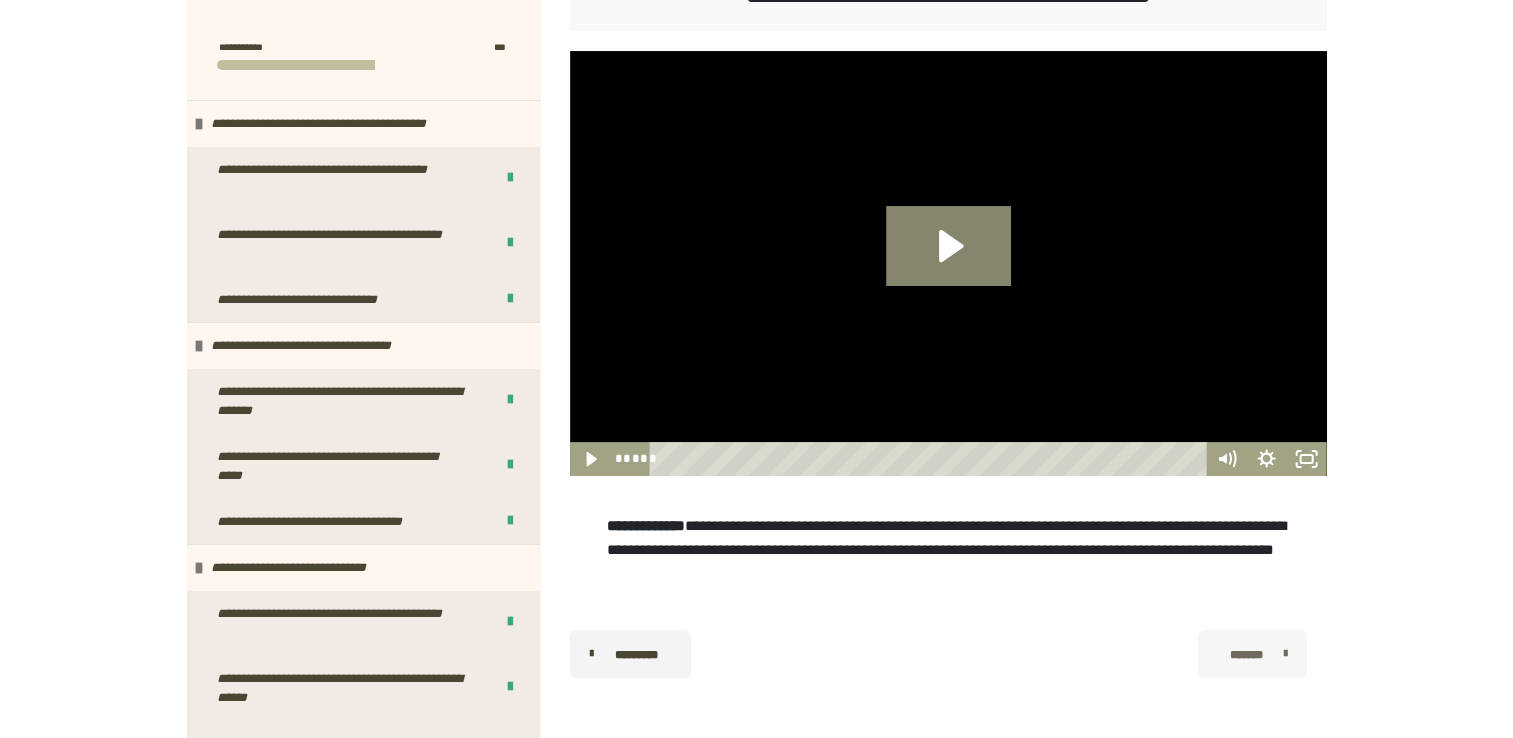 click on "*******" at bounding box center [1252, 654] 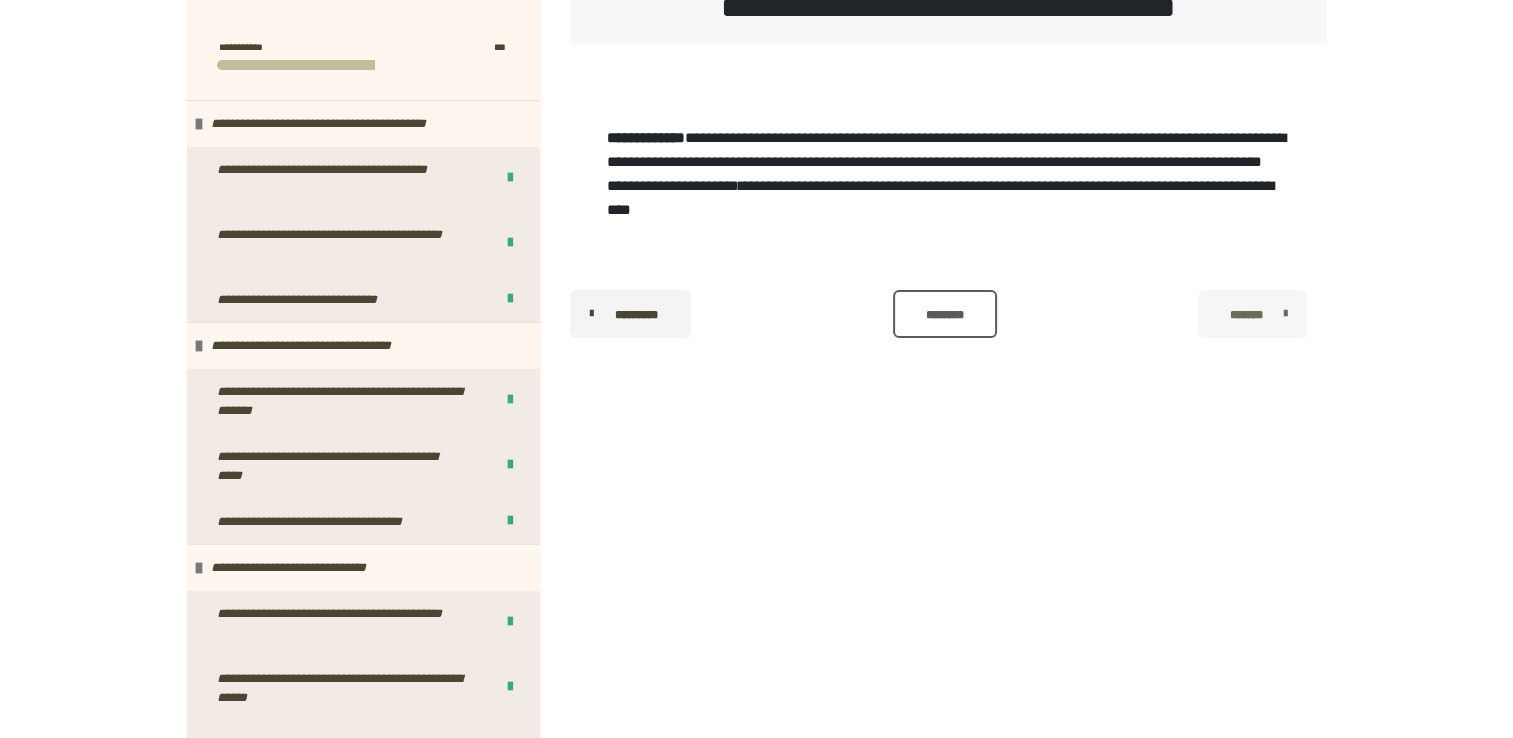 scroll, scrollTop: 387, scrollLeft: 0, axis: vertical 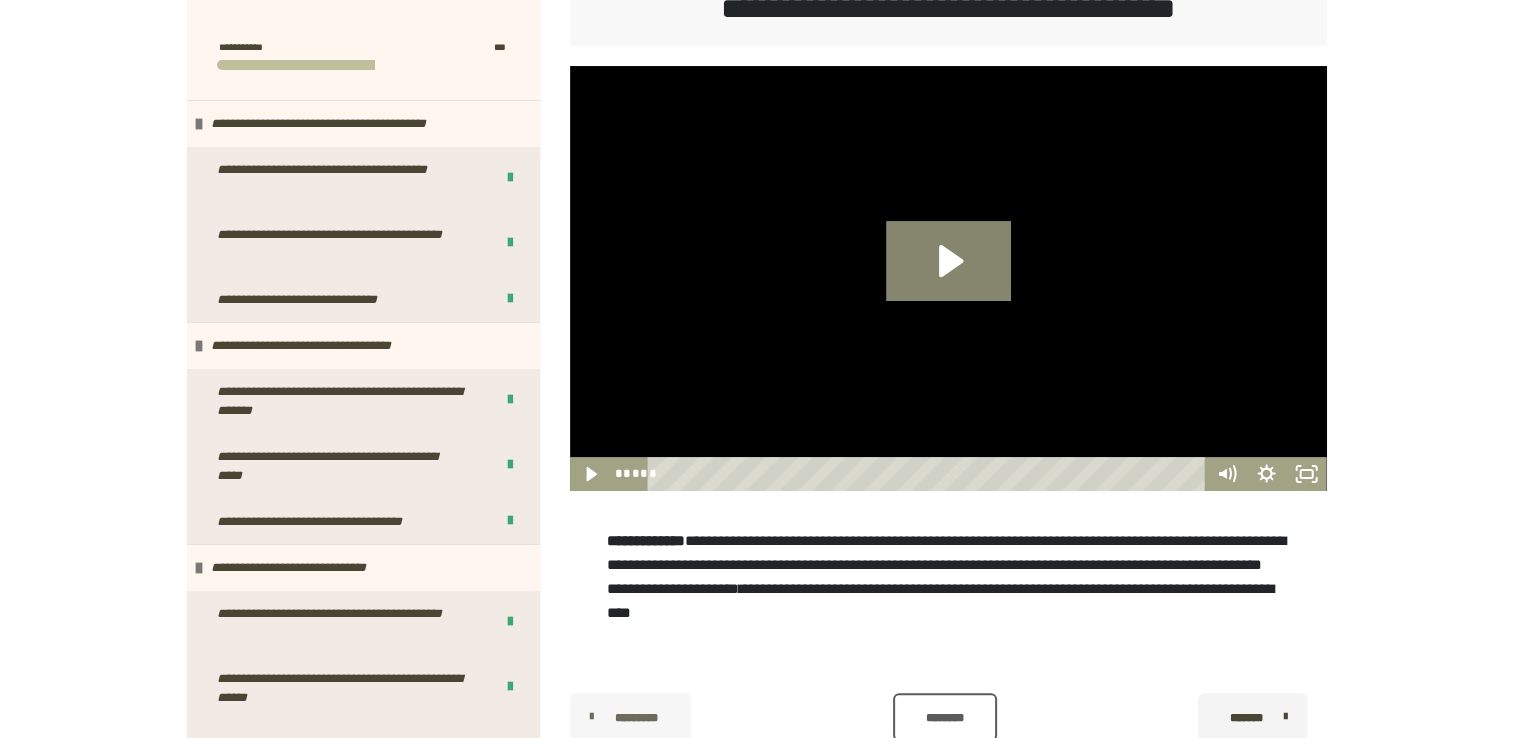 click on "*********" at bounding box center (637, 718) 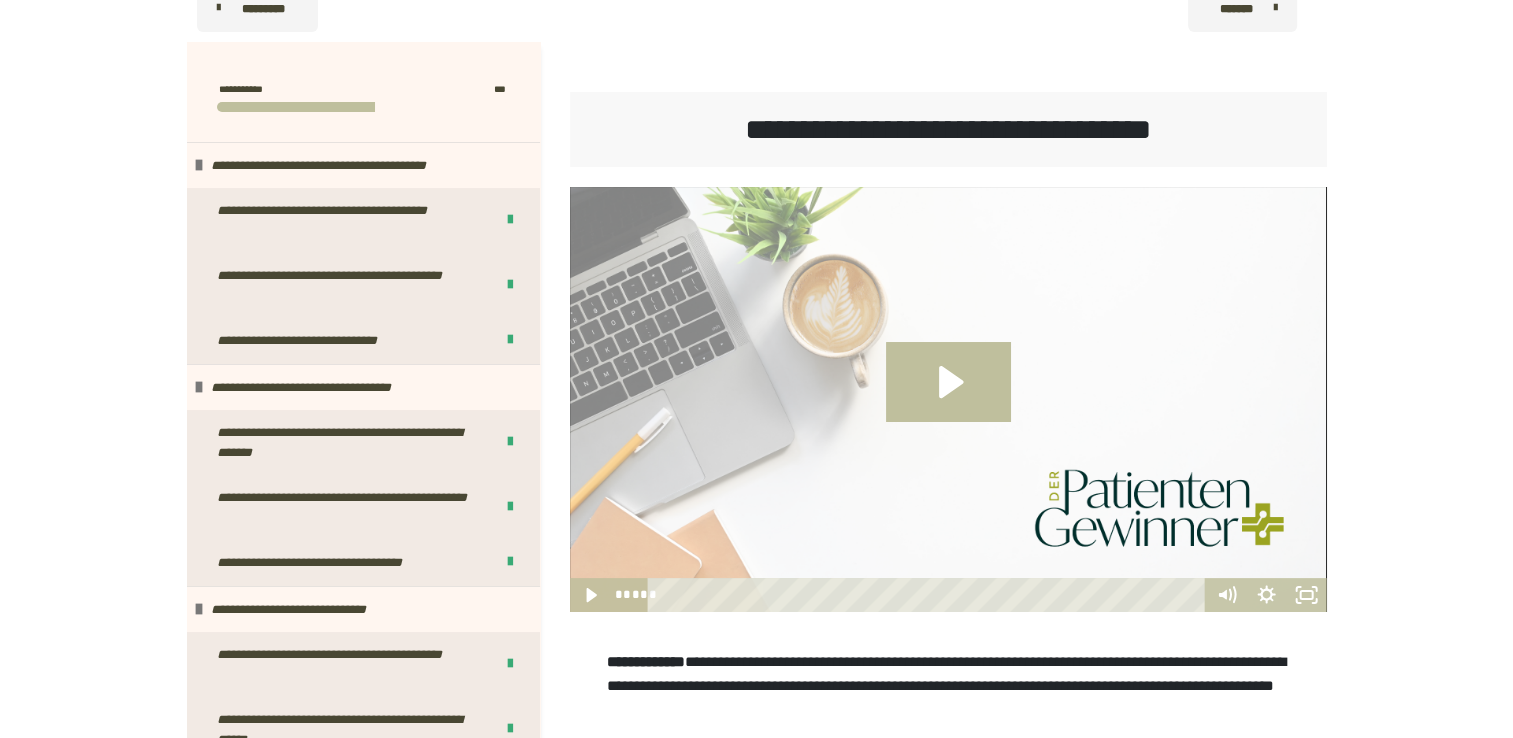scroll, scrollTop: 425, scrollLeft: 0, axis: vertical 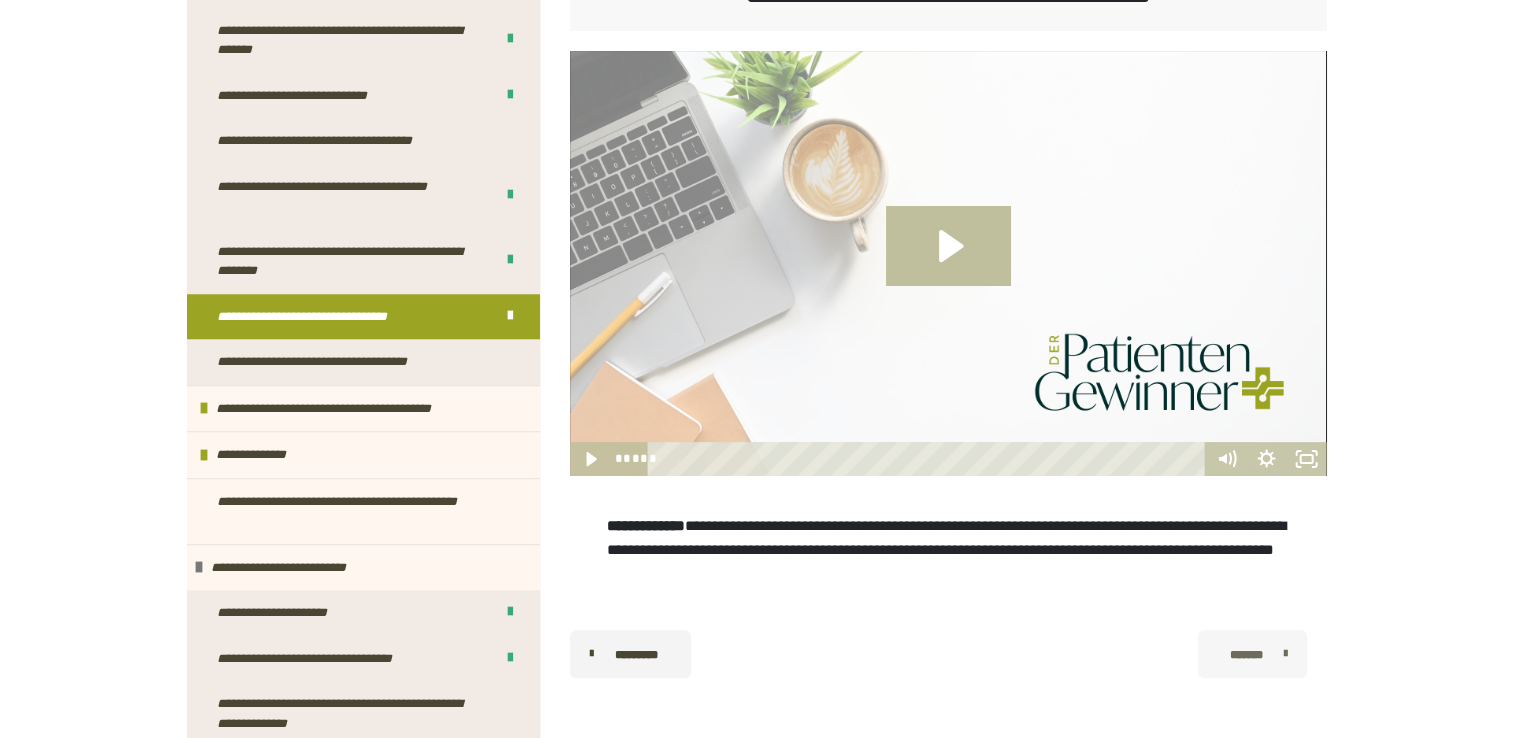 click on "*******" at bounding box center (1245, 655) 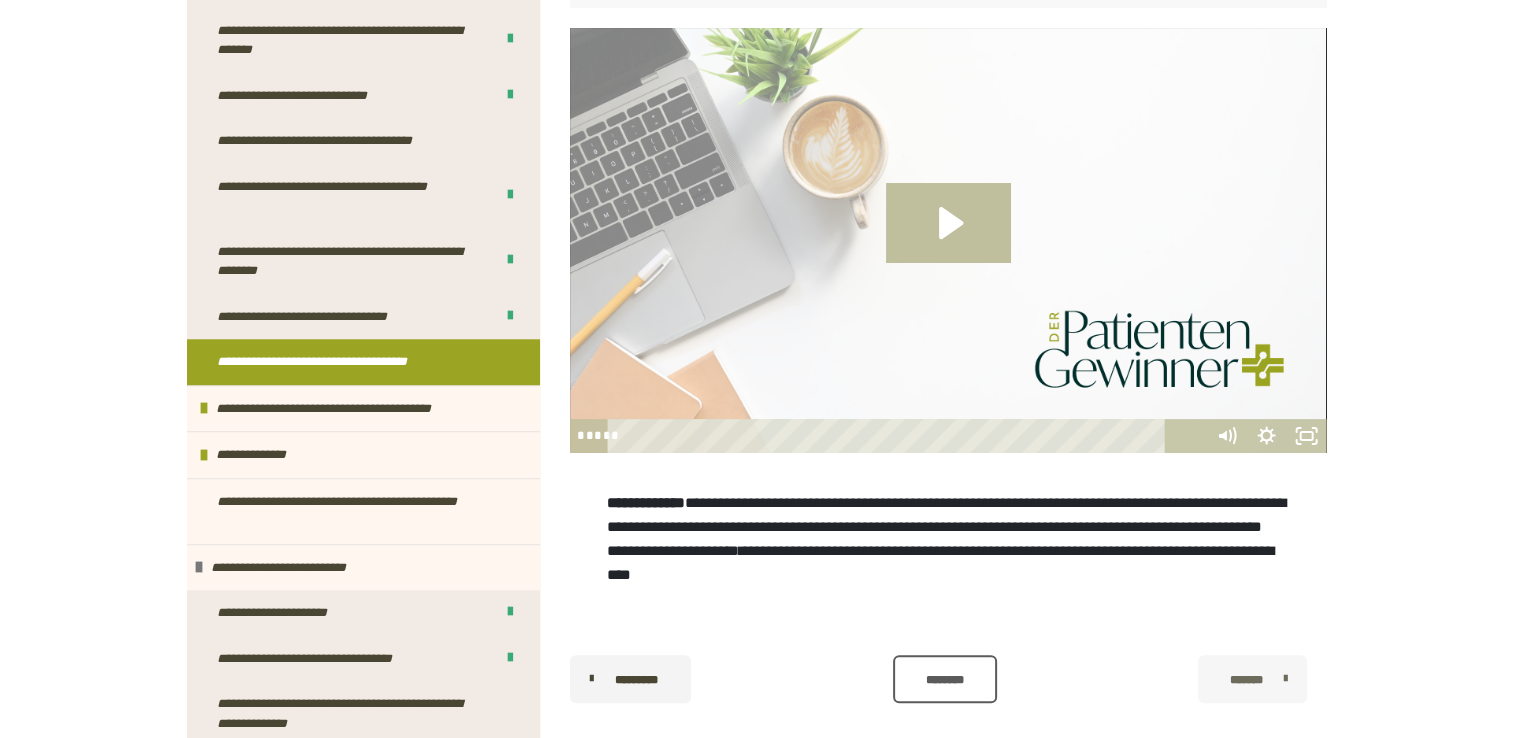 scroll, scrollTop: 387, scrollLeft: 0, axis: vertical 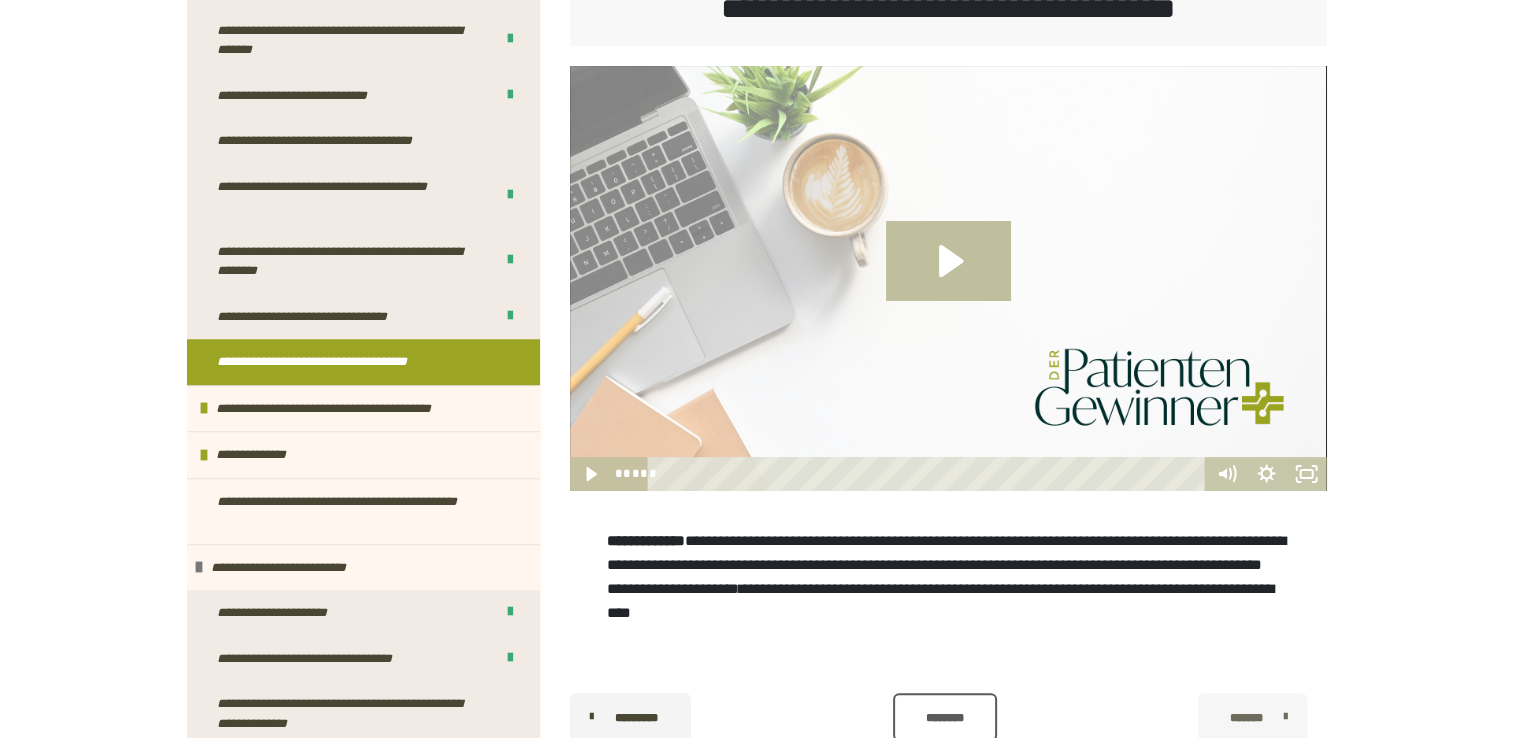 click on "*******" at bounding box center [1245, 718] 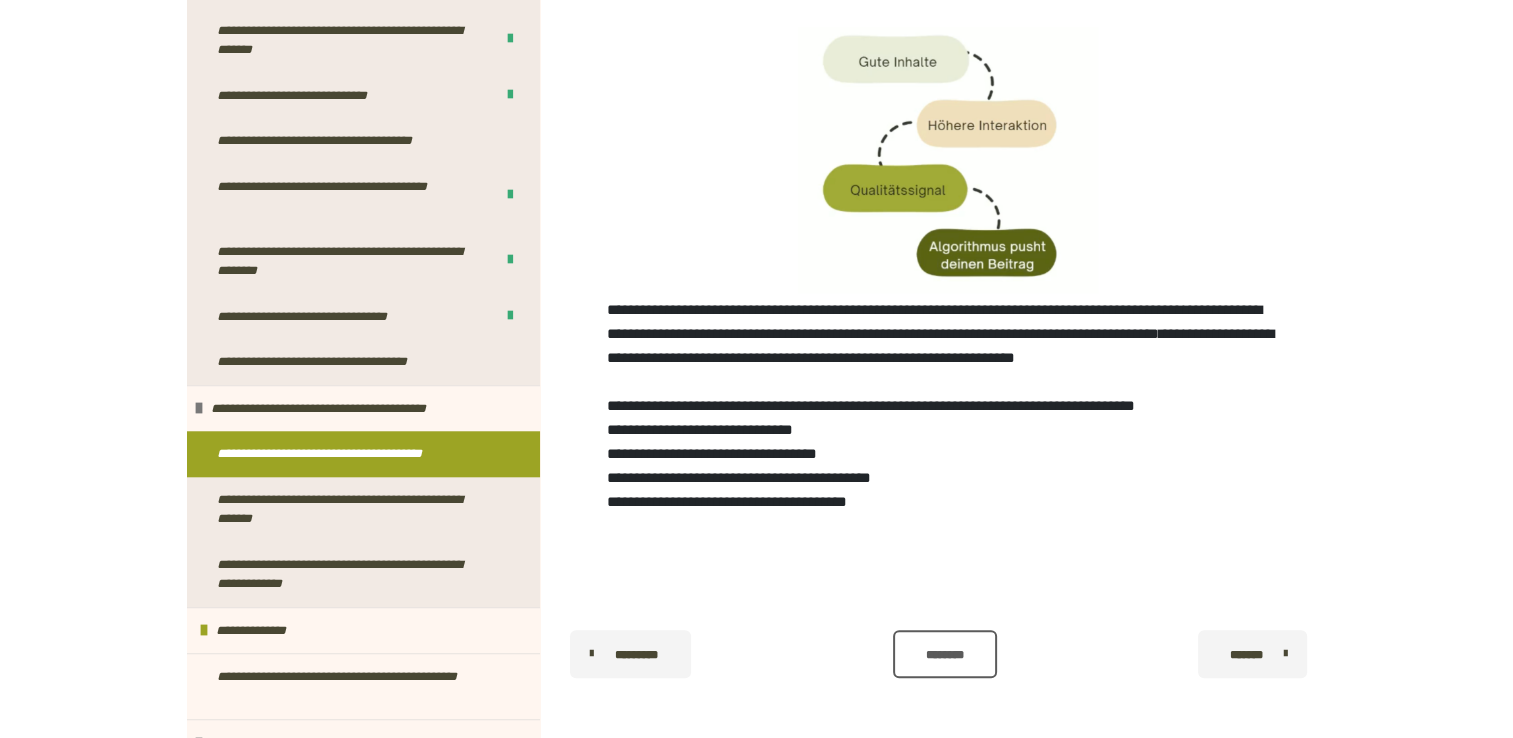 scroll, scrollTop: 989, scrollLeft: 0, axis: vertical 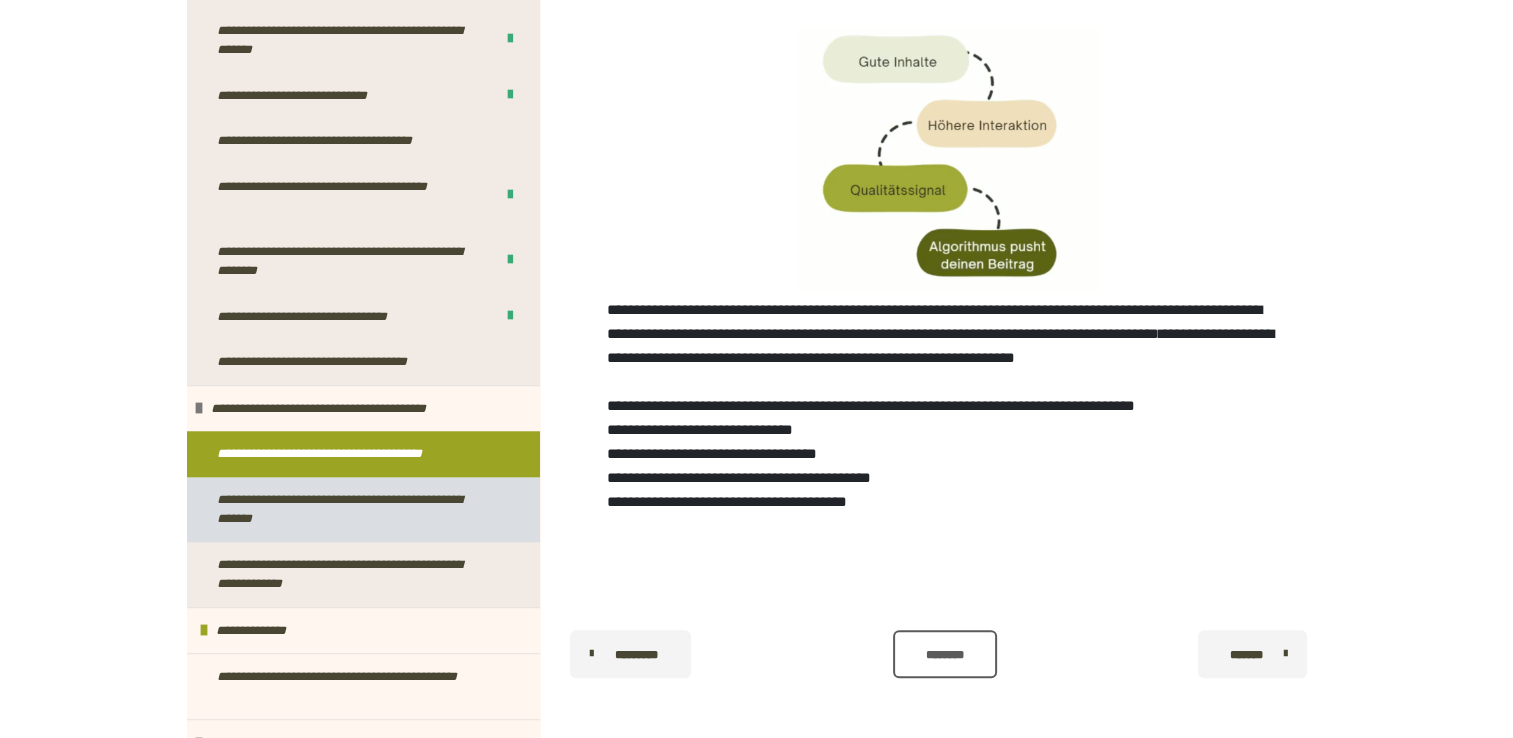 click on "**********" at bounding box center (348, 509) 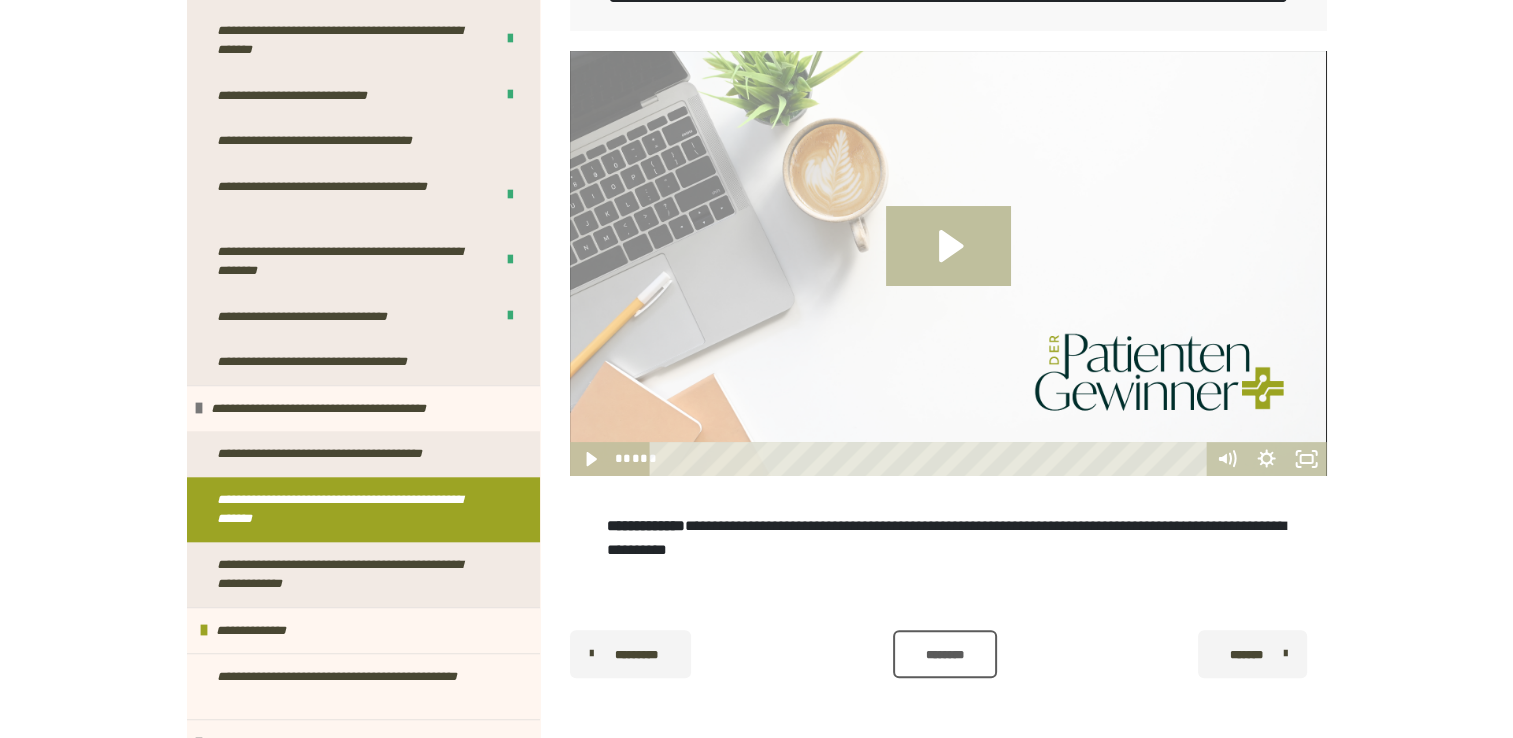 scroll, scrollTop: 446, scrollLeft: 0, axis: vertical 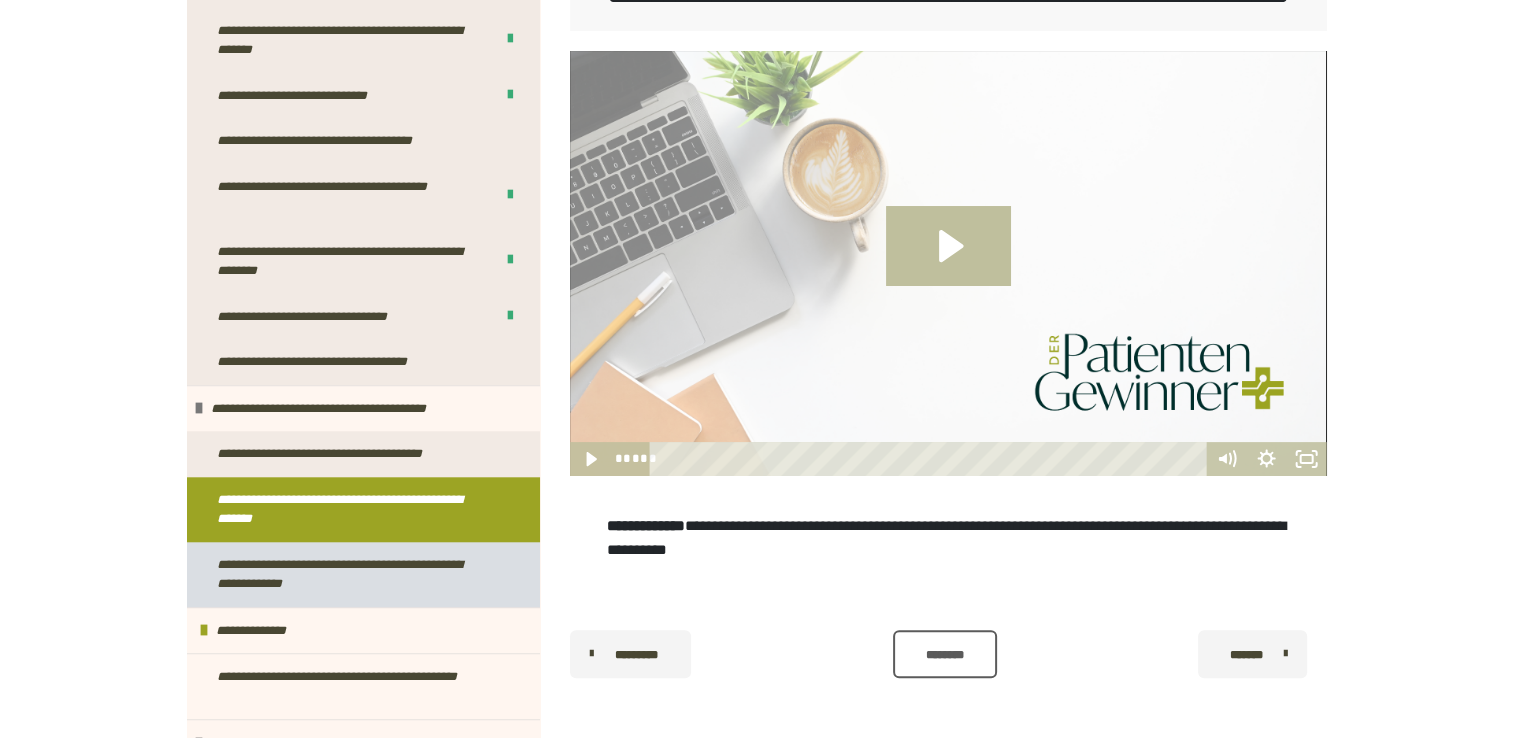 click on "**********" at bounding box center [348, 574] 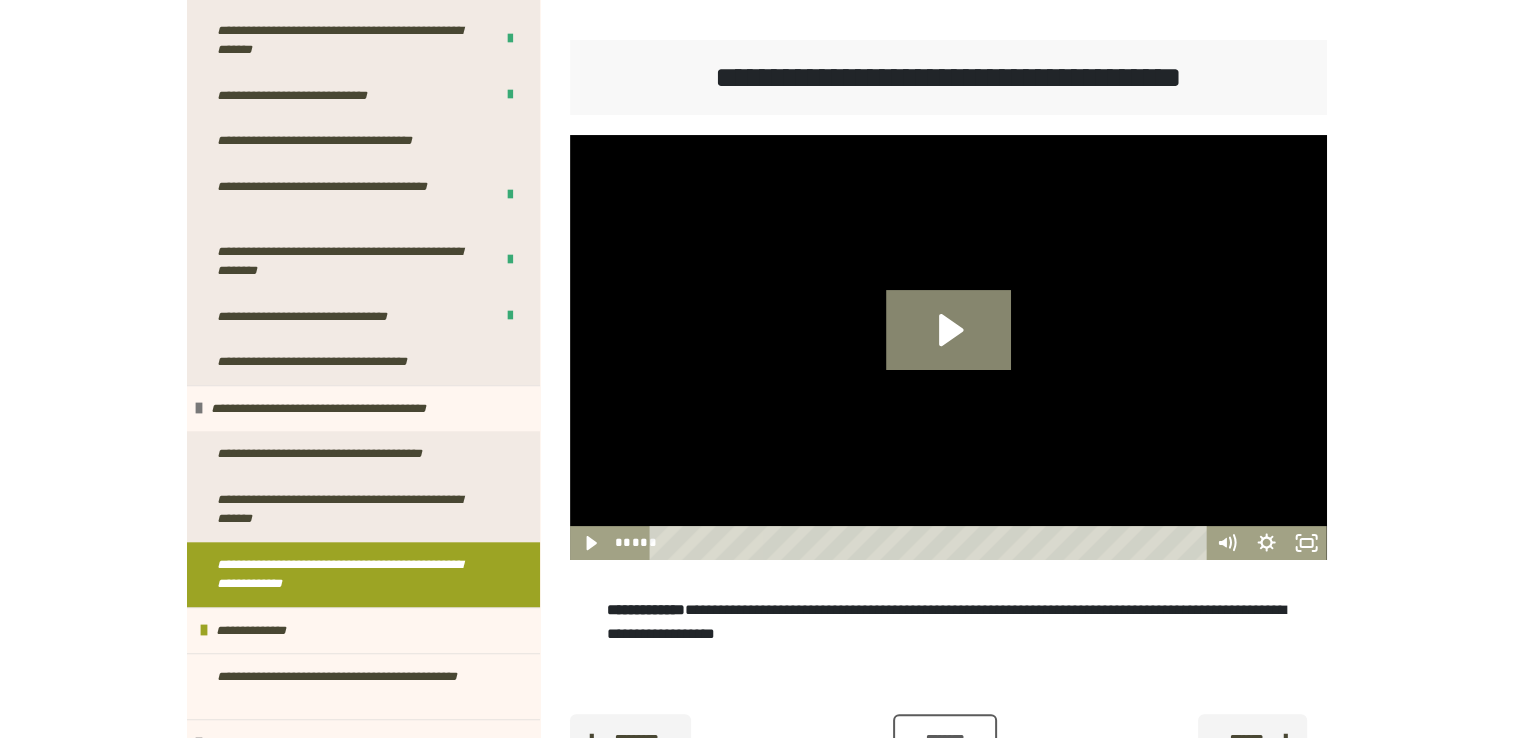 scroll, scrollTop: 401, scrollLeft: 0, axis: vertical 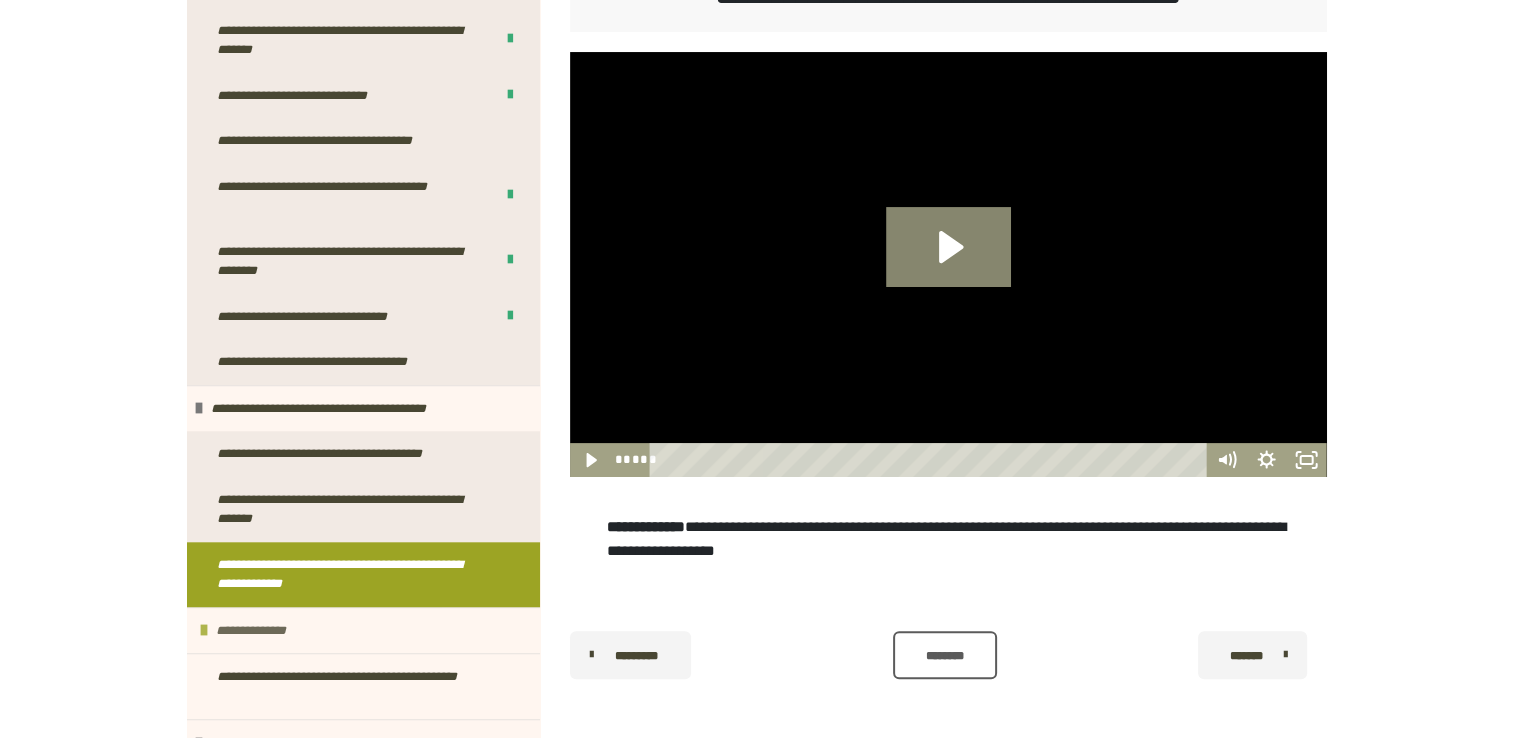 click on "**********" at bounding box center (265, 631) 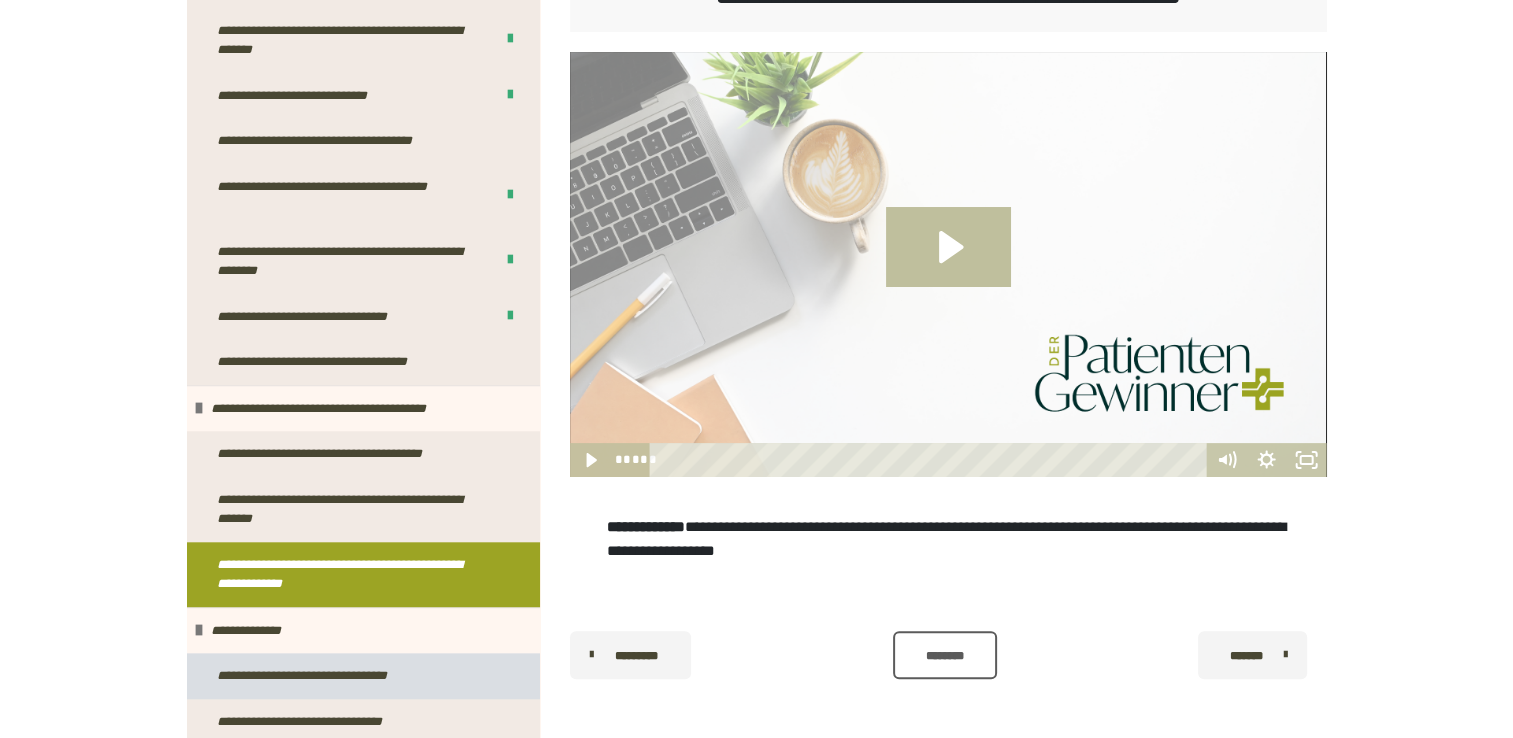 click on "**********" at bounding box center (321, 676) 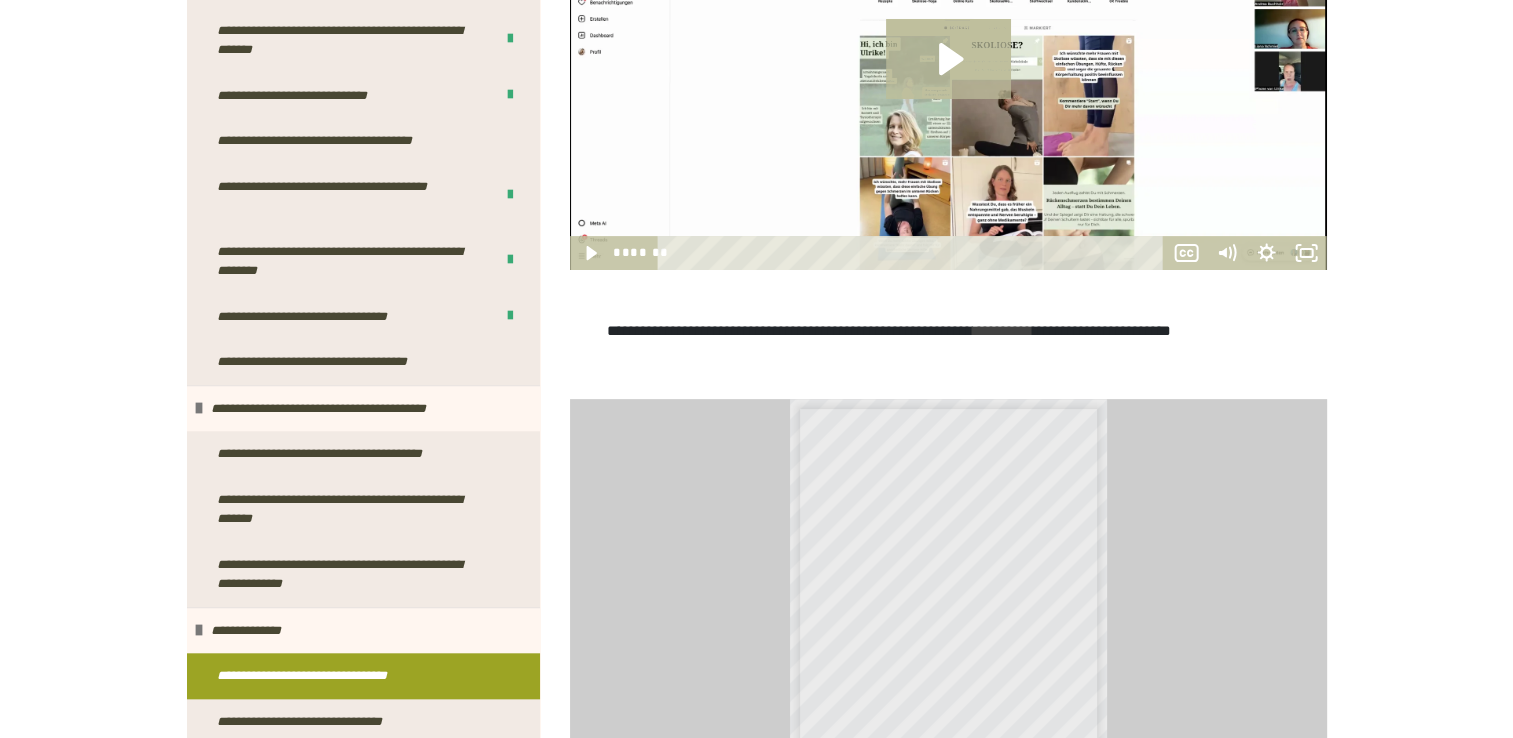 scroll, scrollTop: 618, scrollLeft: 0, axis: vertical 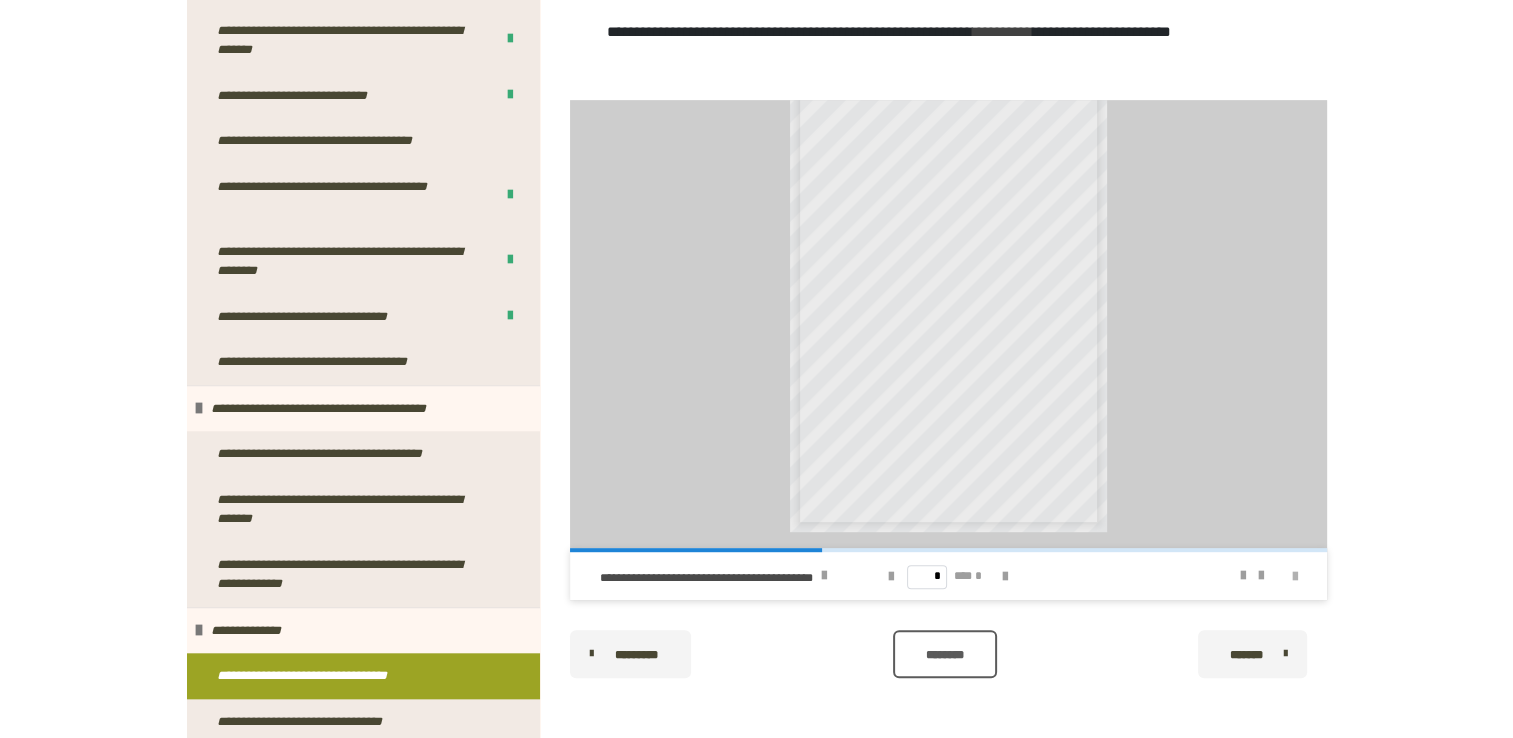 click at bounding box center (1295, 577) 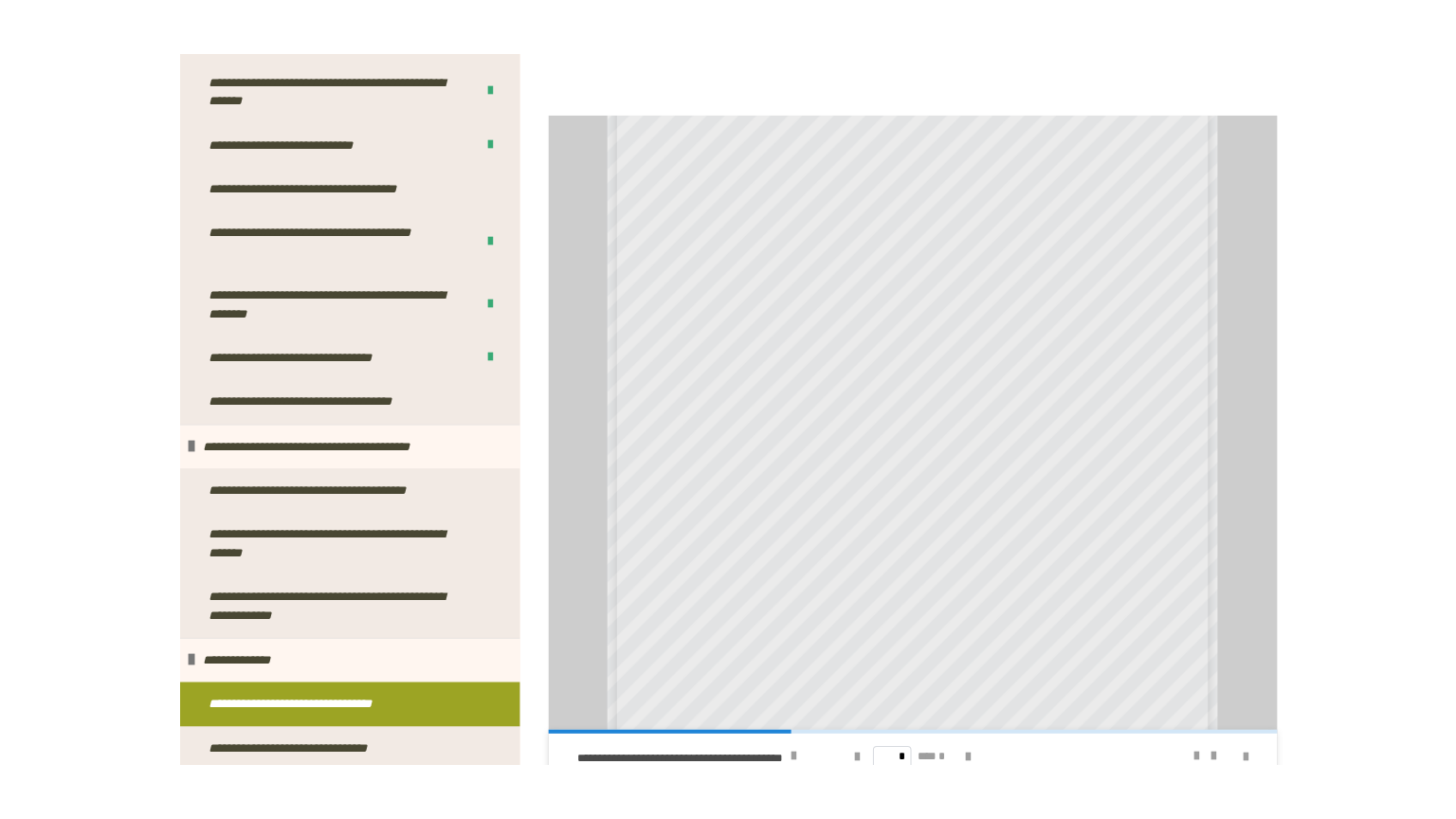scroll, scrollTop: 743, scrollLeft: 0, axis: vertical 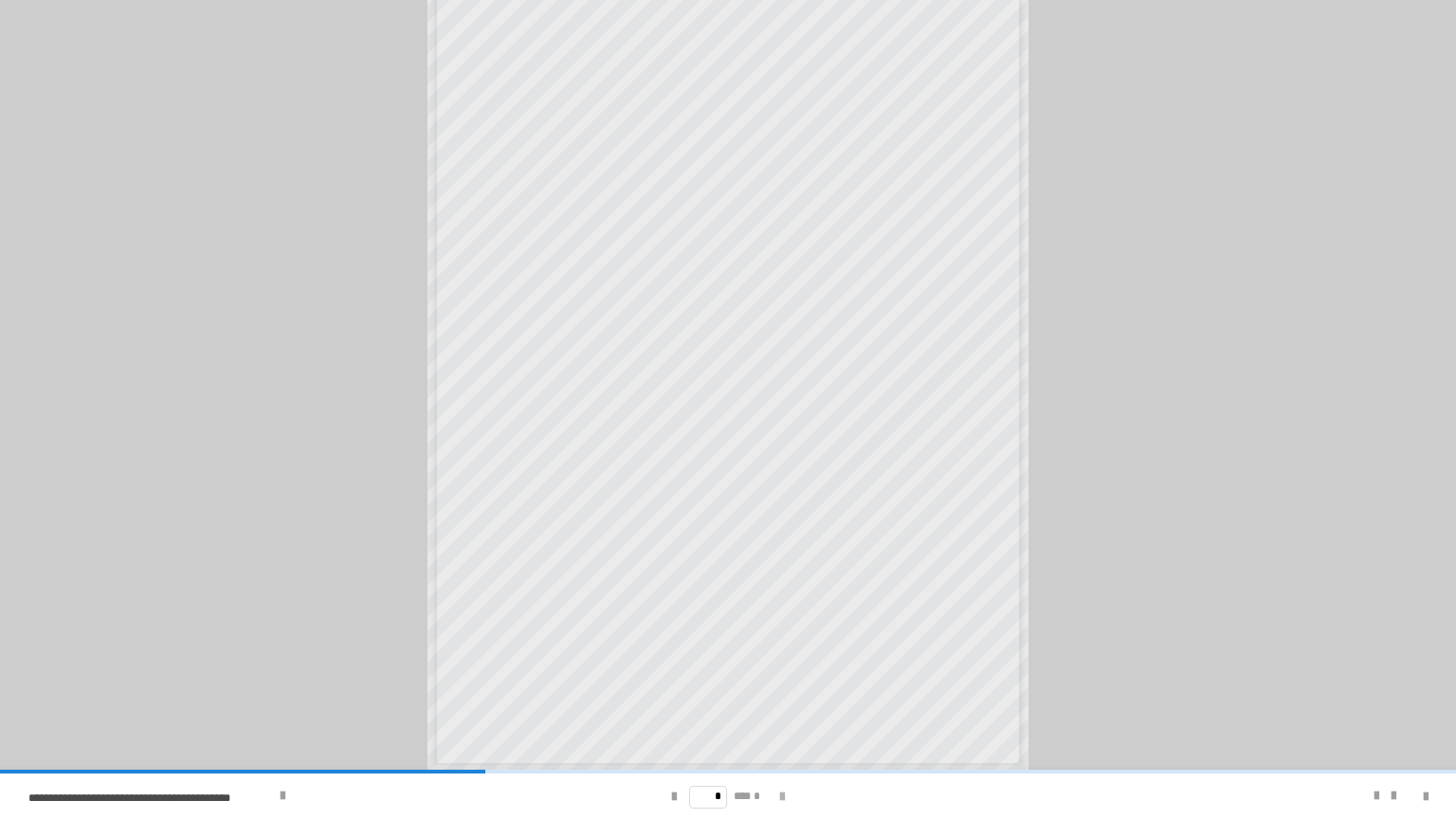 click at bounding box center (782, 797) 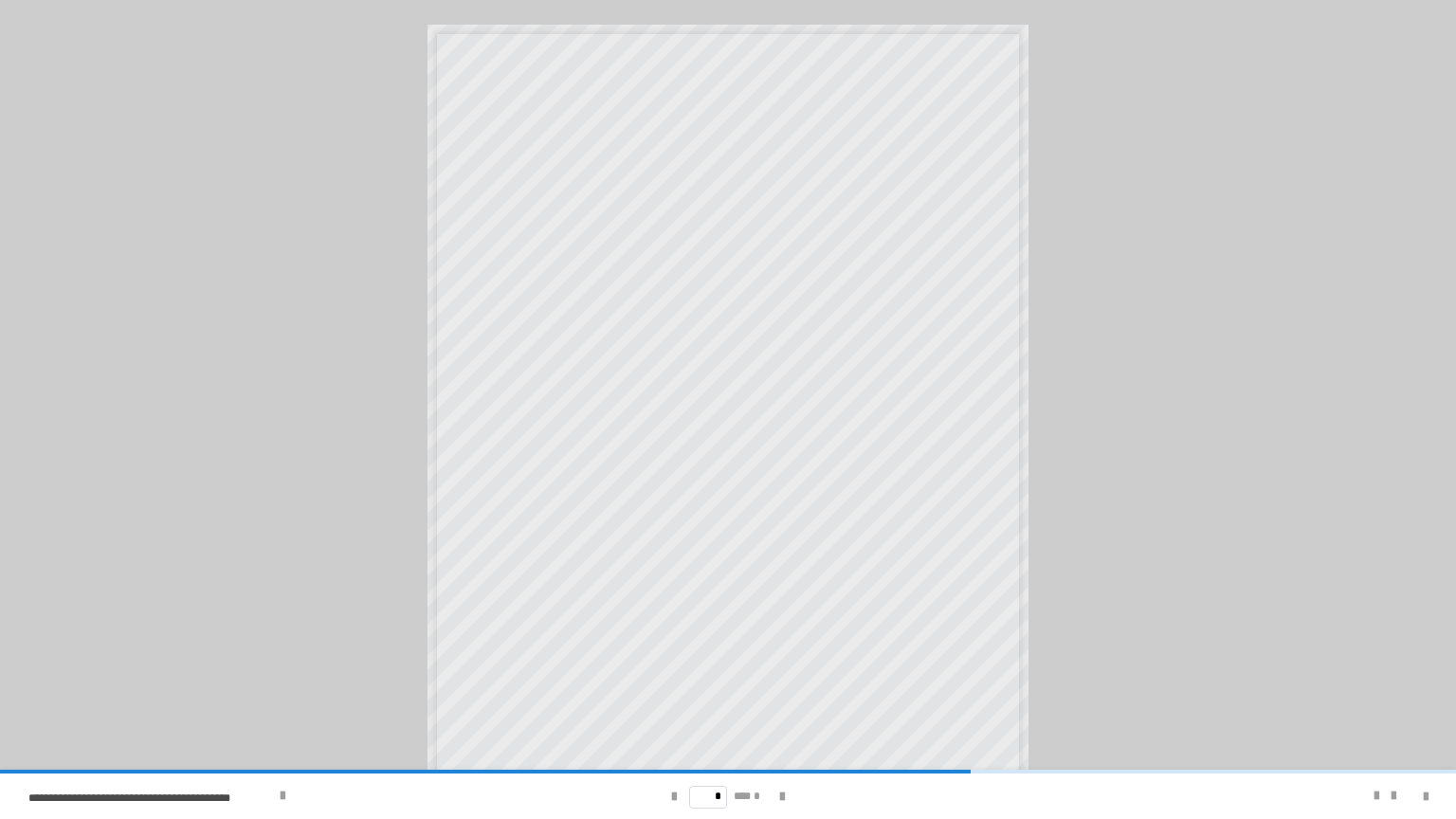 scroll, scrollTop: 87, scrollLeft: 0, axis: vertical 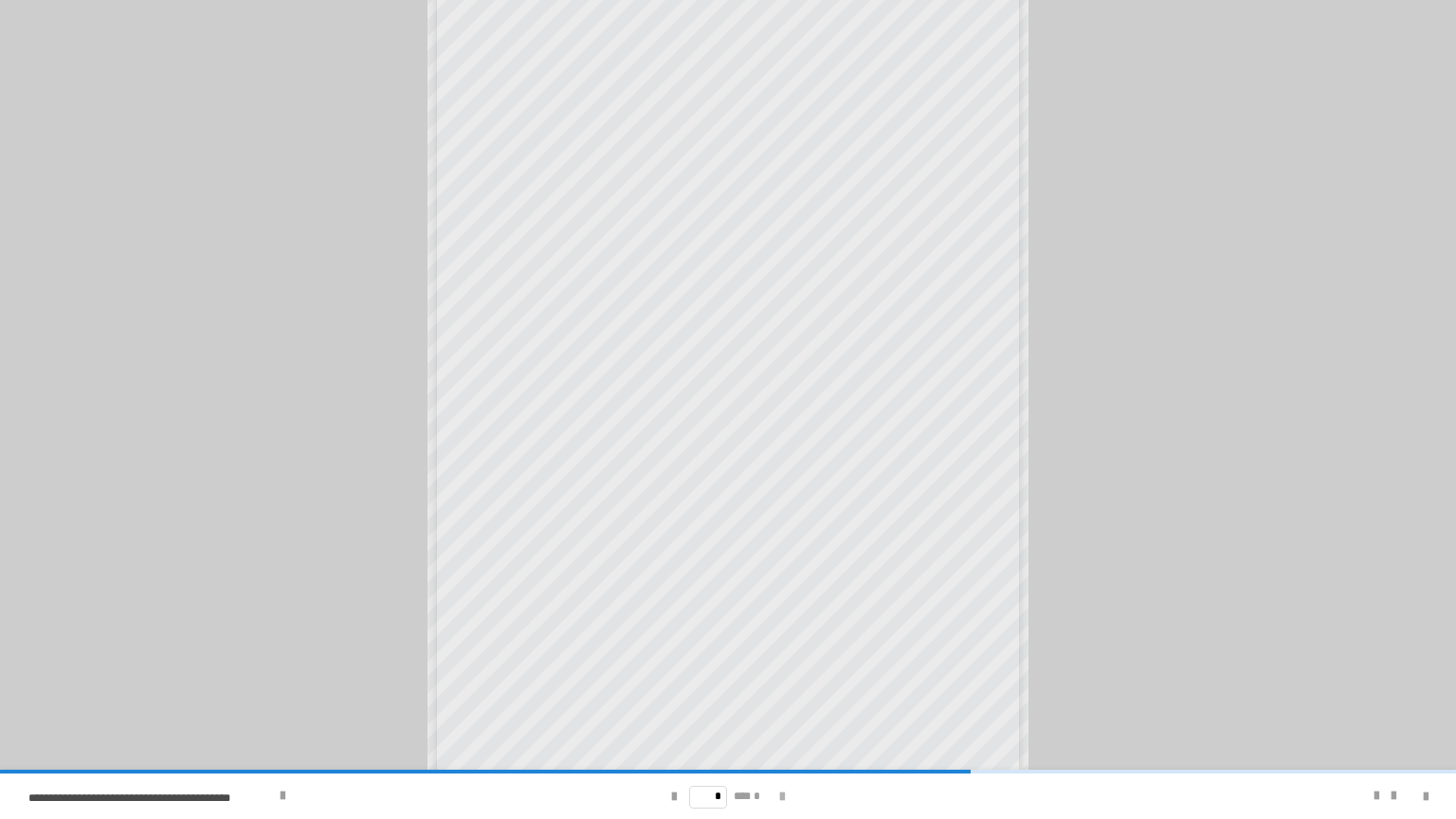 click at bounding box center [782, 797] 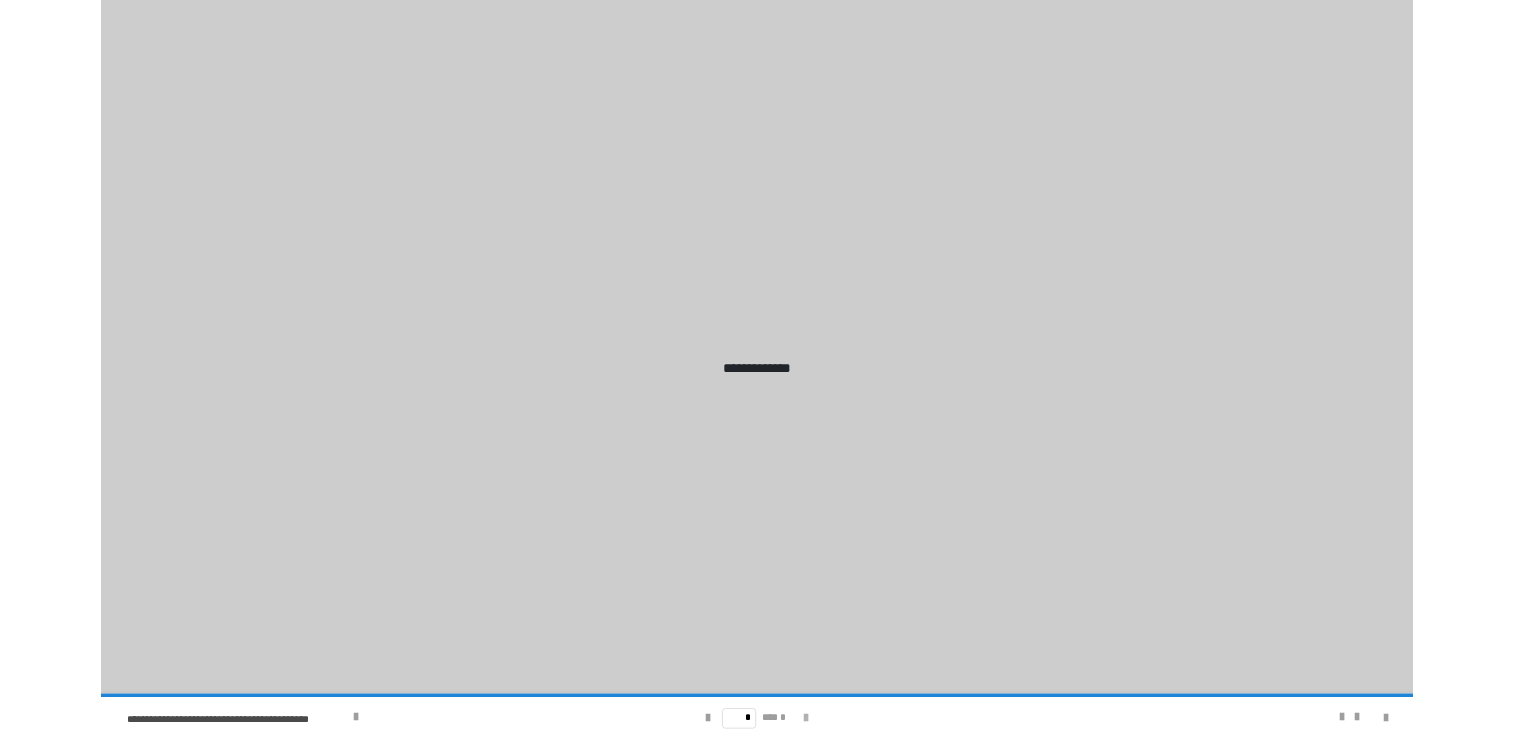 scroll, scrollTop: 0, scrollLeft: 0, axis: both 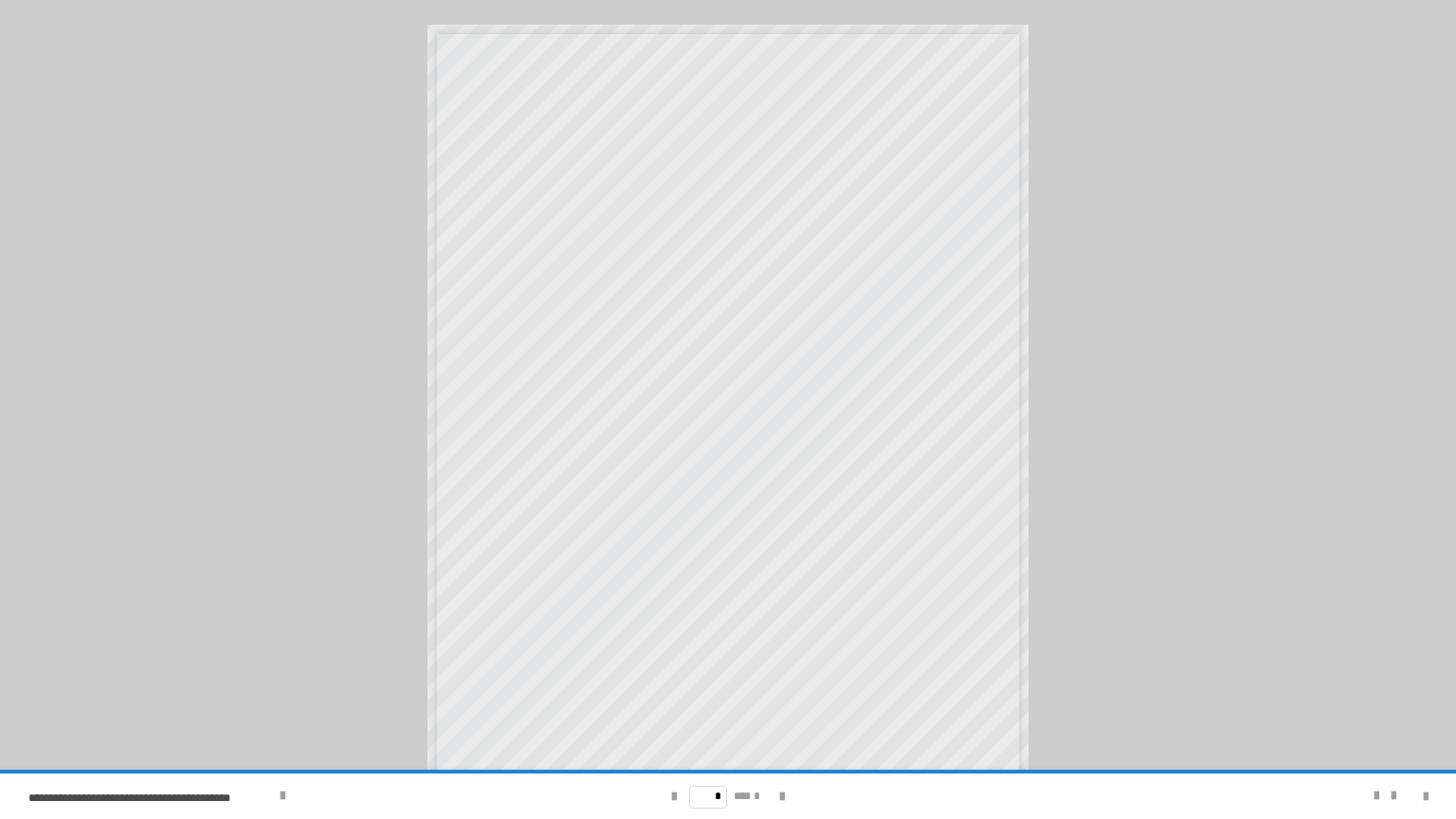 click on "* *** *" at bounding box center (728, 796) 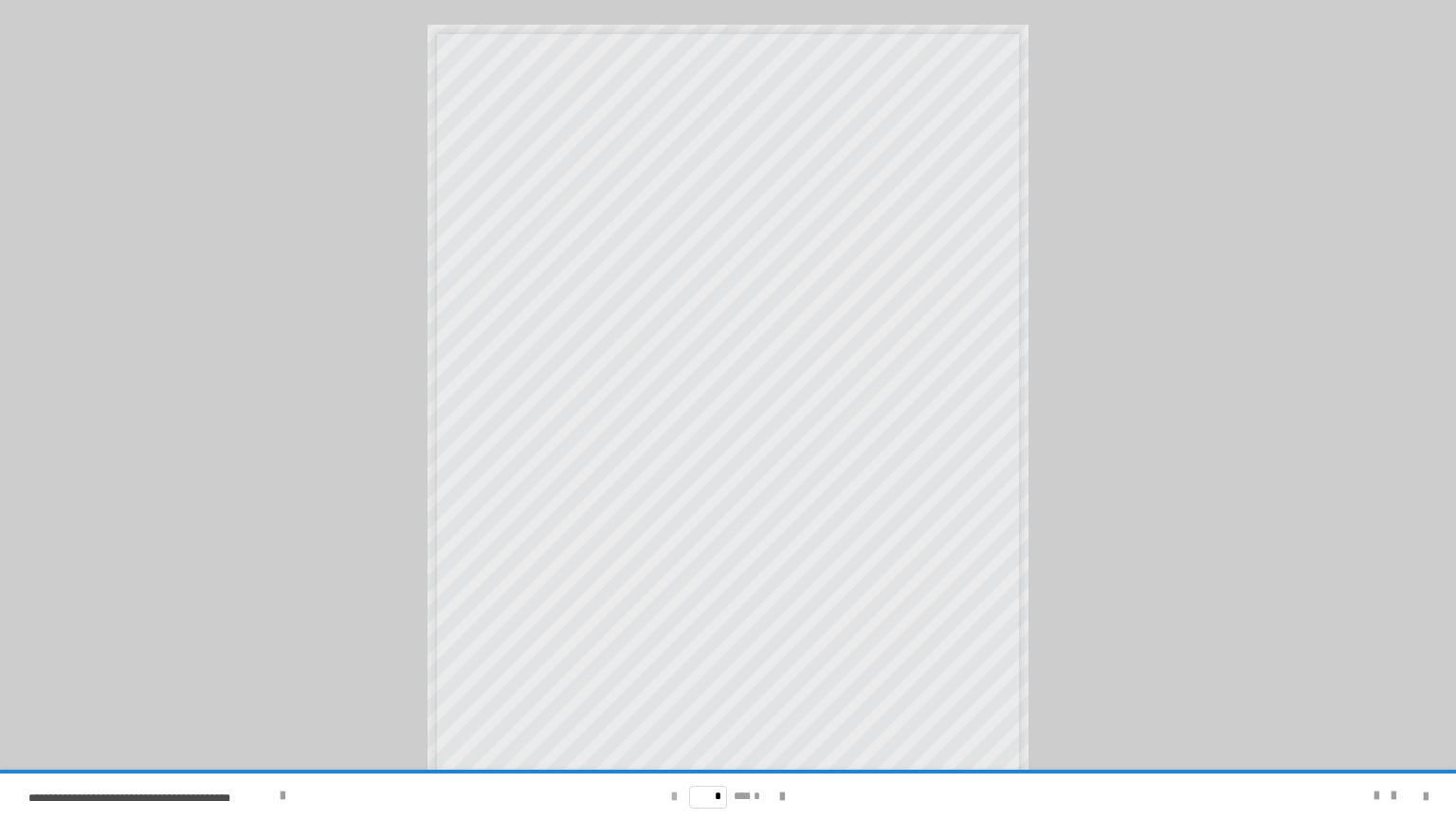 click at bounding box center (674, 797) 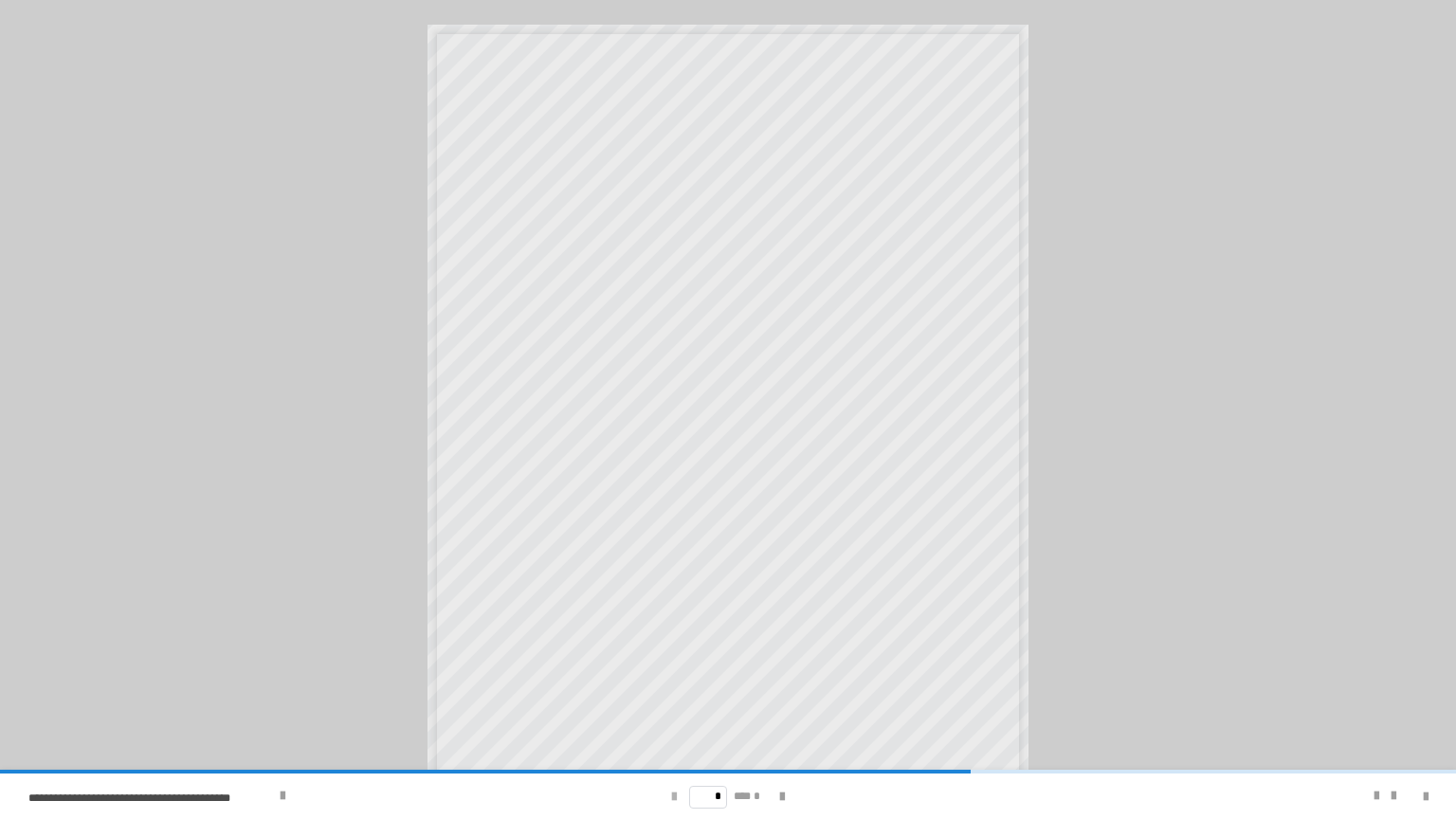 click at bounding box center (674, 797) 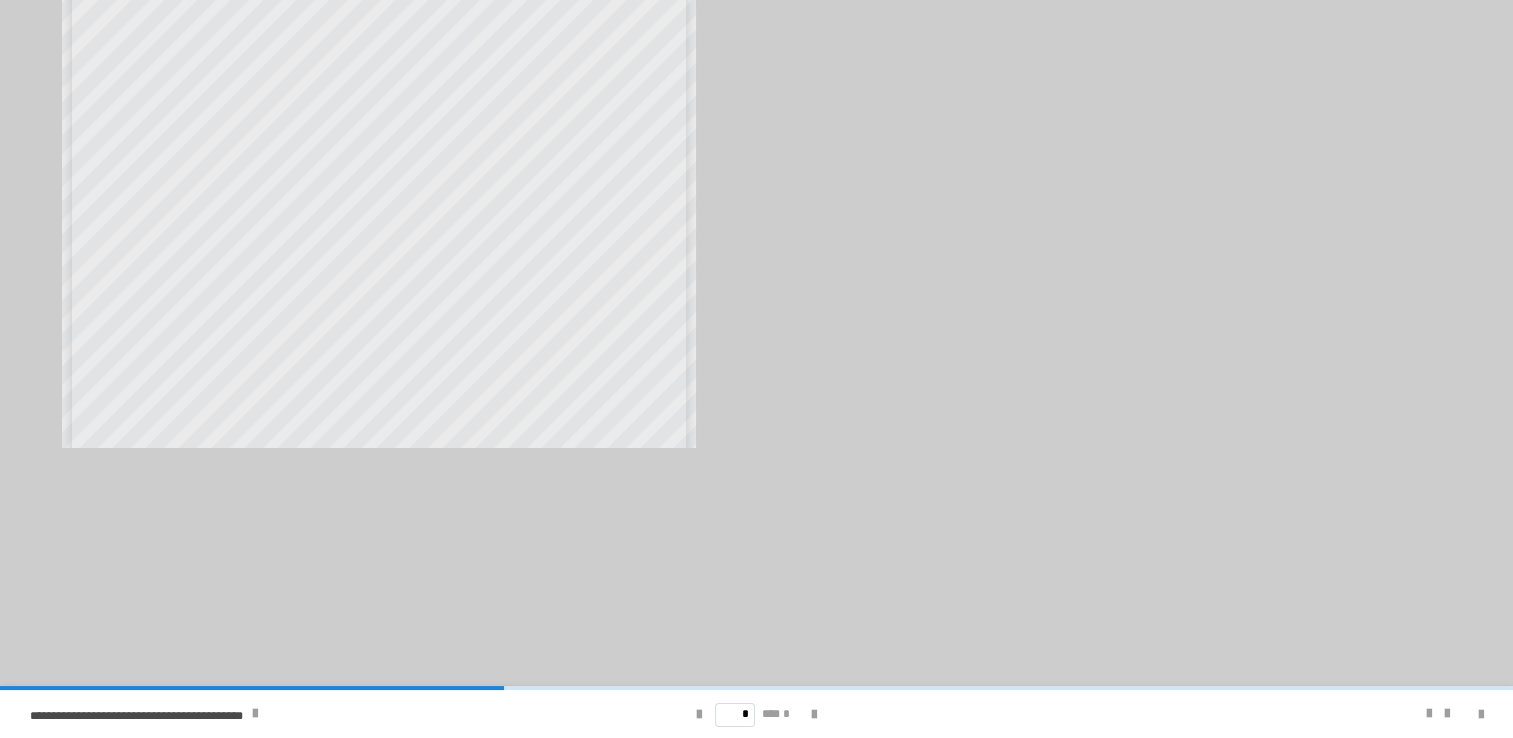 scroll, scrollTop: 584, scrollLeft: 0, axis: vertical 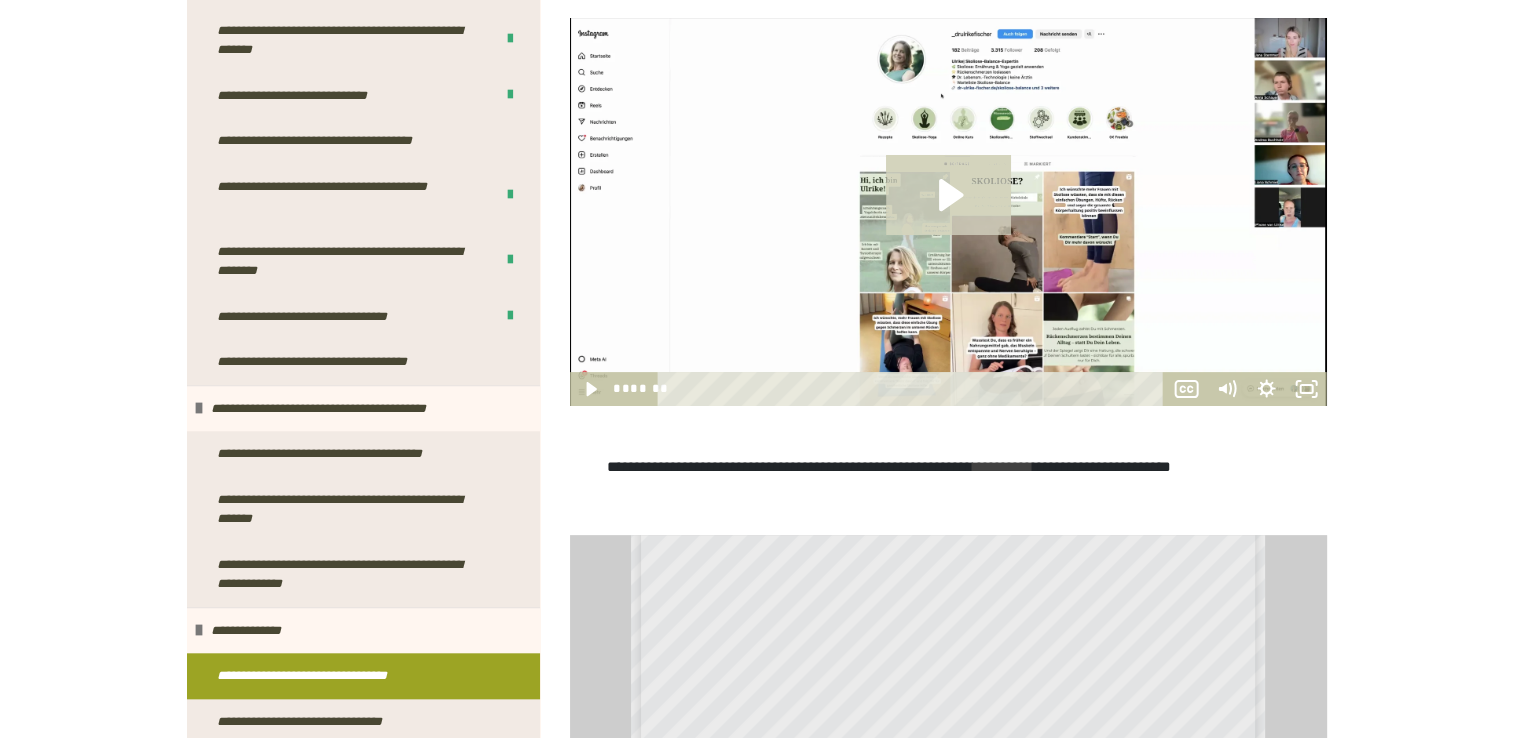 click 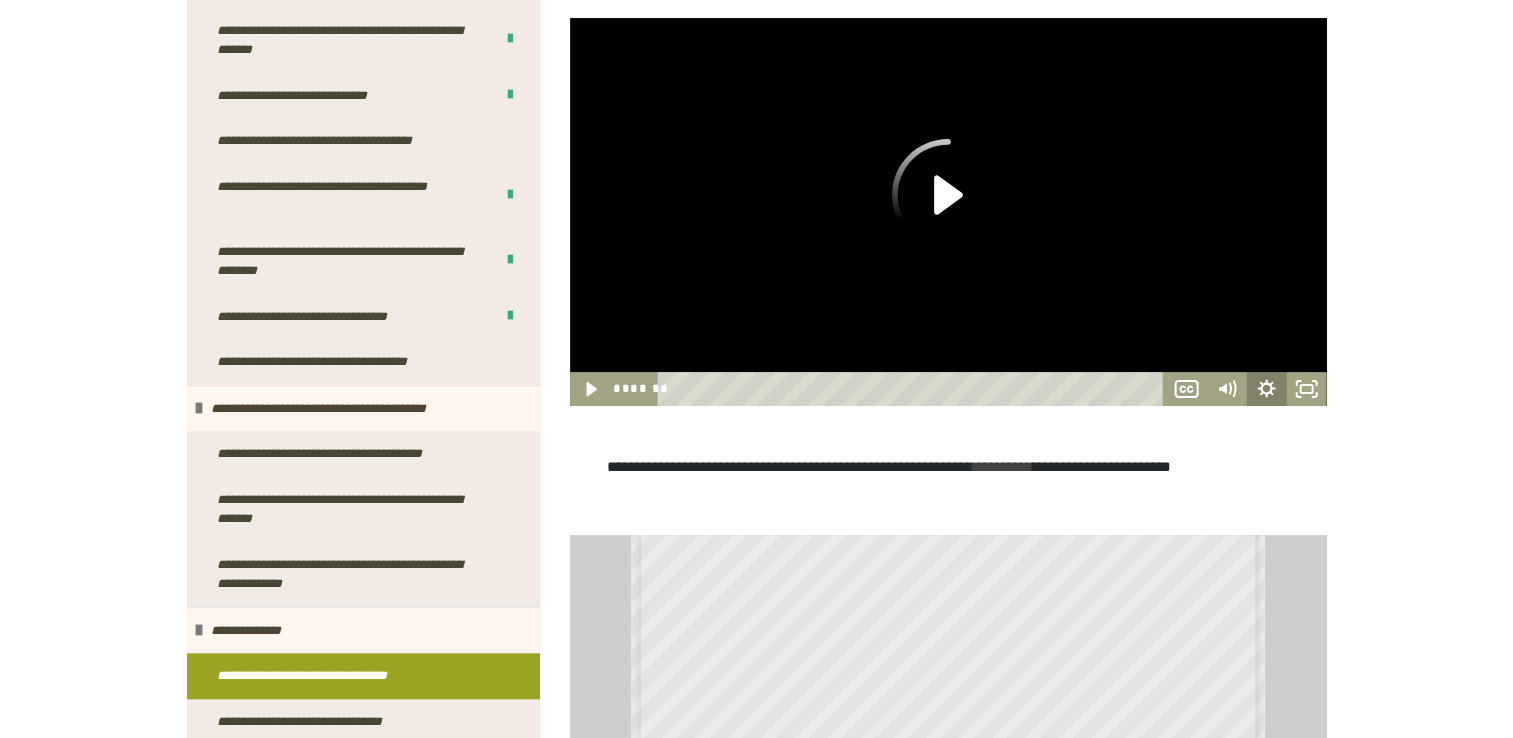 click 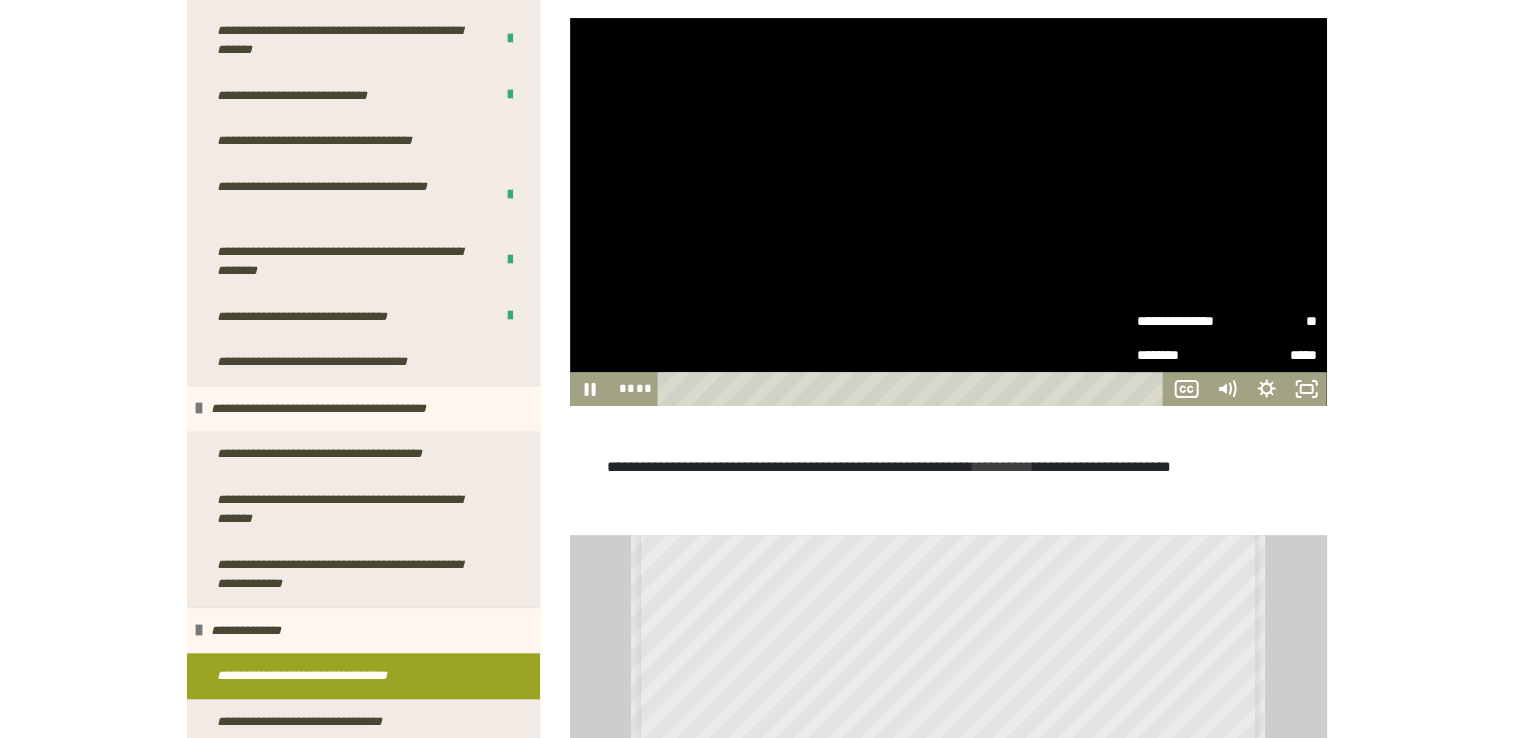 click on "**" at bounding box center (1272, 321) 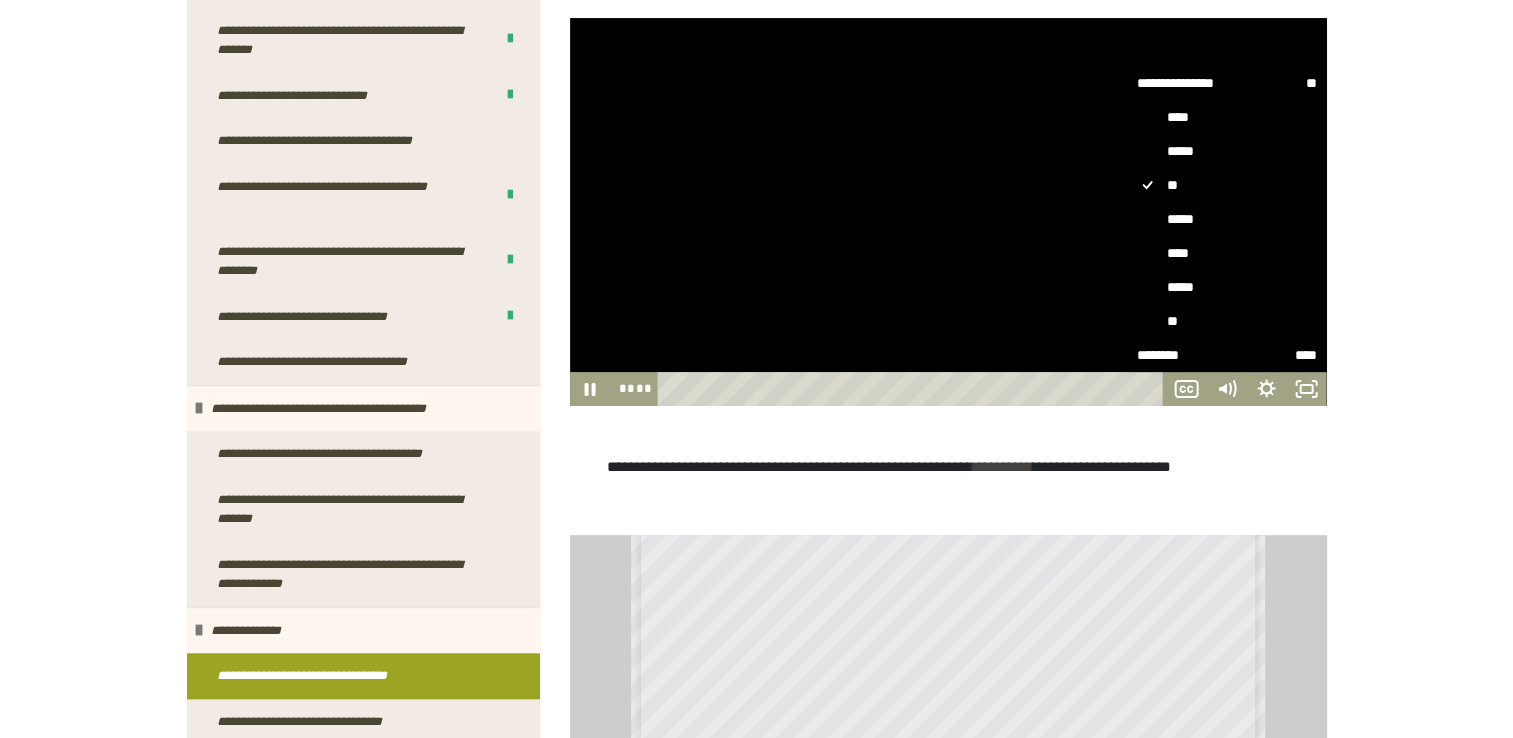 click on "**" at bounding box center [1227, 321] 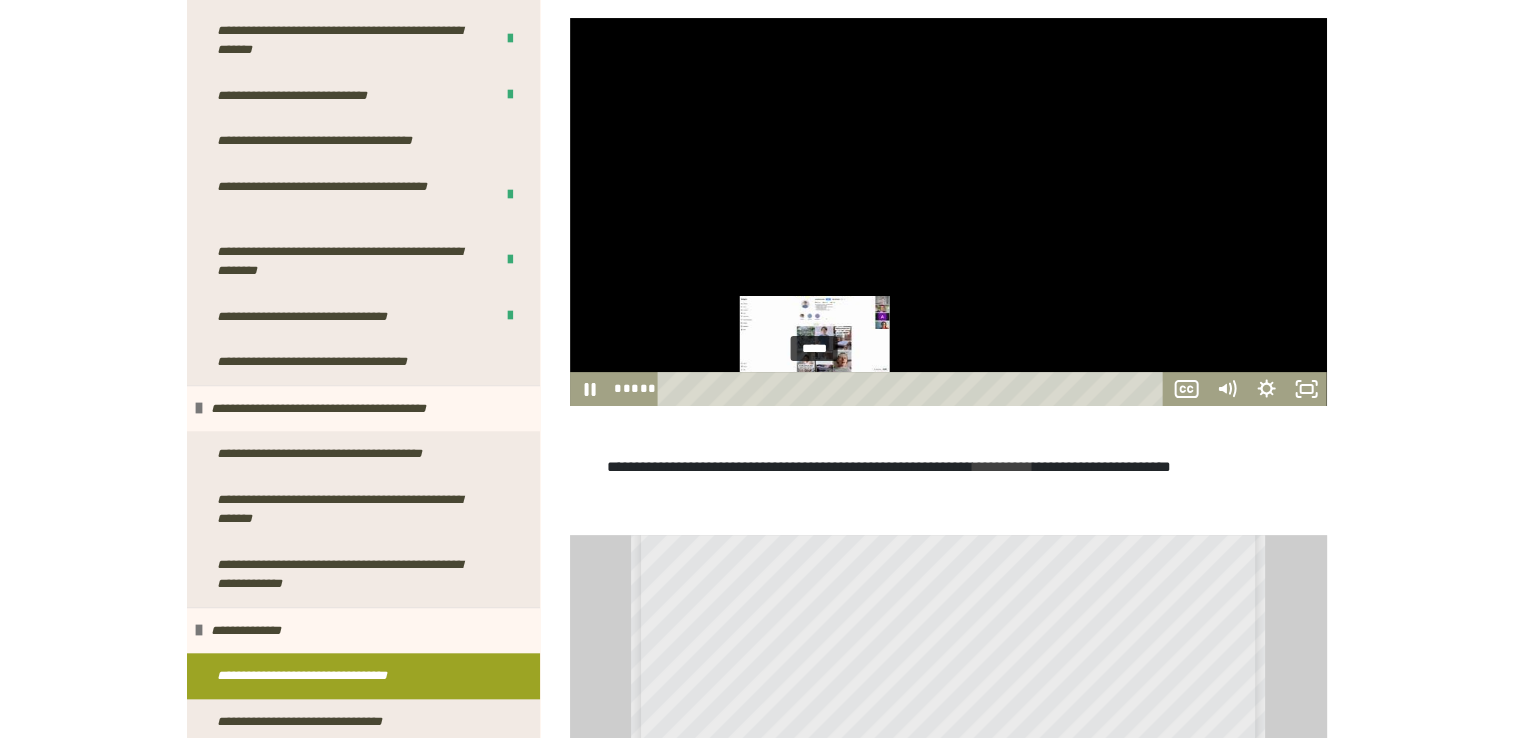 click on "*****" at bounding box center [914, 389] 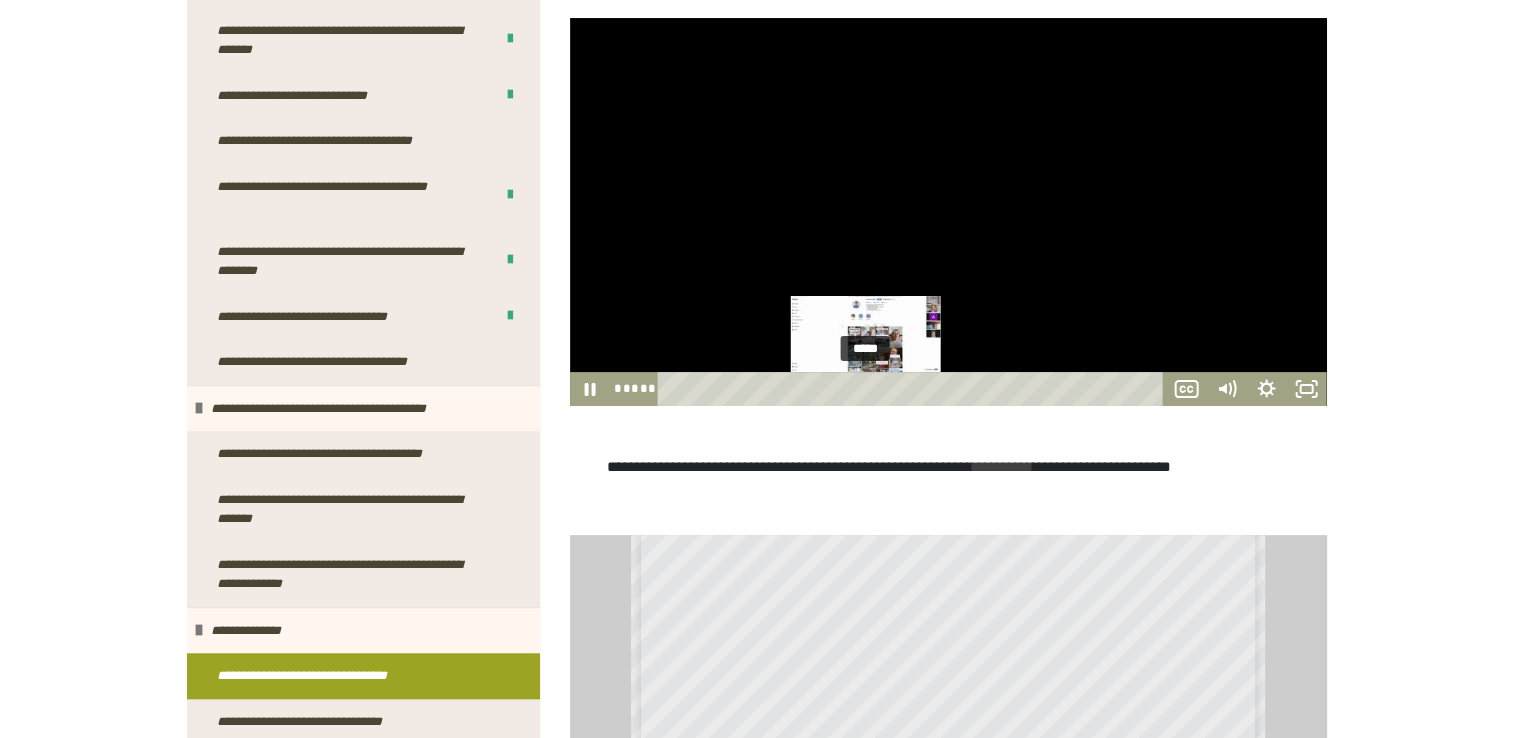 click on "*****" at bounding box center [914, 389] 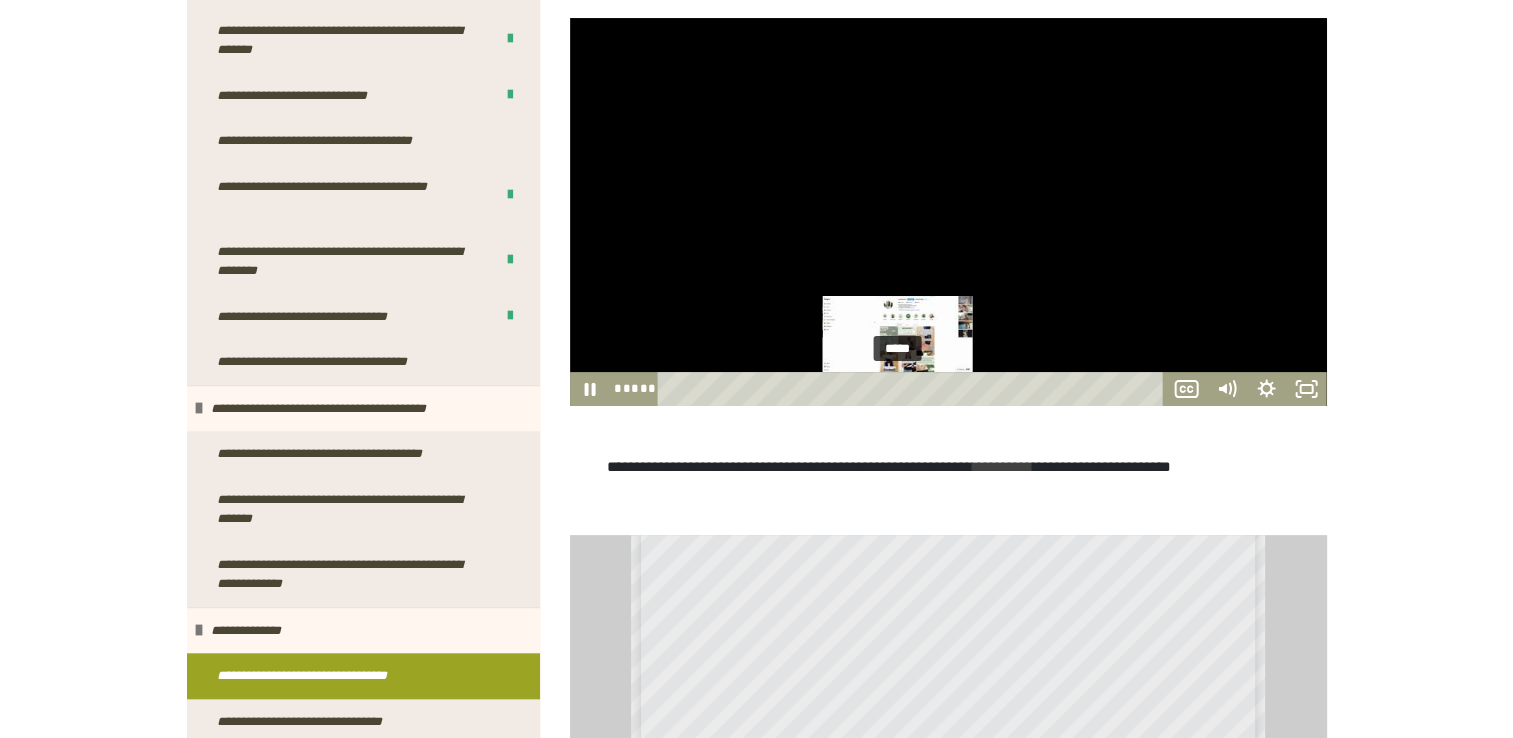 click on "*****" at bounding box center (914, 389) 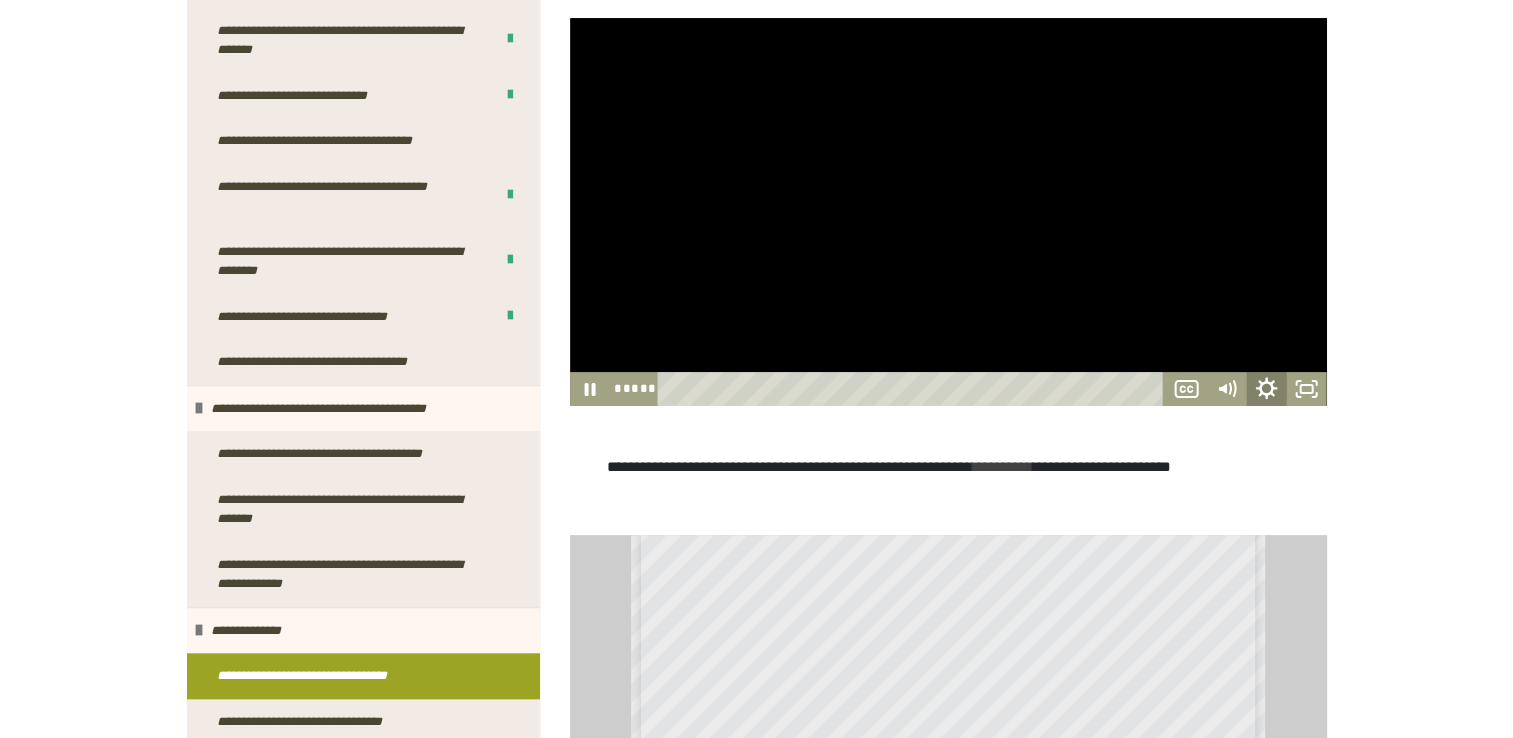 click 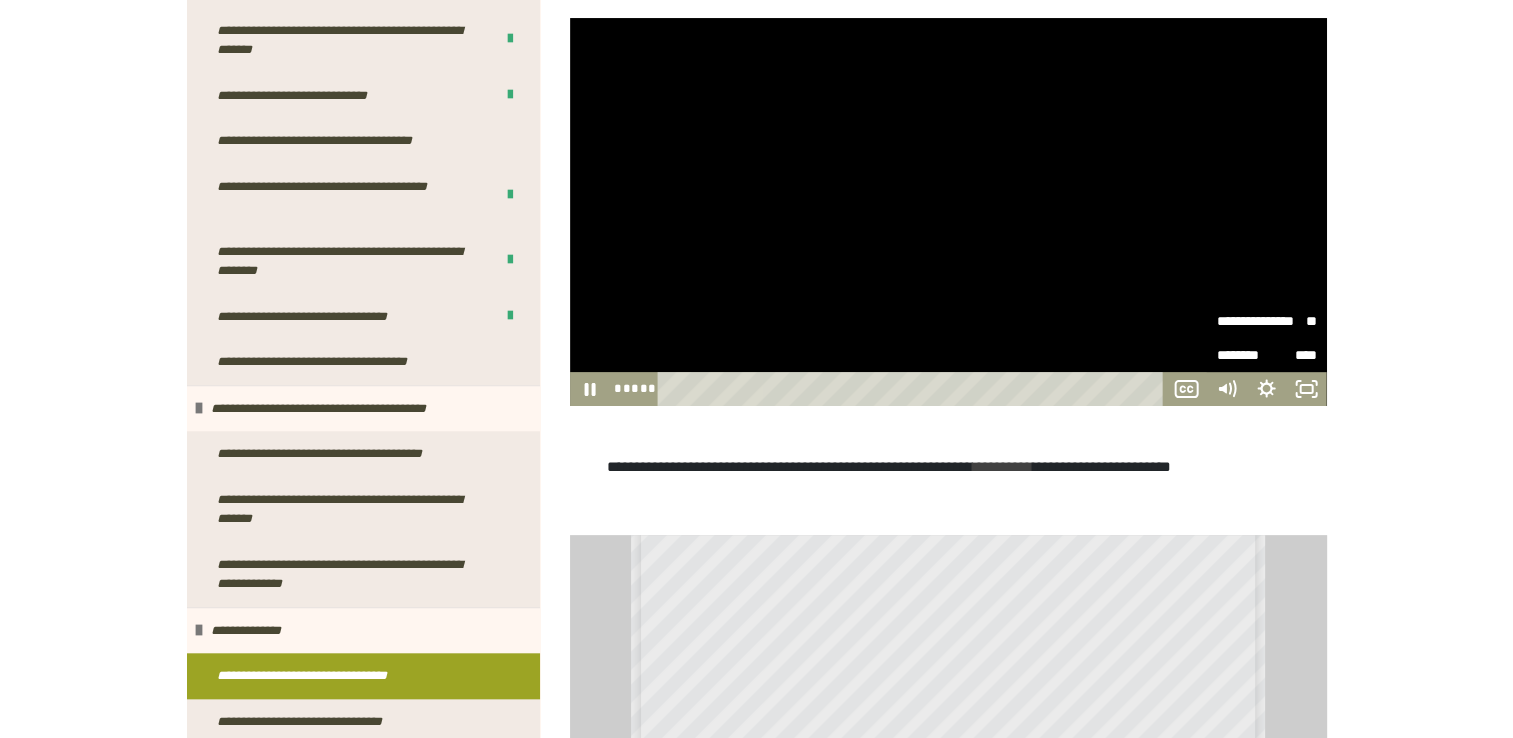 click on "**" at bounding box center (1292, 314) 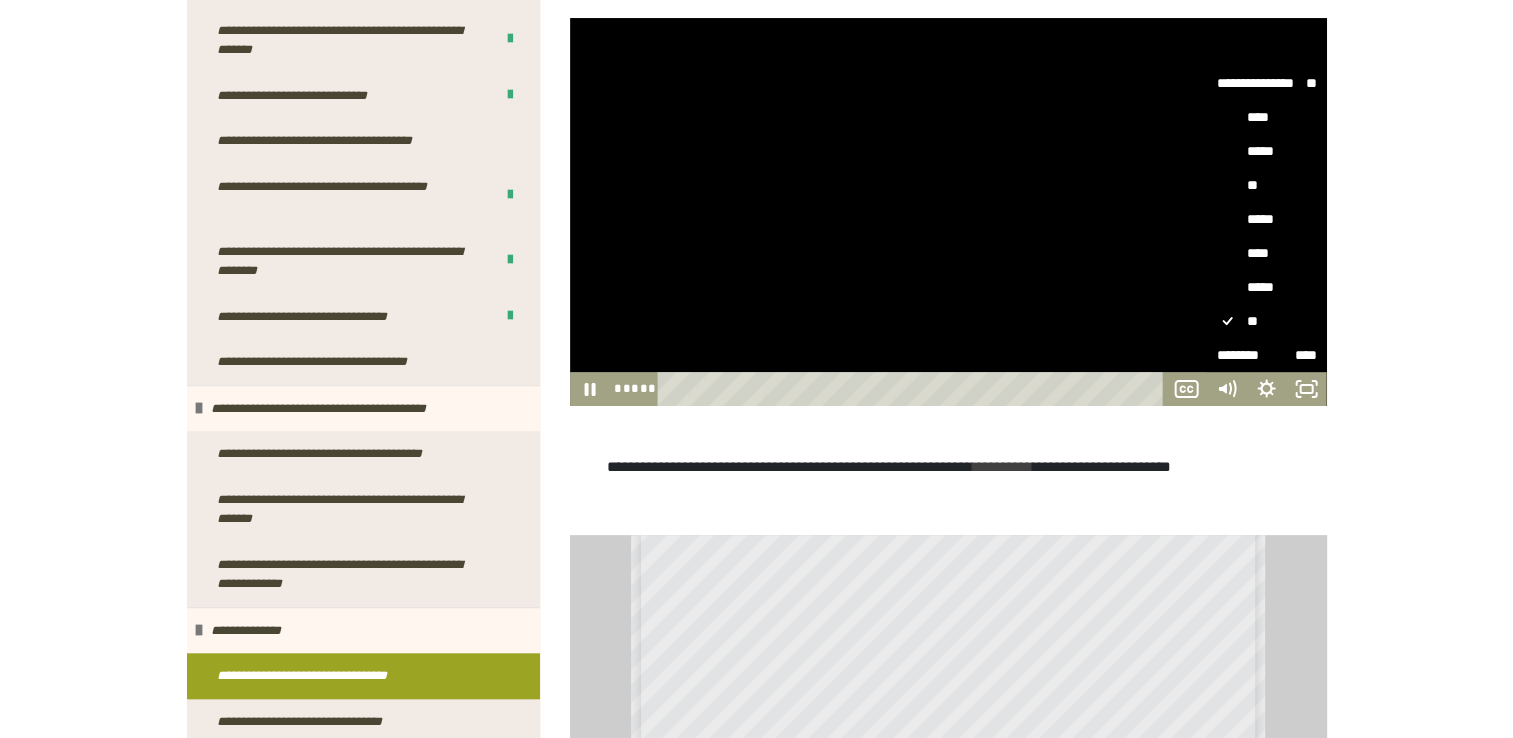 click on "**" at bounding box center [1267, 185] 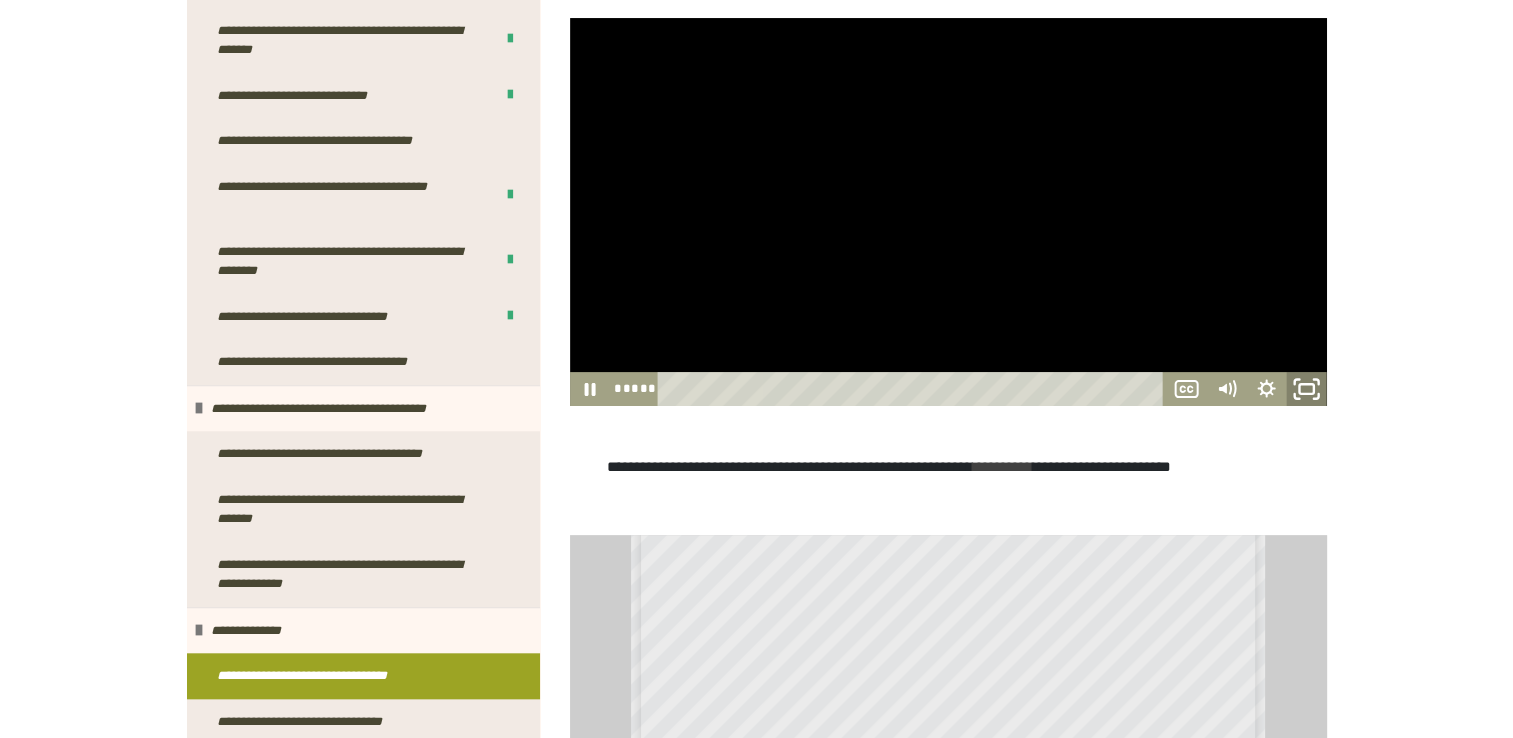 click 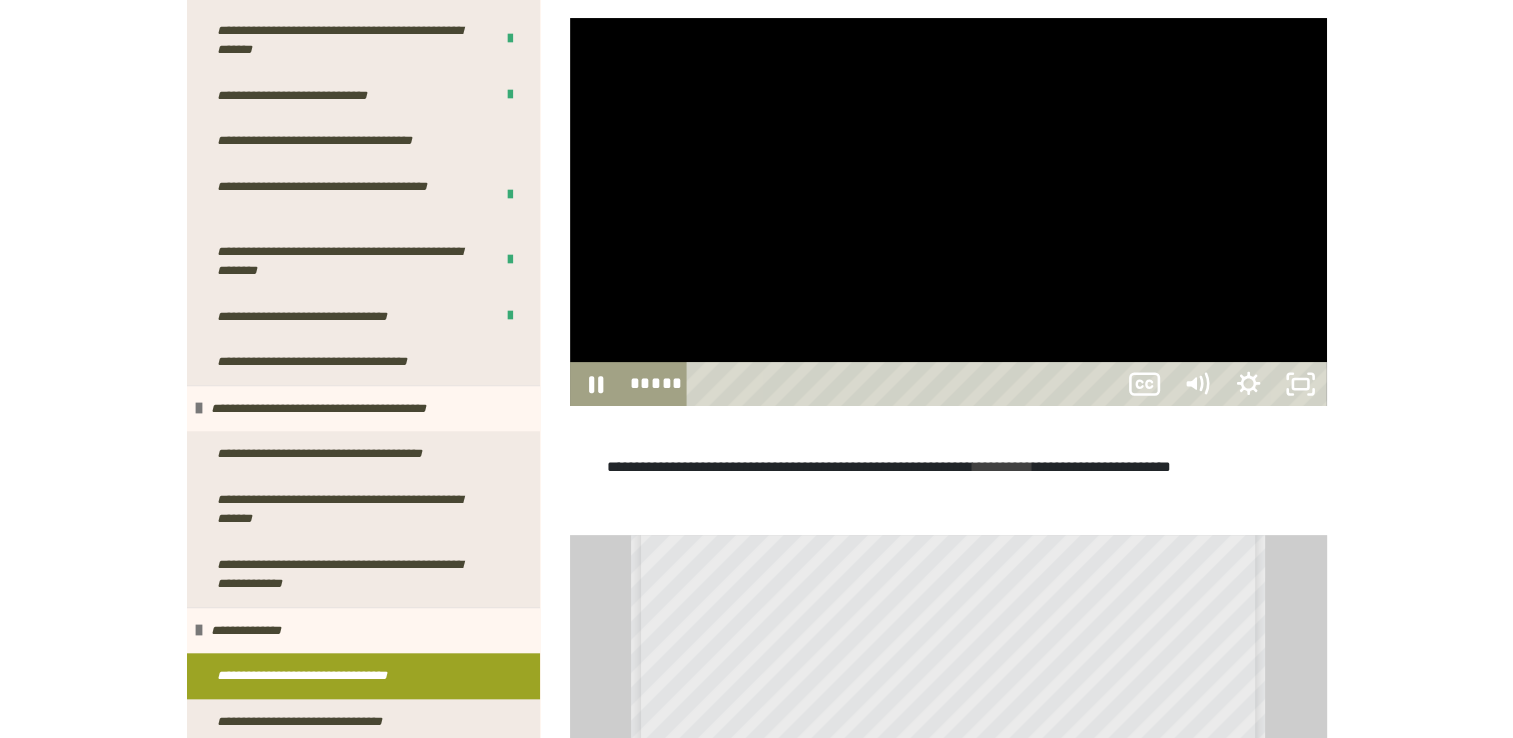 scroll, scrollTop: 323, scrollLeft: 0, axis: vertical 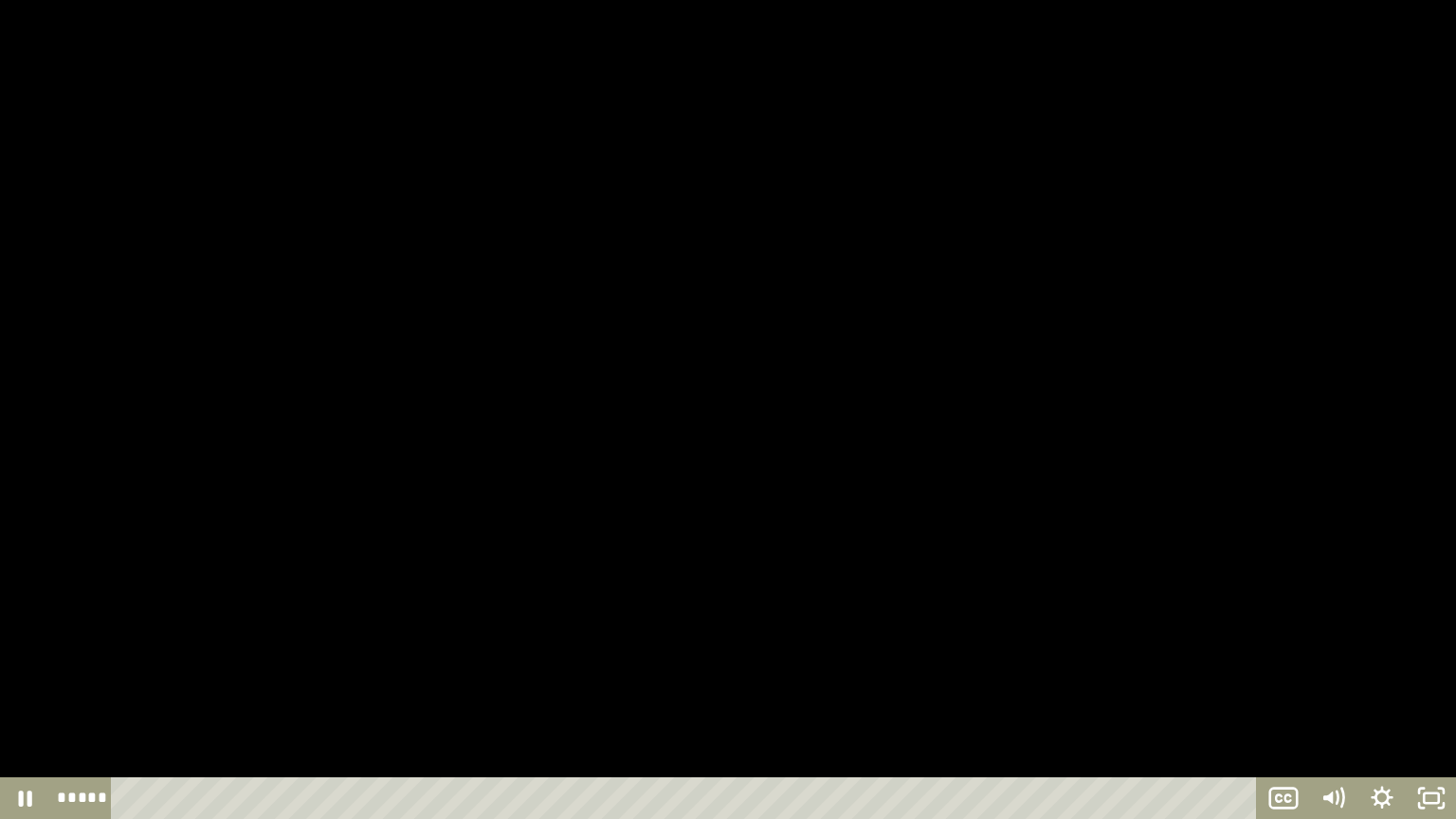 click at bounding box center [728, 410] 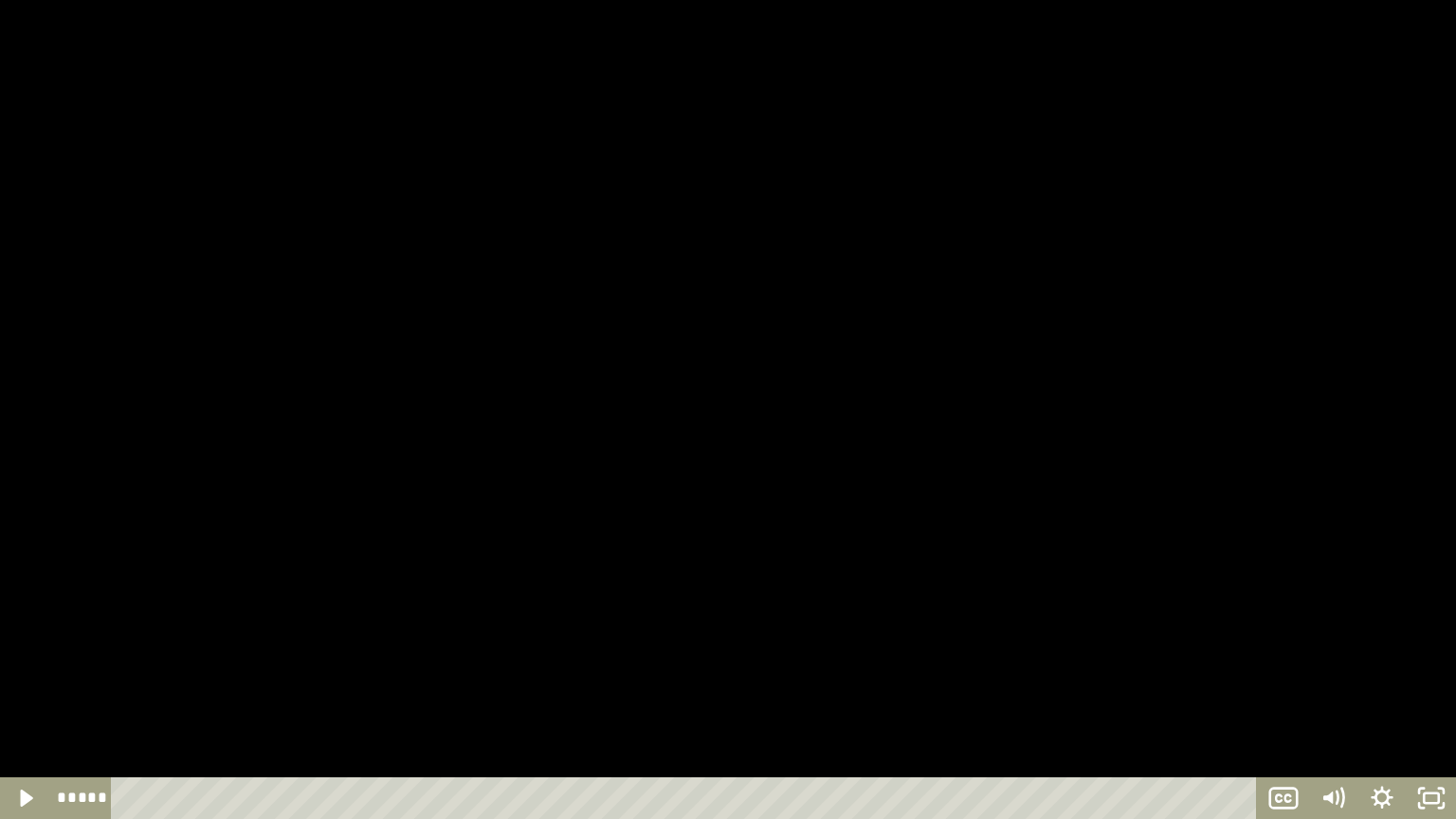click at bounding box center (728, 410) 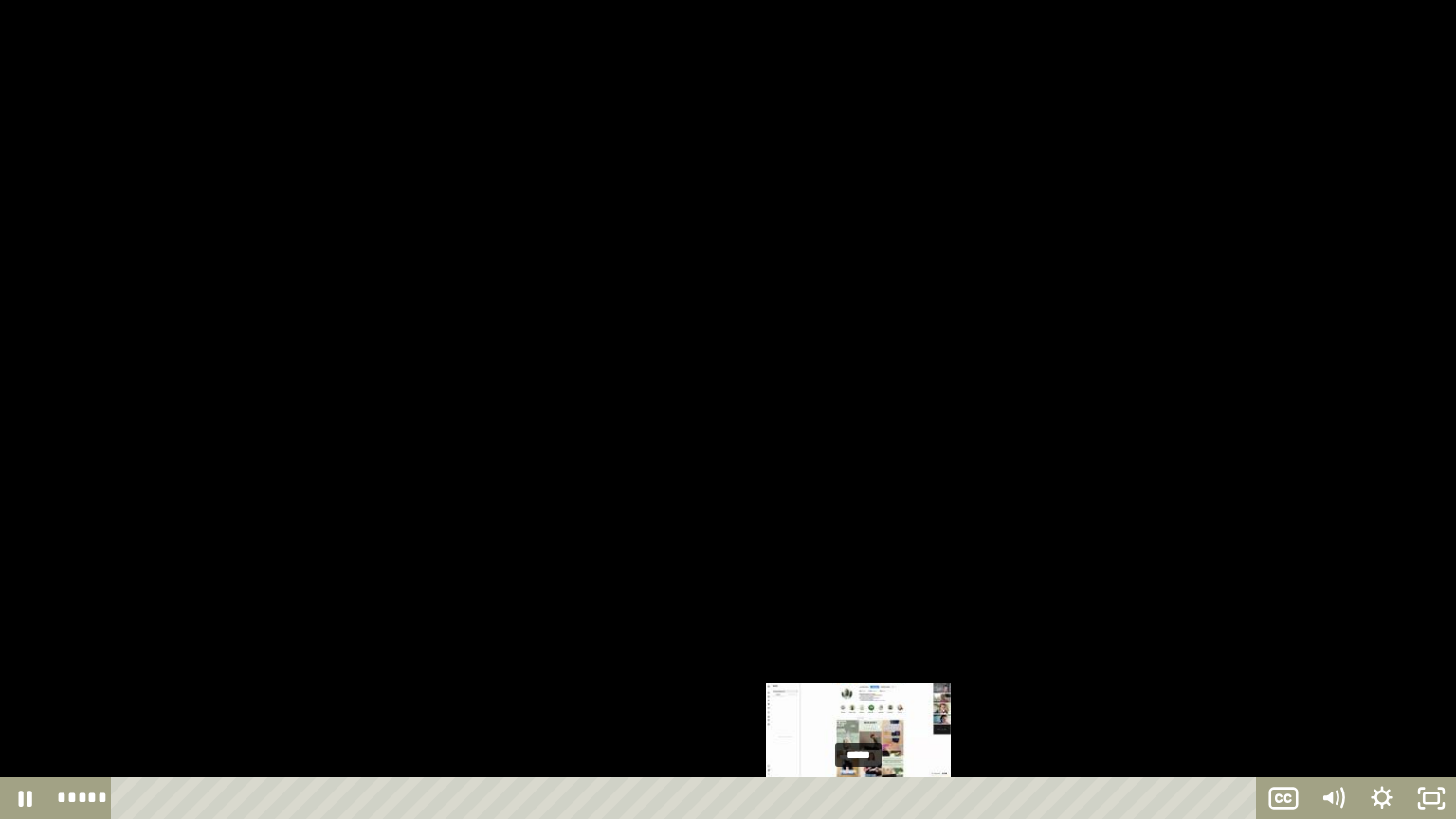 click on "*****" at bounding box center (687, 798) 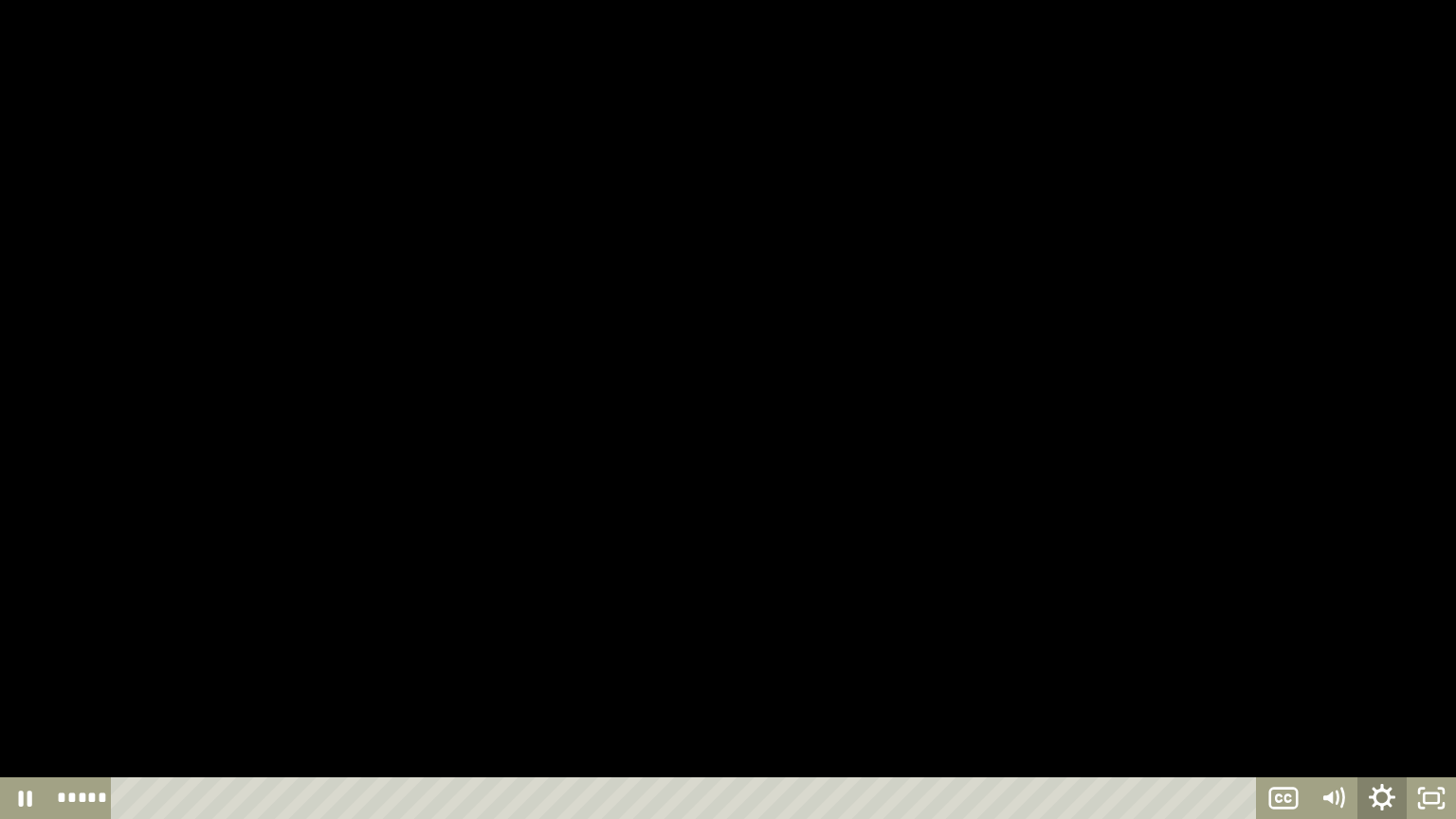 click 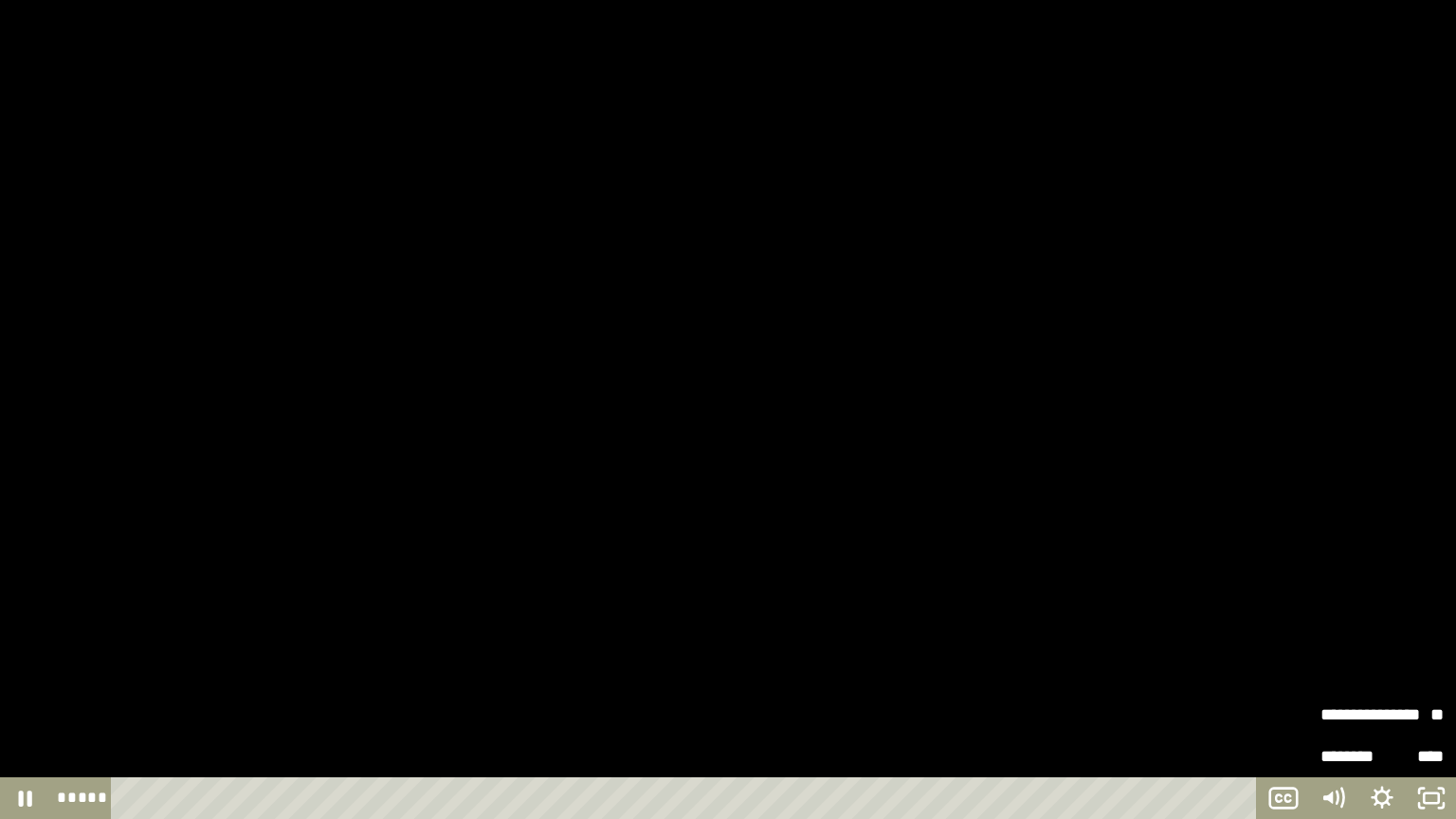click on "**********" at bounding box center [1351, 715] 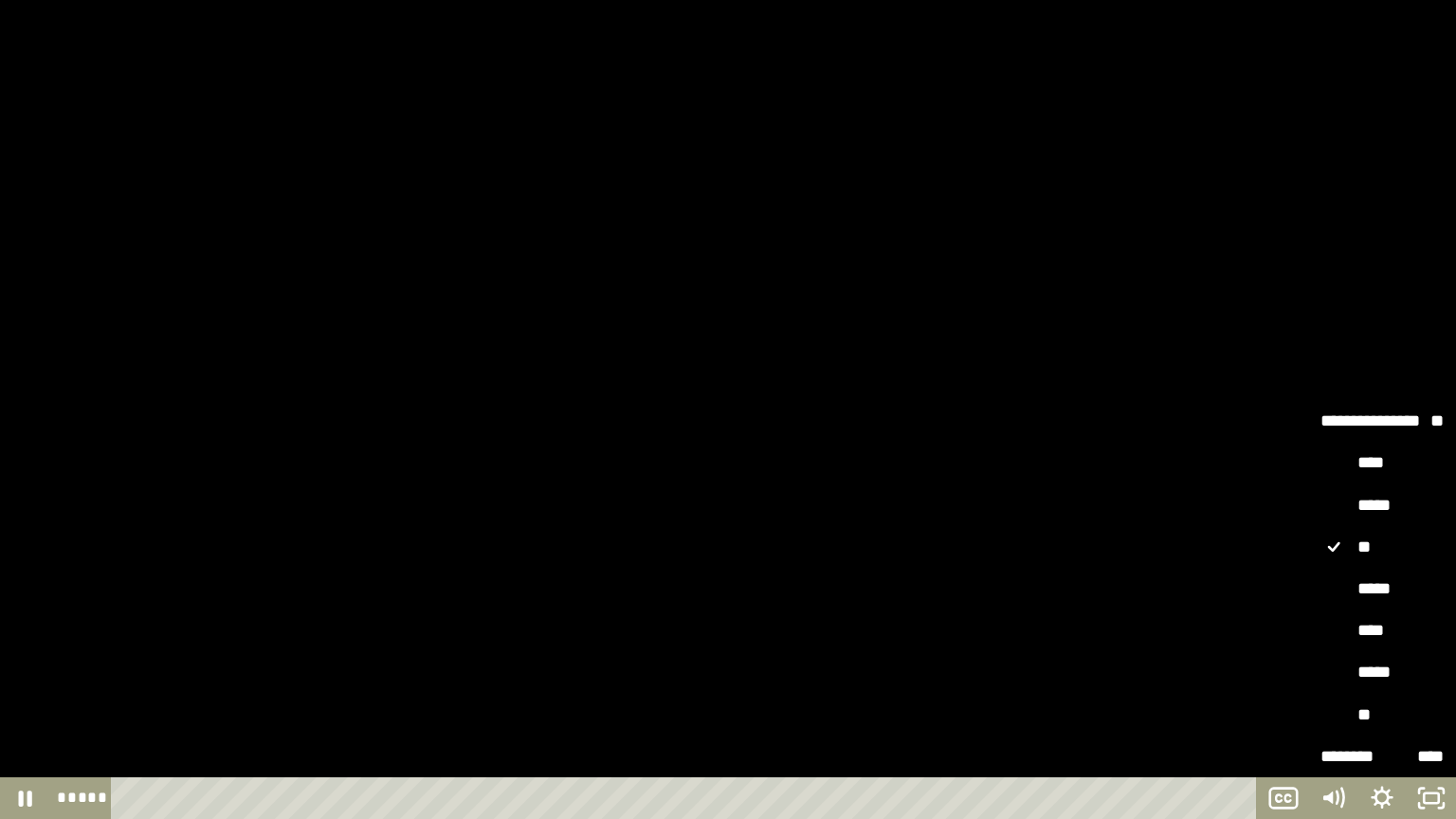 click on "**" at bounding box center (1382, 716) 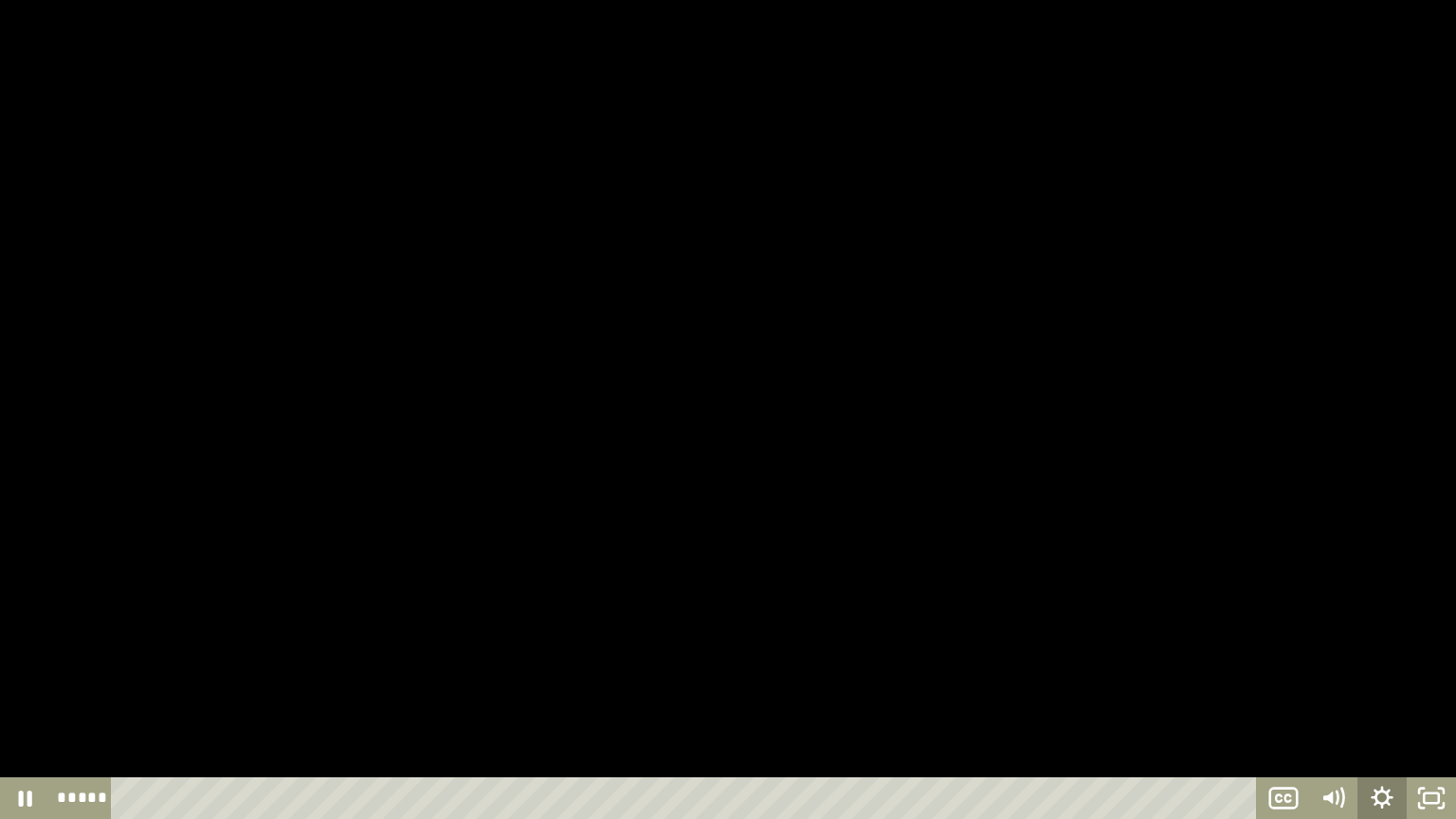 click 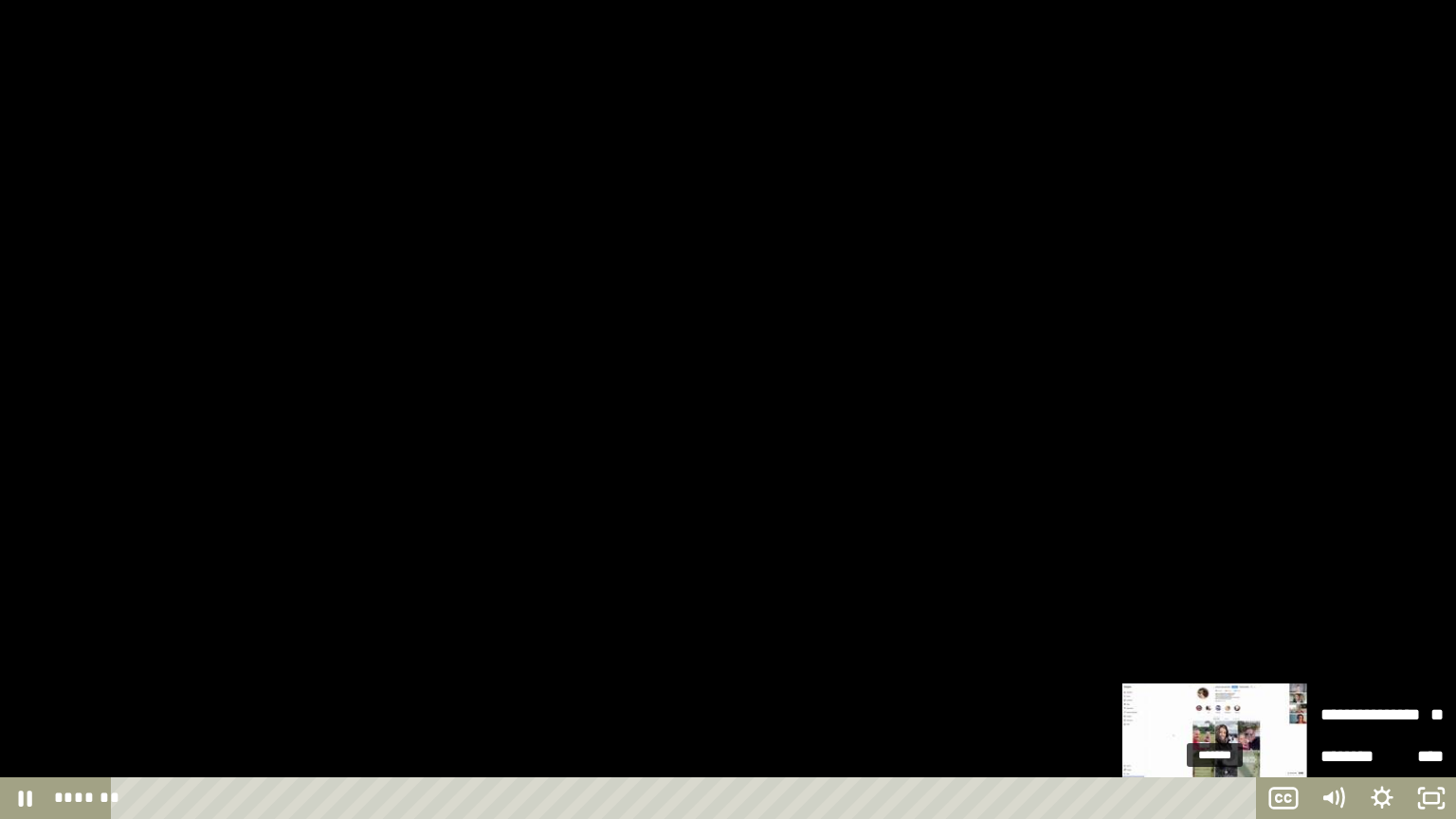 click on "*******" at bounding box center (687, 798) 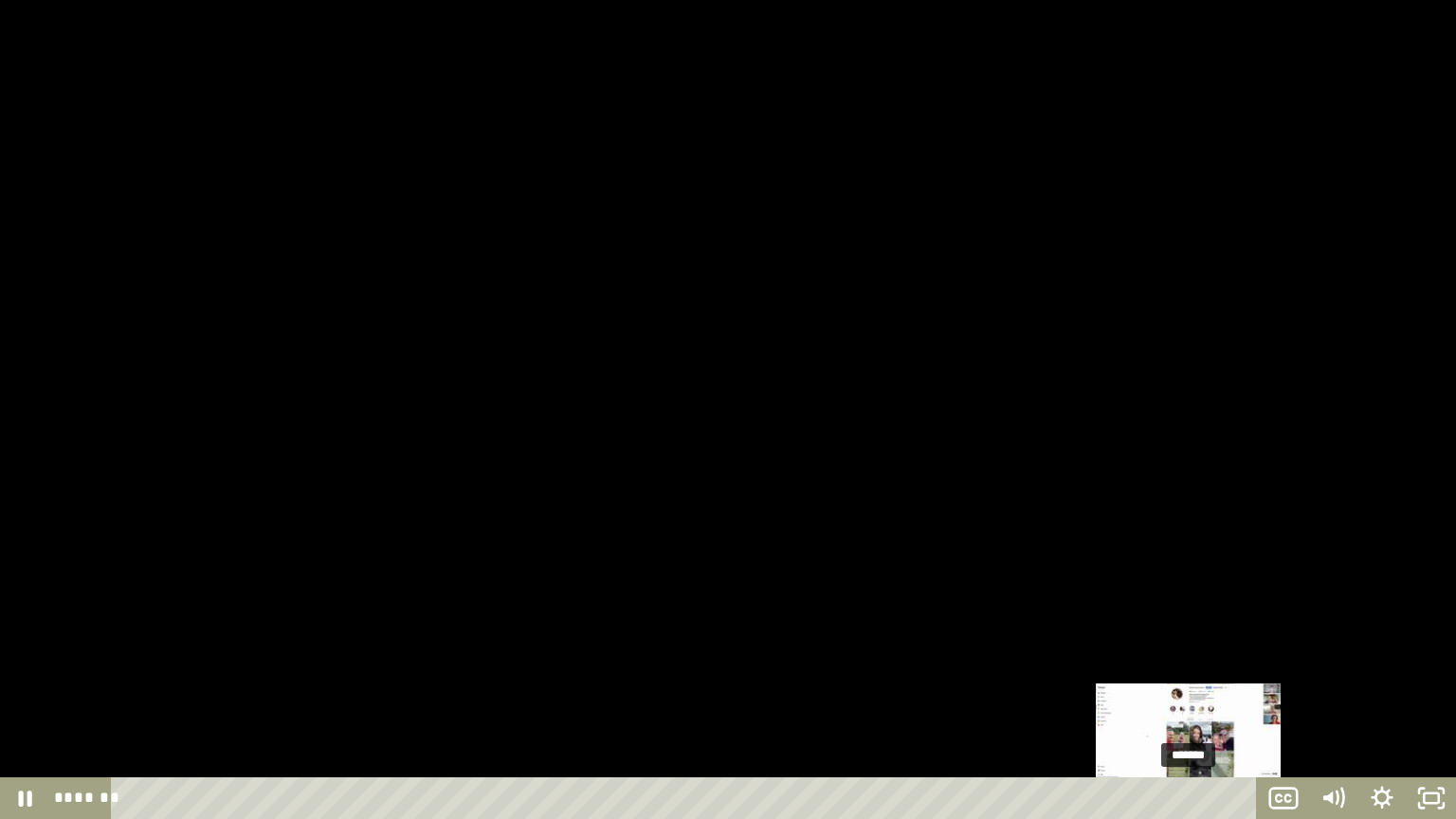 click on "*******" at bounding box center [687, 798] 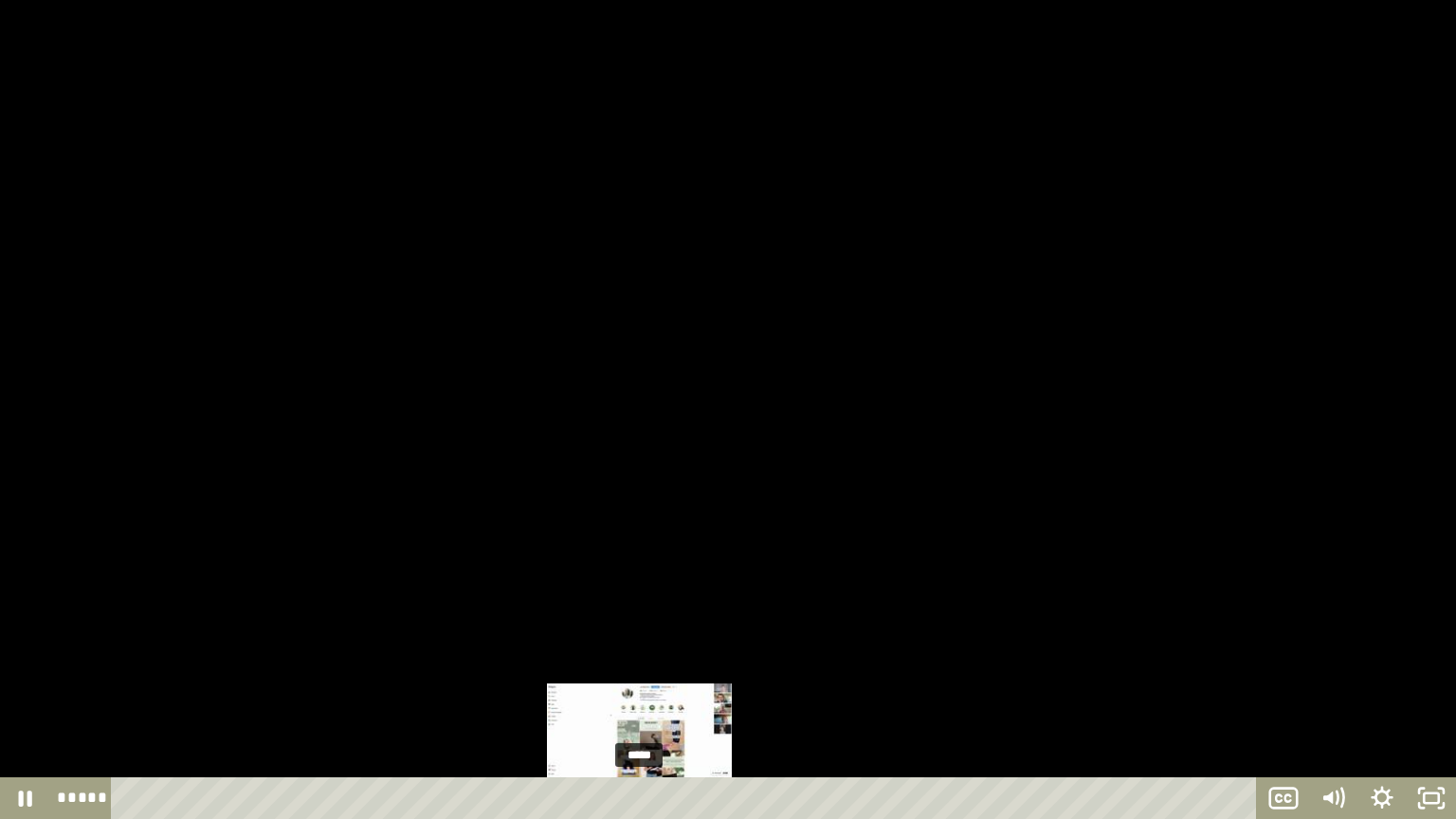 click on "*****" at bounding box center [687, 798] 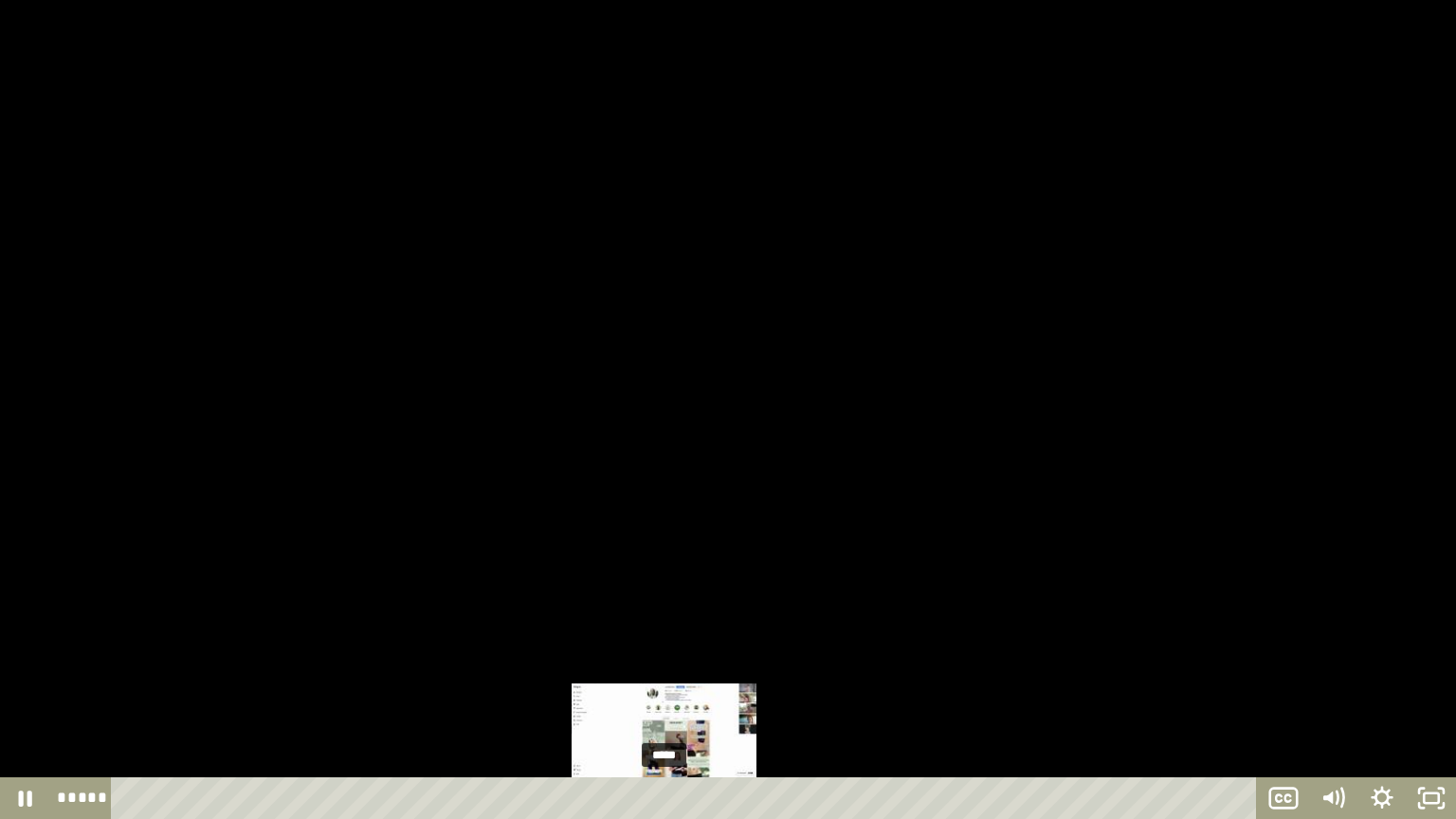 click on "*****" at bounding box center (687, 798) 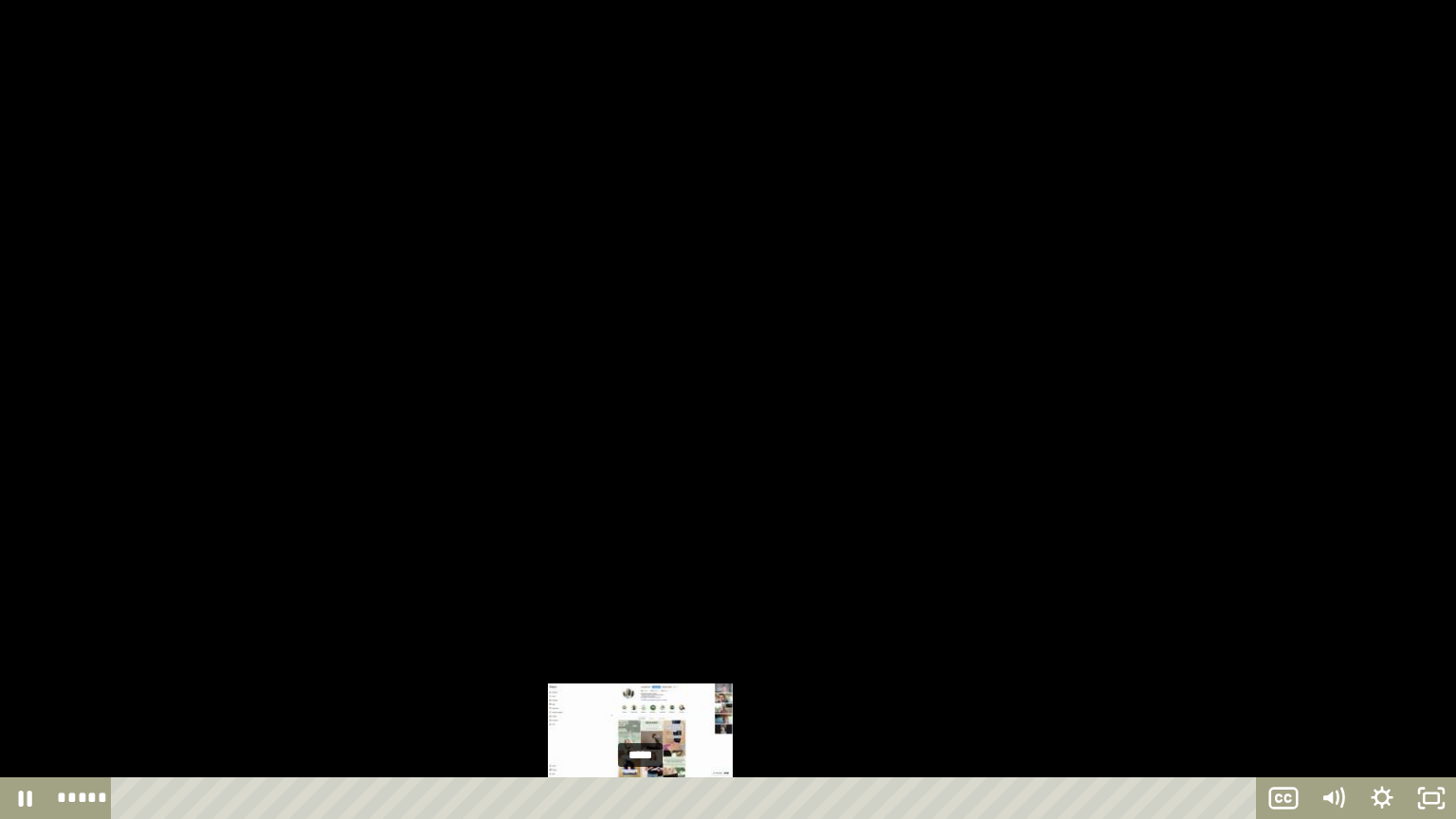 click on "*****" at bounding box center (687, 798) 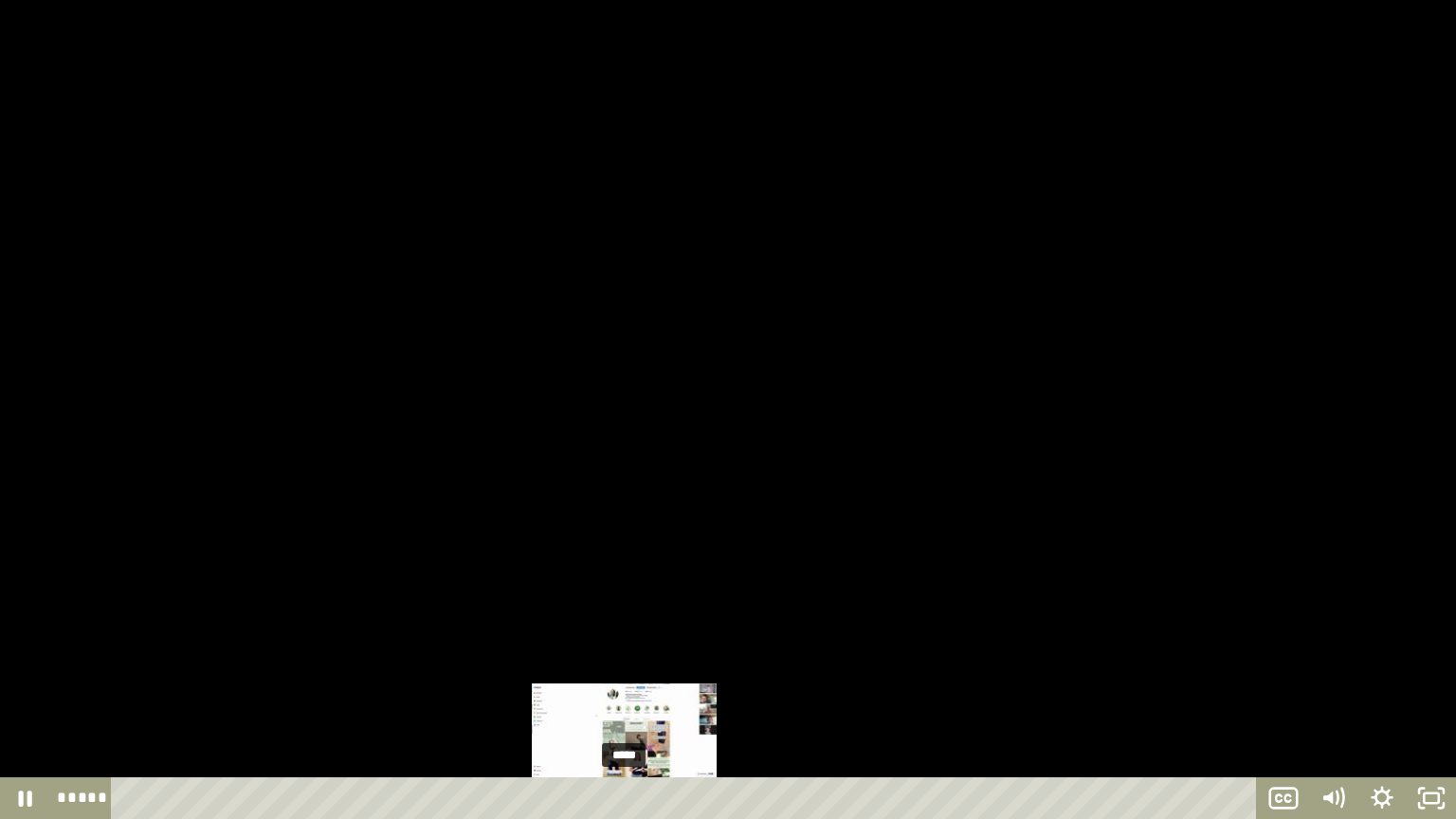 click on "*****" at bounding box center (687, 798) 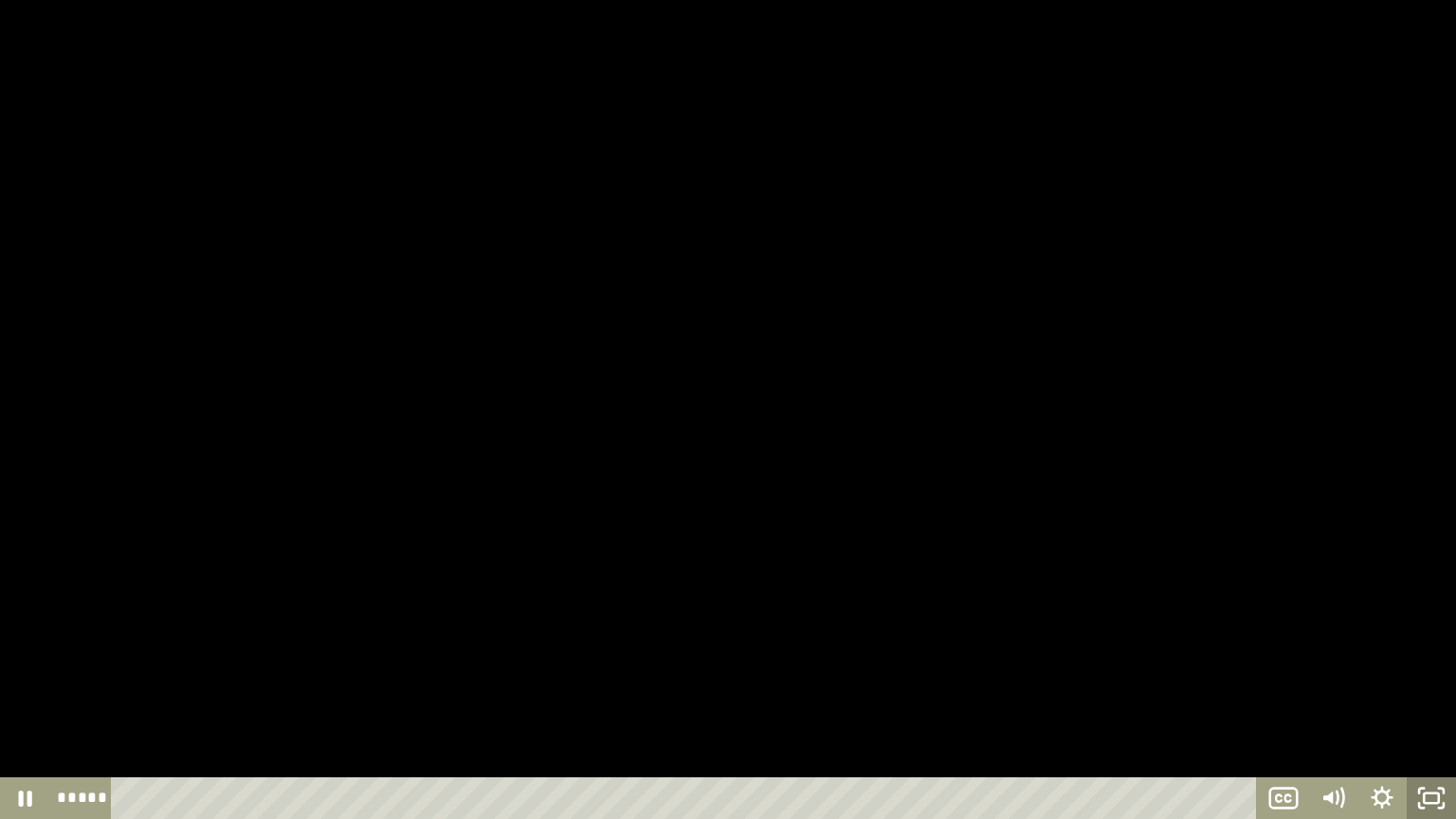 click 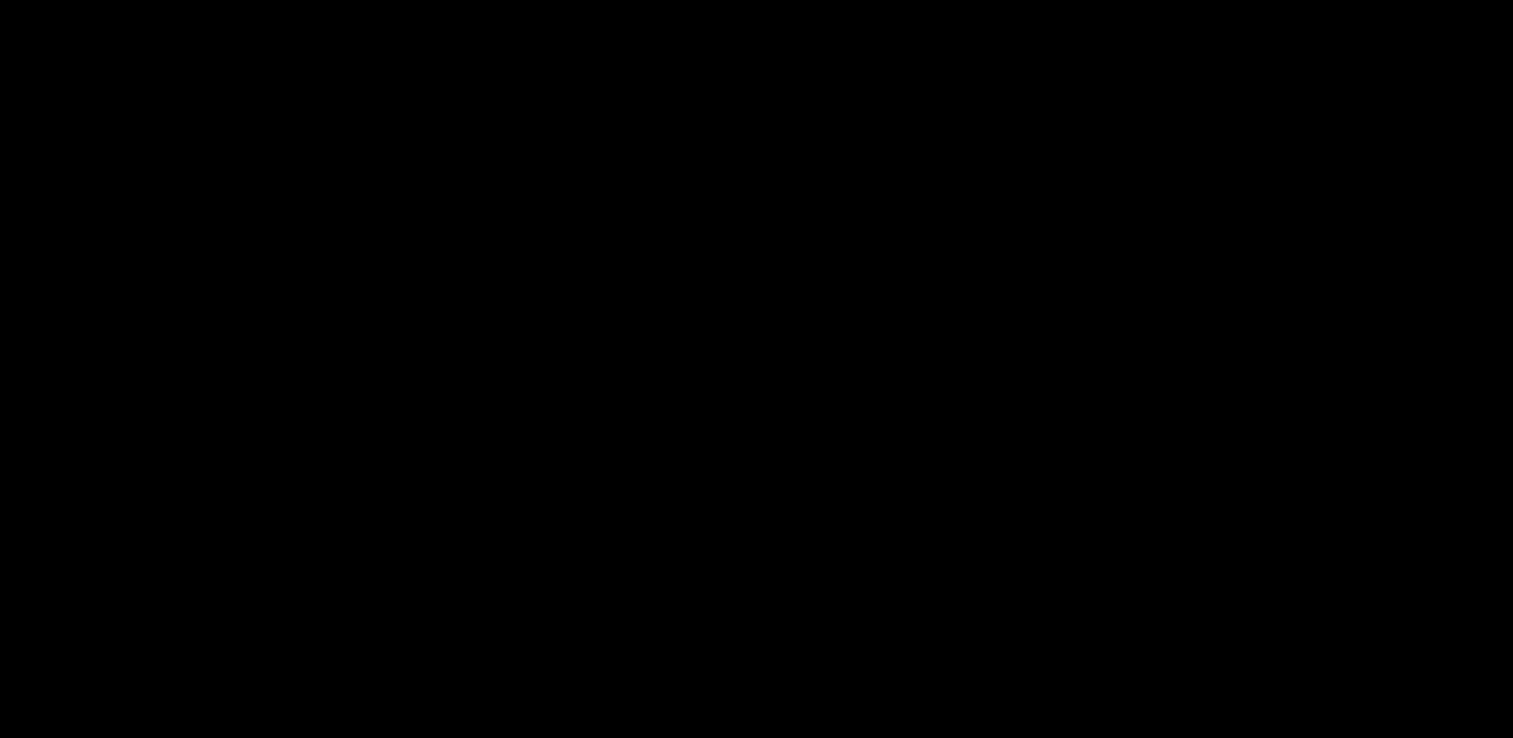 scroll, scrollTop: 331, scrollLeft: 0, axis: vertical 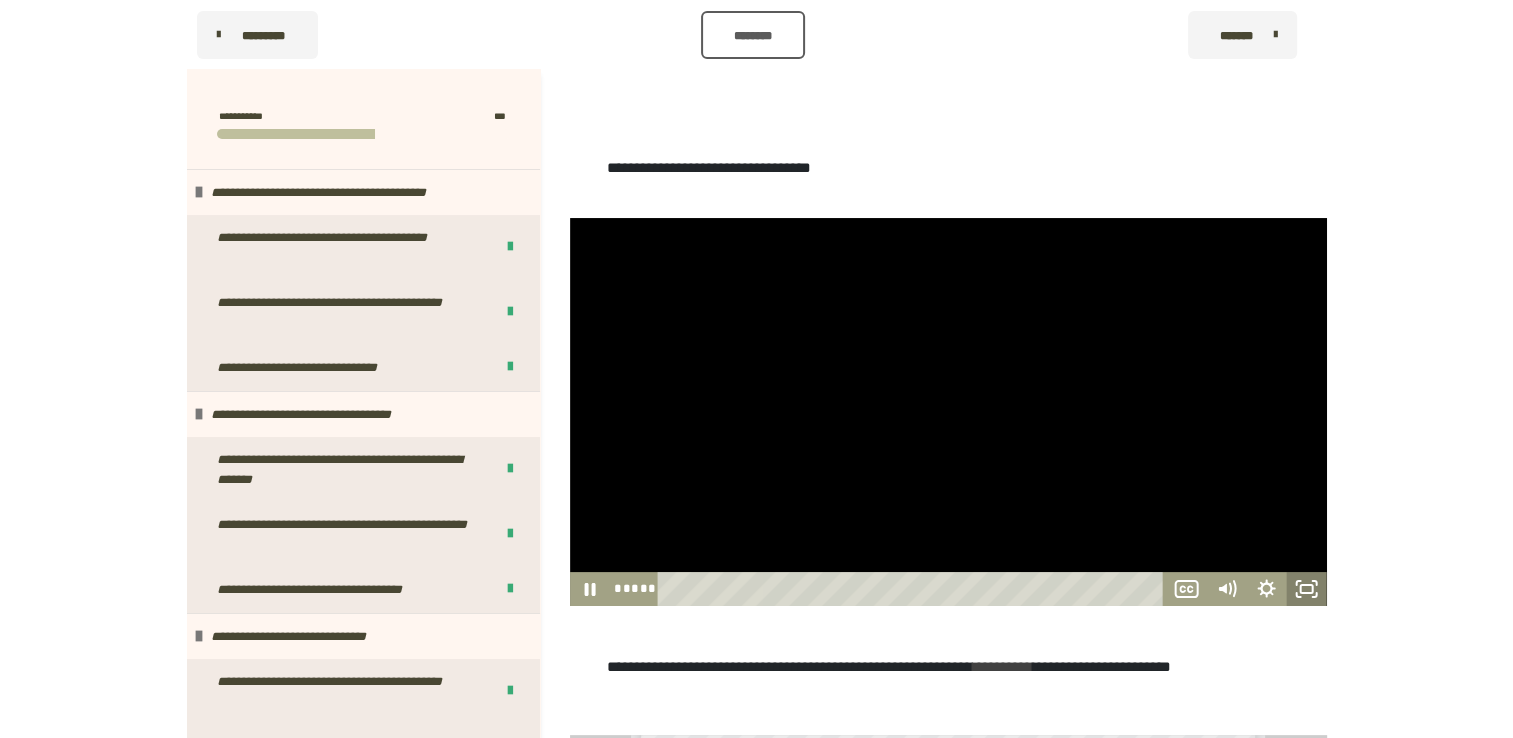 click 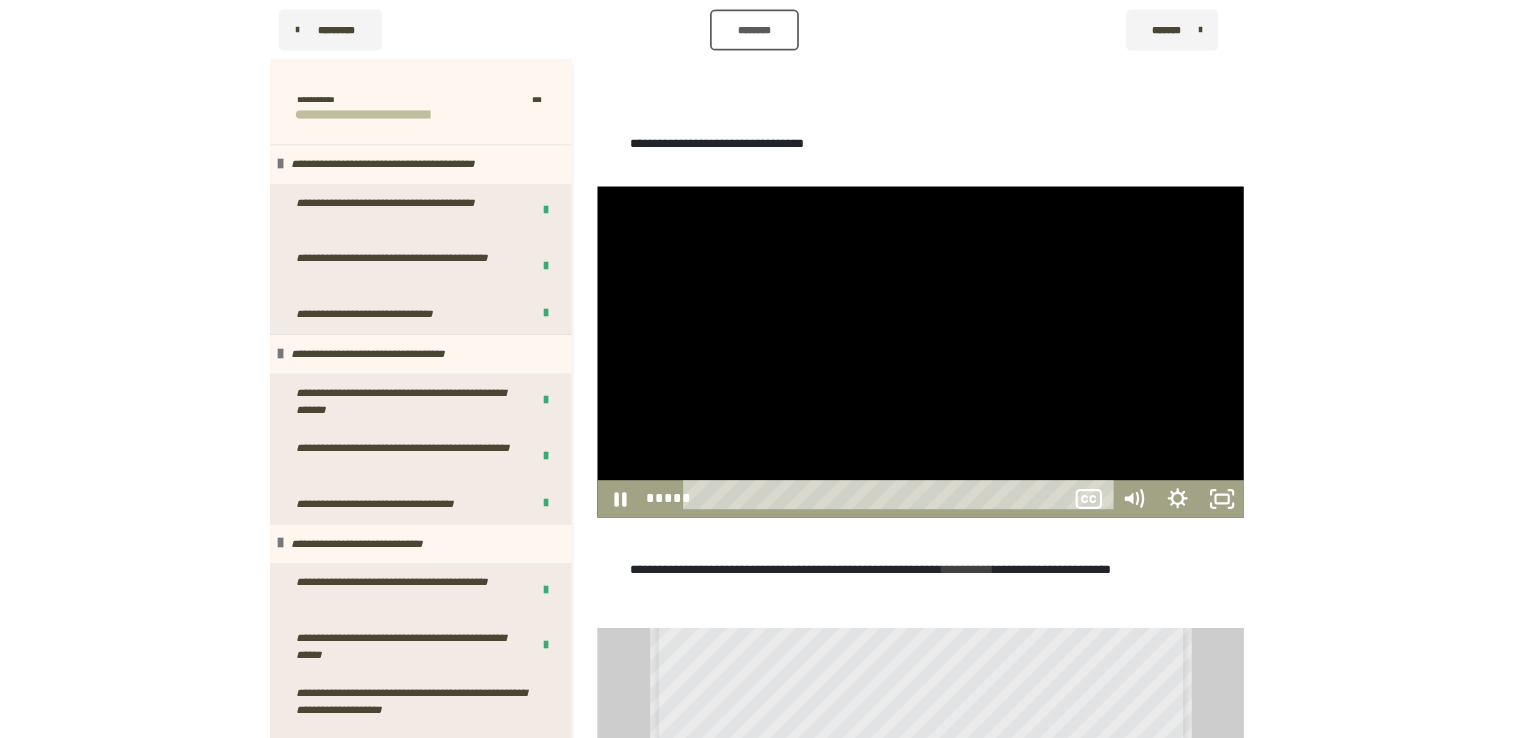 scroll, scrollTop: 338, scrollLeft: 0, axis: vertical 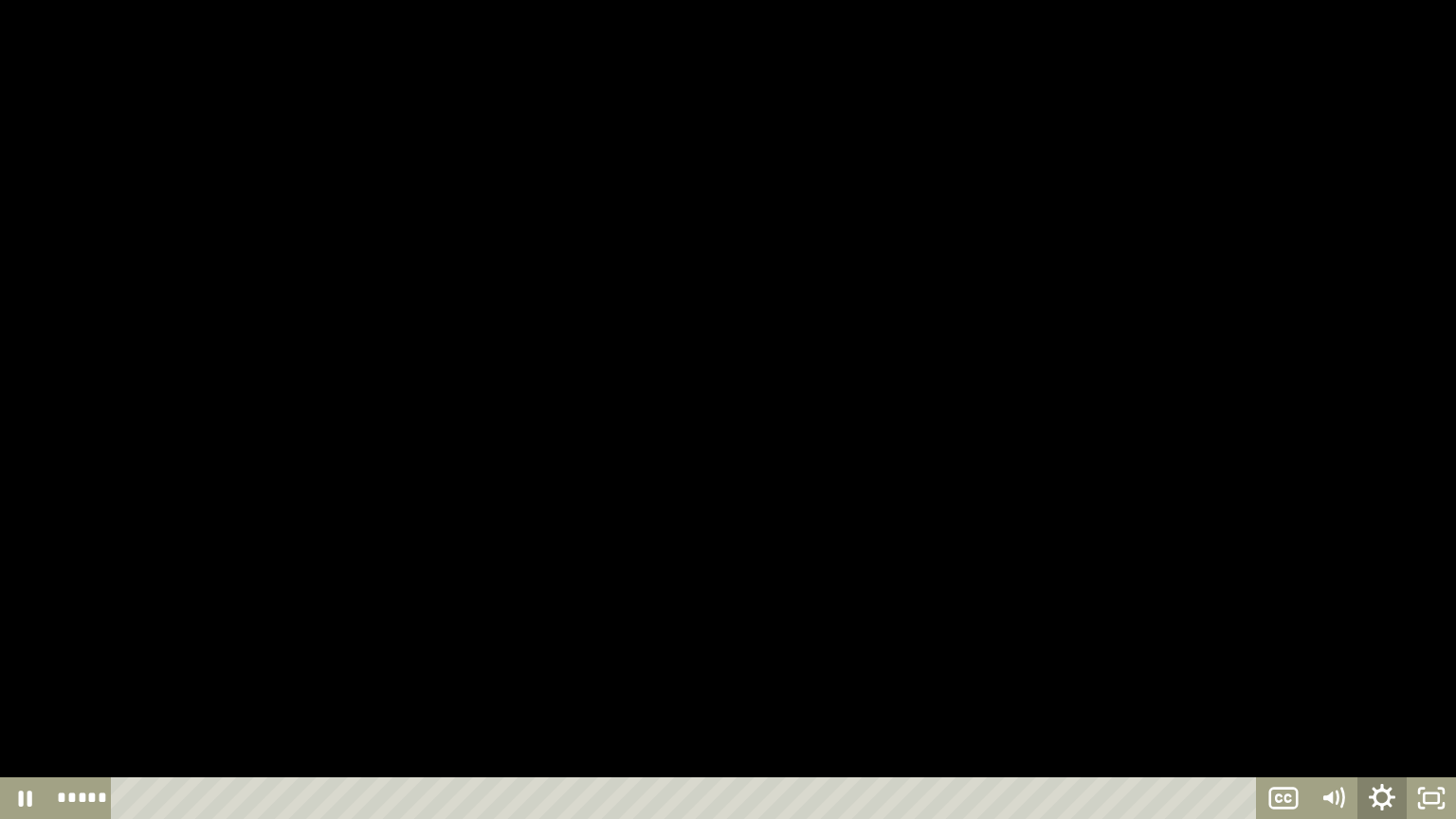 click 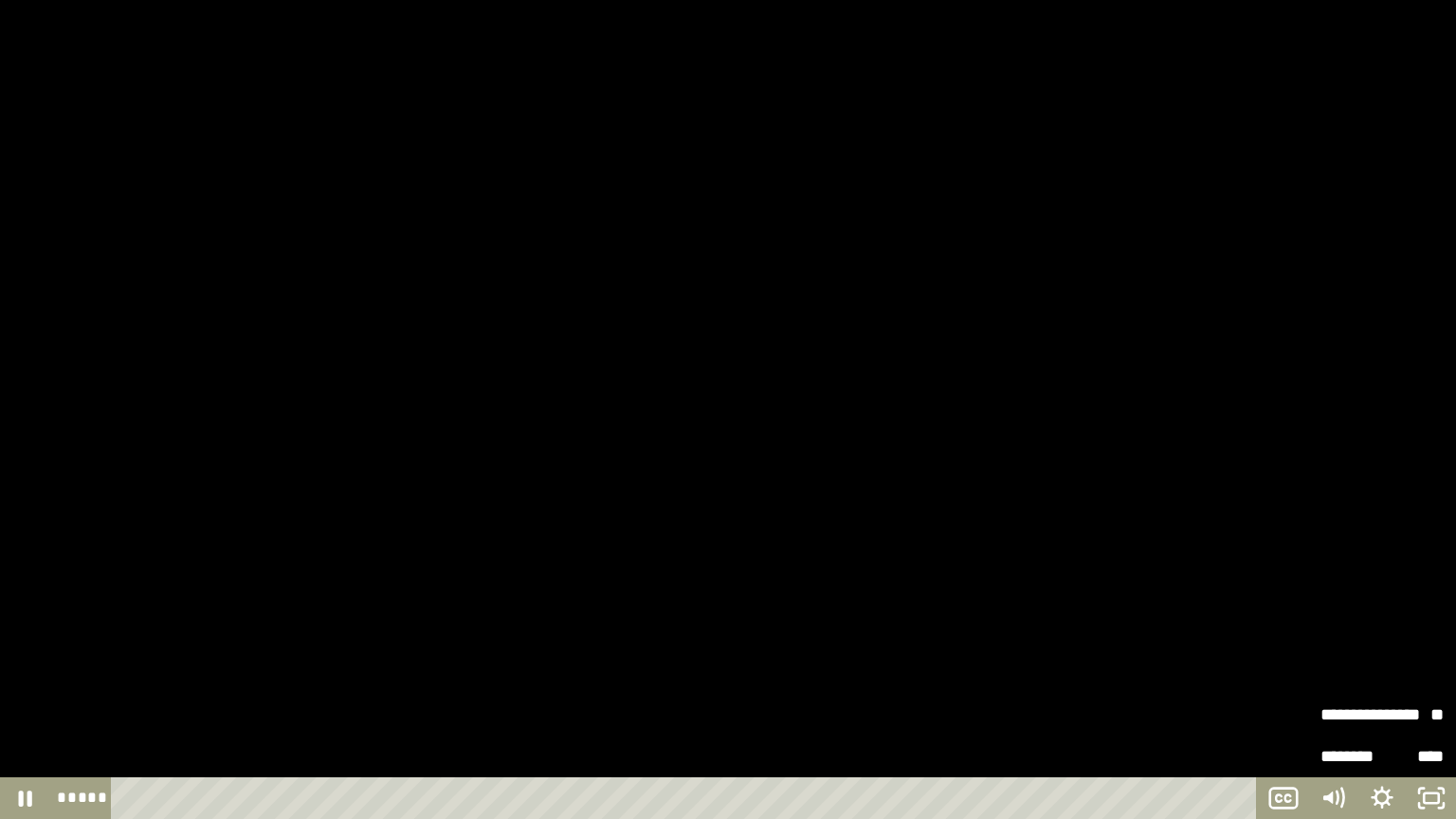 click on "**********" at bounding box center (1351, 715) 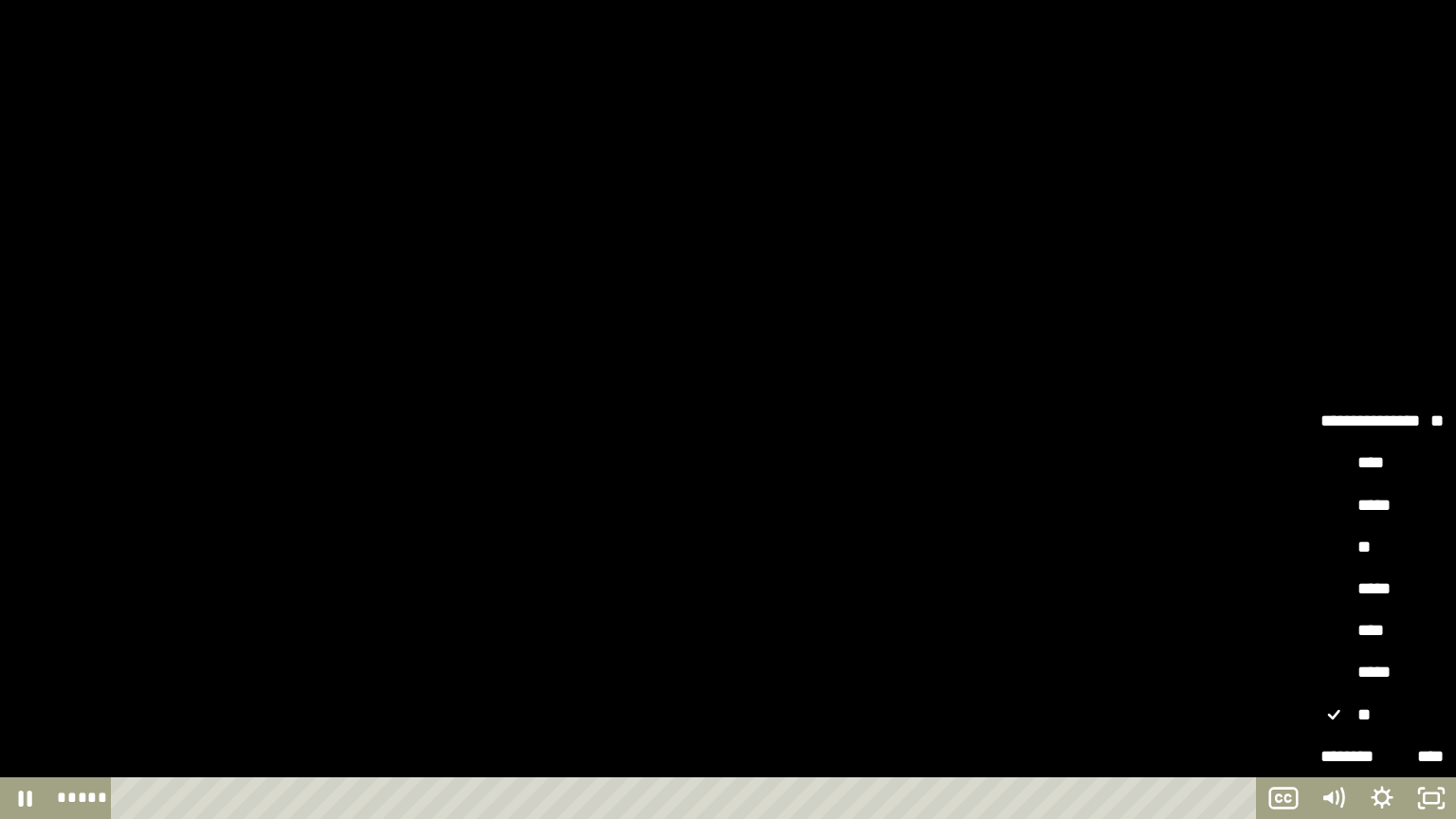 click on "**" at bounding box center [1382, 548] 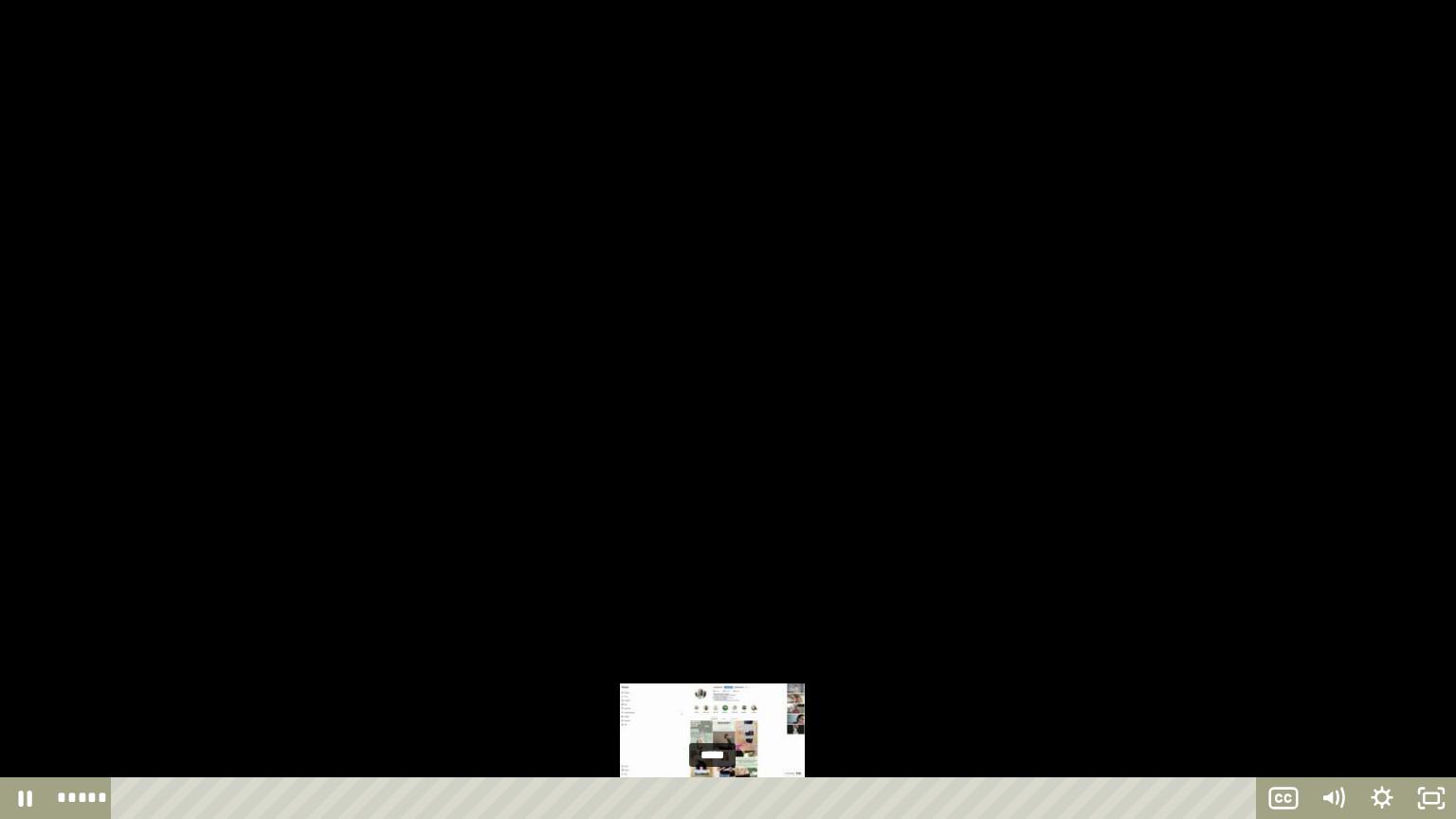 click on "*****" at bounding box center (687, 798) 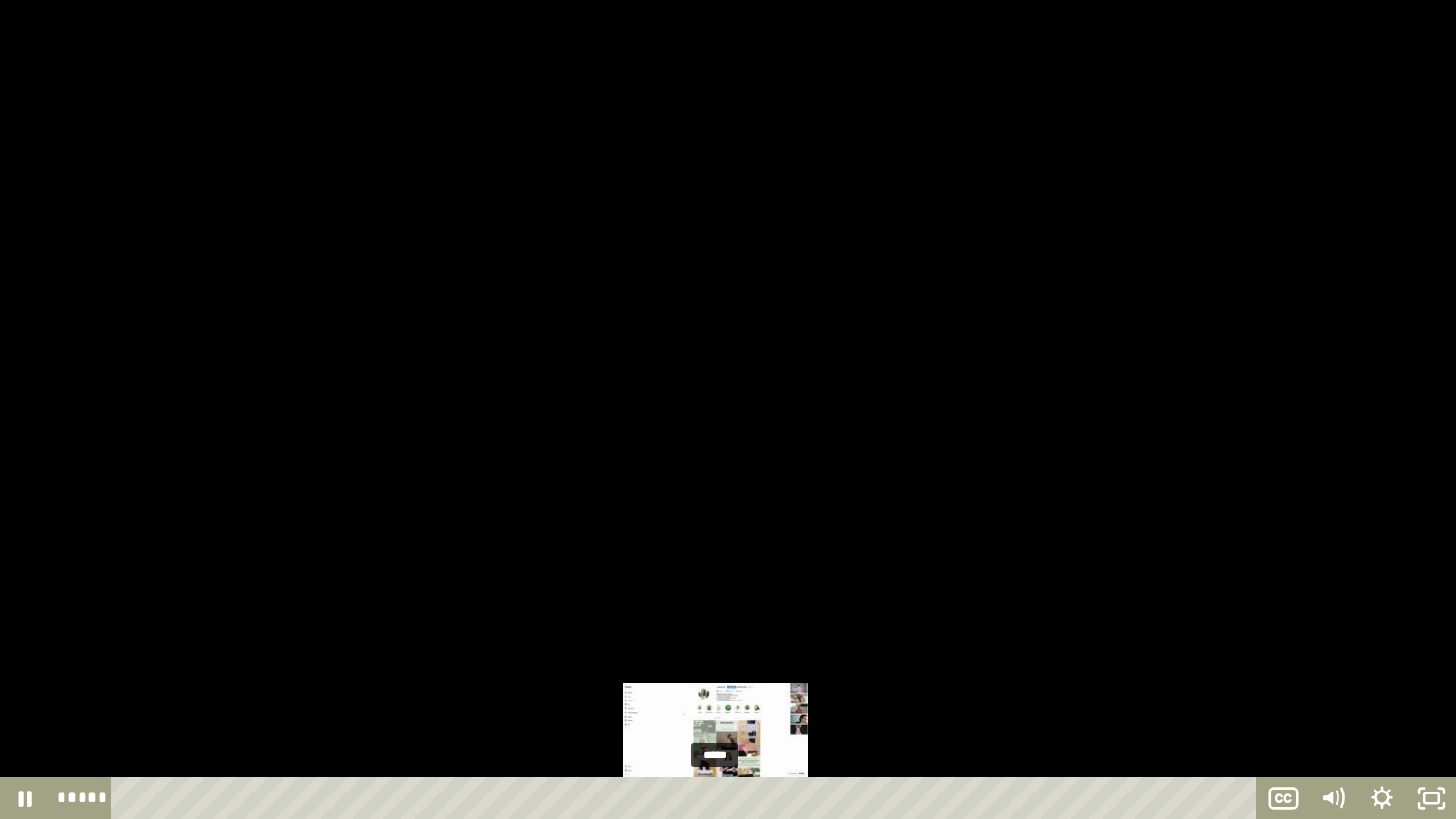 click on "*****" at bounding box center [687, 798] 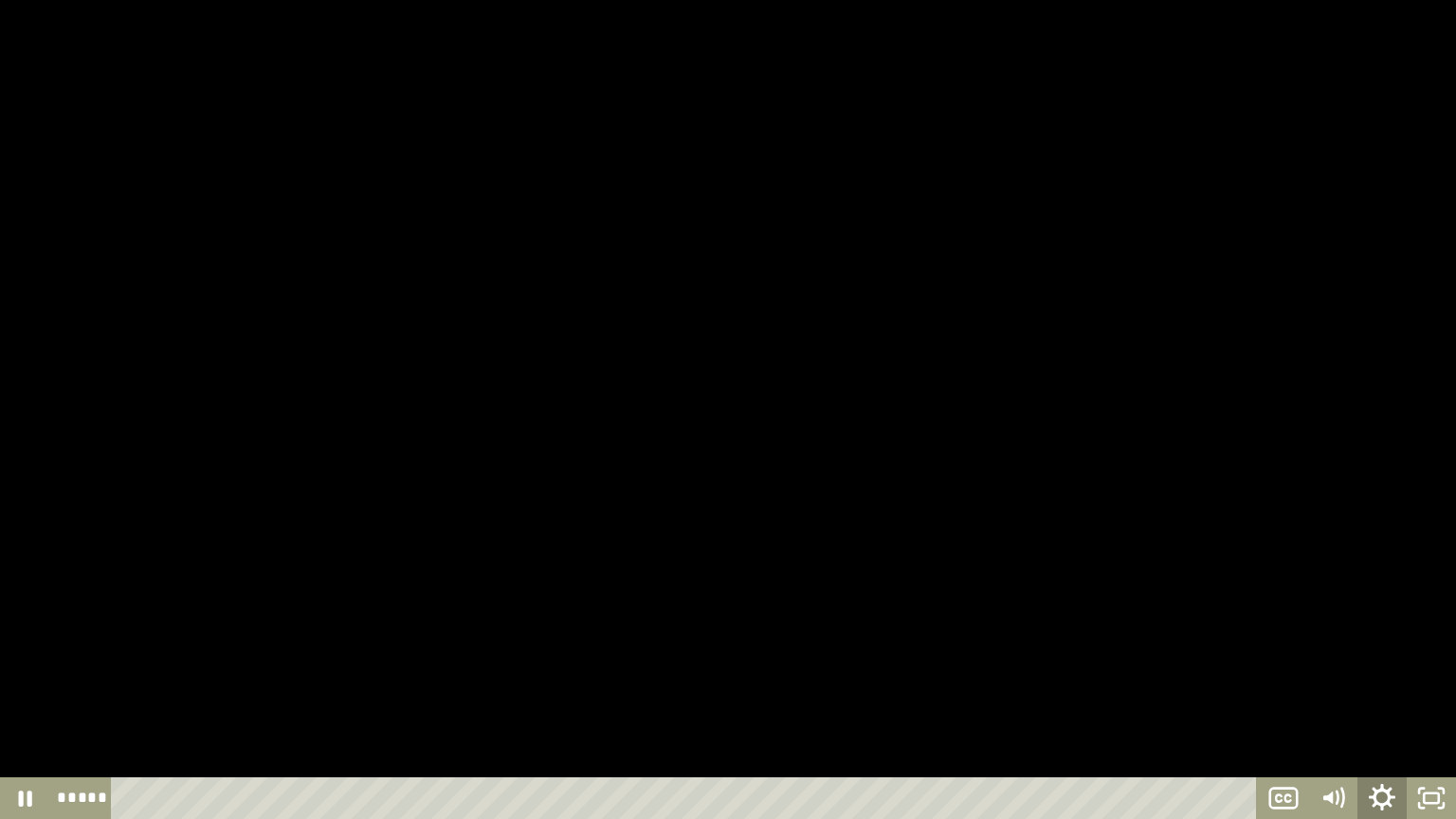 click 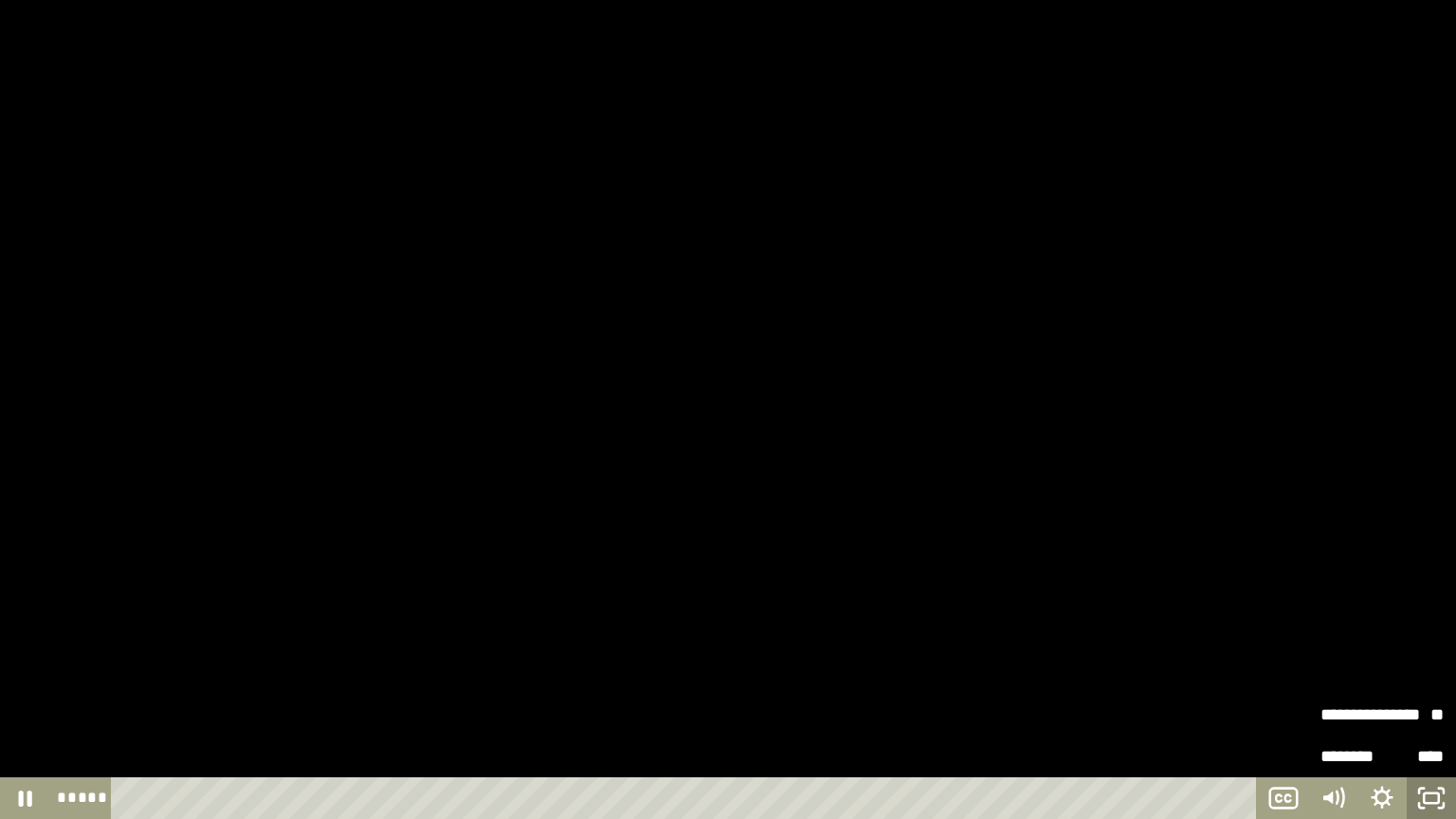 click 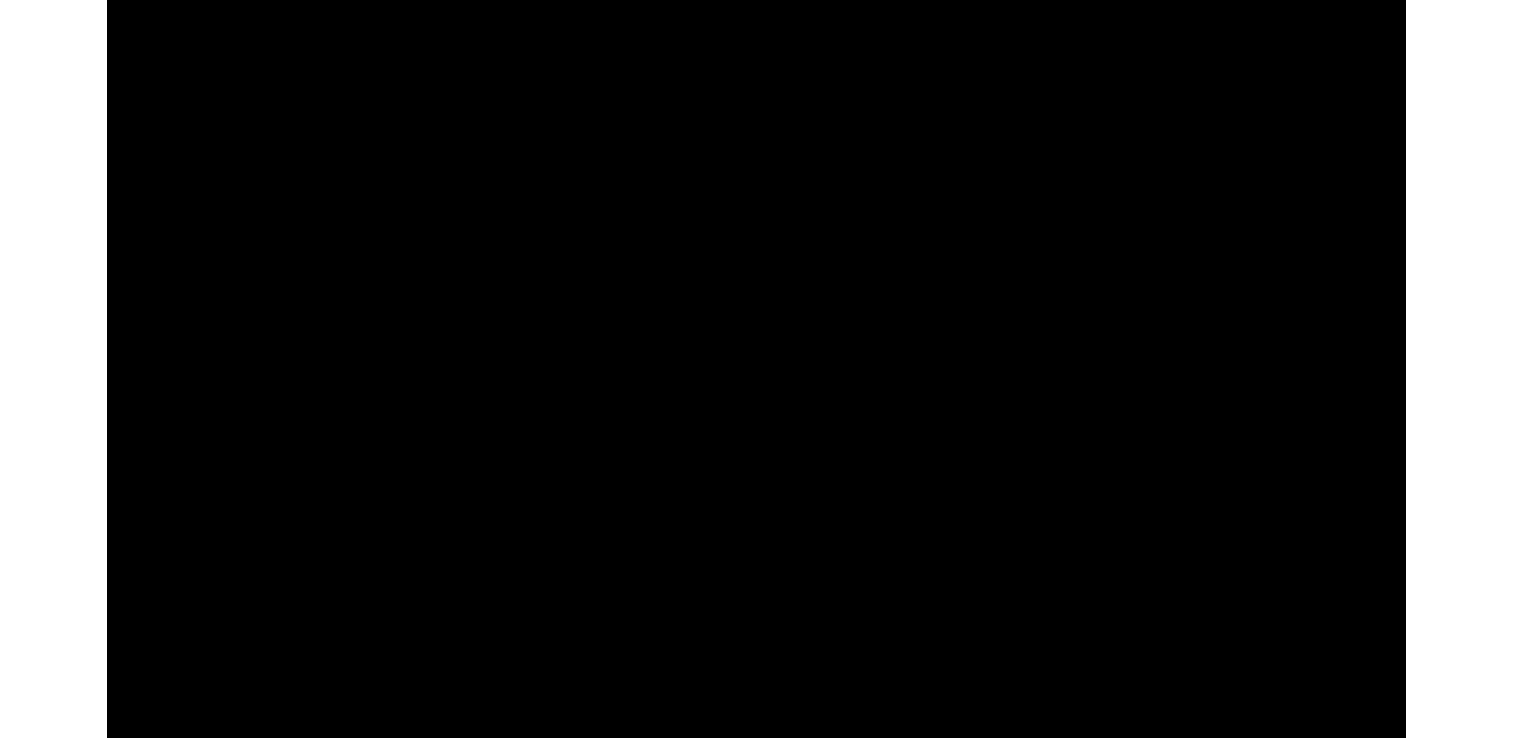 scroll, scrollTop: 346, scrollLeft: 0, axis: vertical 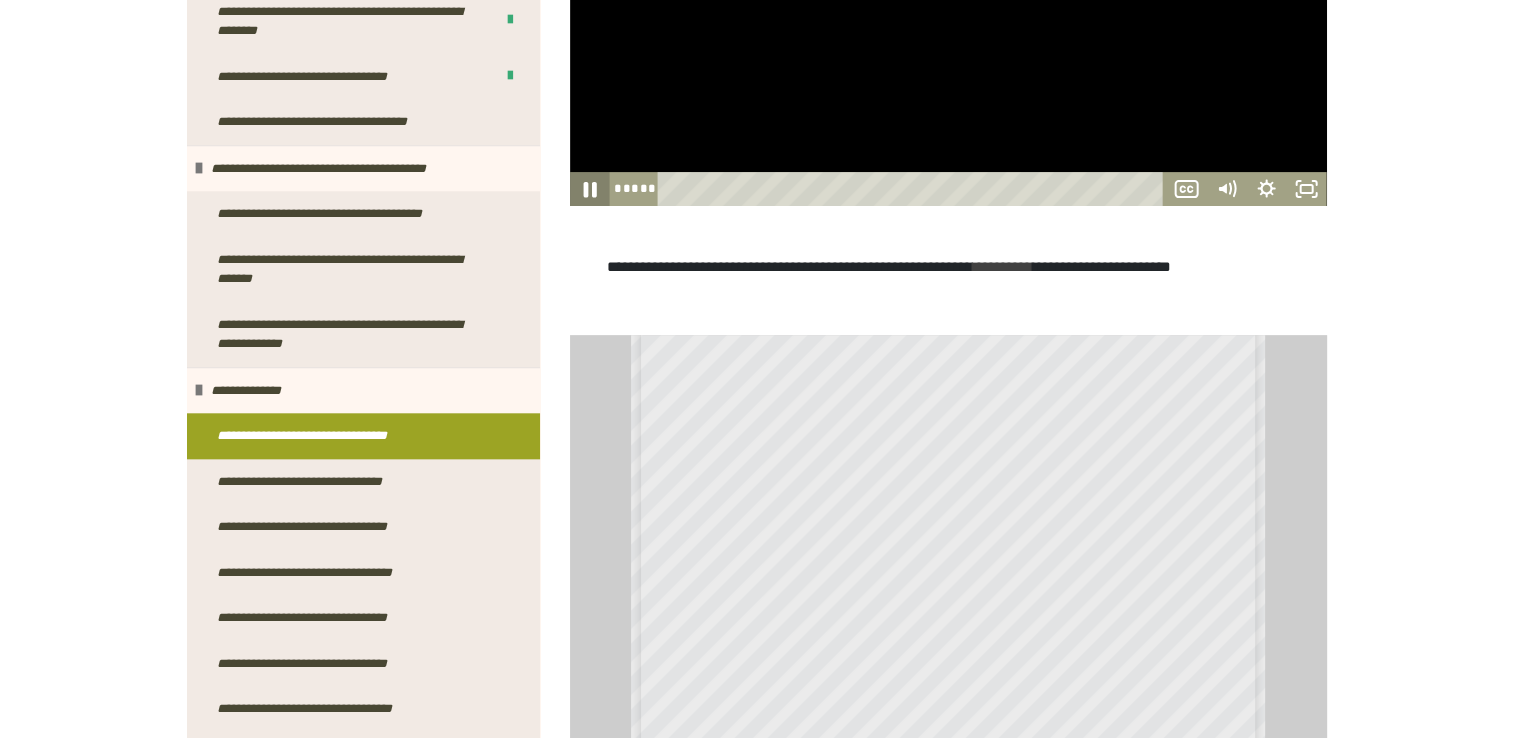 click 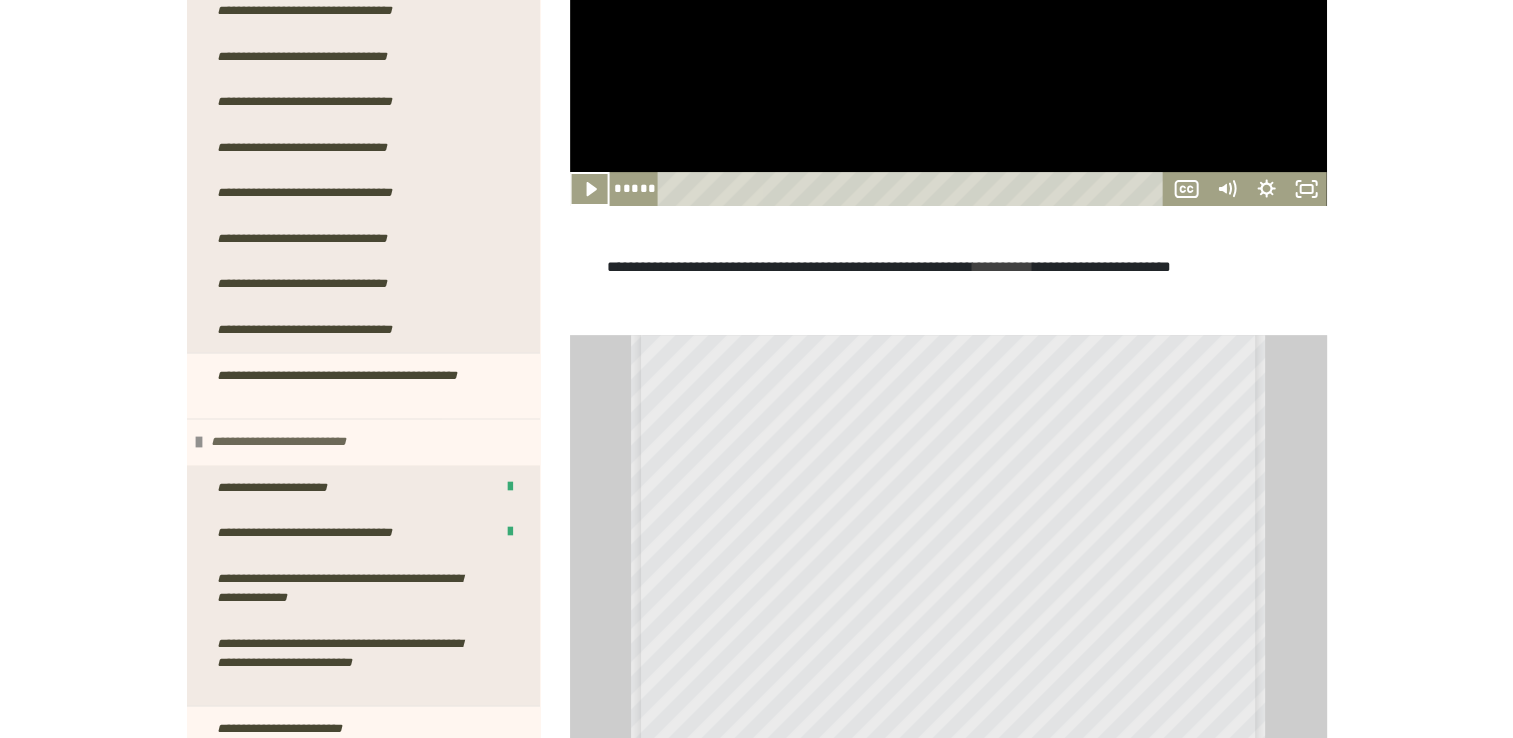scroll, scrollTop: 2800, scrollLeft: 0, axis: vertical 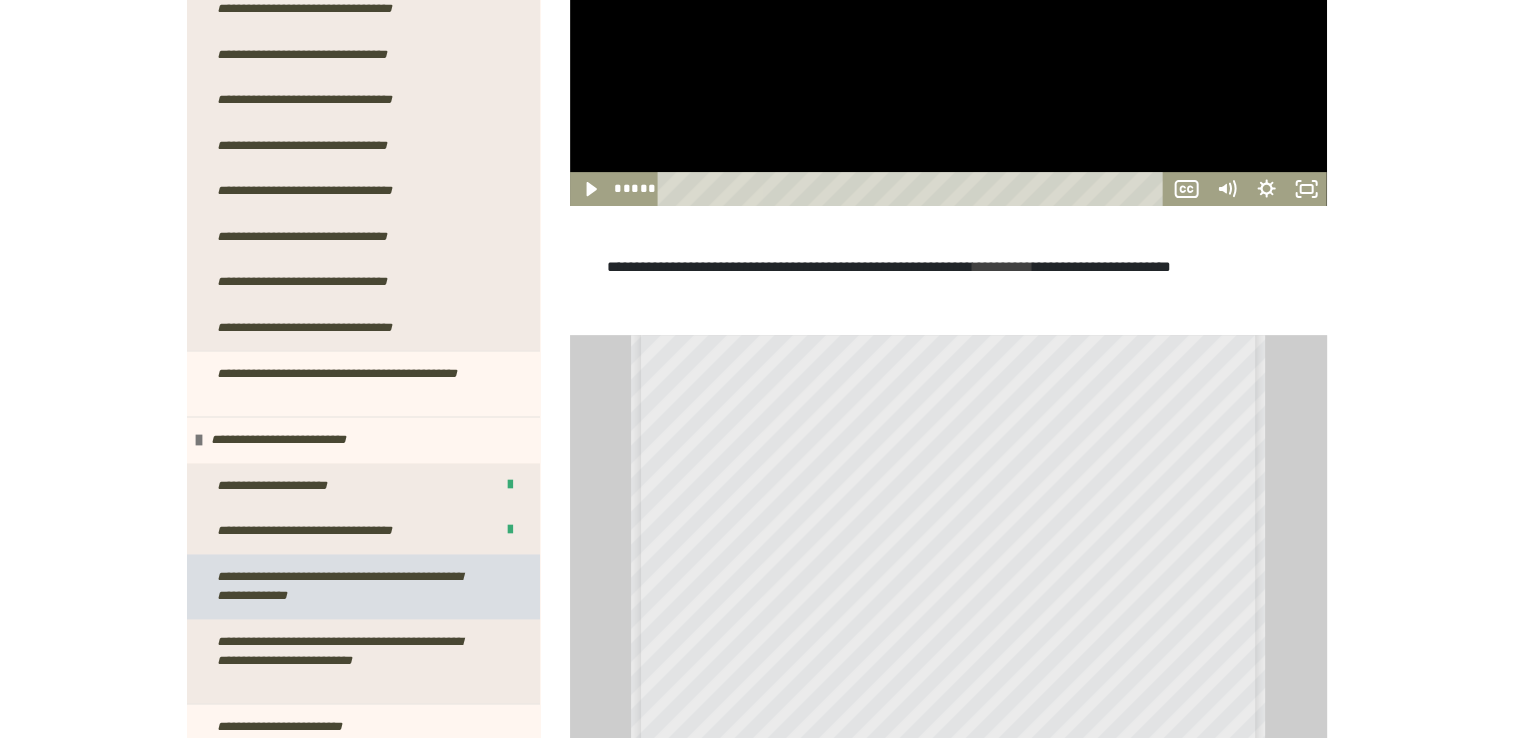 click on "**********" at bounding box center (348, 586) 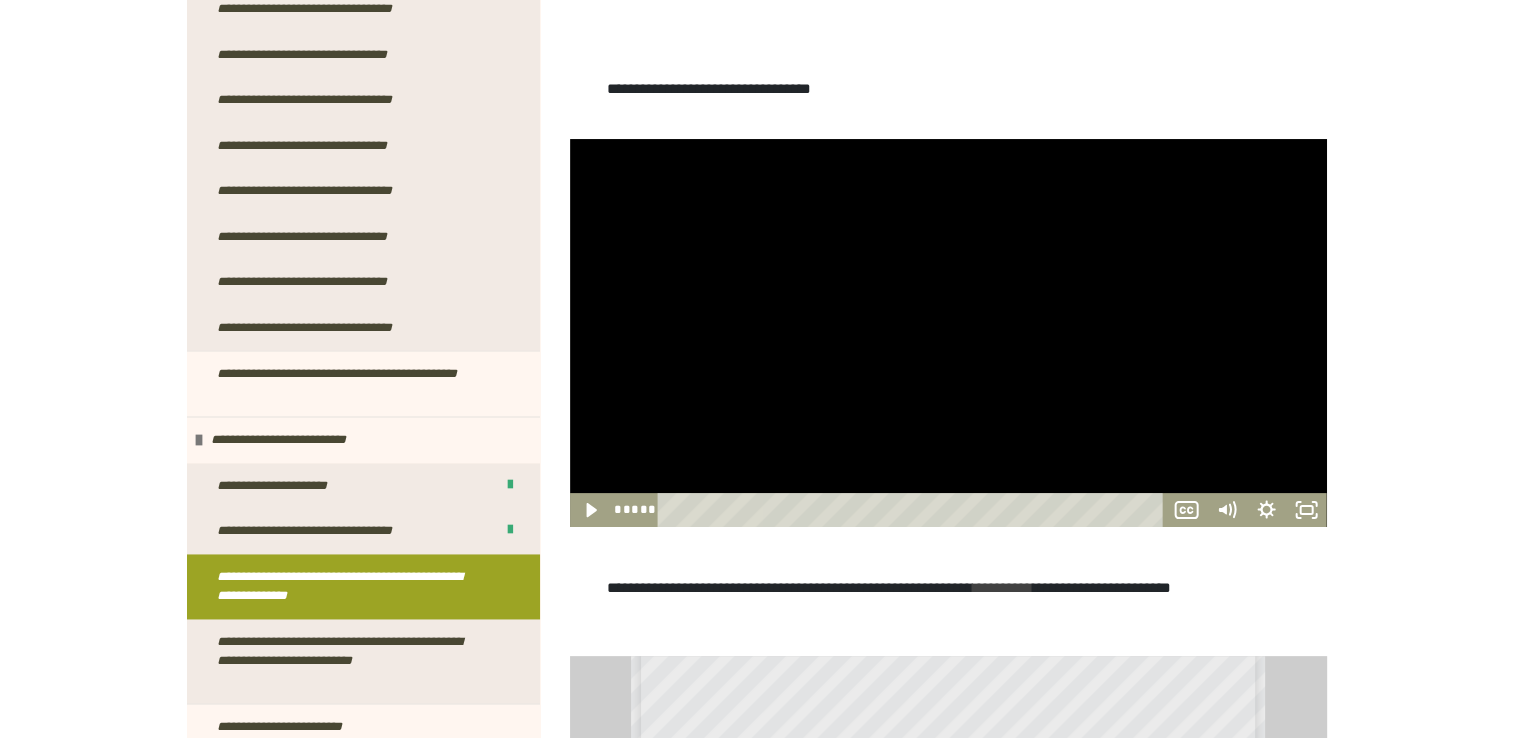 scroll, scrollTop: 353, scrollLeft: 0, axis: vertical 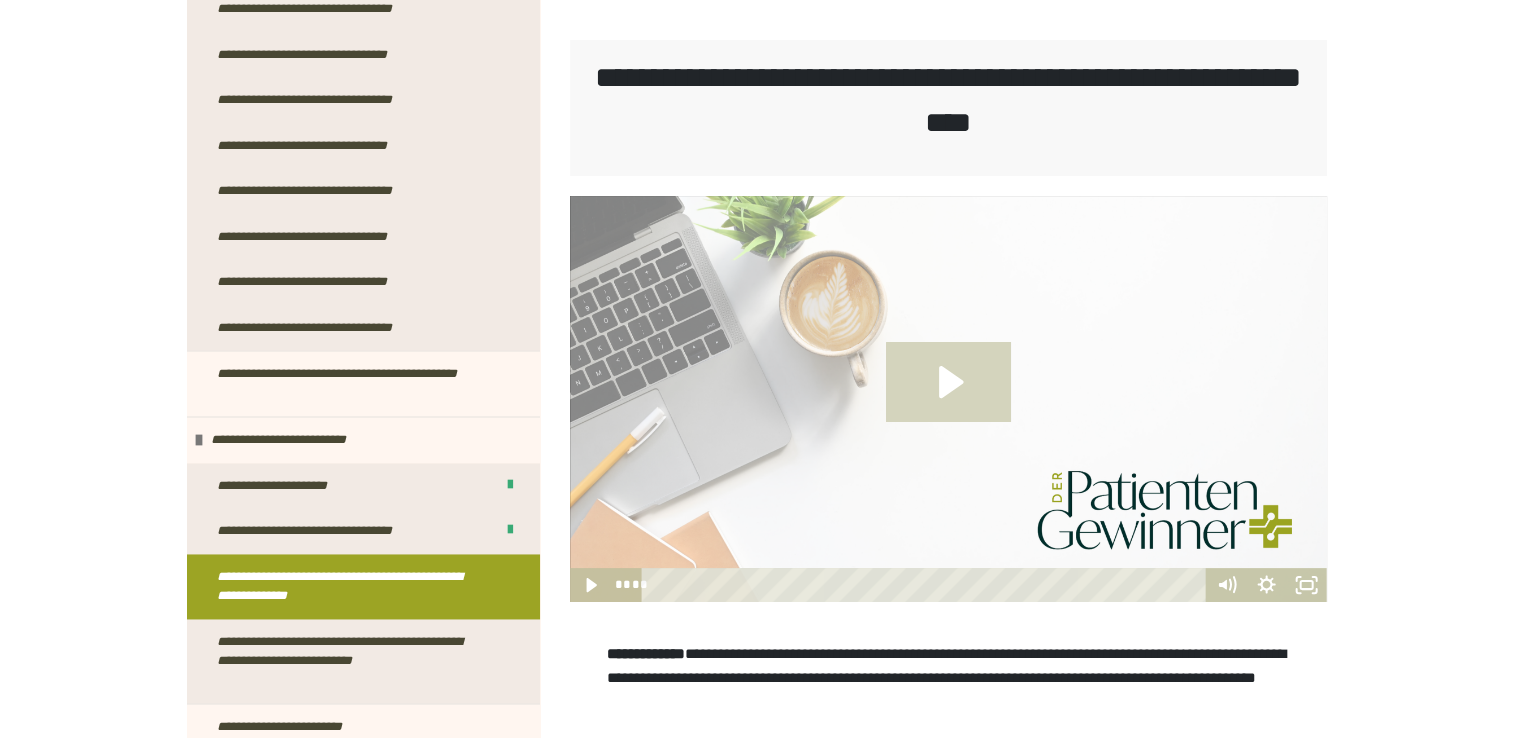 click 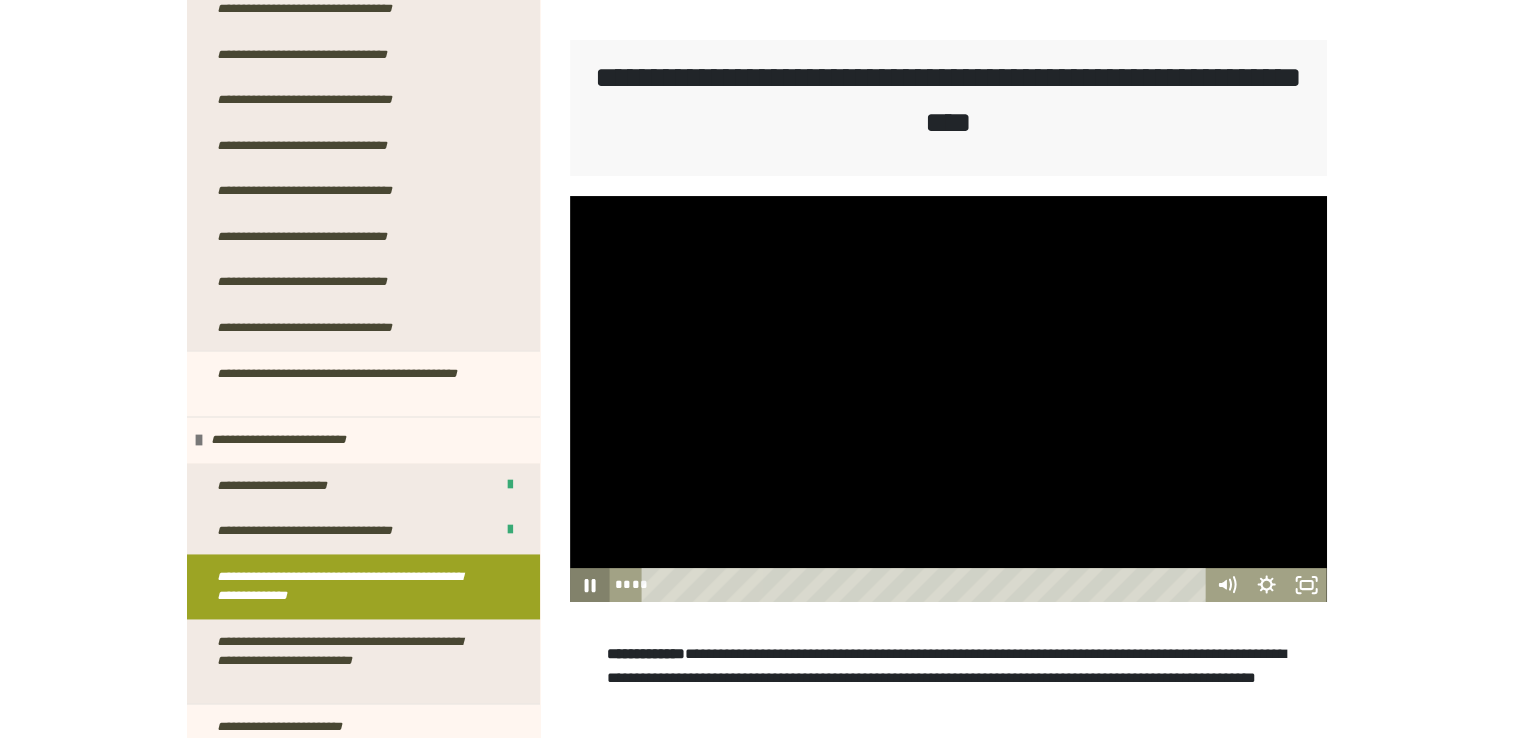 click 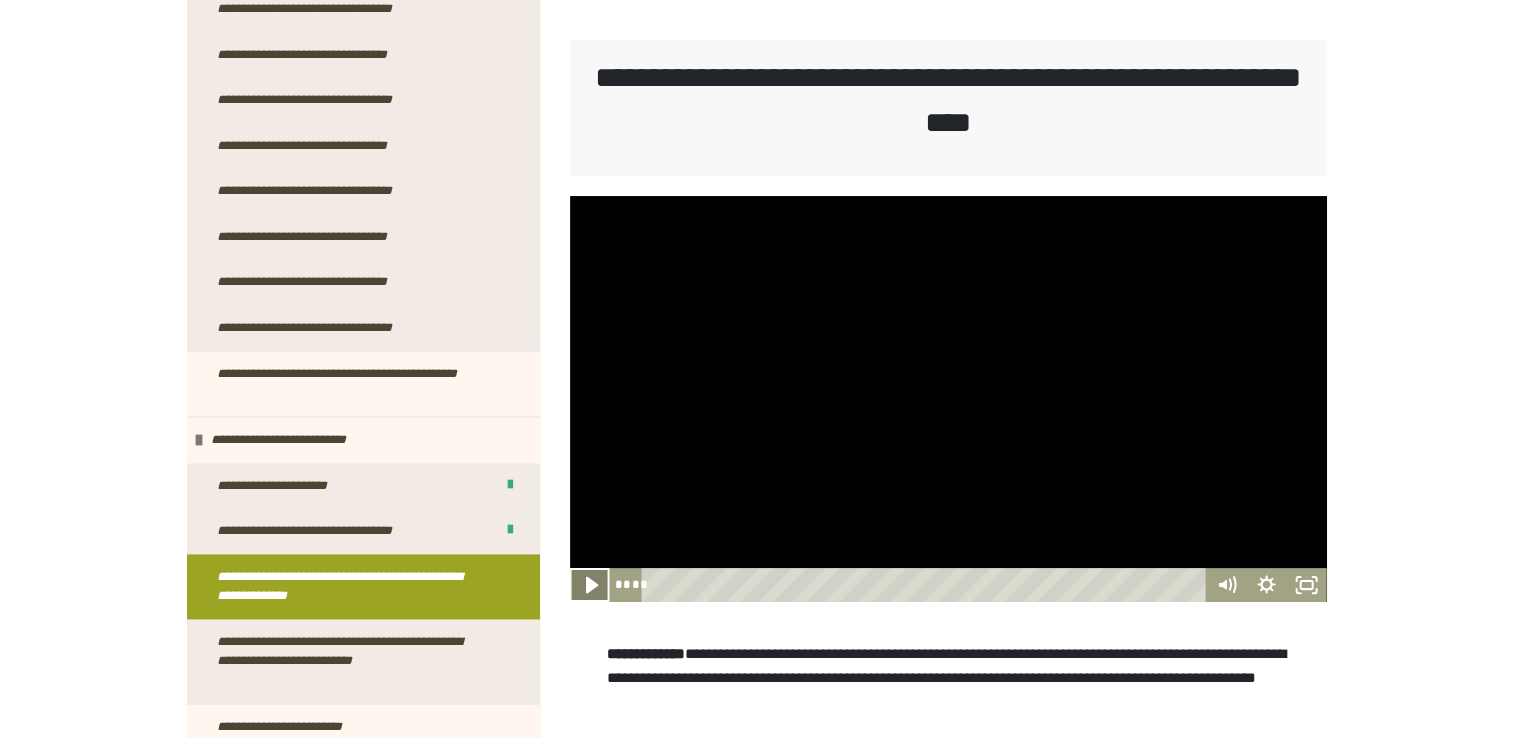 click 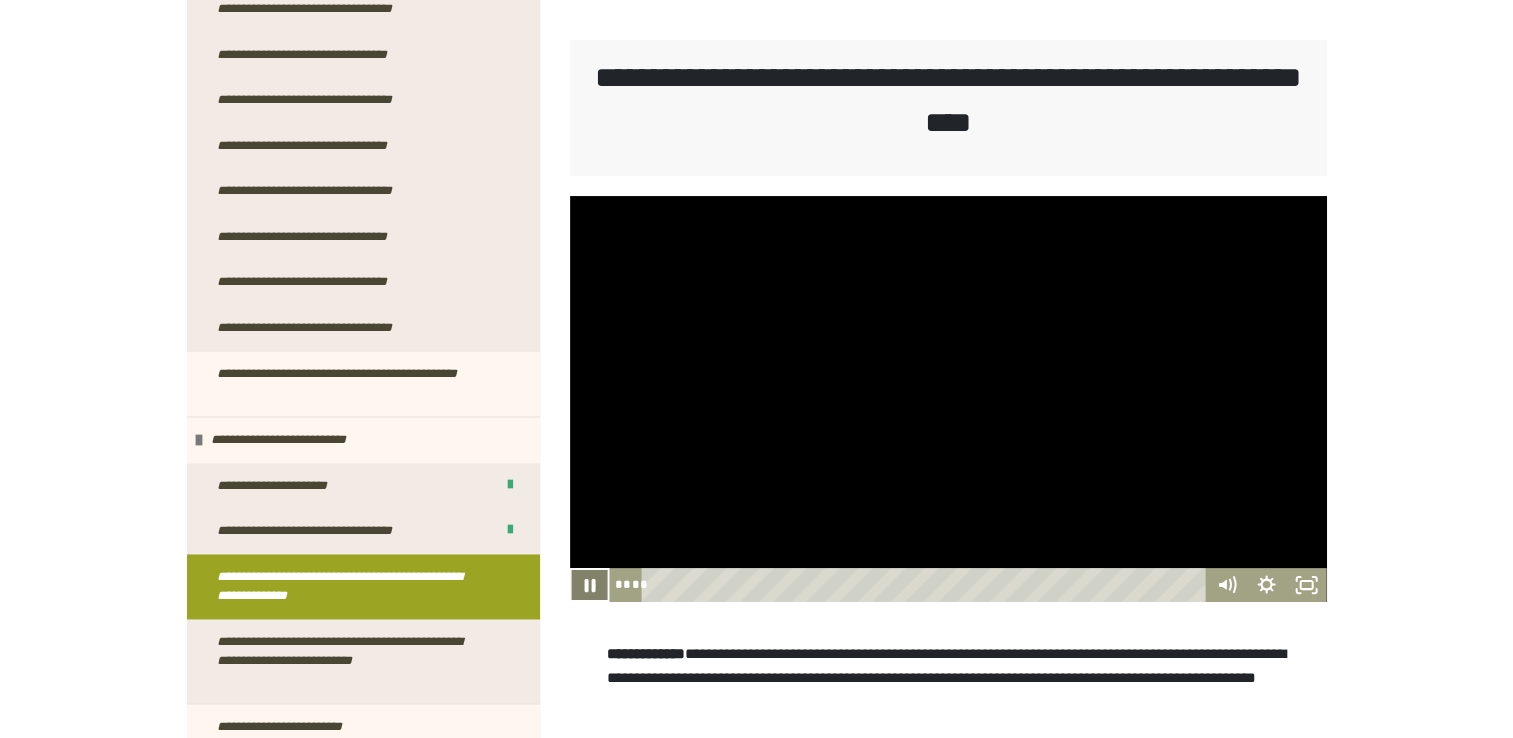 click 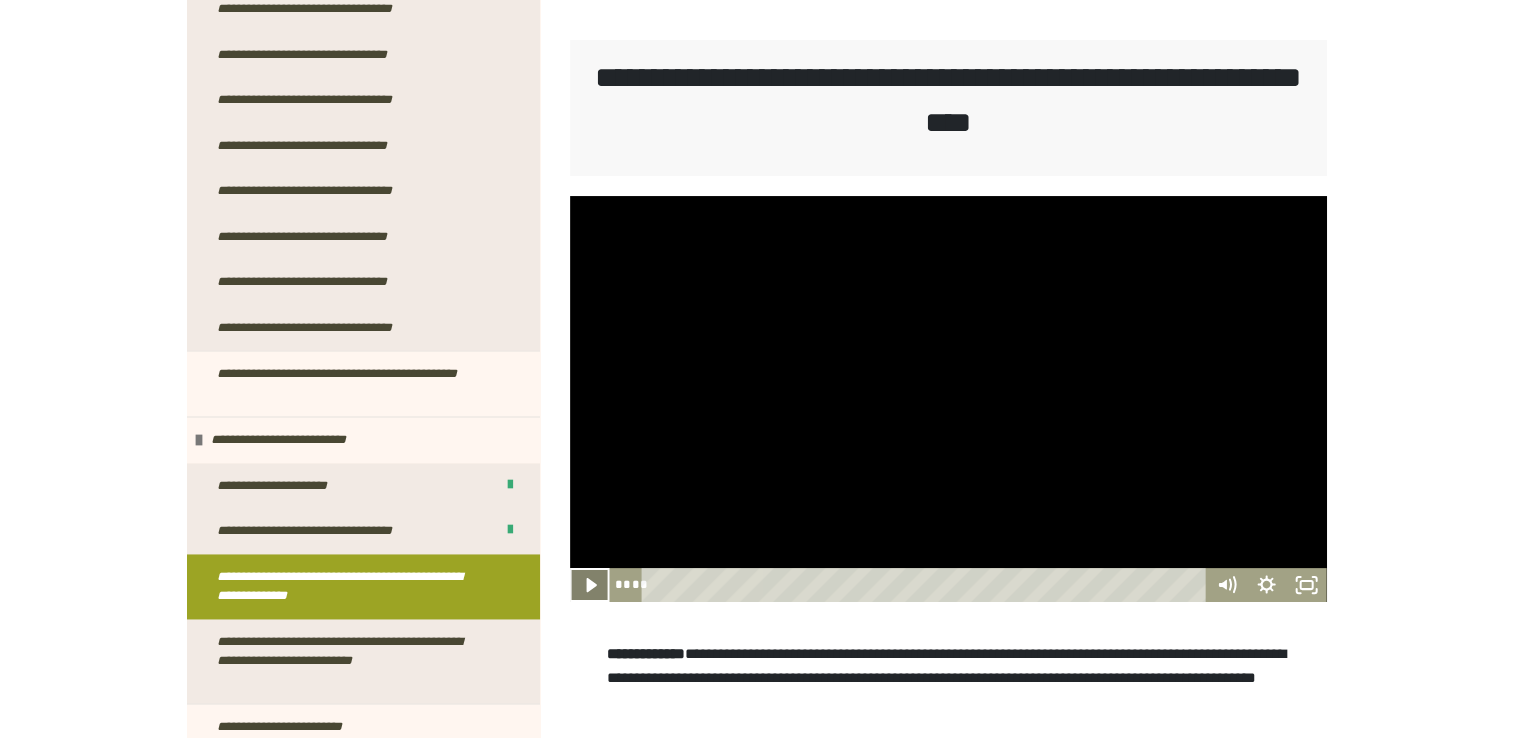 click 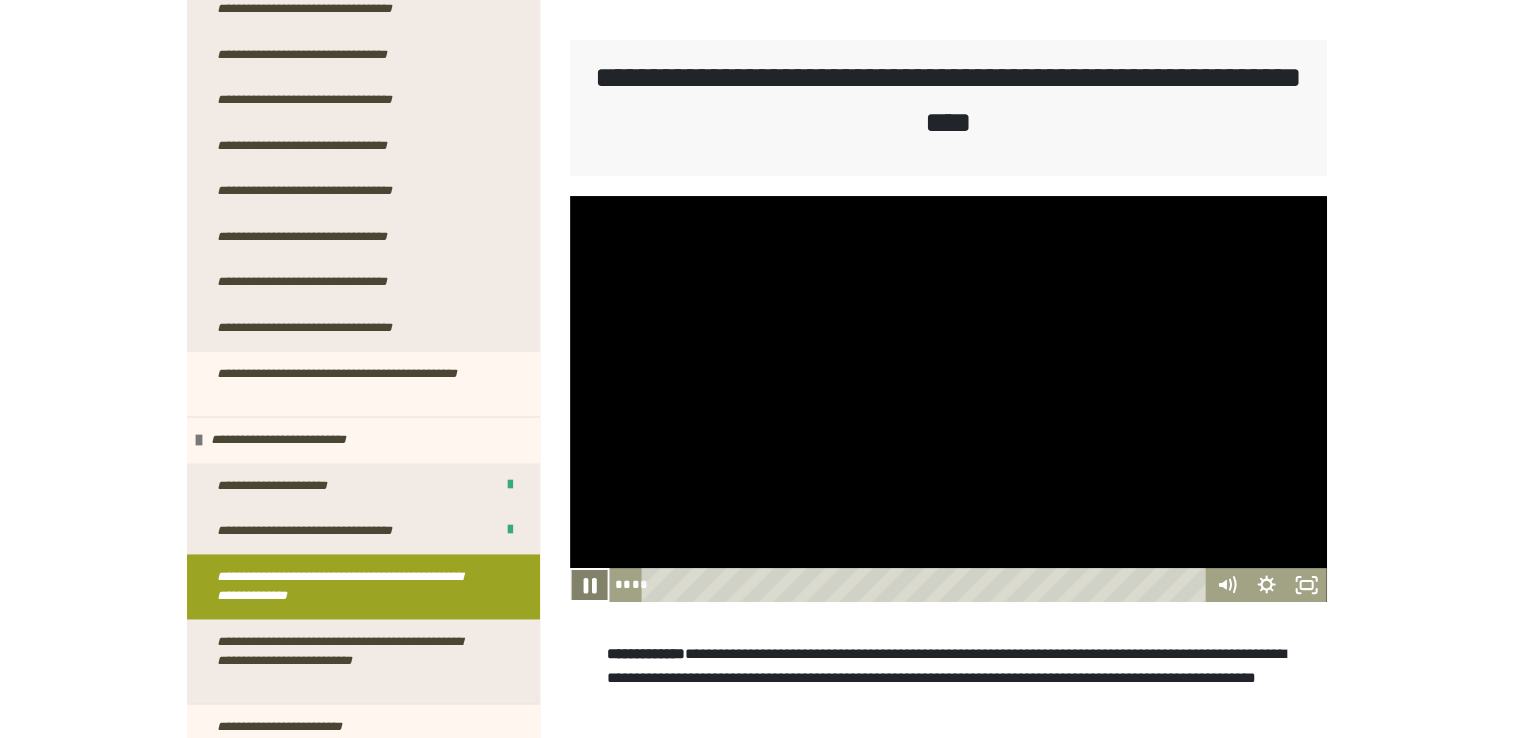click 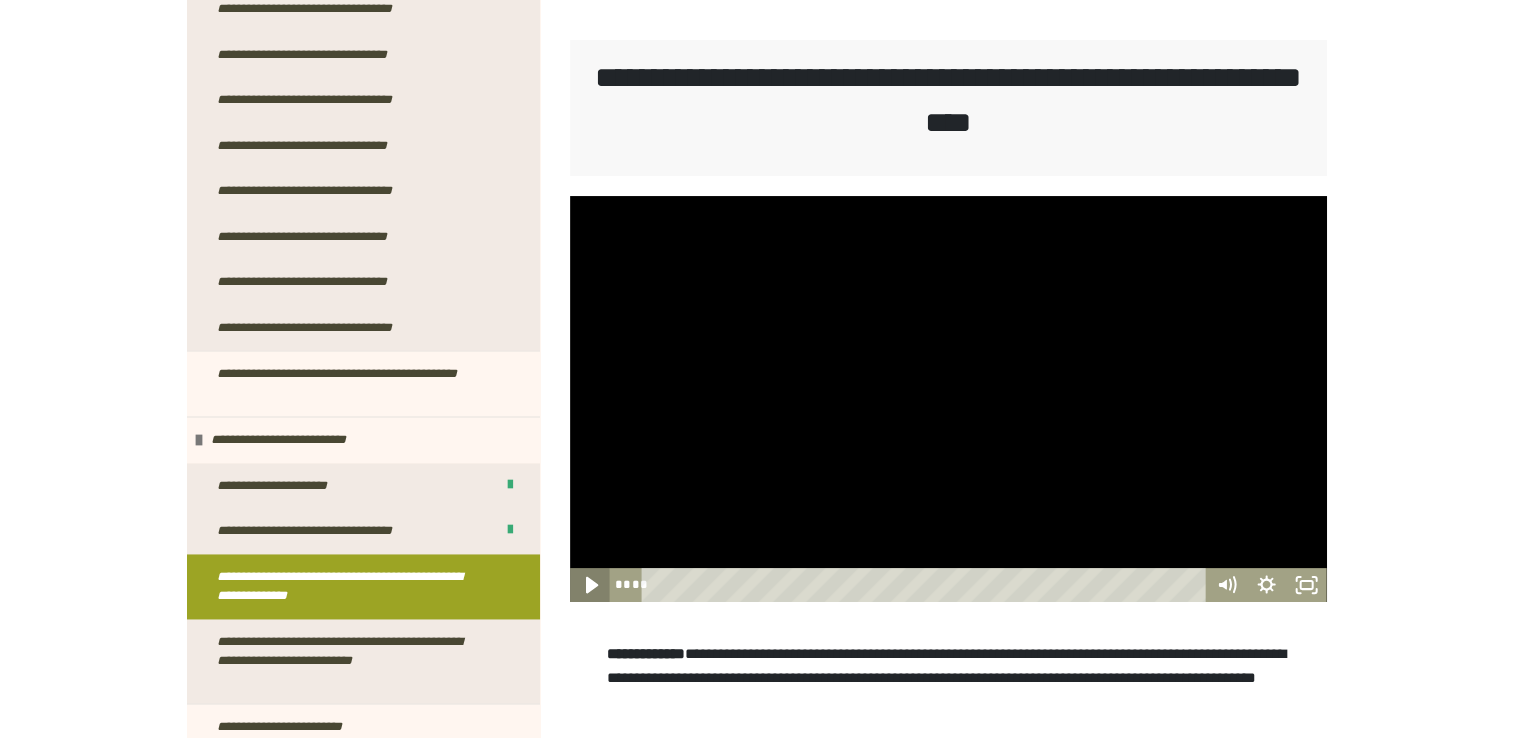 click 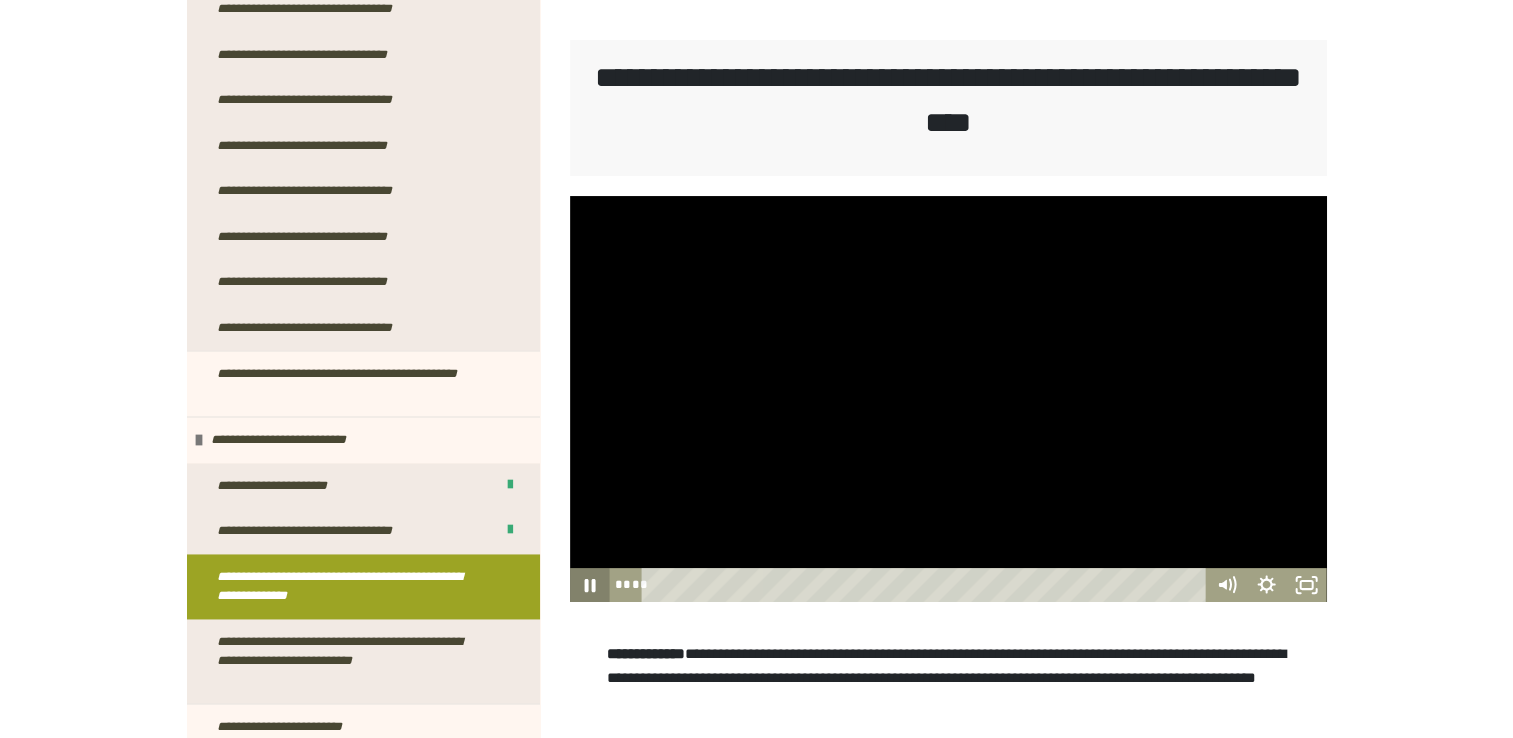 click 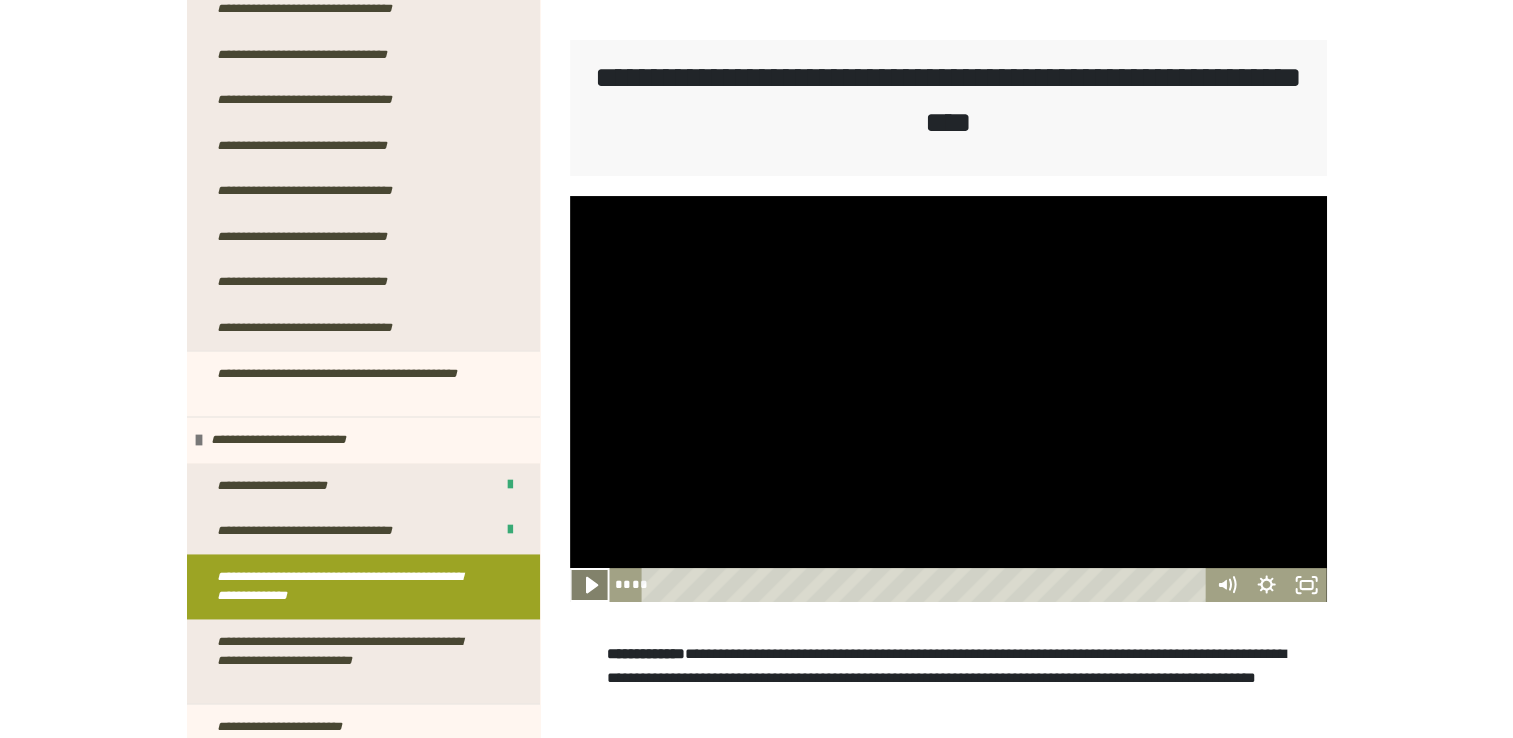 click 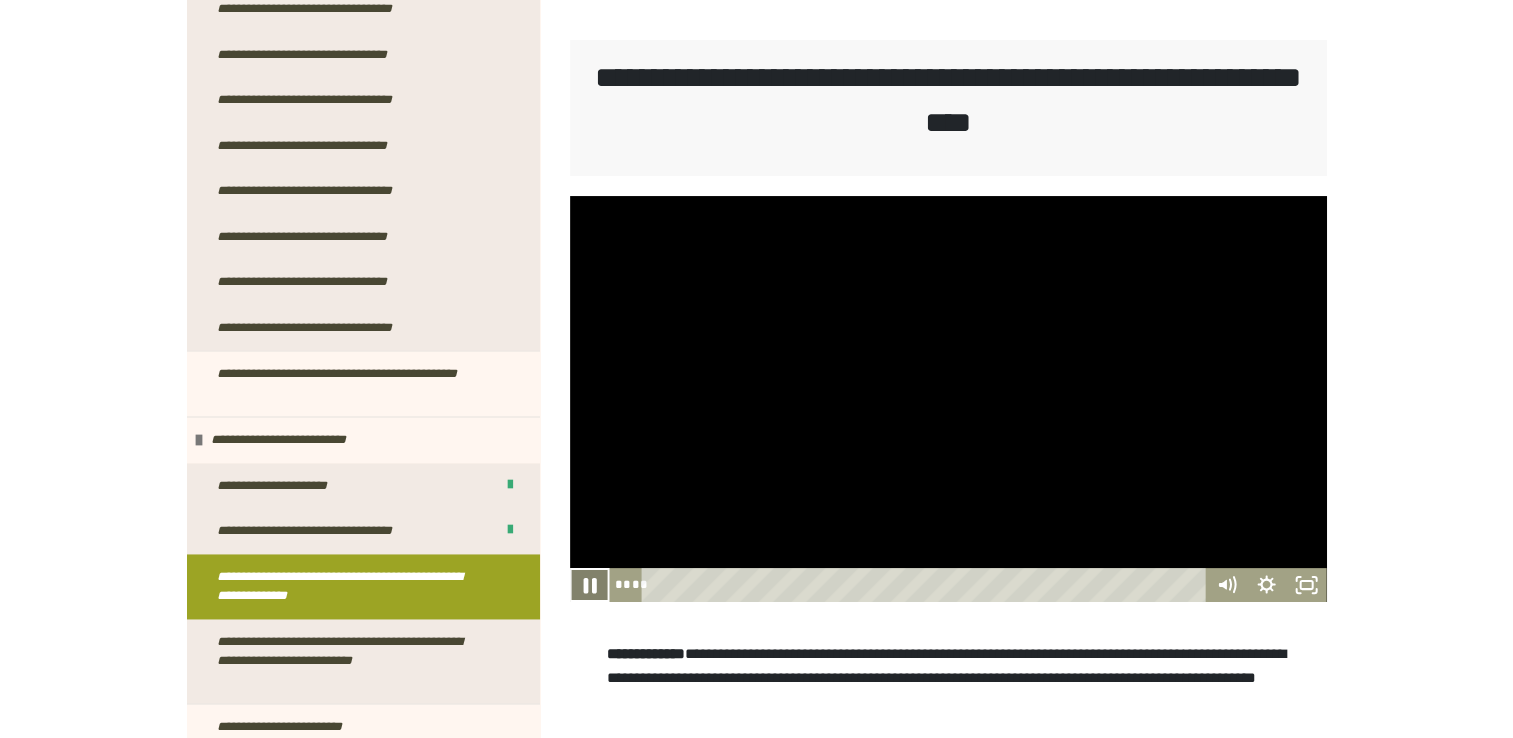 click 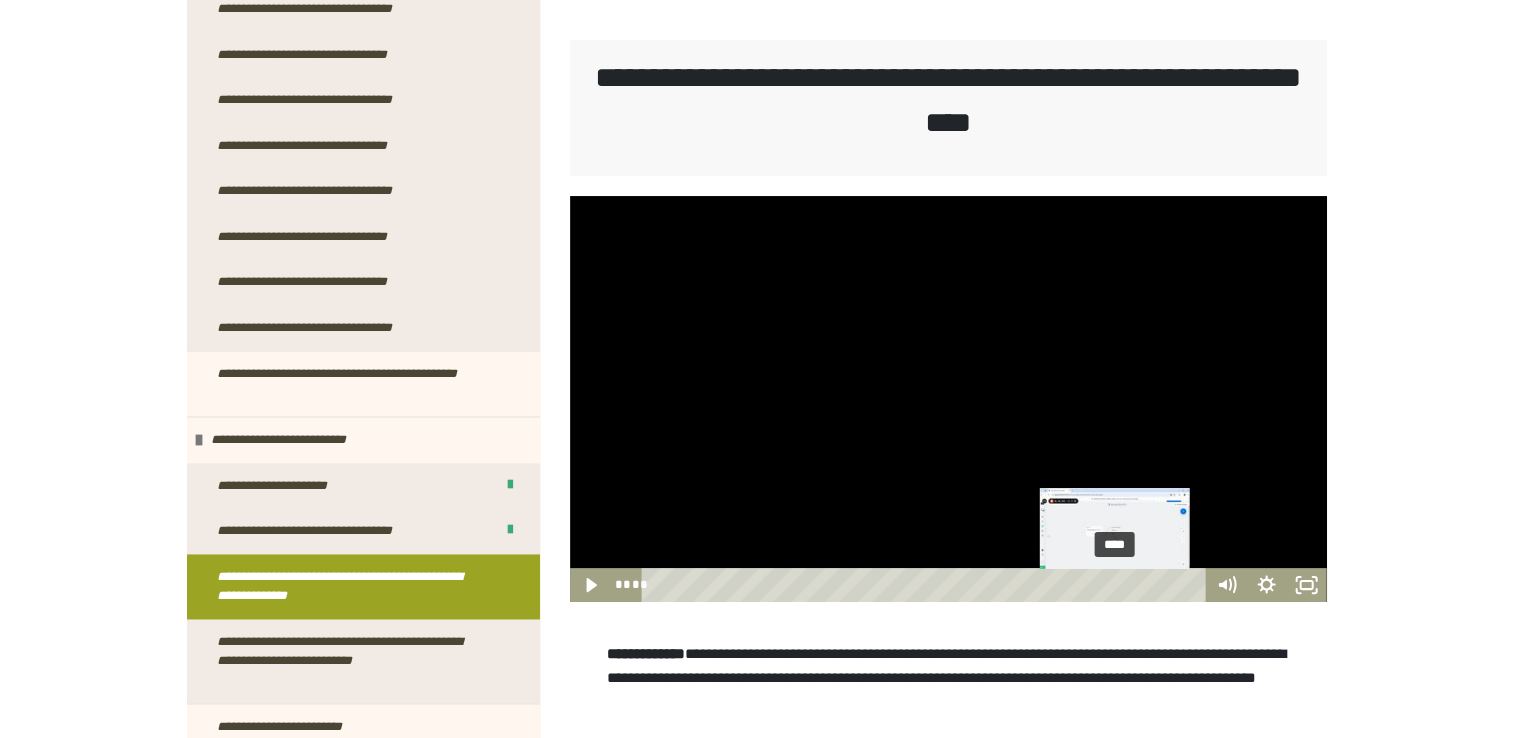 click on "****" at bounding box center [926, 585] 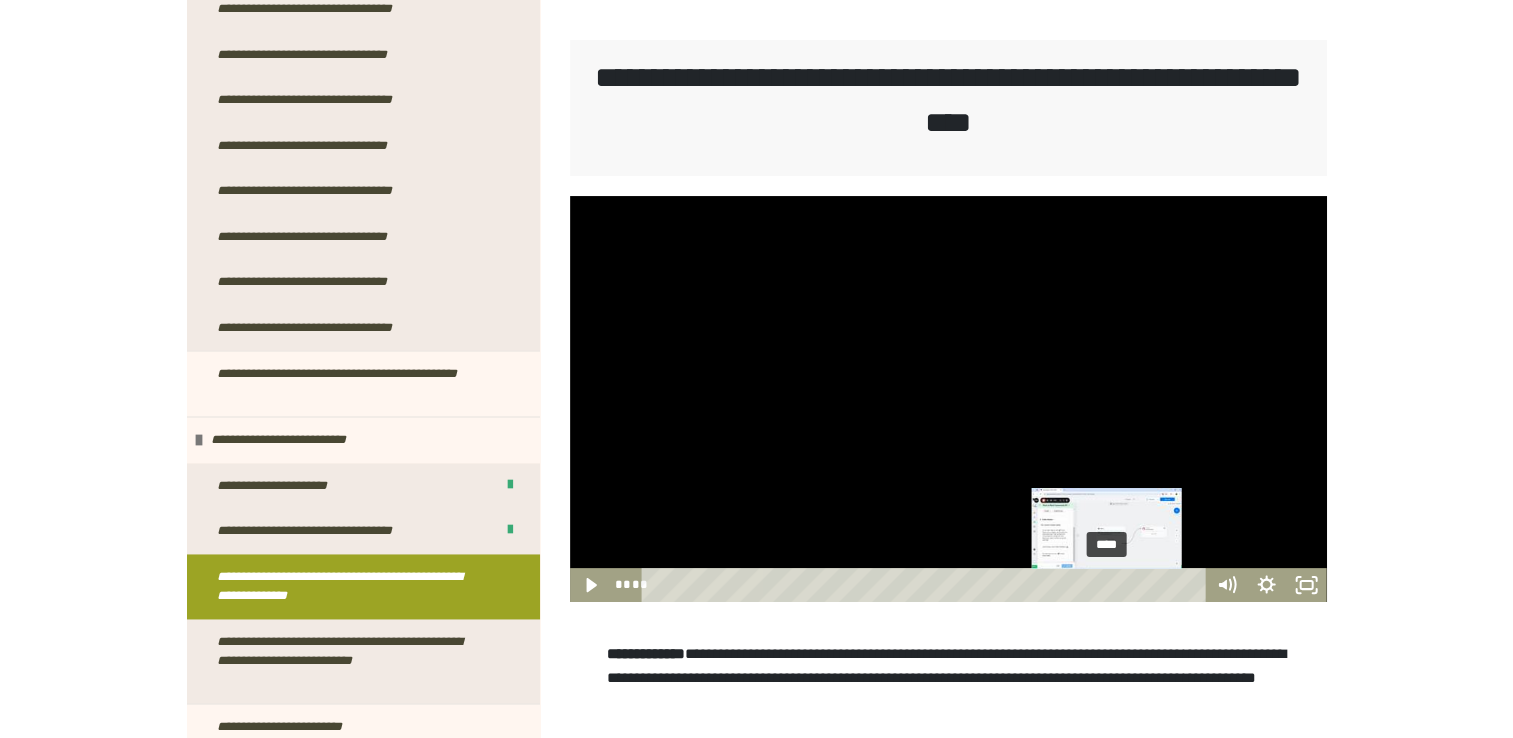 click on "****" at bounding box center [926, 585] 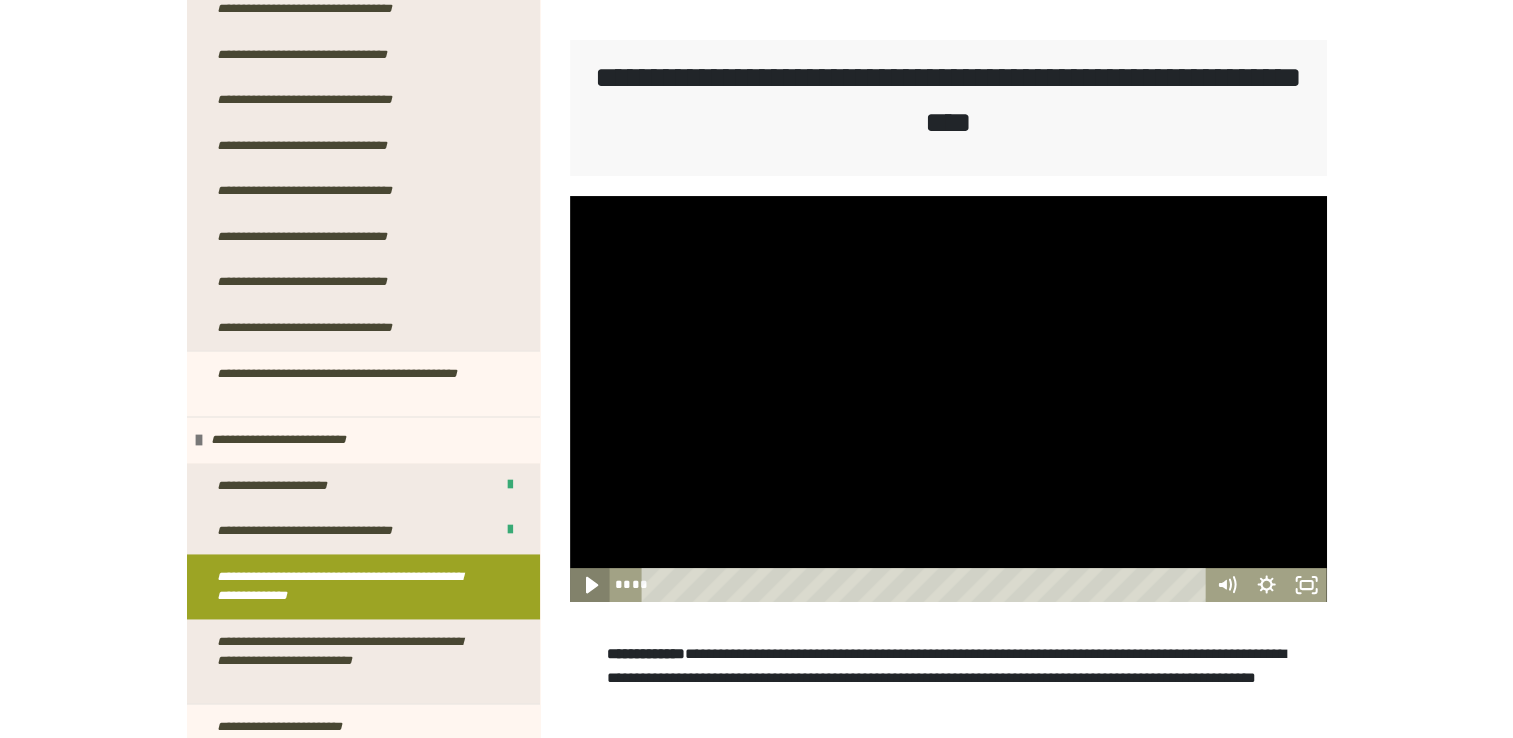 click 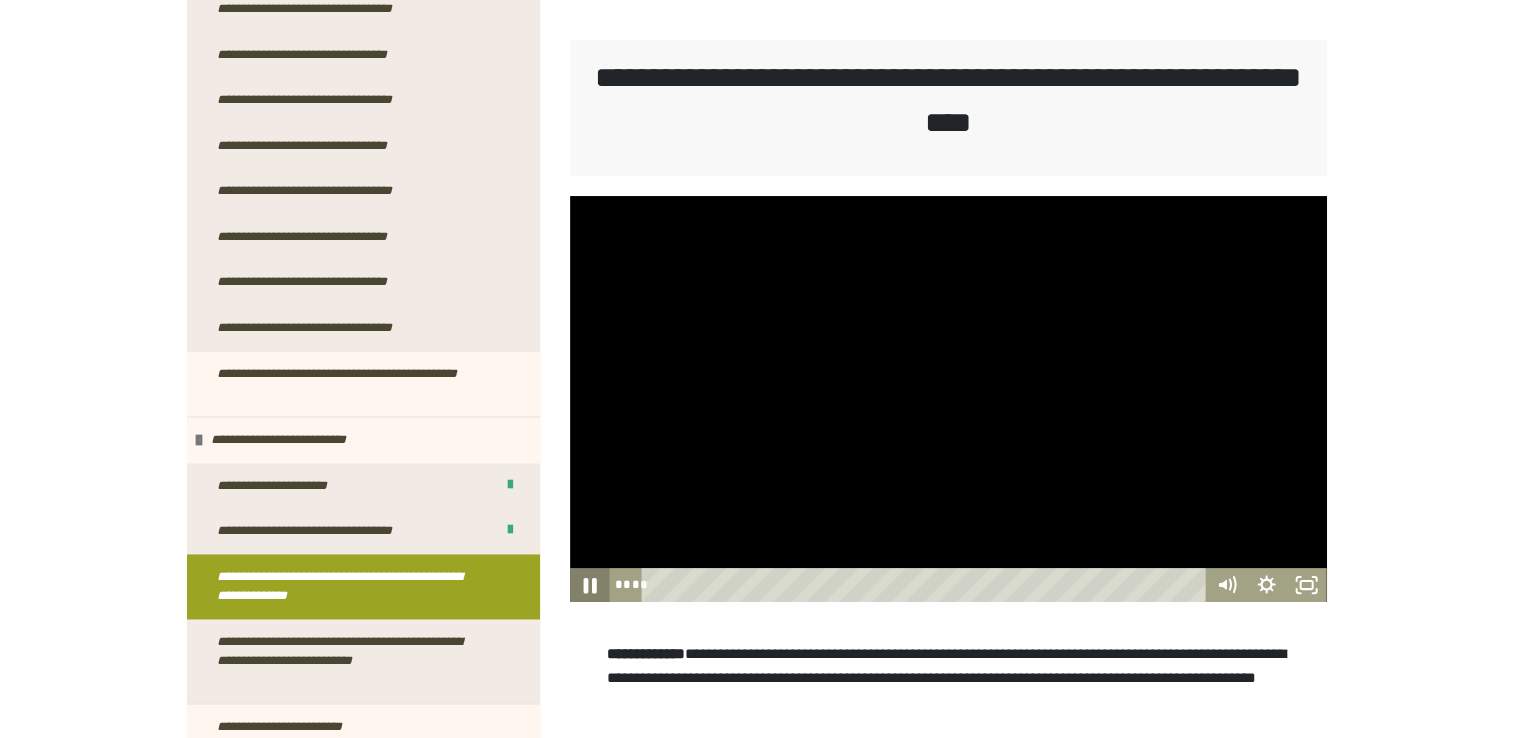 click 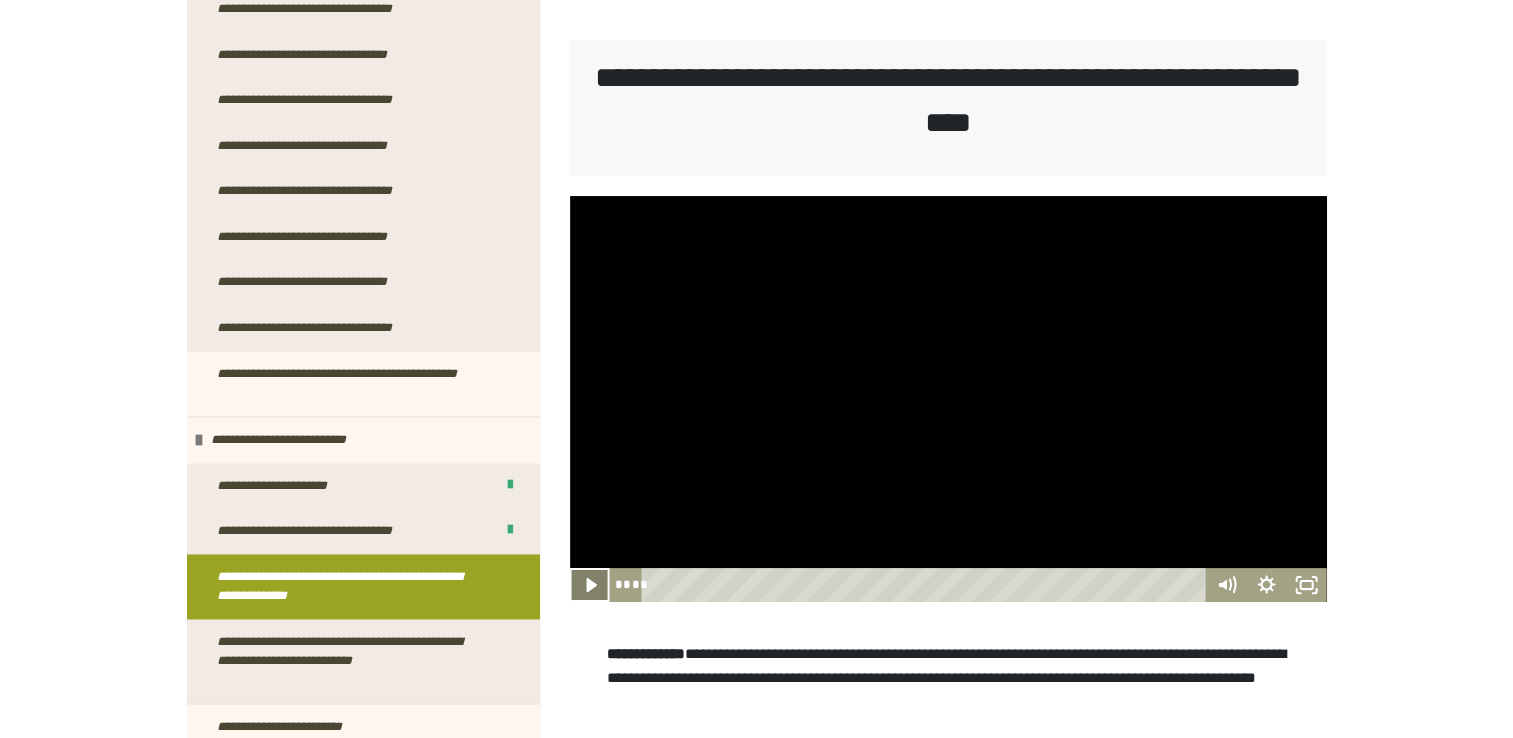 click 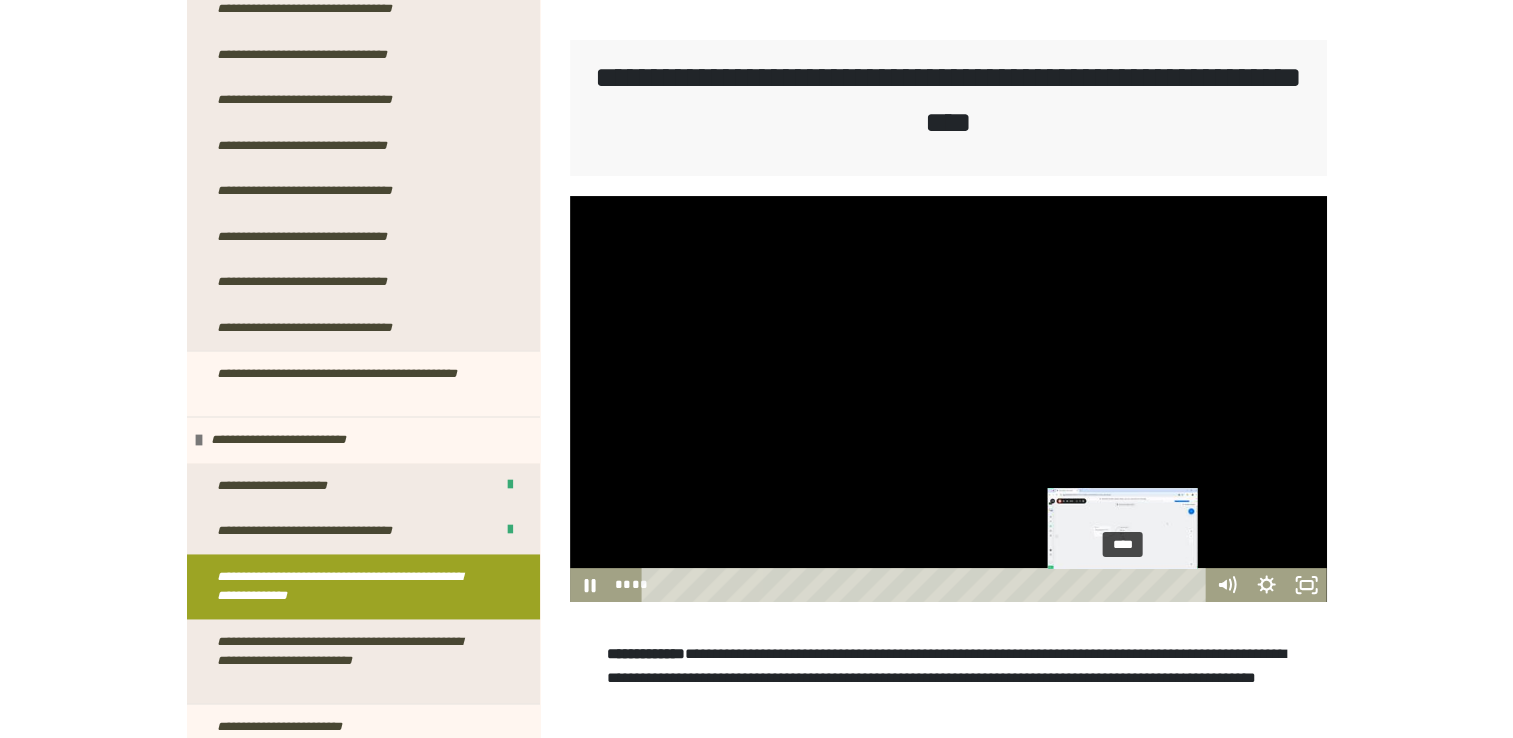 click on "****" at bounding box center (926, 585) 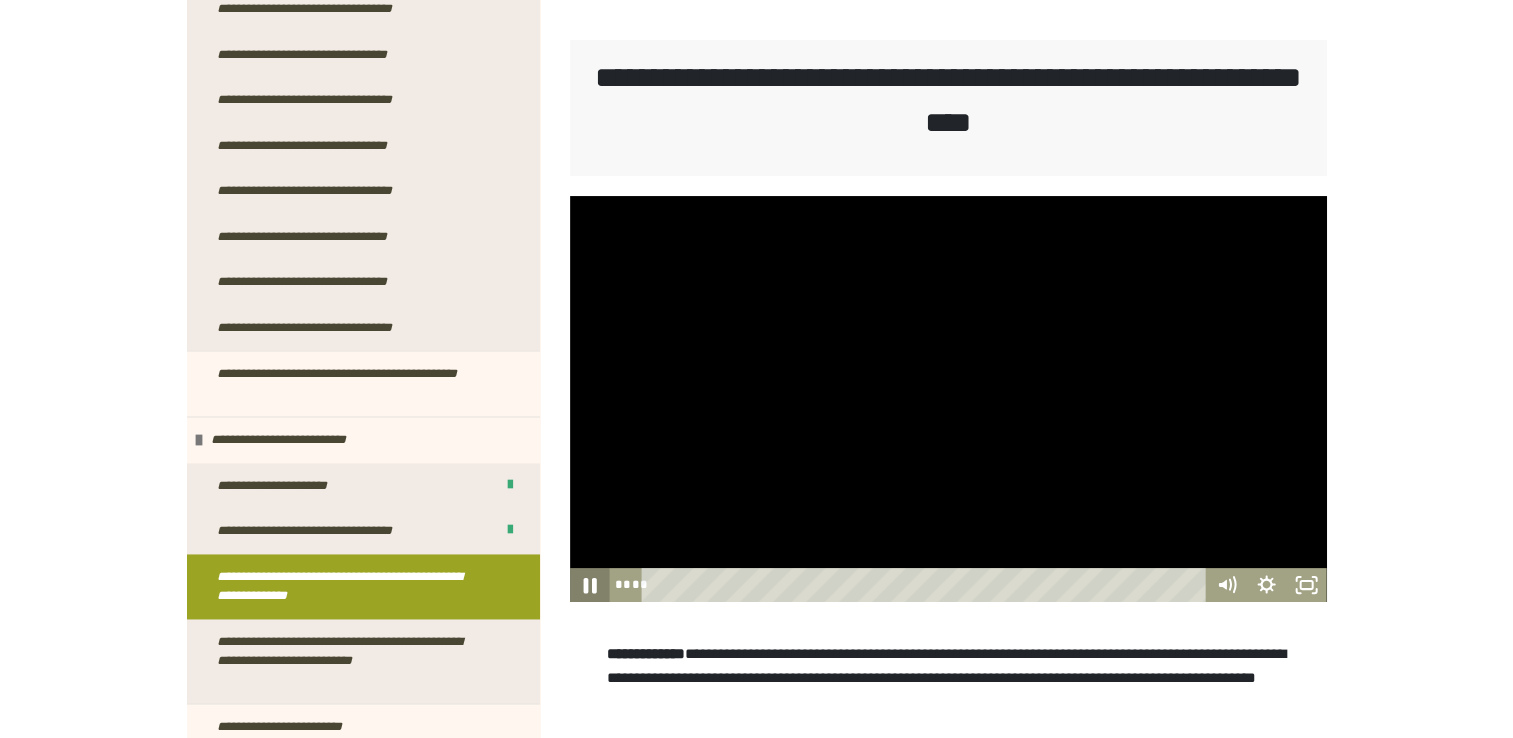 click 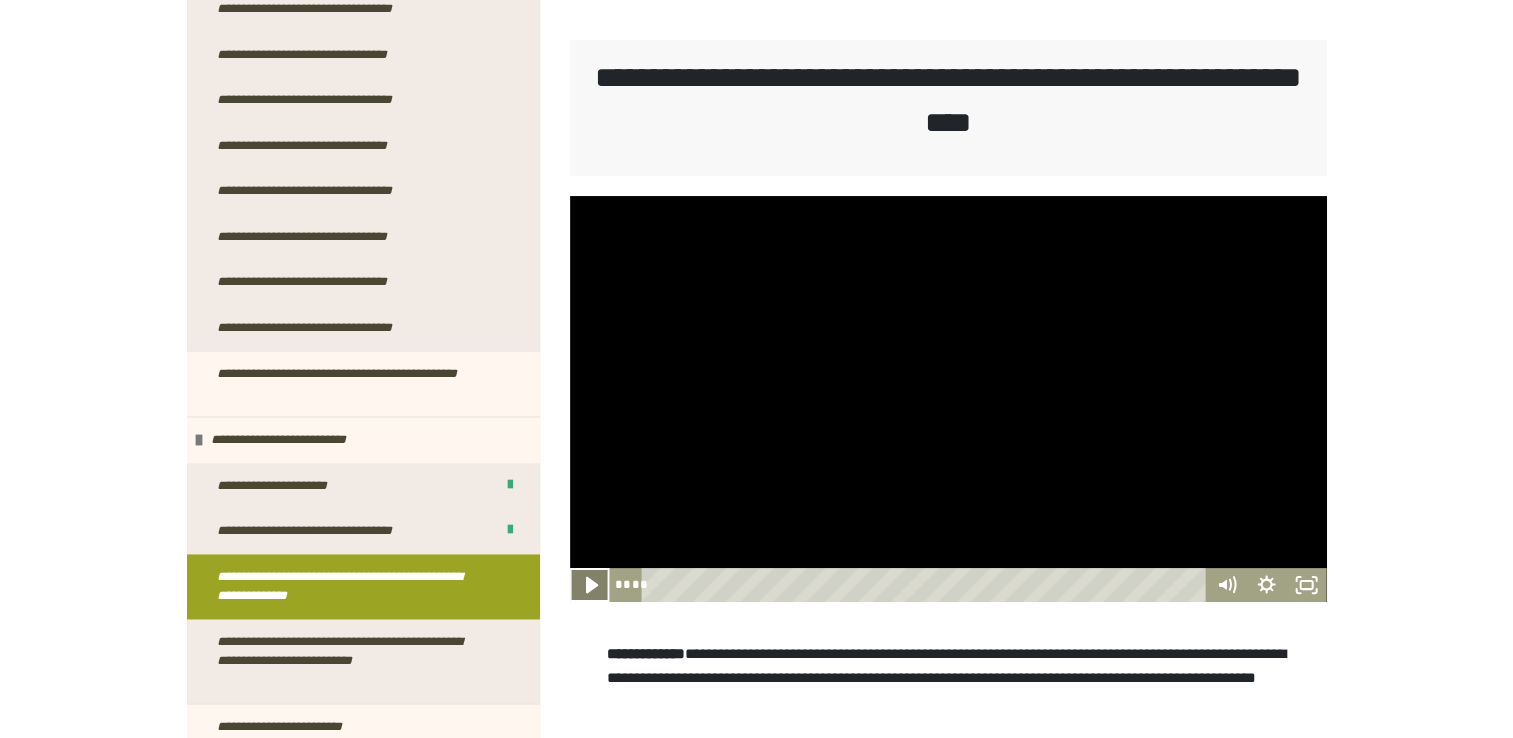 click 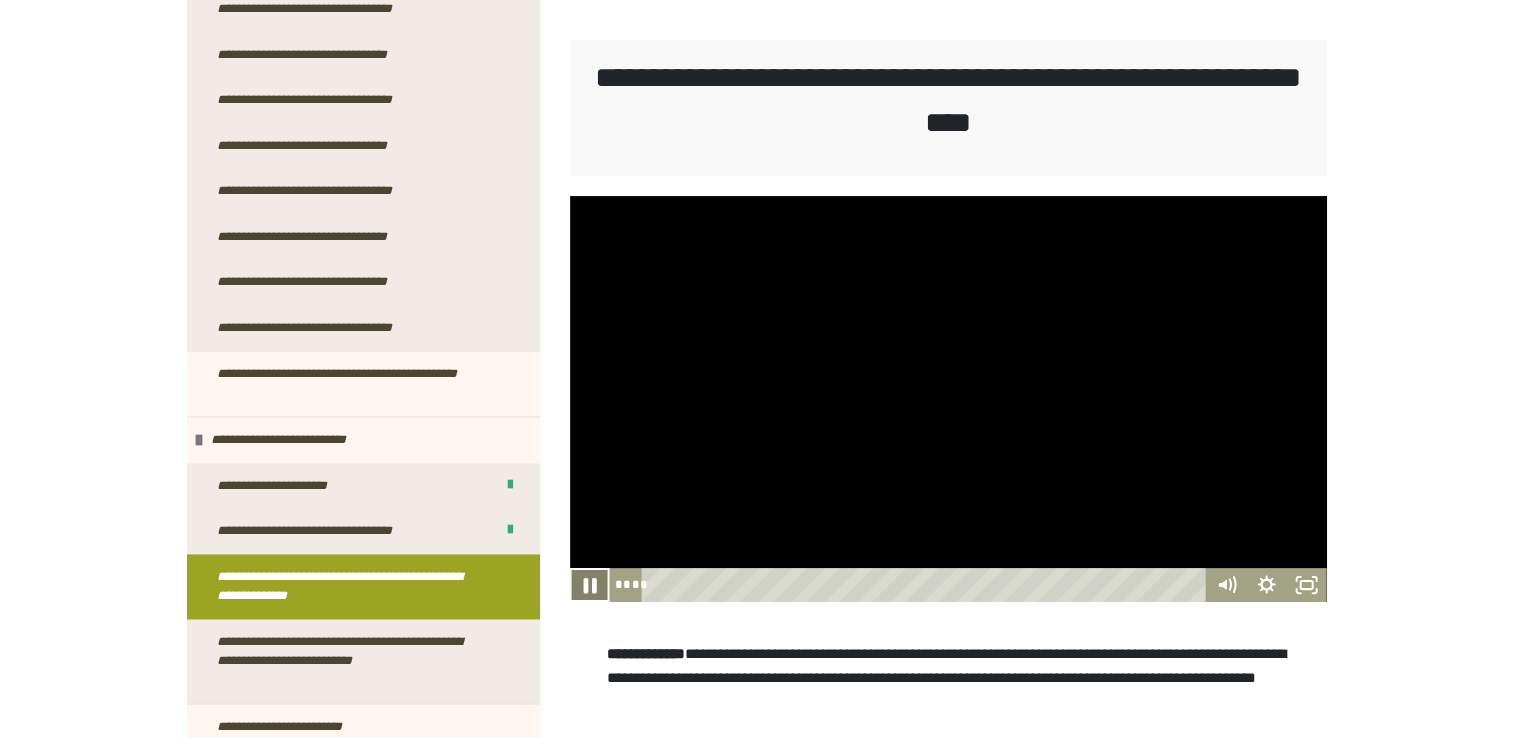 click 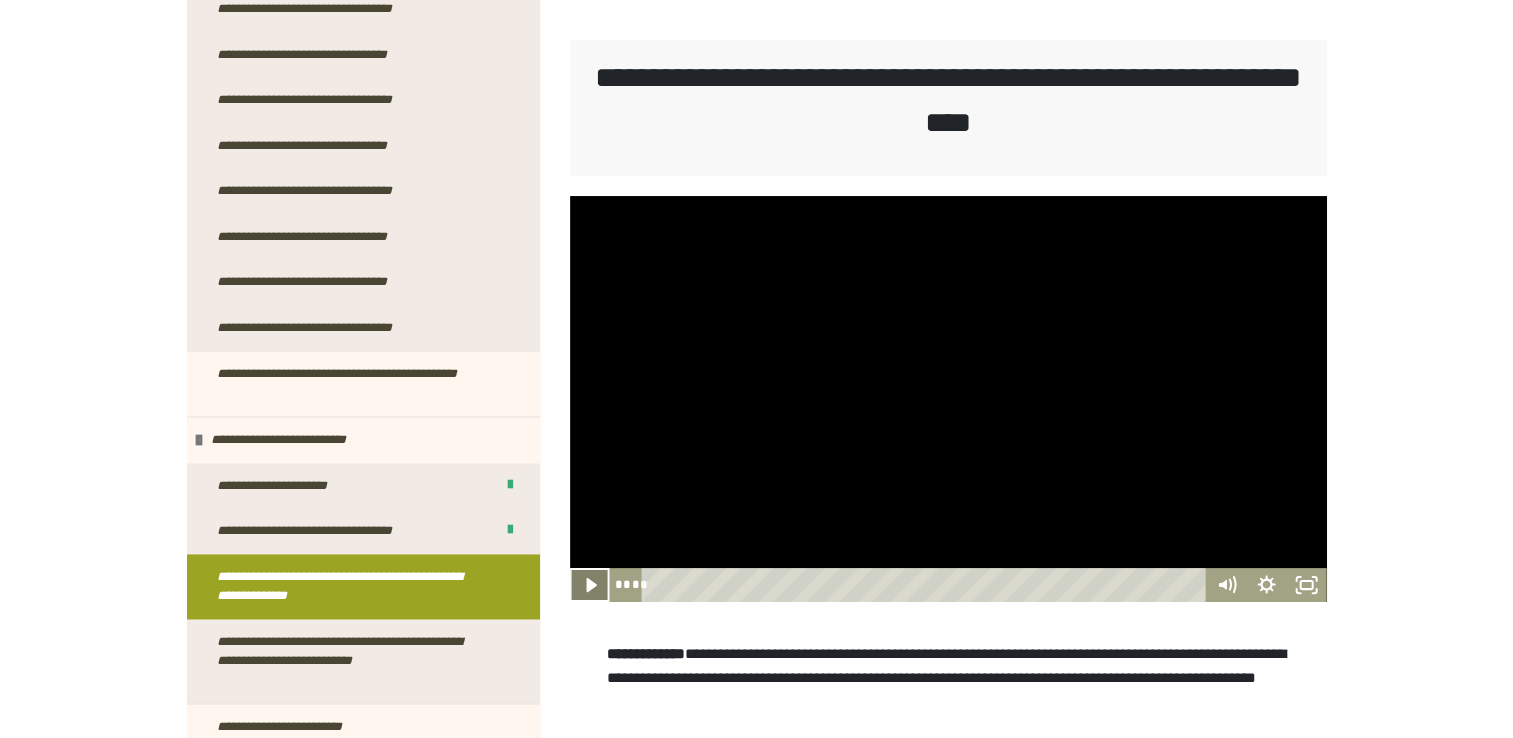 click 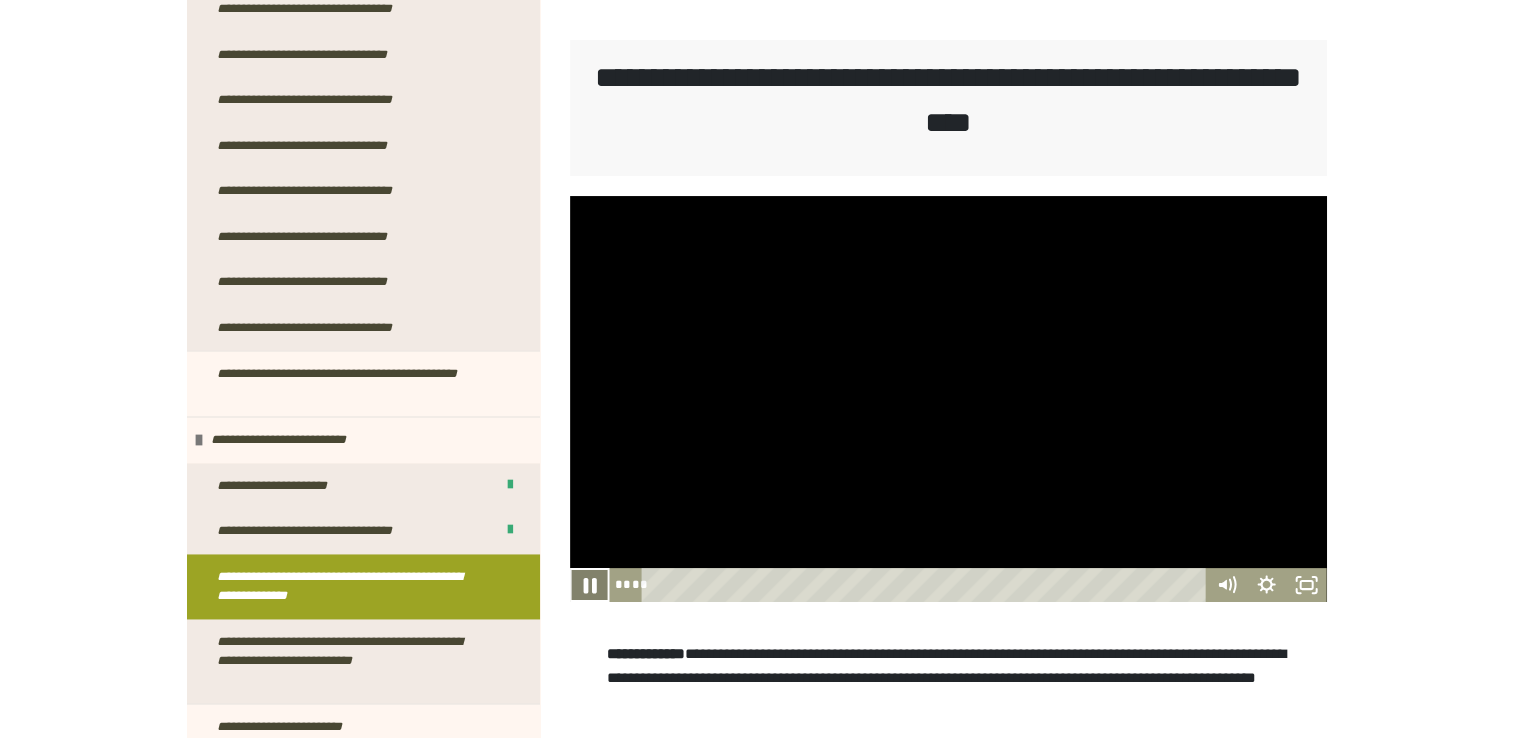 click 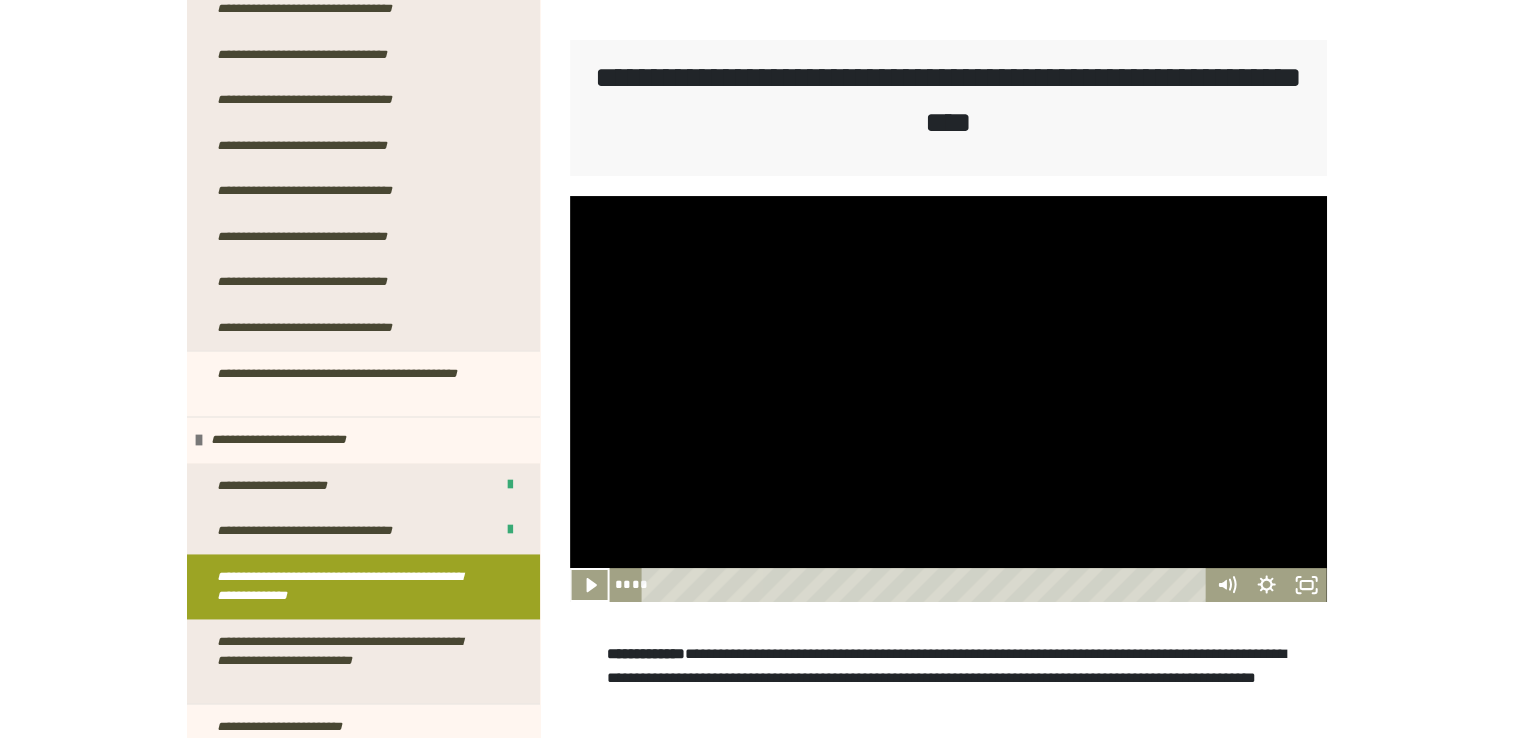scroll, scrollTop: 469, scrollLeft: 0, axis: vertical 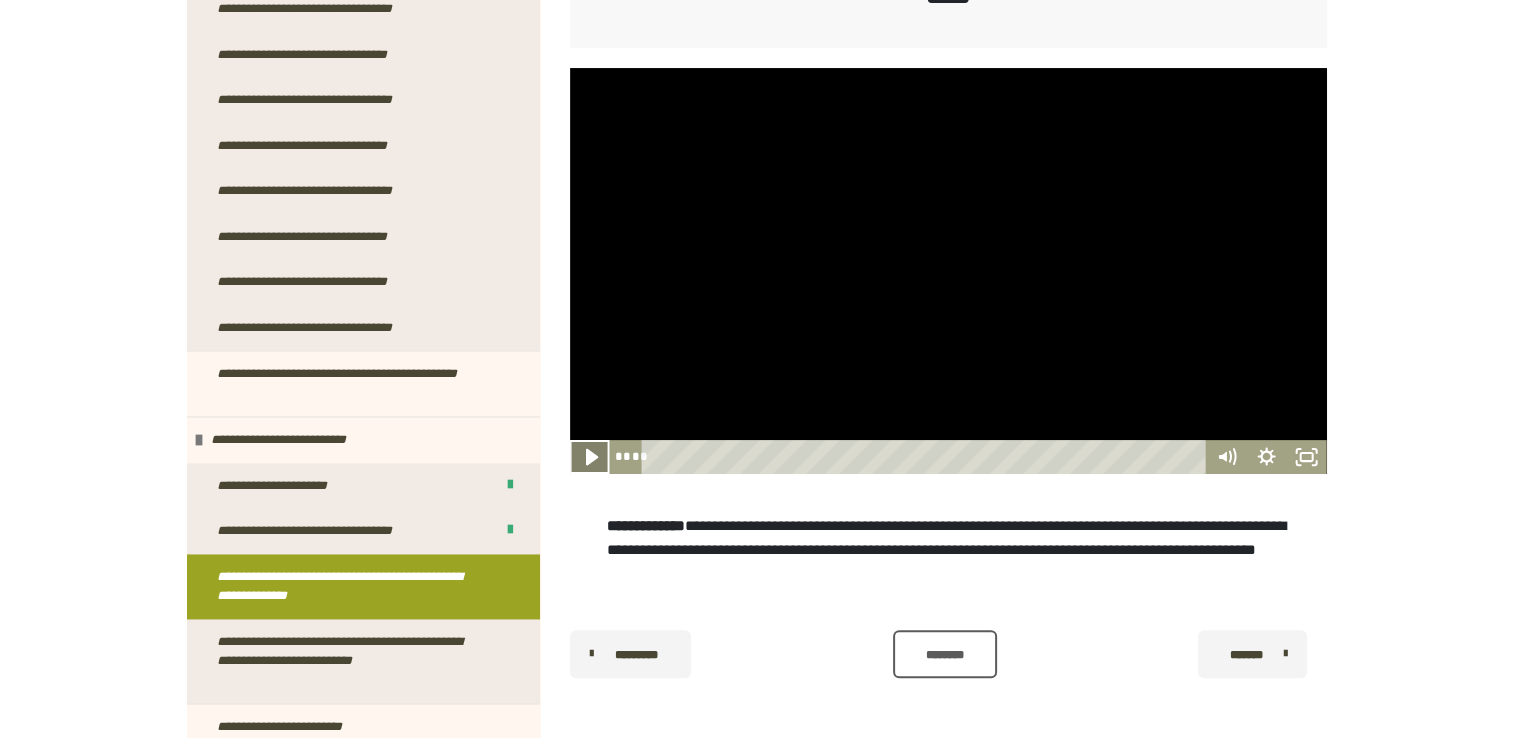 click 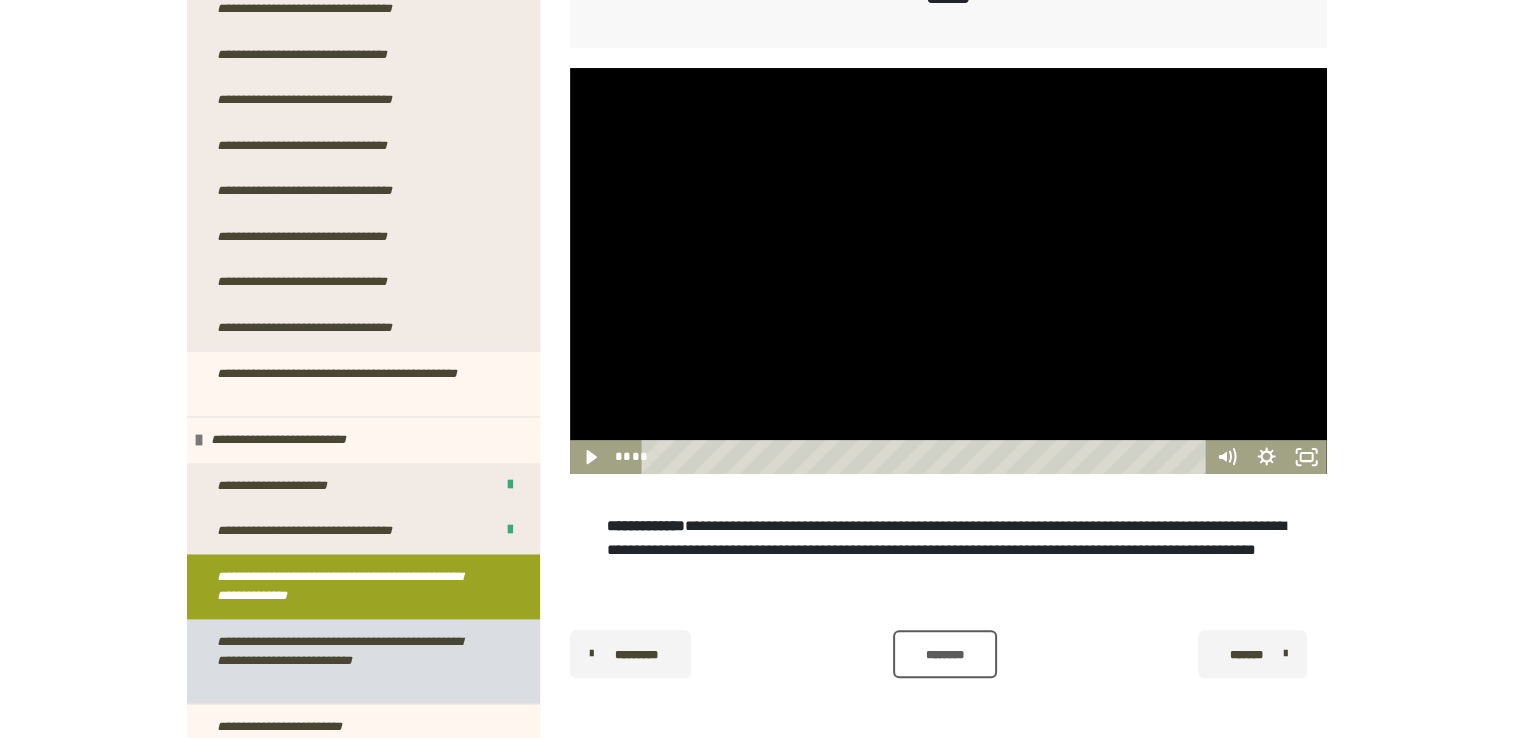 click on "**********" at bounding box center [348, 661] 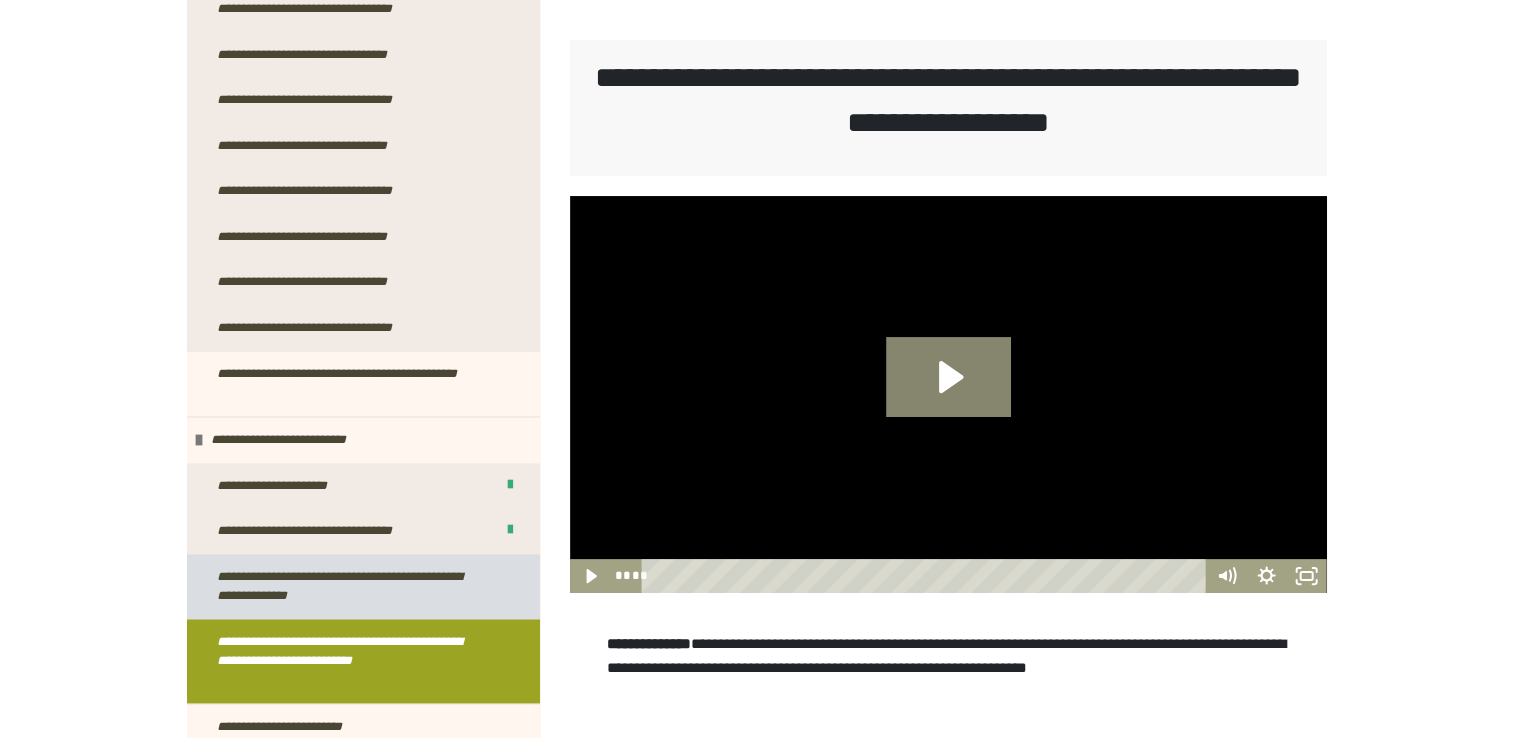 click on "**********" at bounding box center [348, 586] 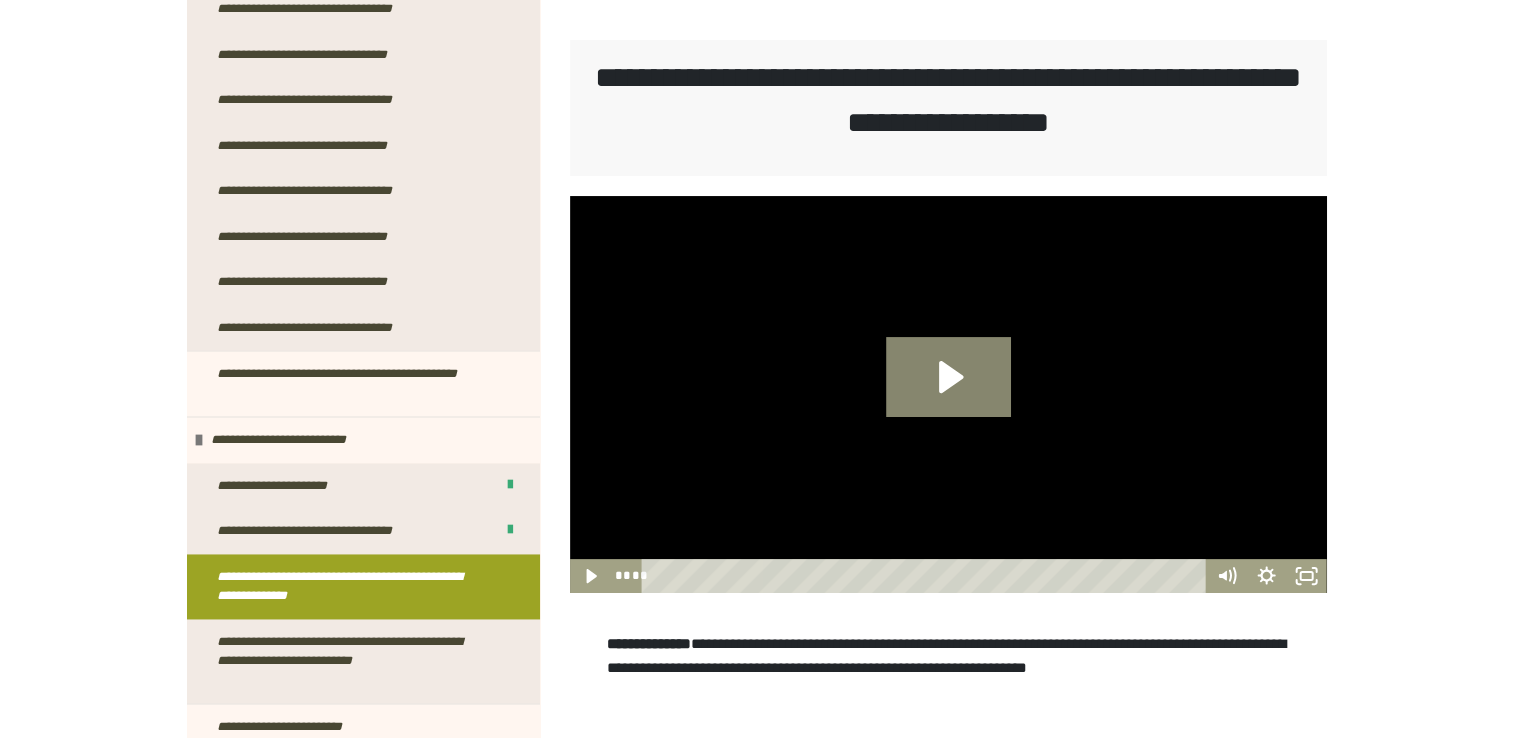 click on "**********" at bounding box center [348, 586] 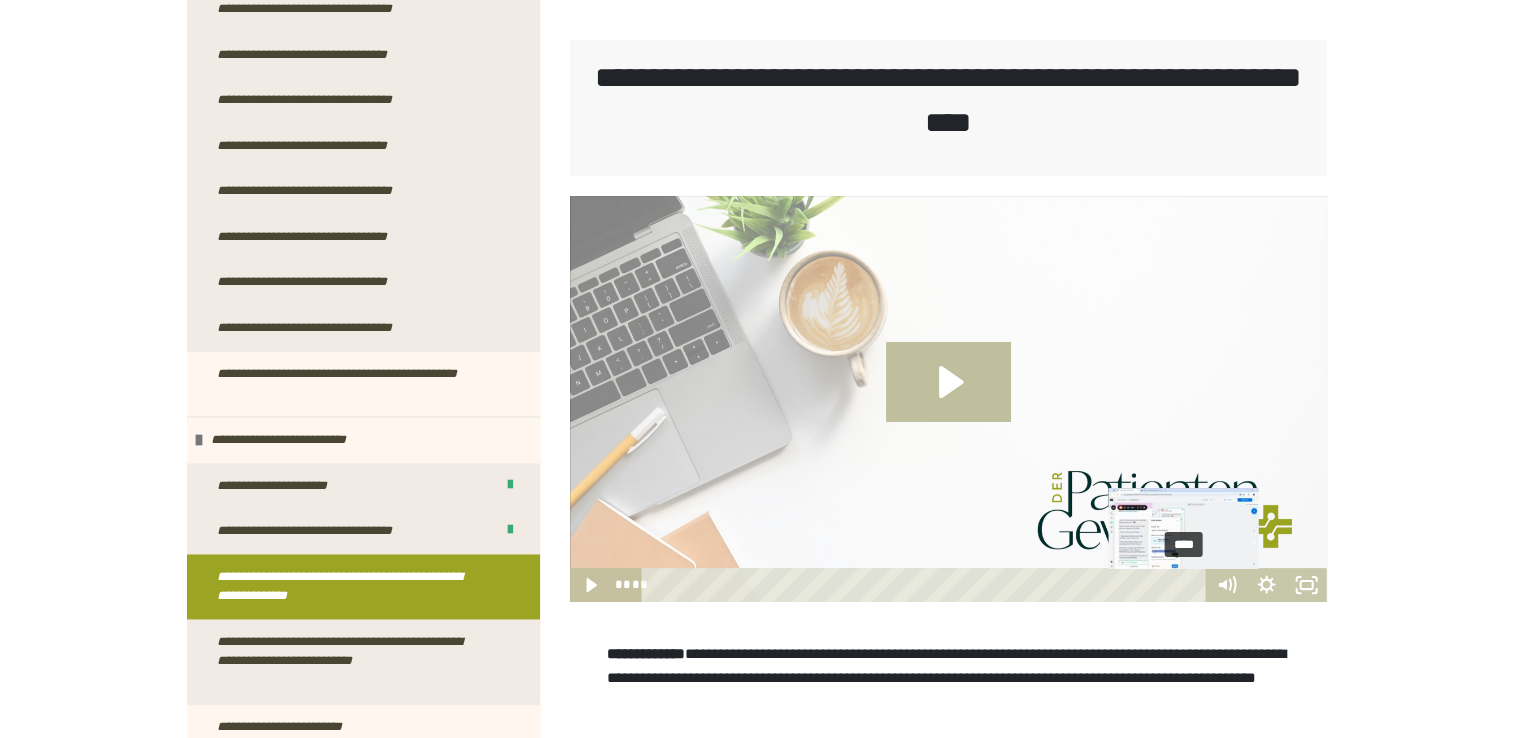 click on "****" at bounding box center (926, 585) 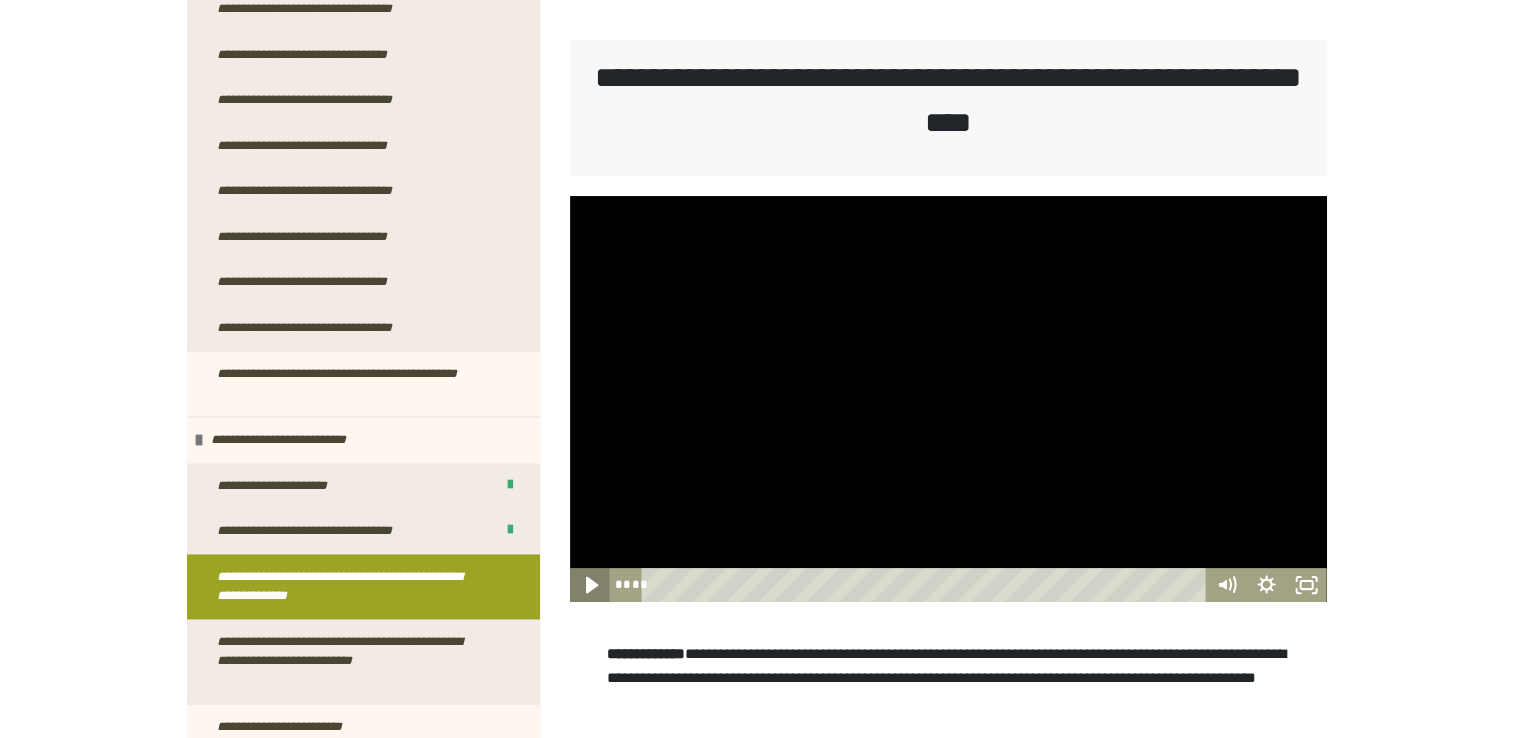 click 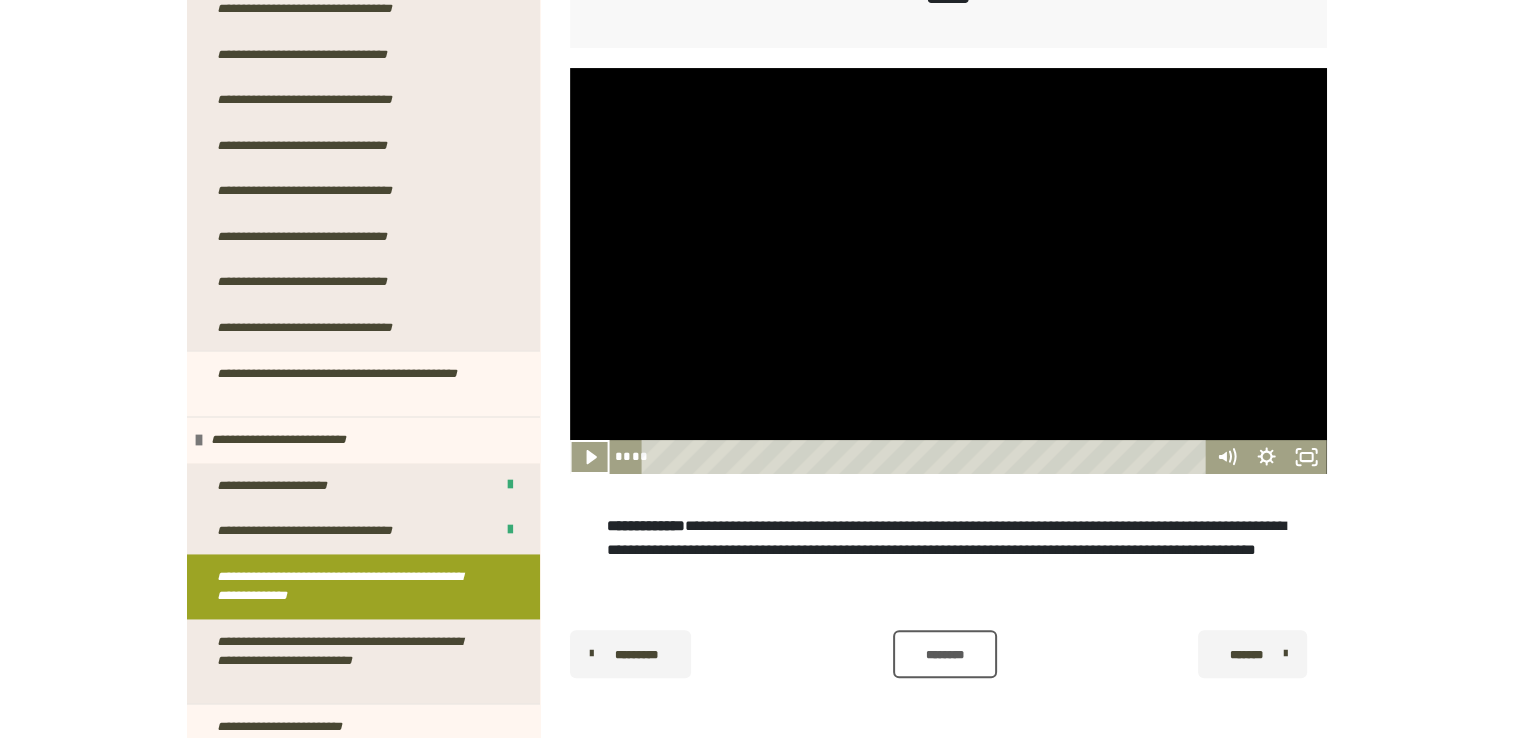 scroll, scrollTop: 469, scrollLeft: 0, axis: vertical 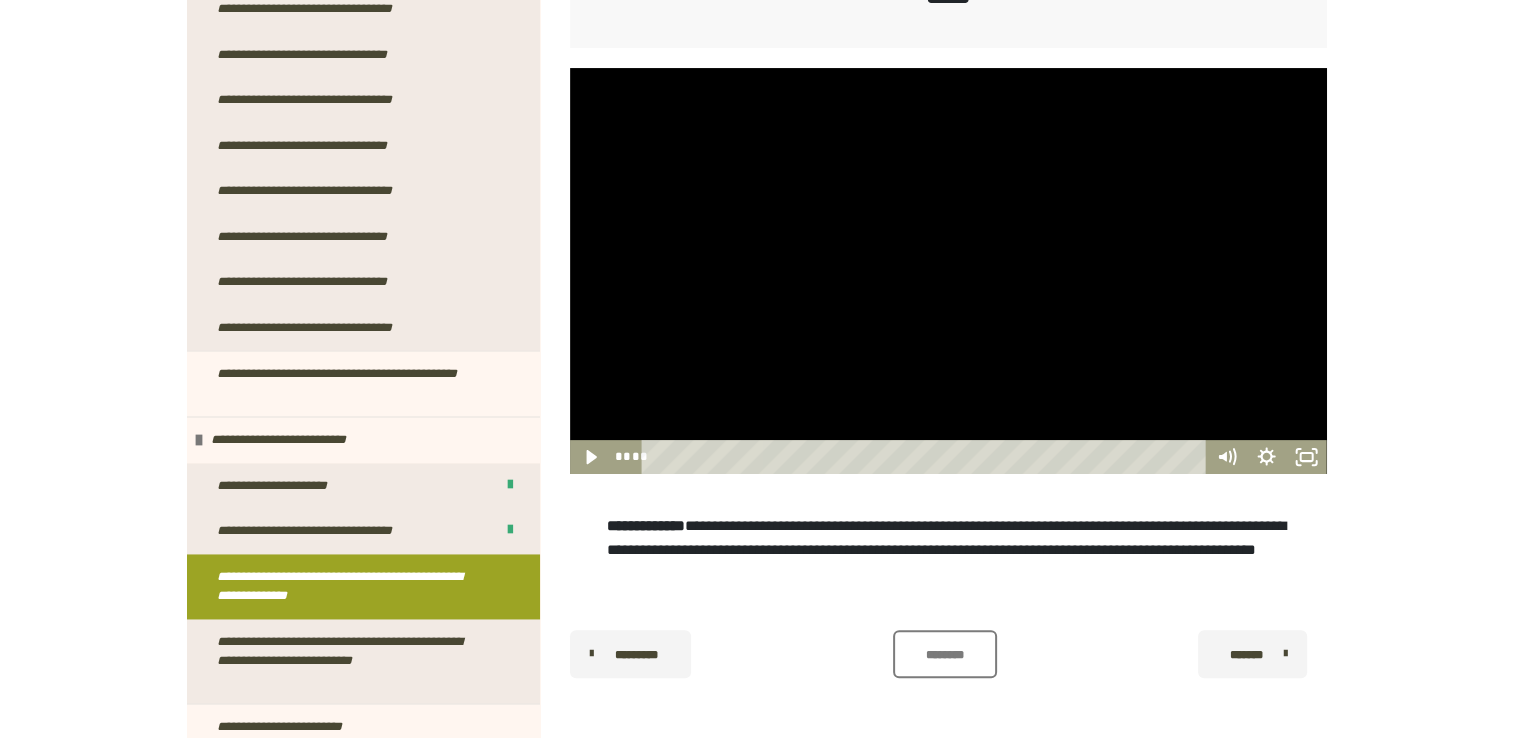click on "********" at bounding box center [945, 654] 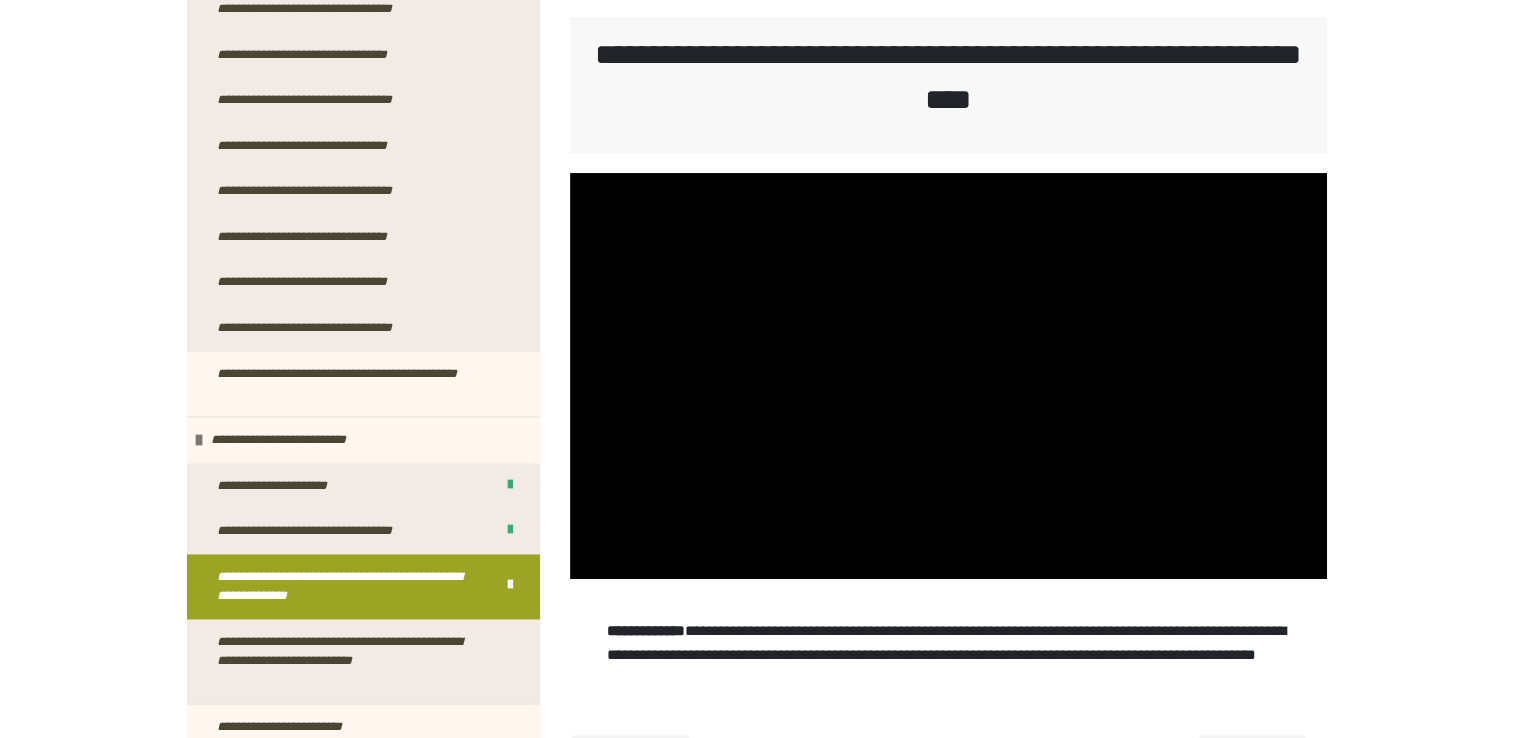 scroll, scrollTop: 244, scrollLeft: 0, axis: vertical 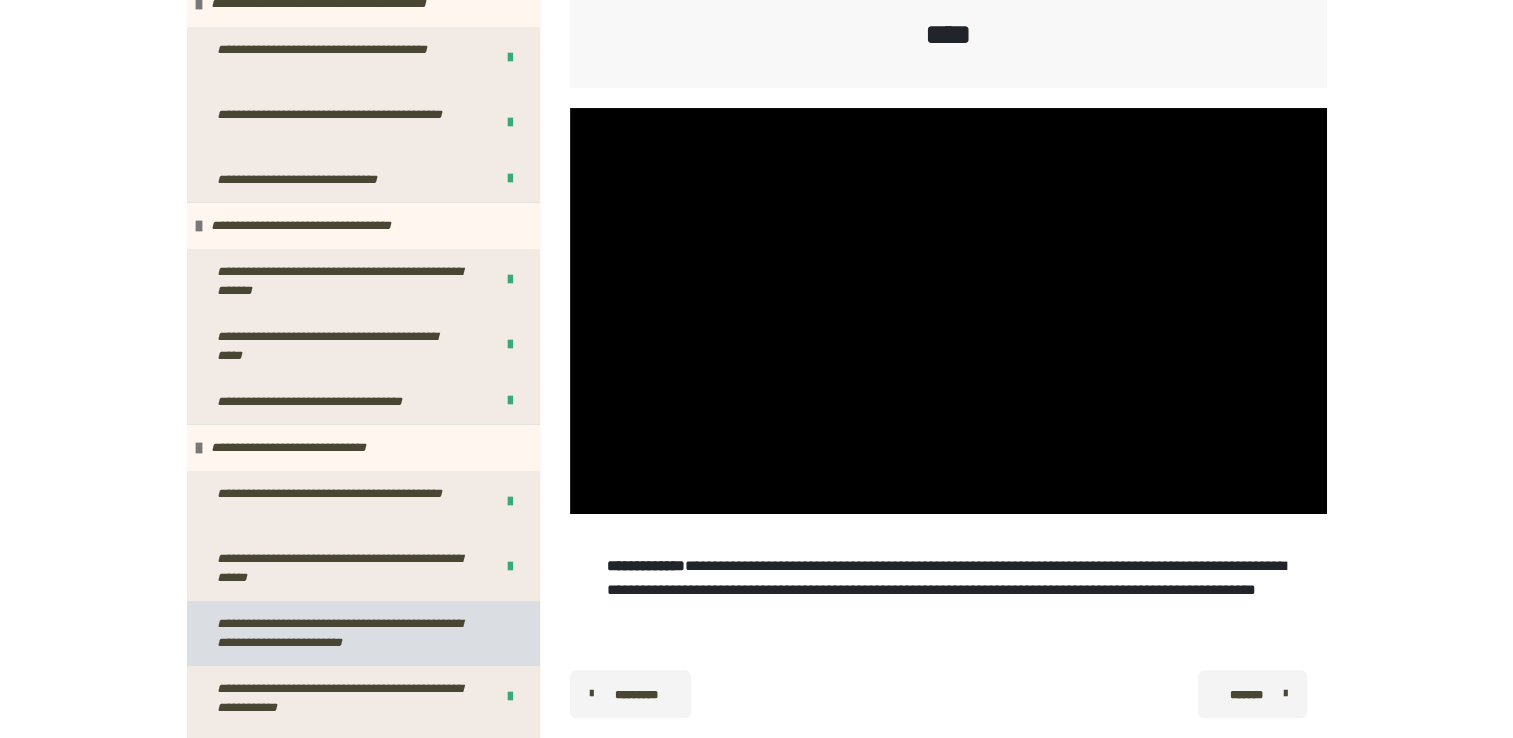click on "**********" at bounding box center [348, 633] 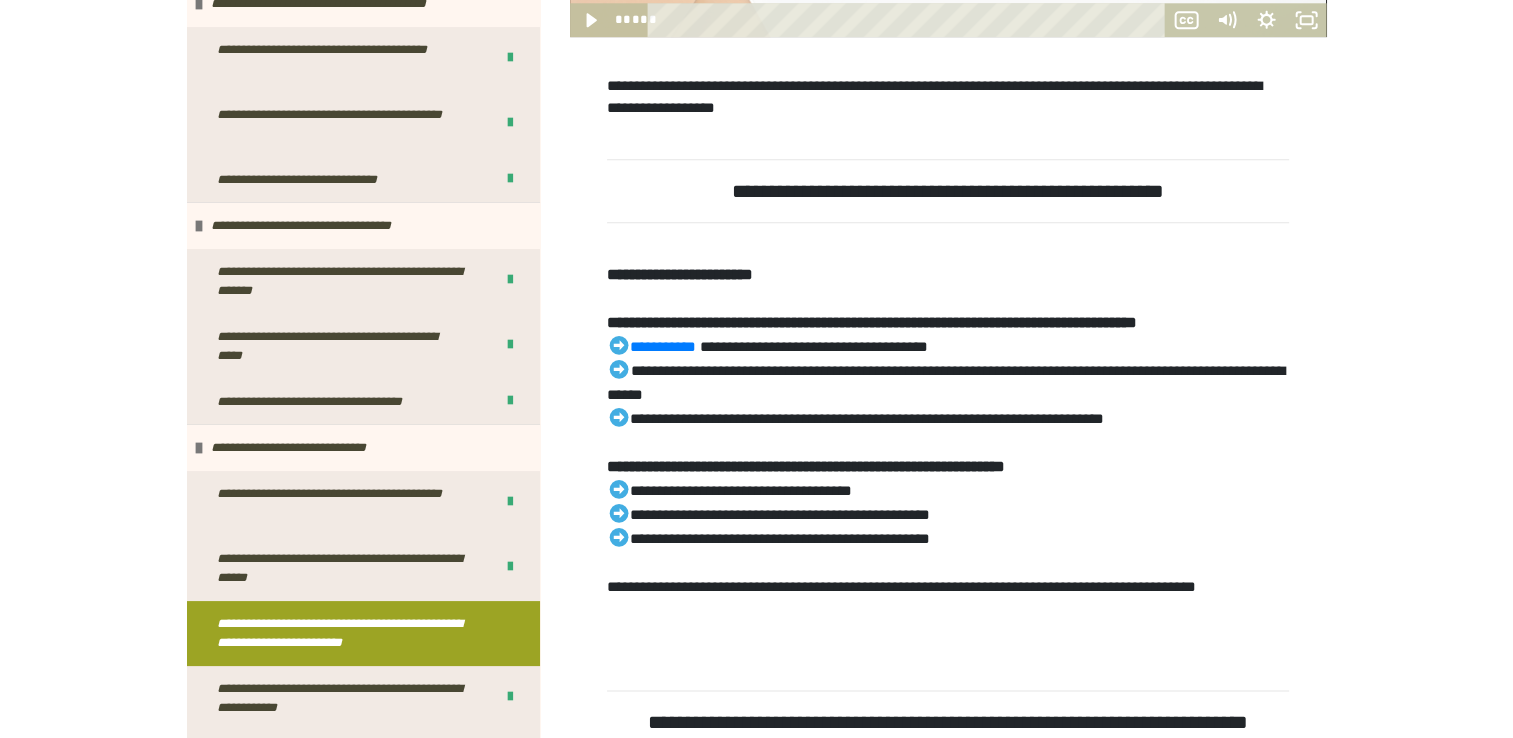 scroll, scrollTop: 2216, scrollLeft: 0, axis: vertical 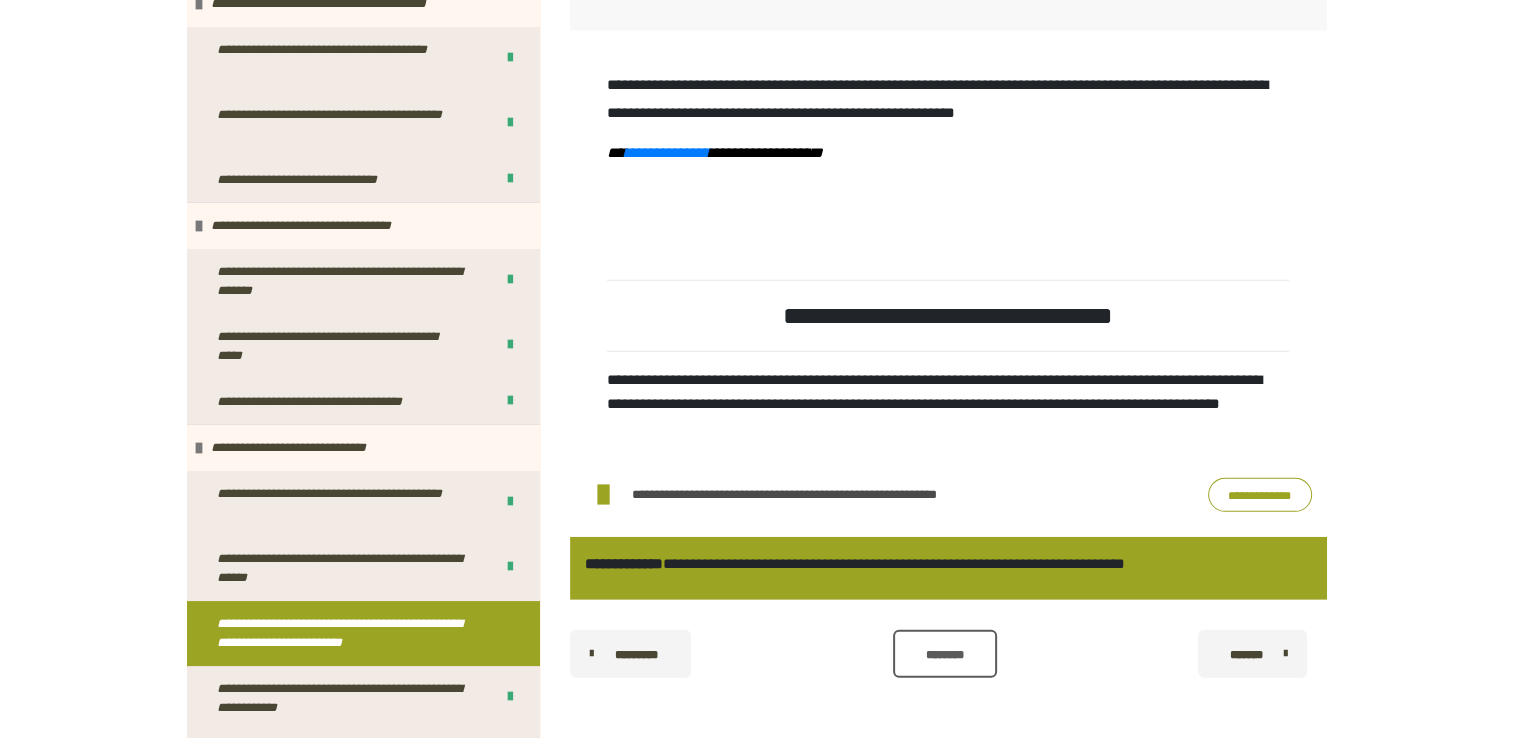 click on "**********" at bounding box center [1260, 495] 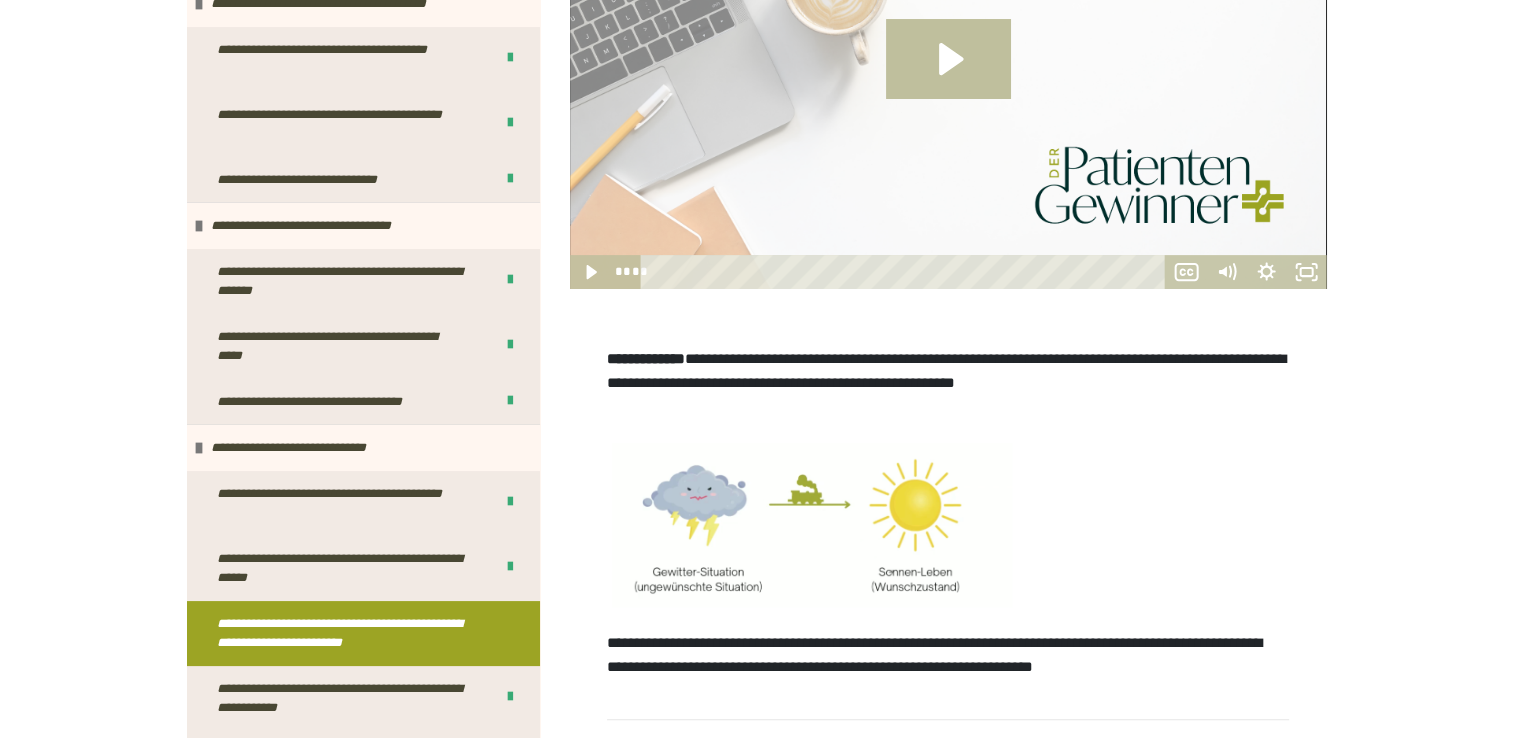 scroll, scrollTop: 0, scrollLeft: 0, axis: both 